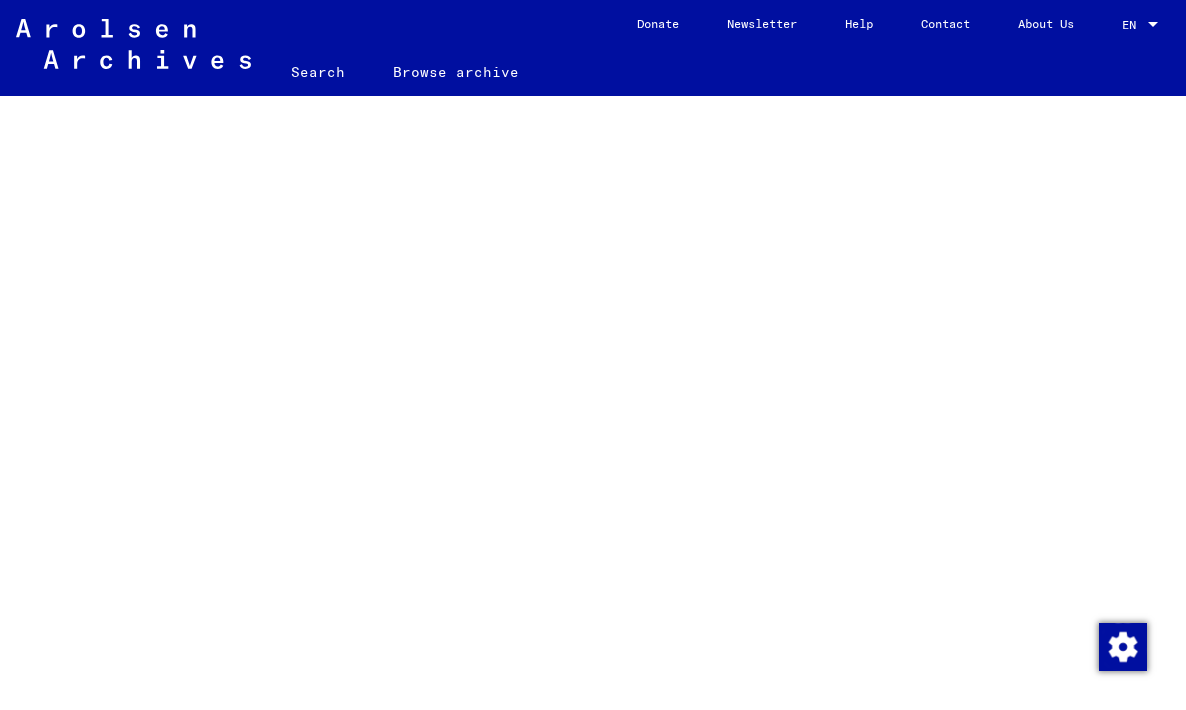 scroll, scrollTop: 0, scrollLeft: 0, axis: both 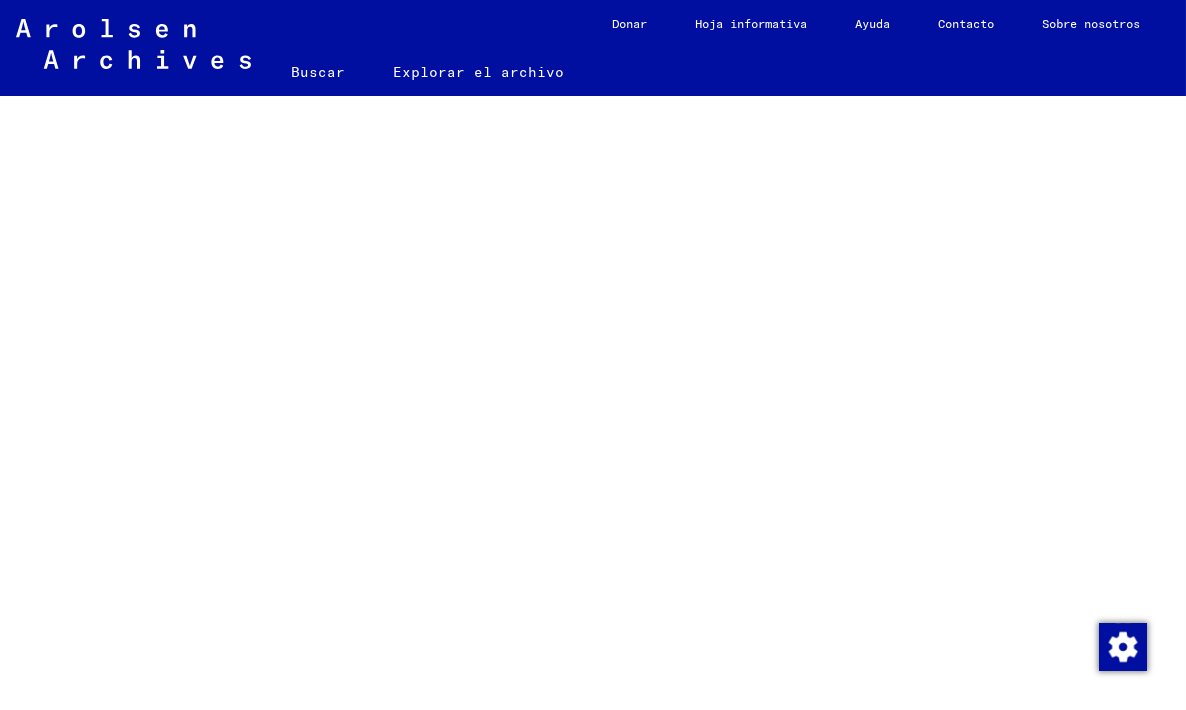 click on "Buscar" 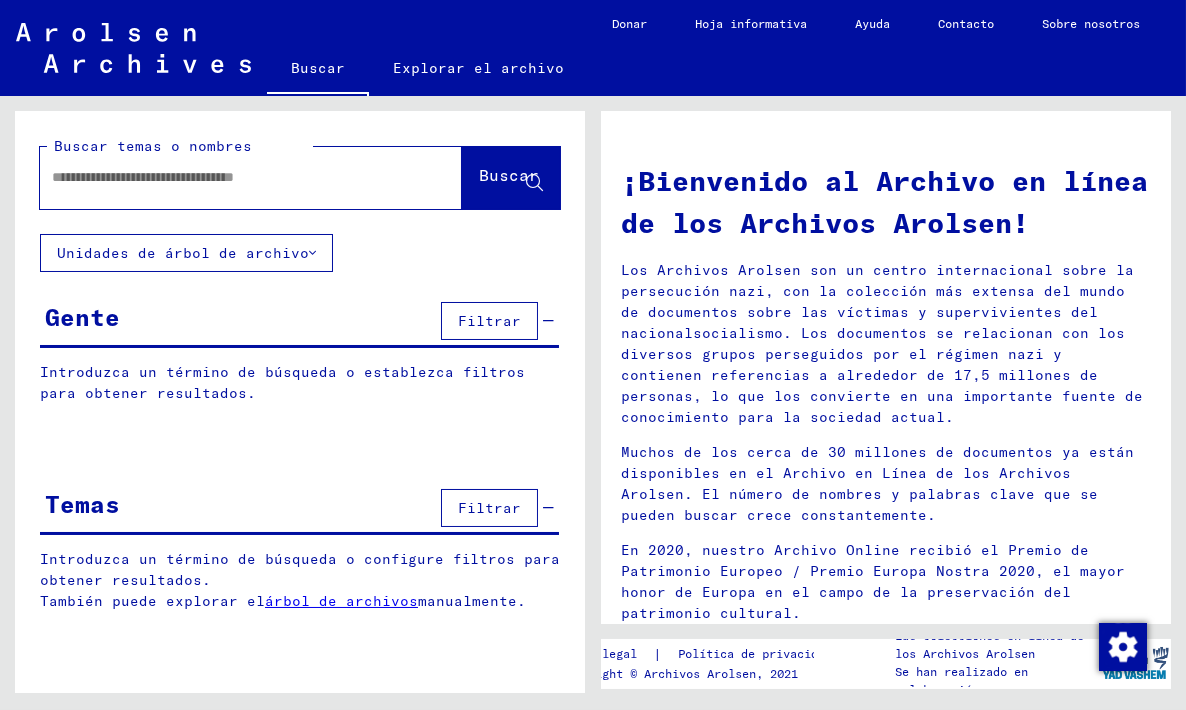click 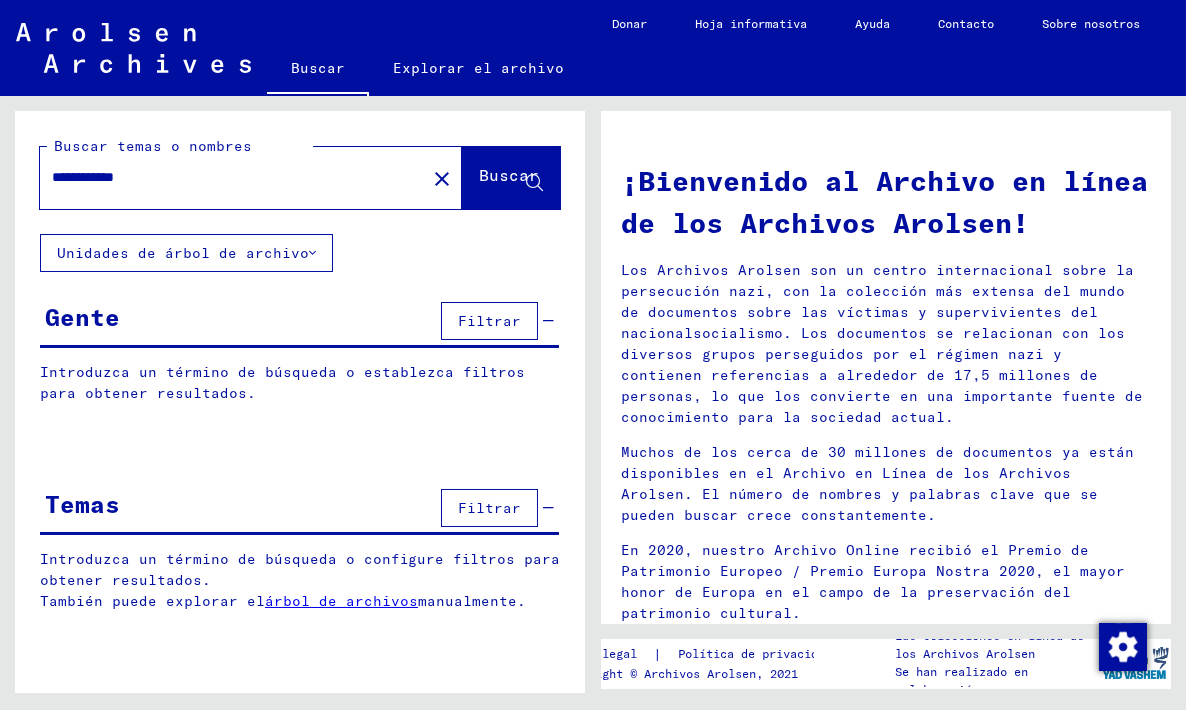 type on "**********" 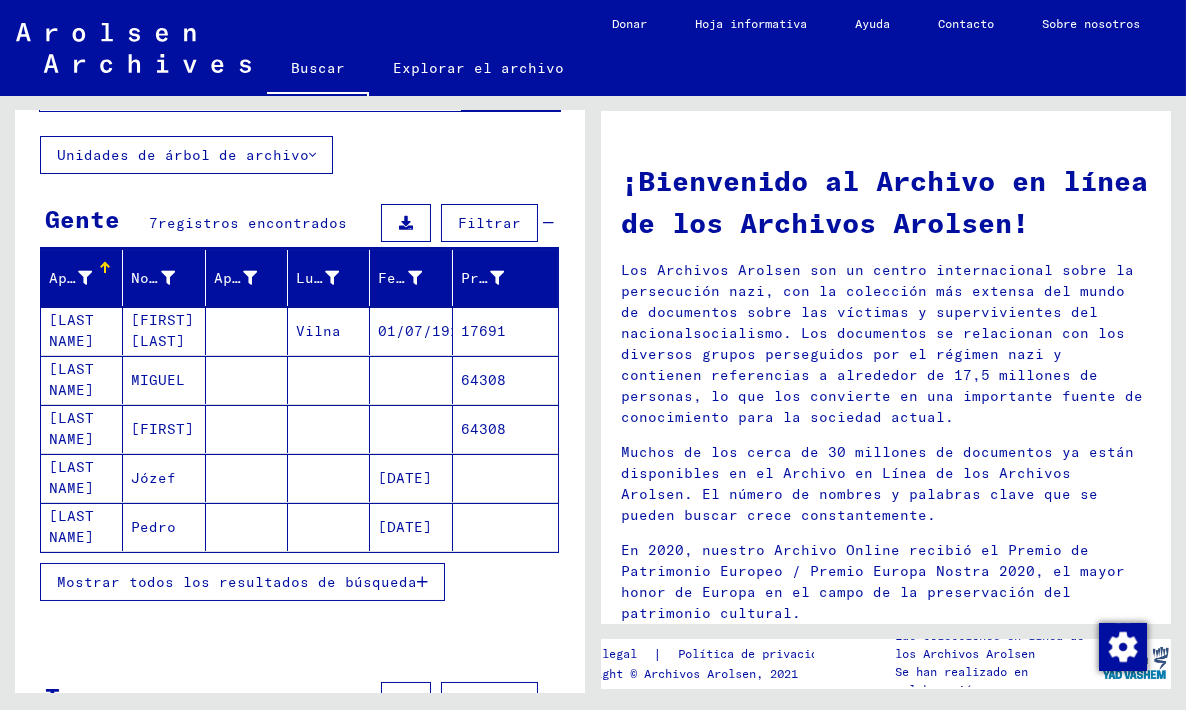 scroll, scrollTop: 128, scrollLeft: 0, axis: vertical 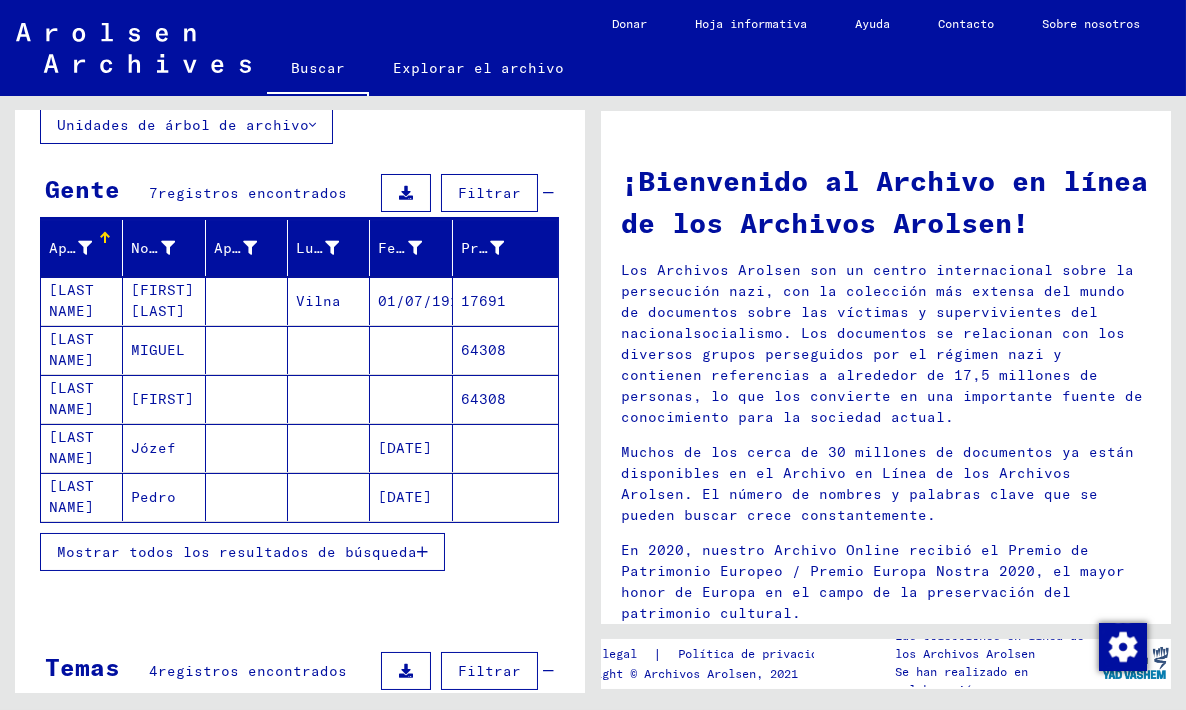 click on "Pedro" 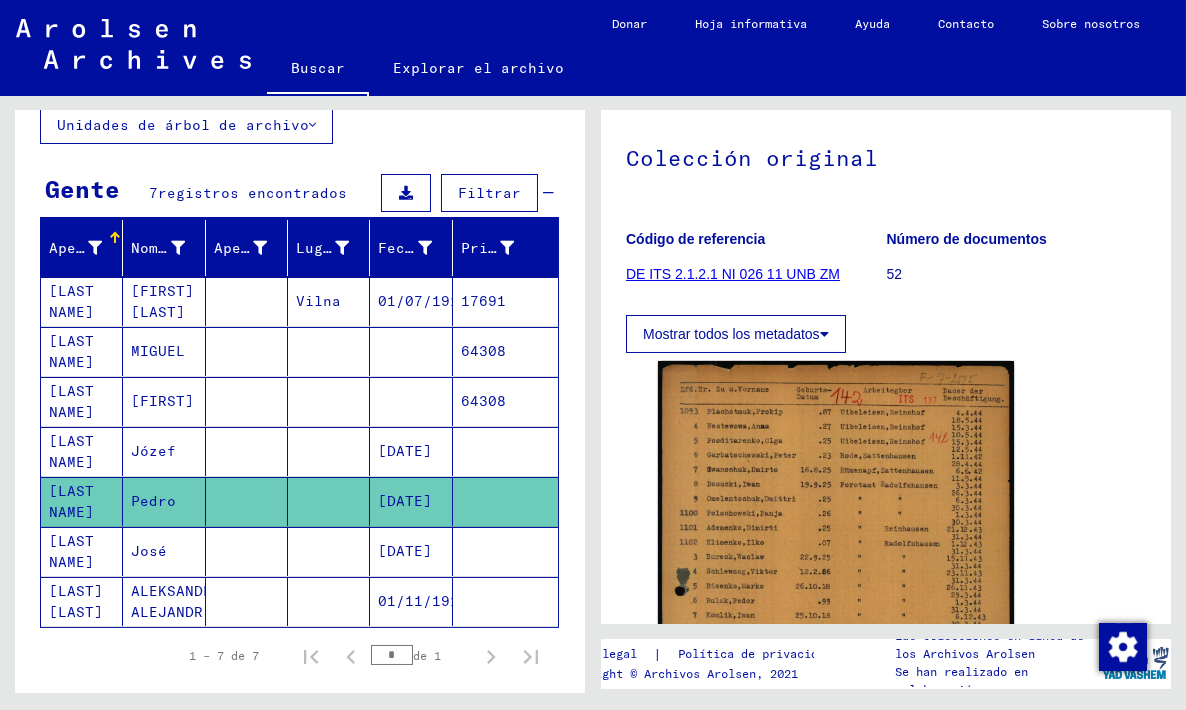 scroll, scrollTop: 178, scrollLeft: 0, axis: vertical 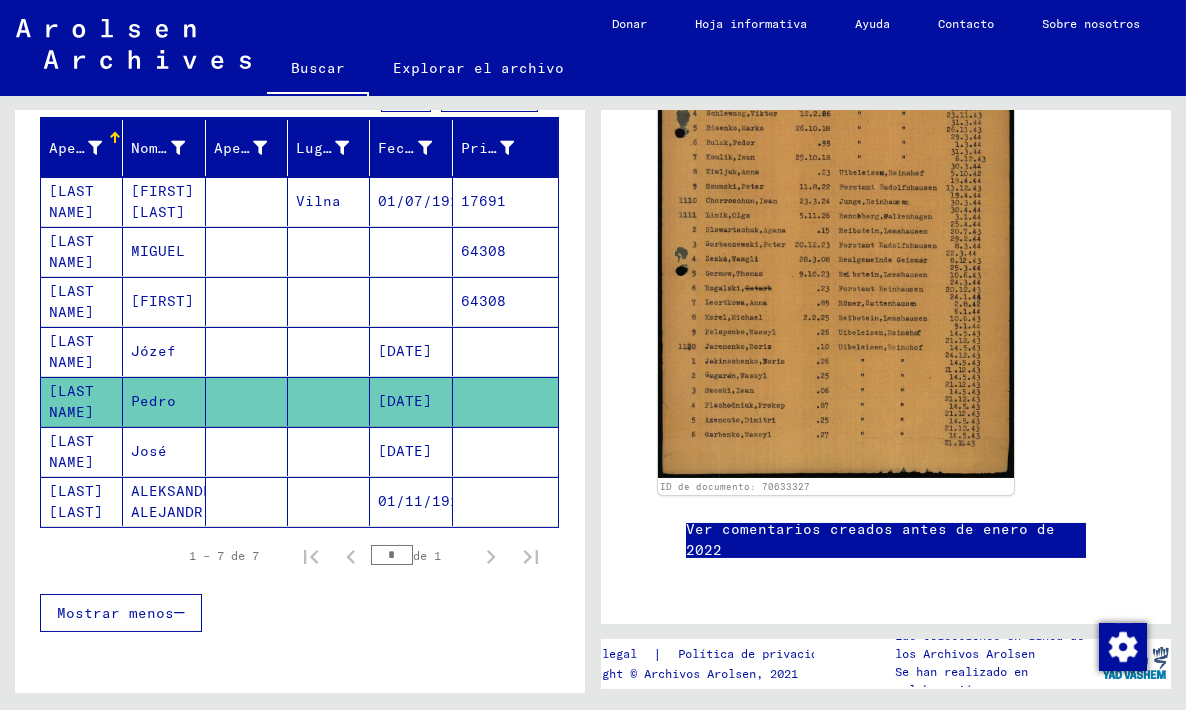 click on "Józef" at bounding box center (164, 401) 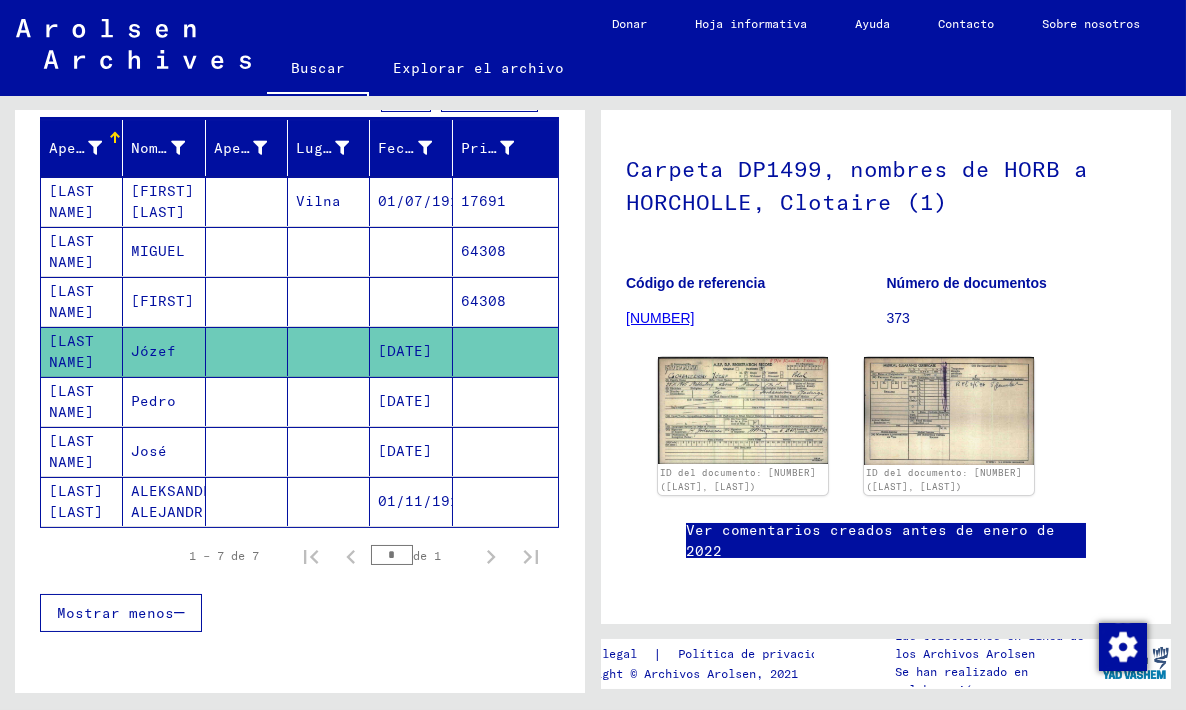 scroll, scrollTop: 156, scrollLeft: 0, axis: vertical 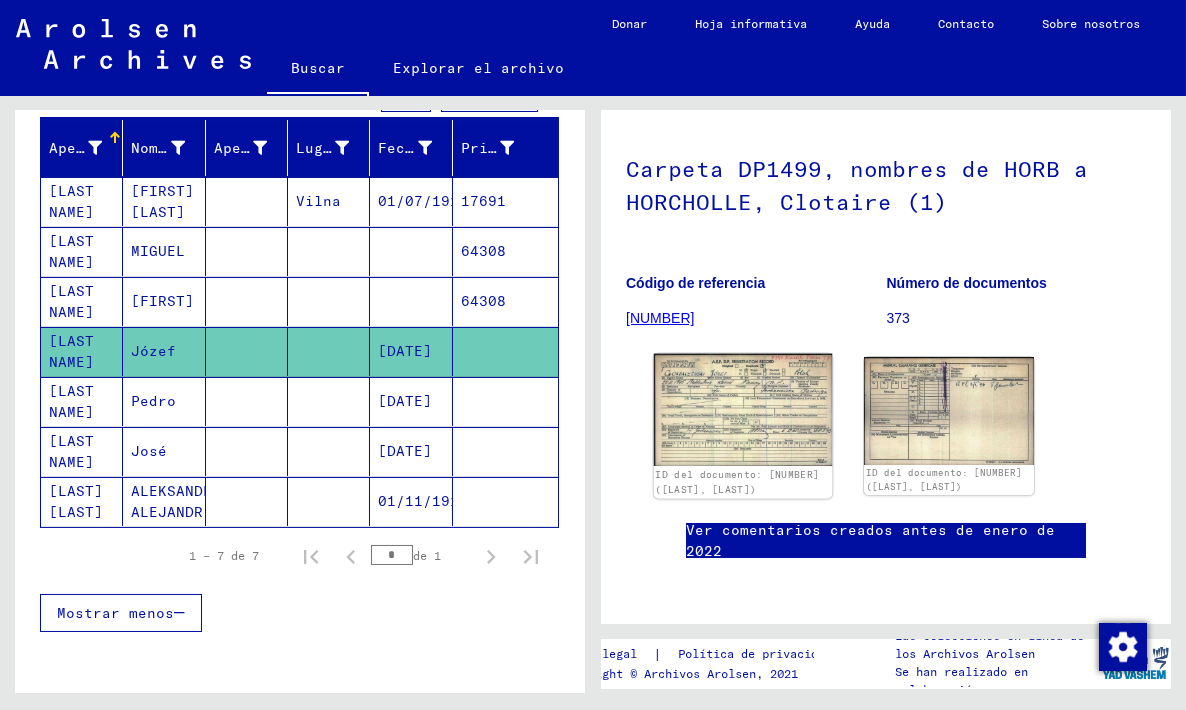 click 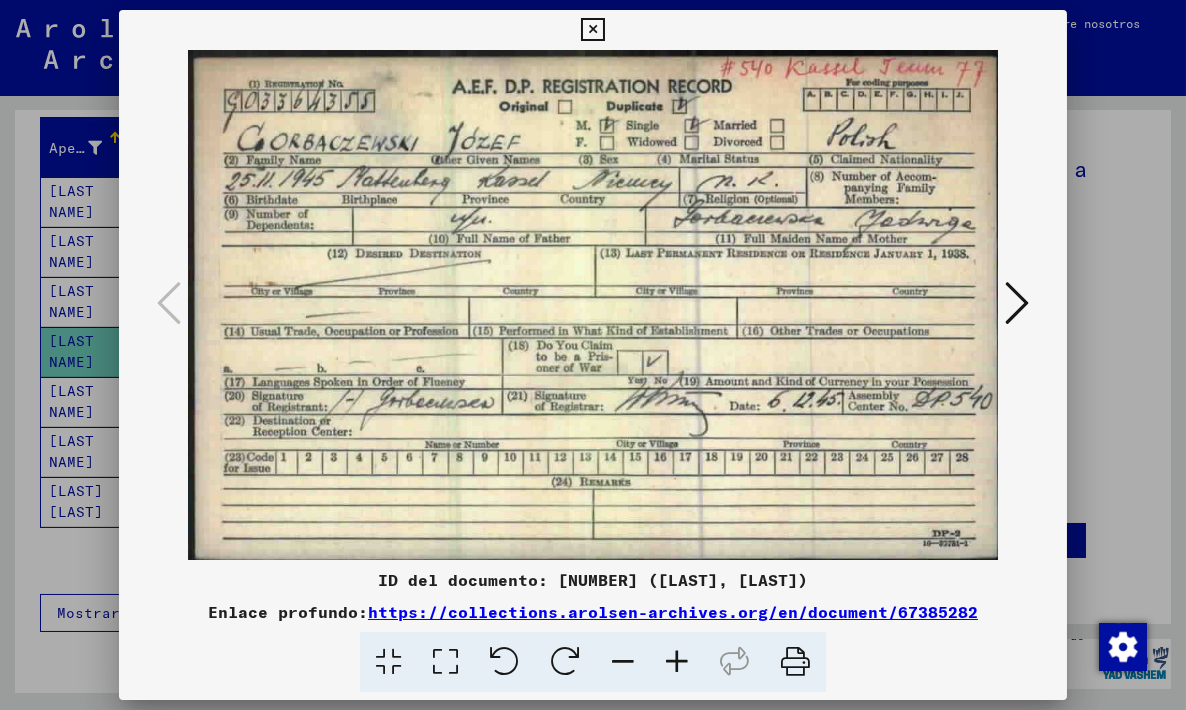 click at bounding box center (1017, 303) 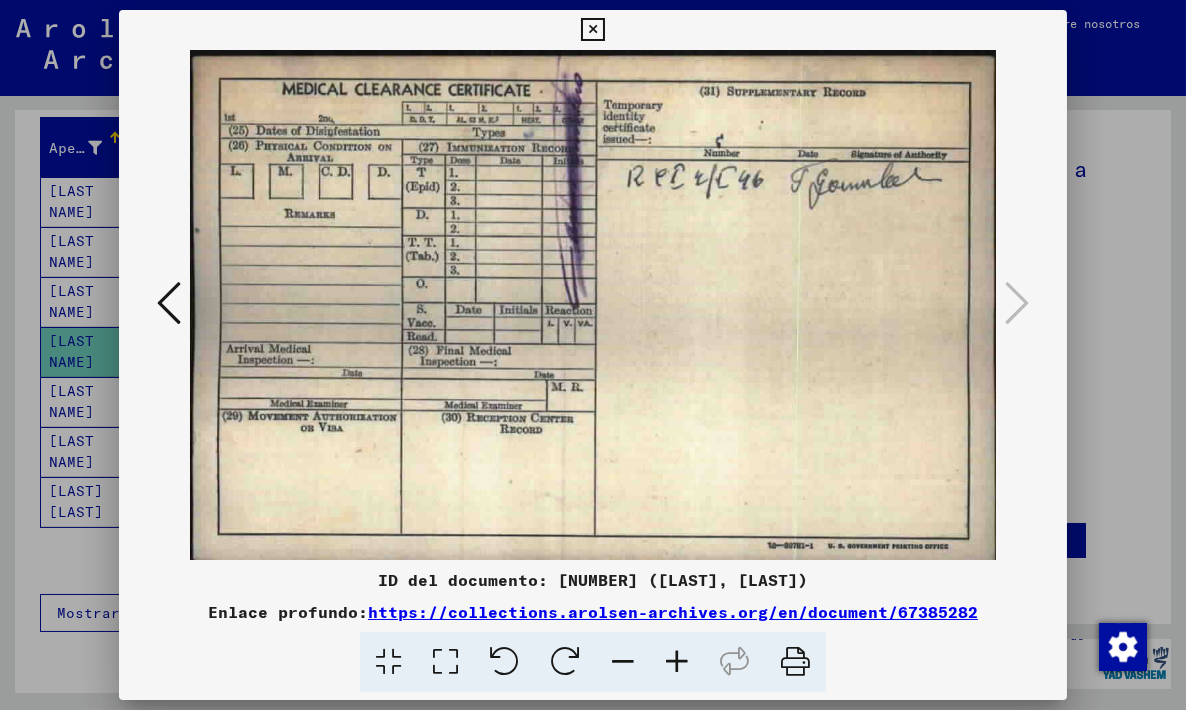 click at bounding box center [593, 355] 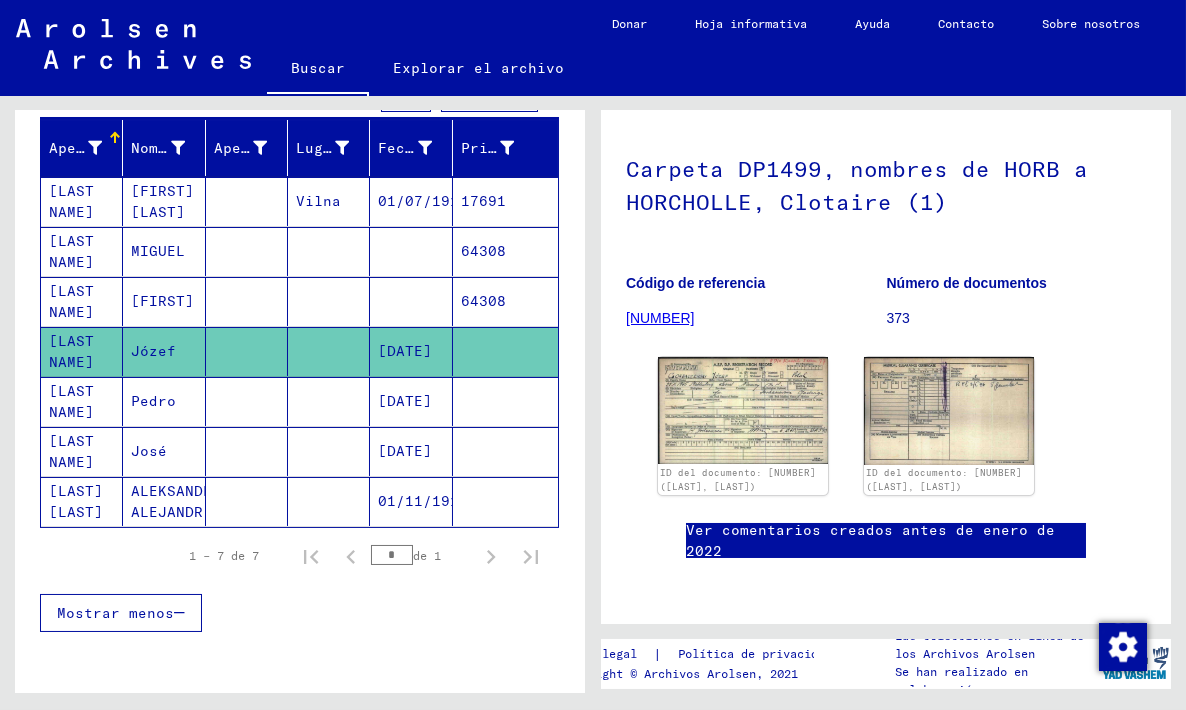 click on "ALEKSANDER ALEJANDR" 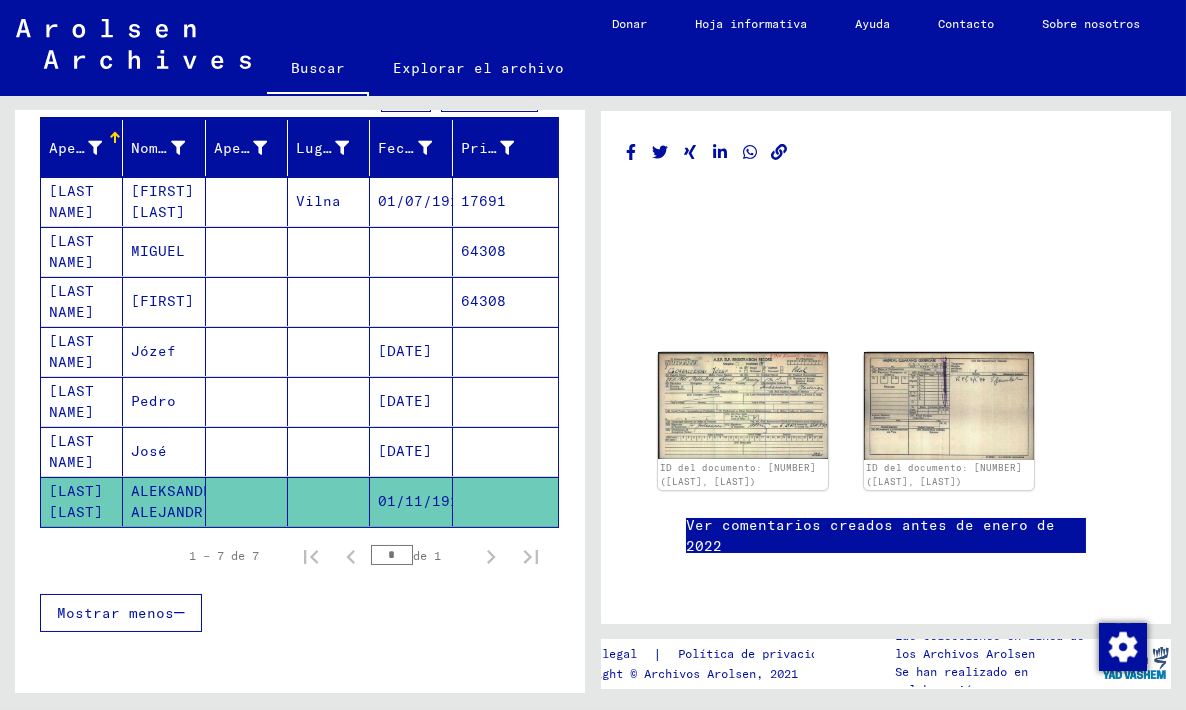 scroll, scrollTop: 72, scrollLeft: 0, axis: vertical 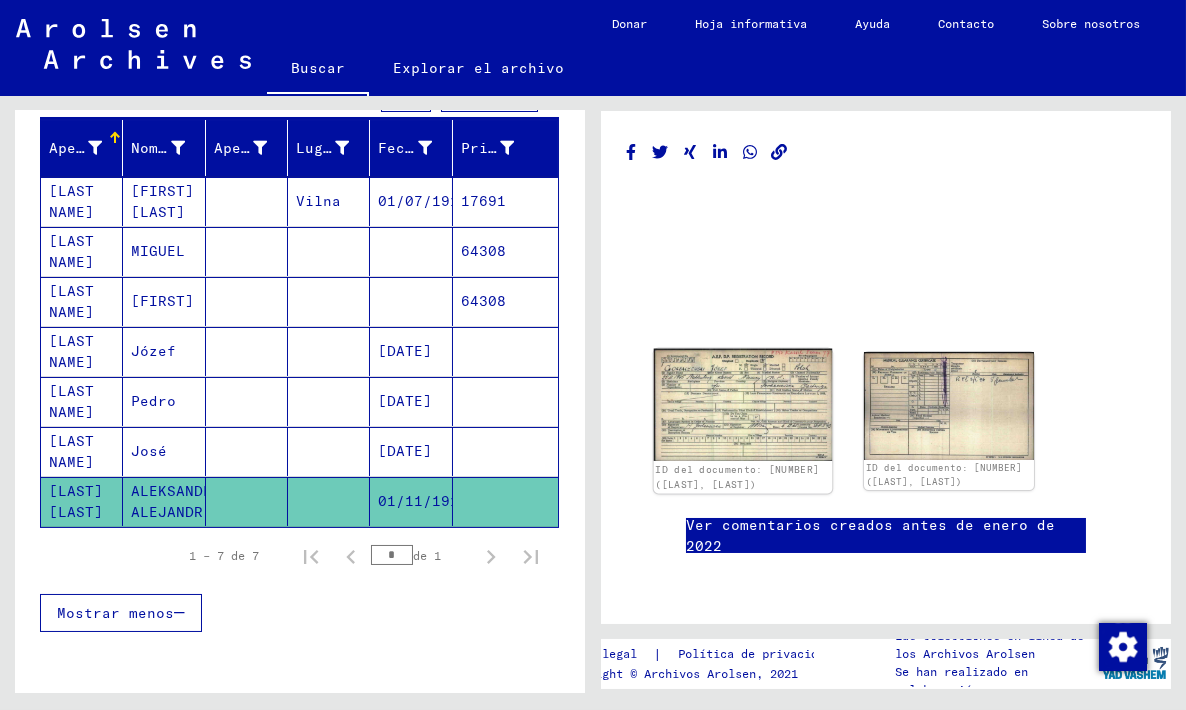 click 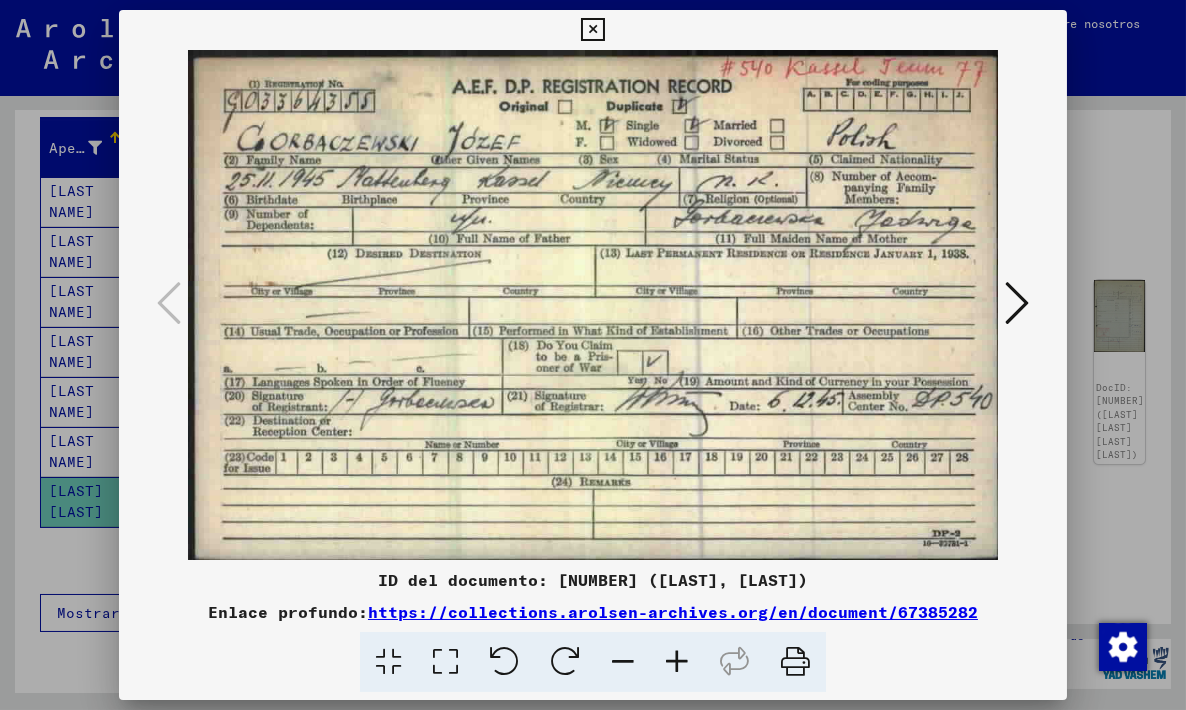 click at bounding box center (592, 30) 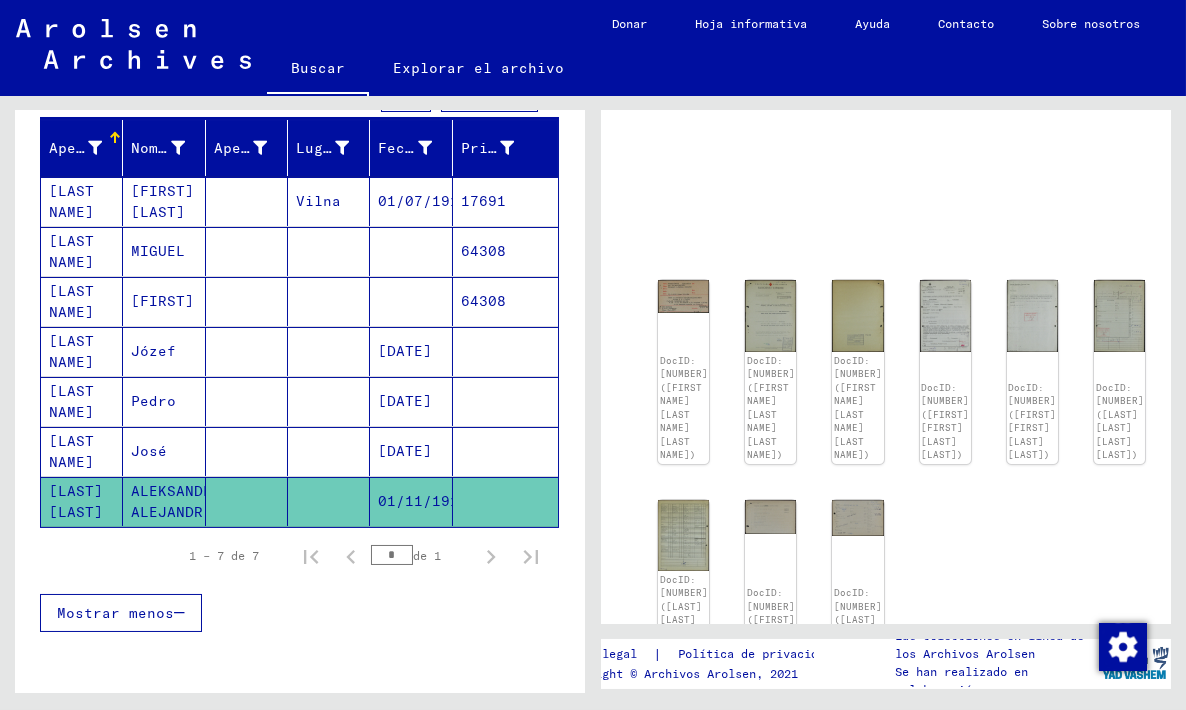 scroll, scrollTop: 227, scrollLeft: 0, axis: vertical 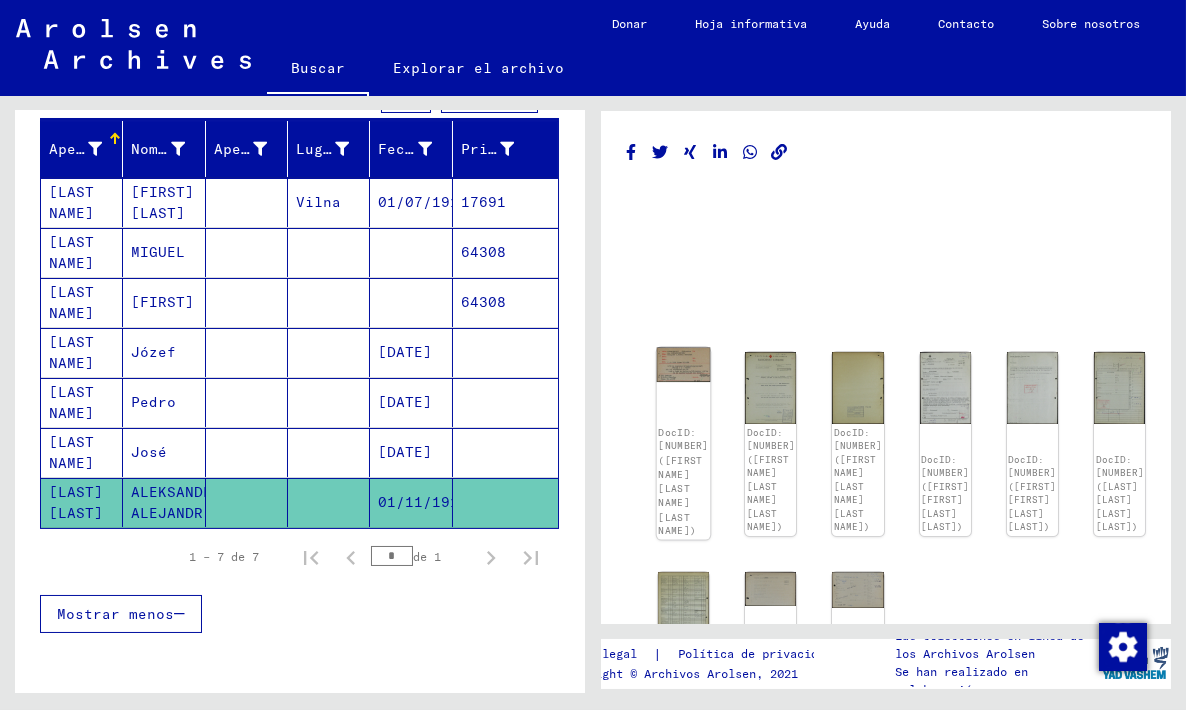 click 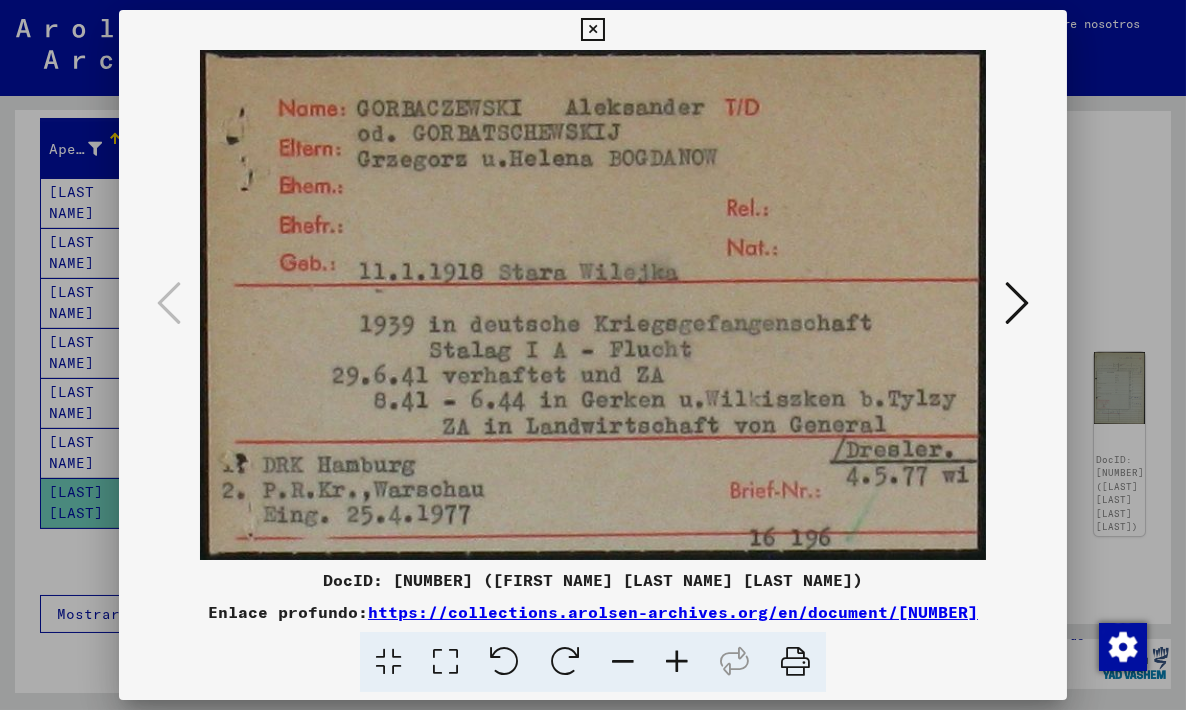 type 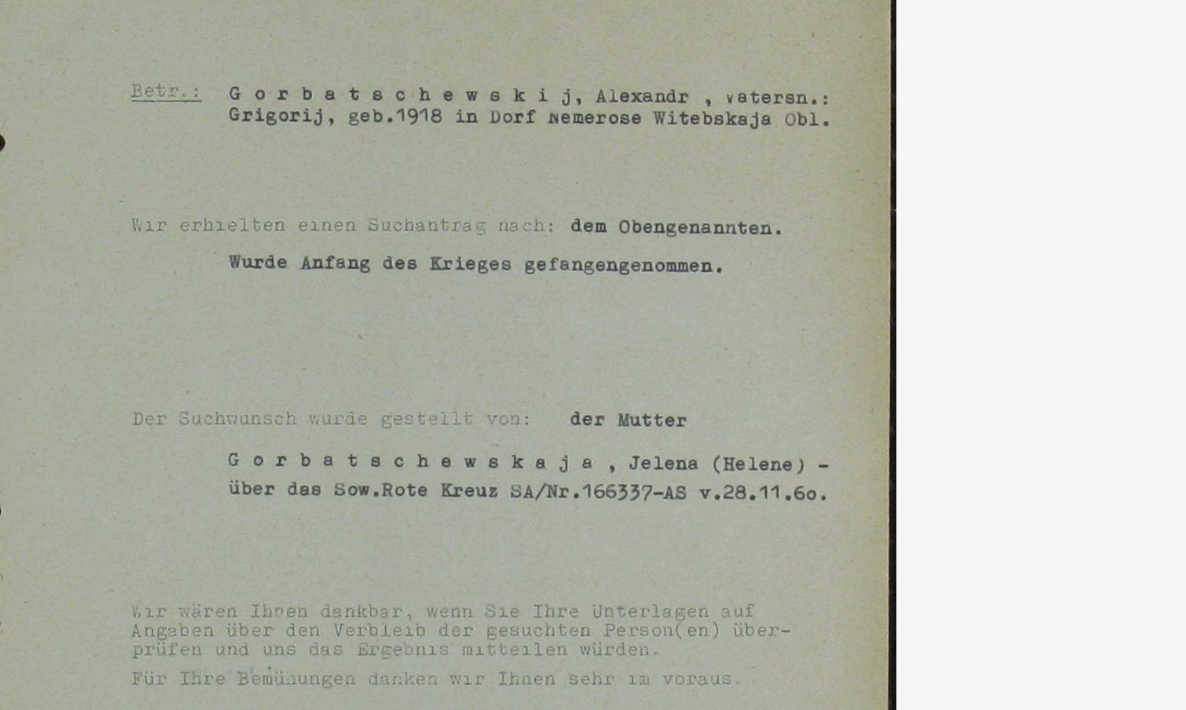 type 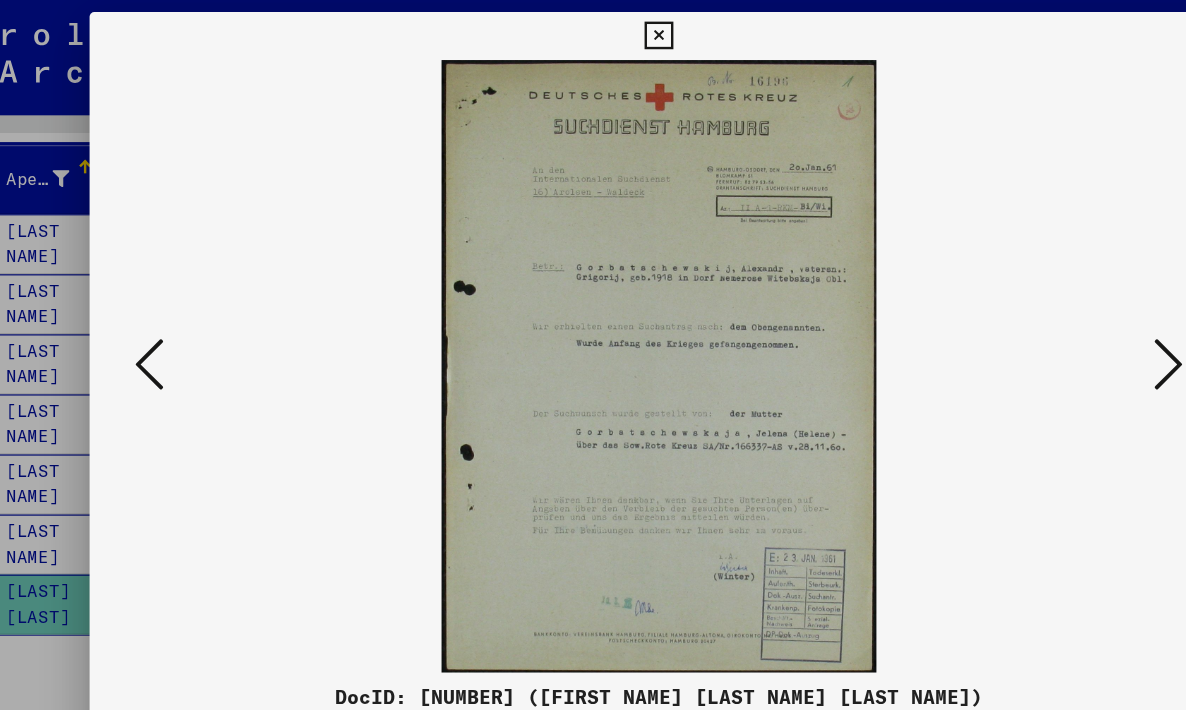 click at bounding box center [592, 30] 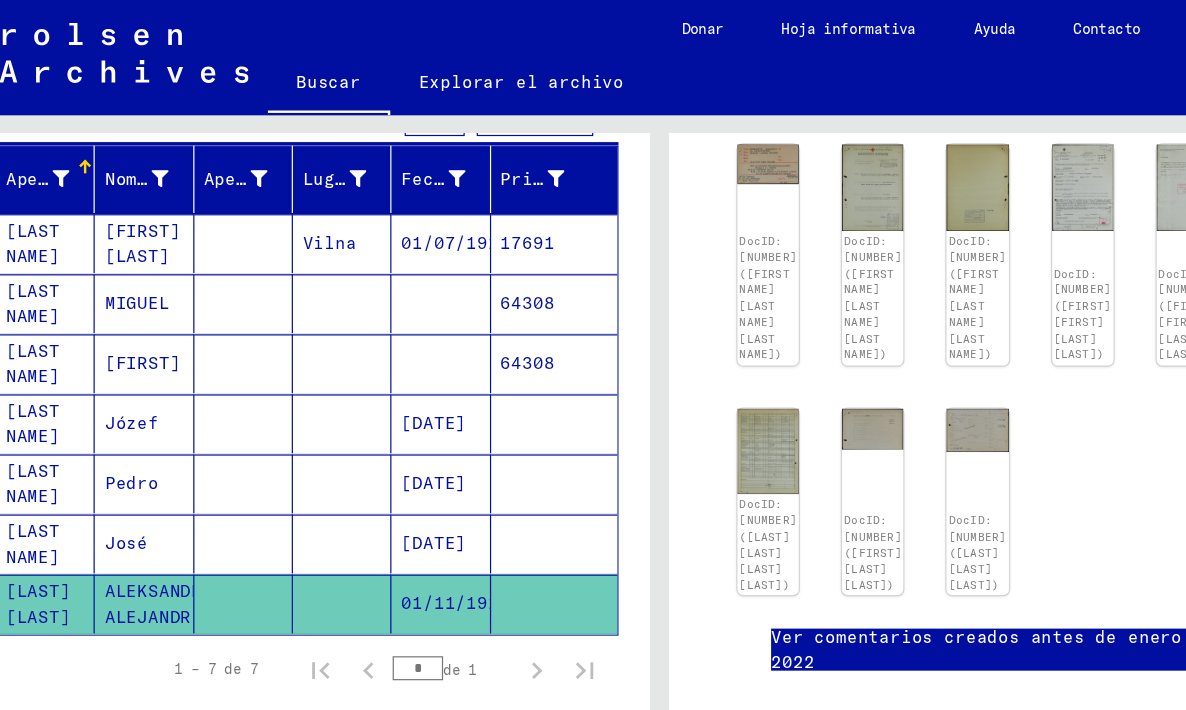 scroll, scrollTop: 365, scrollLeft: 0, axis: vertical 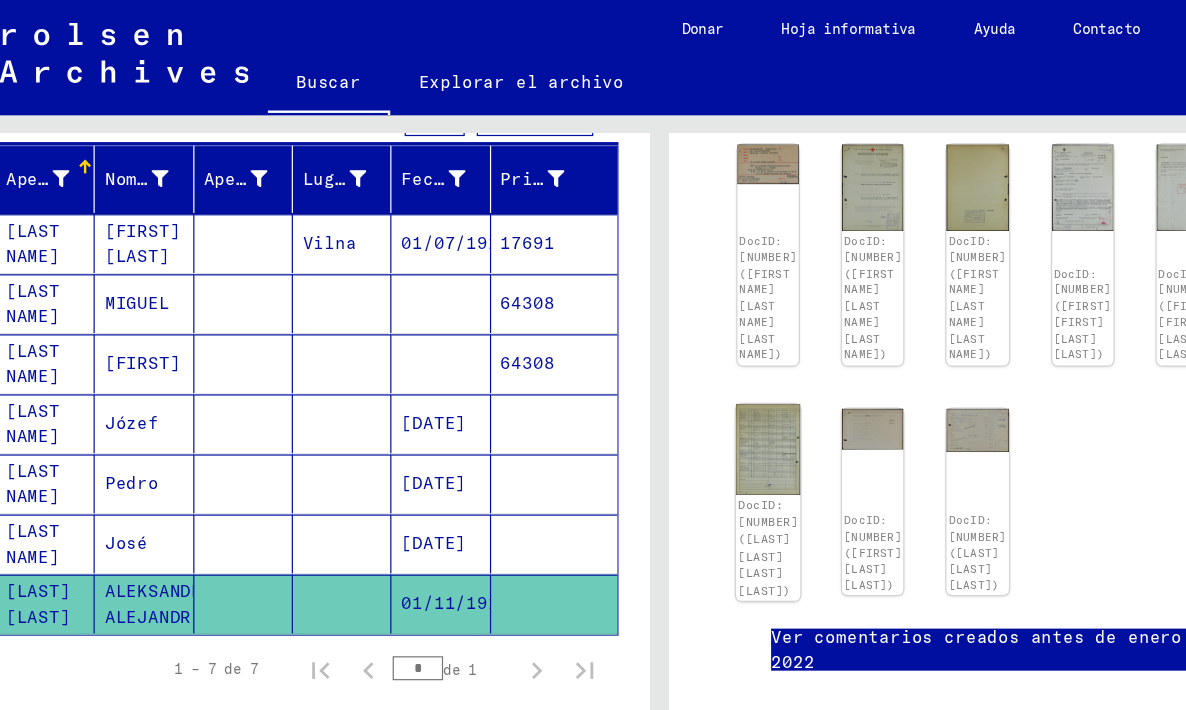 click 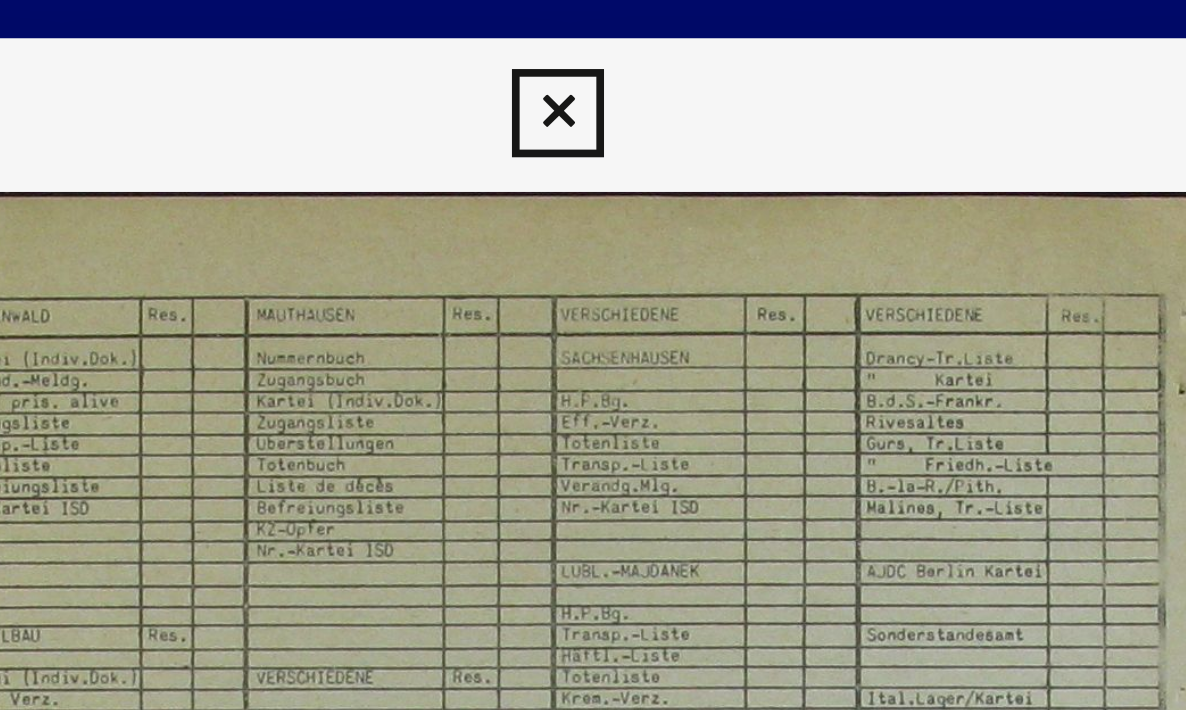 click at bounding box center [592, 30] 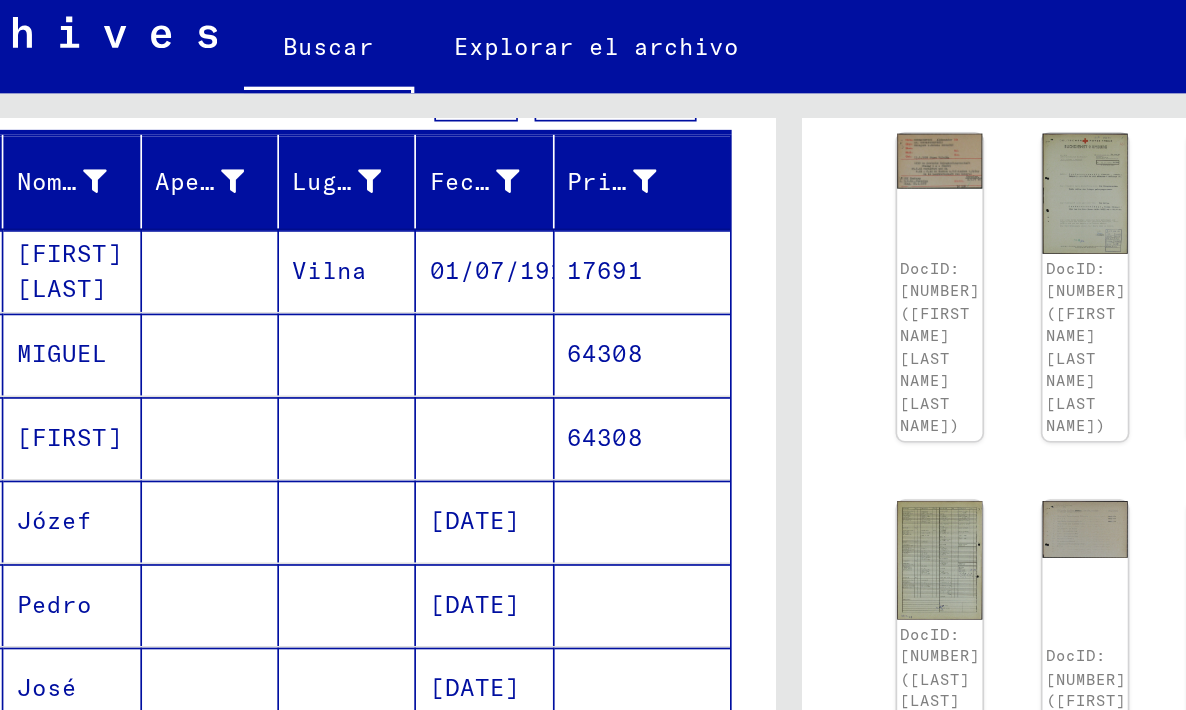 scroll, scrollTop: 400, scrollLeft: 152, axis: both 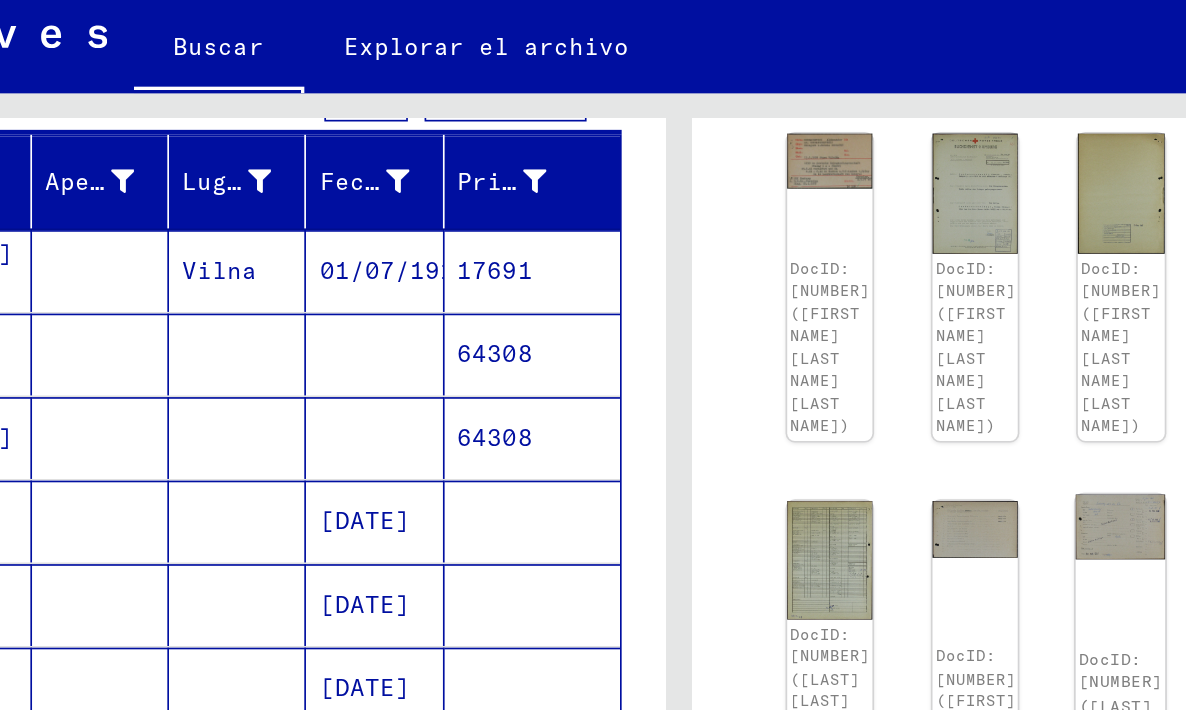 click 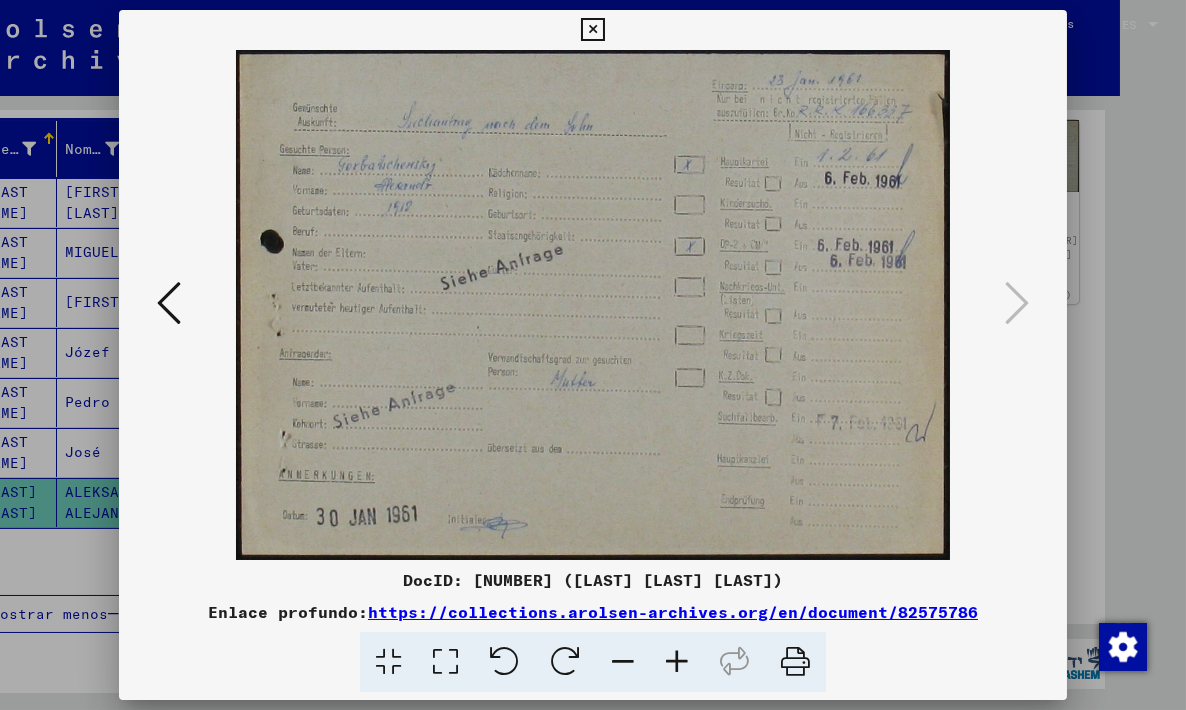 click at bounding box center [169, 303] 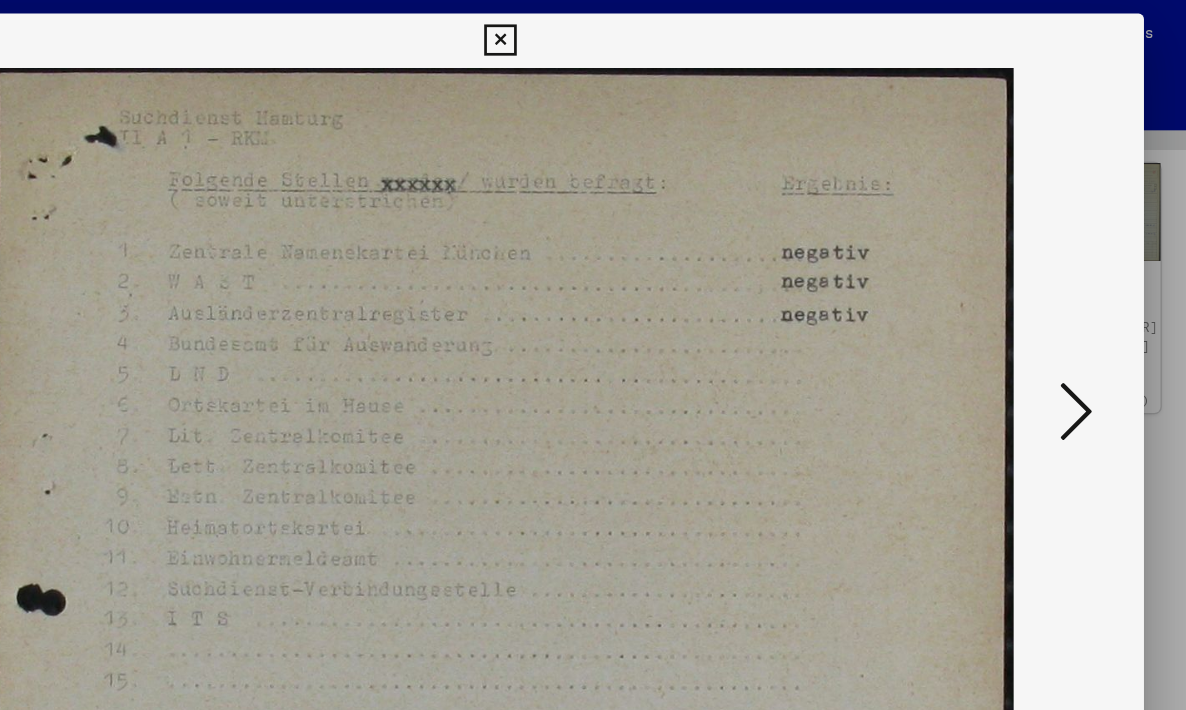 click at bounding box center [592, 30] 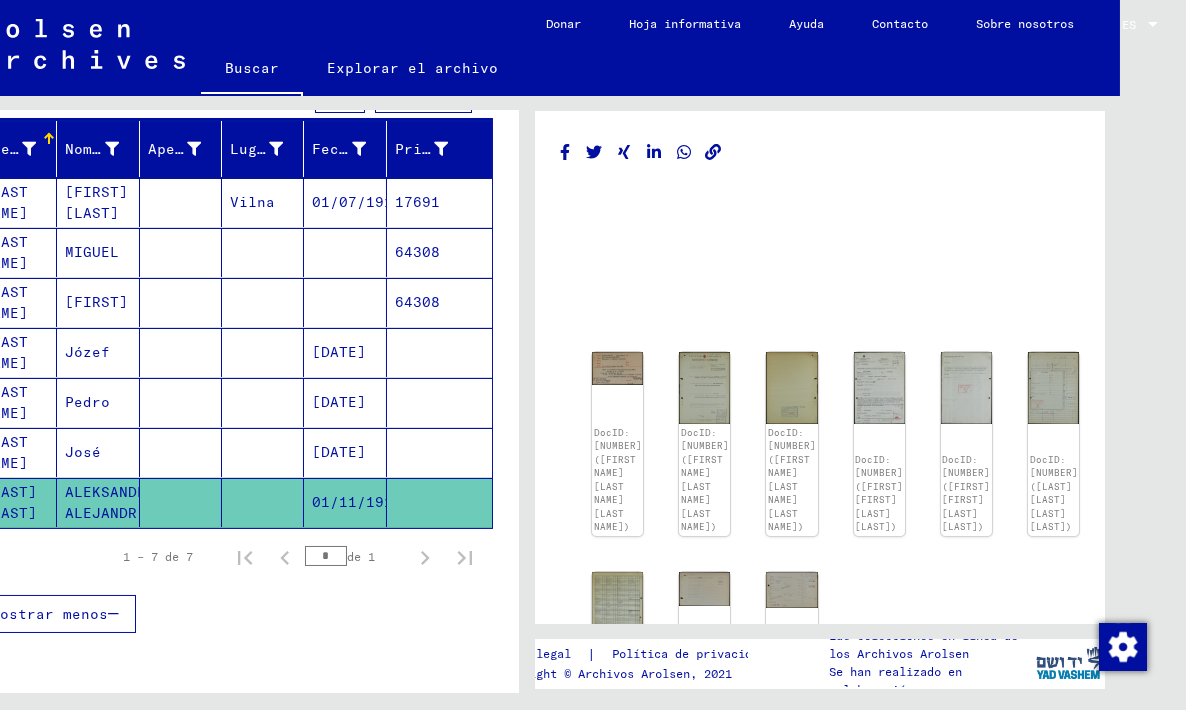 scroll, scrollTop: 0, scrollLeft: 0, axis: both 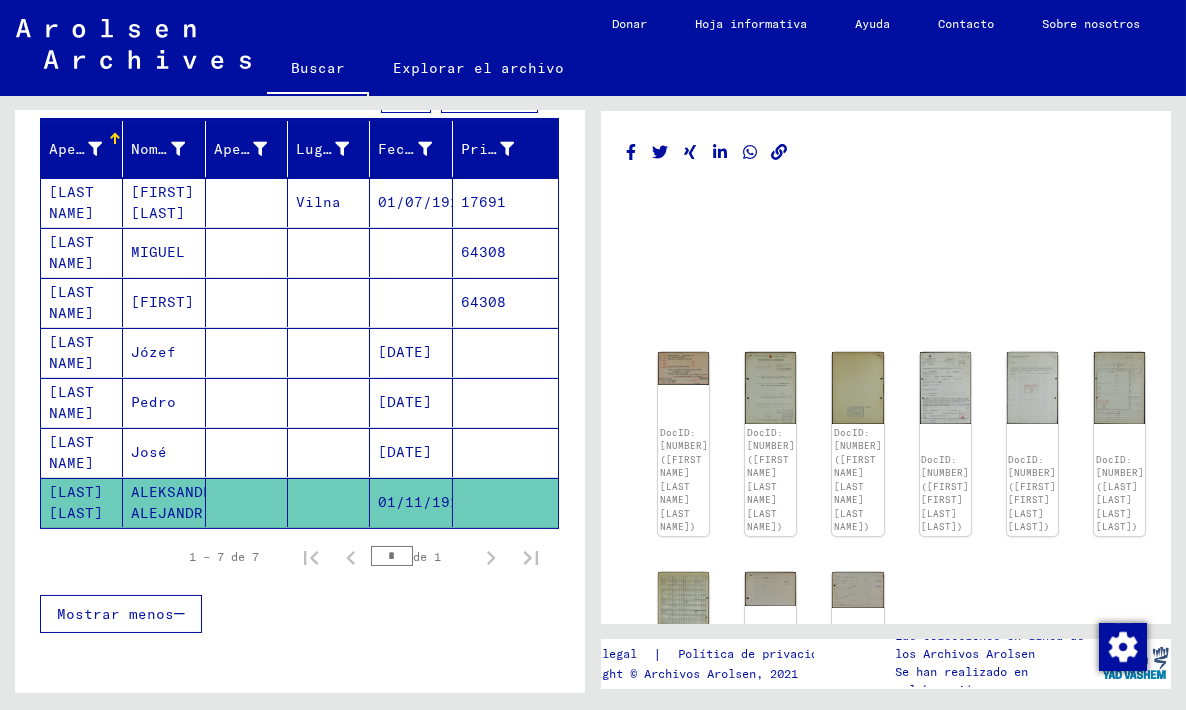 click at bounding box center (247, 452) 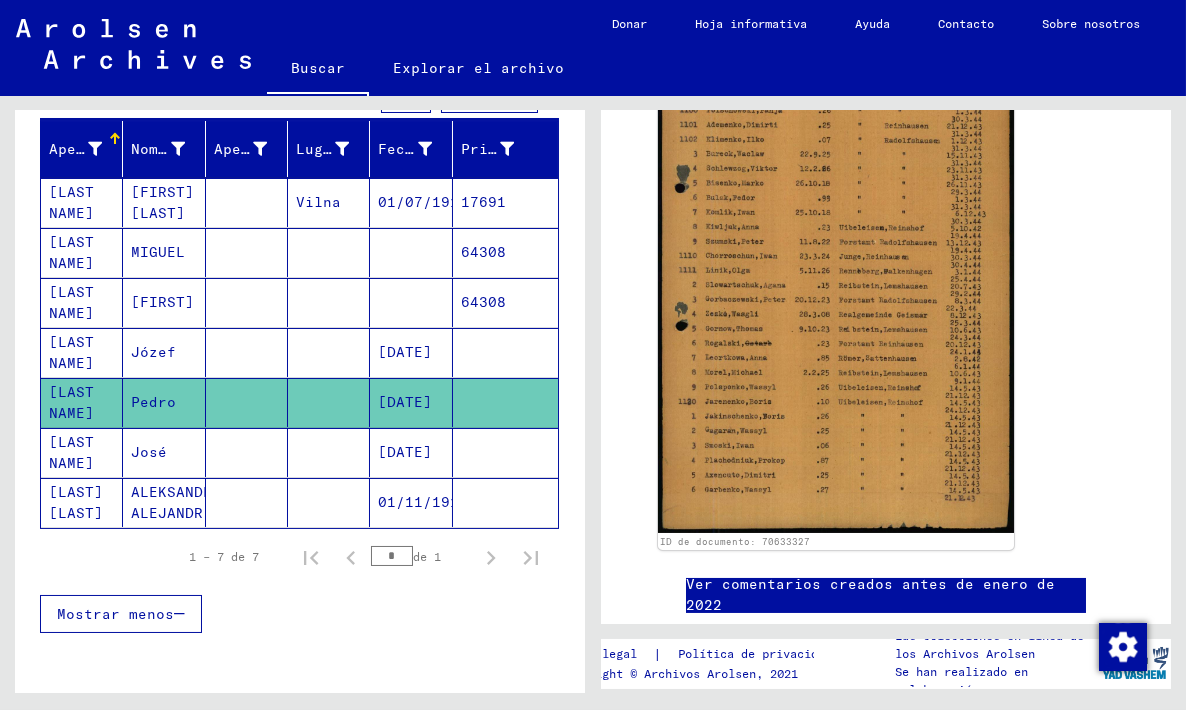 scroll, scrollTop: 596, scrollLeft: 0, axis: vertical 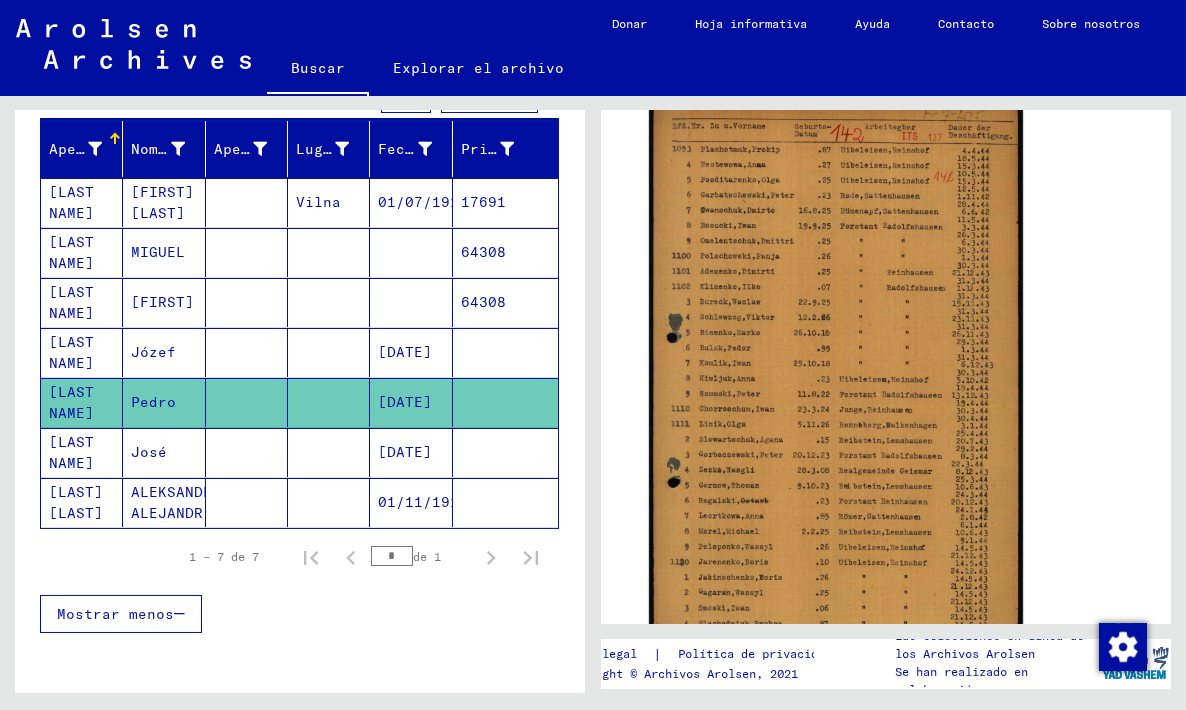 click 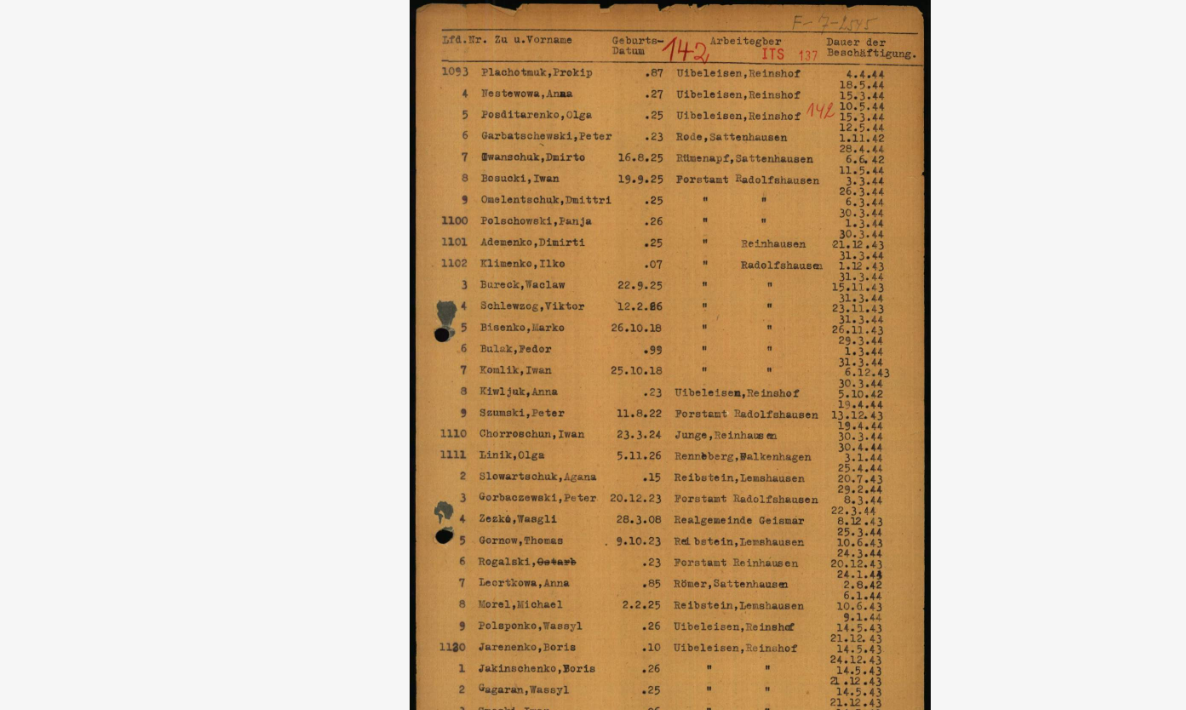 click at bounding box center (593, 305) 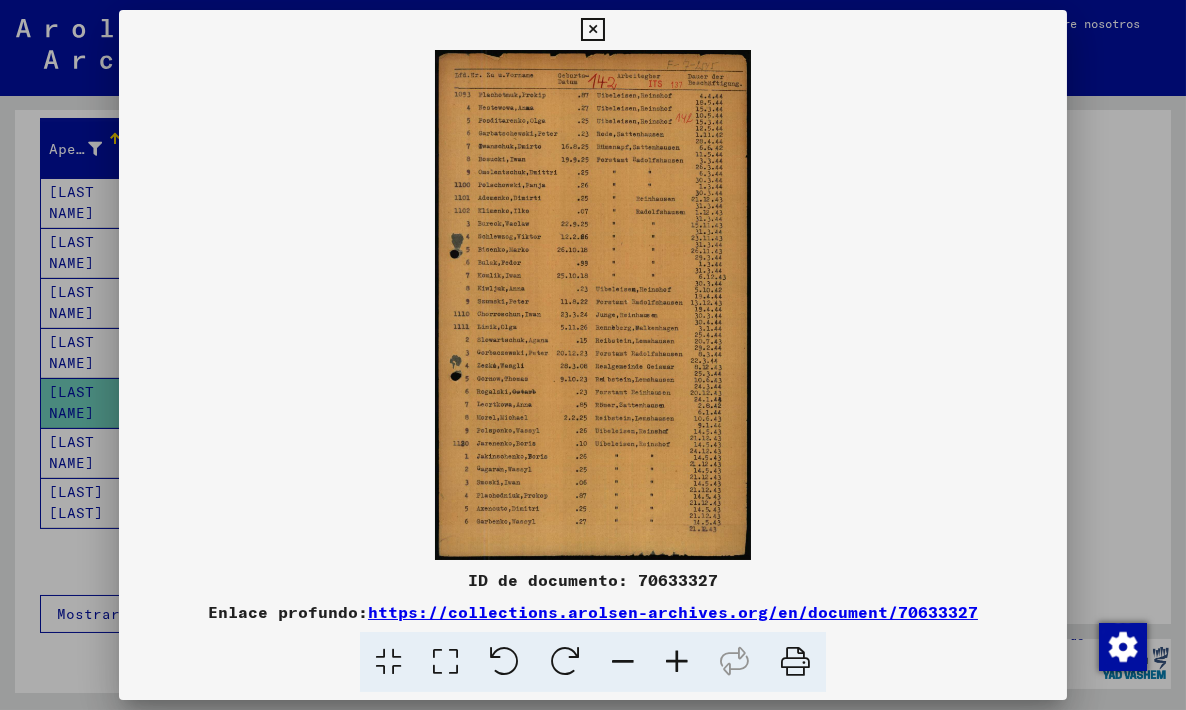 click at bounding box center (592, 30) 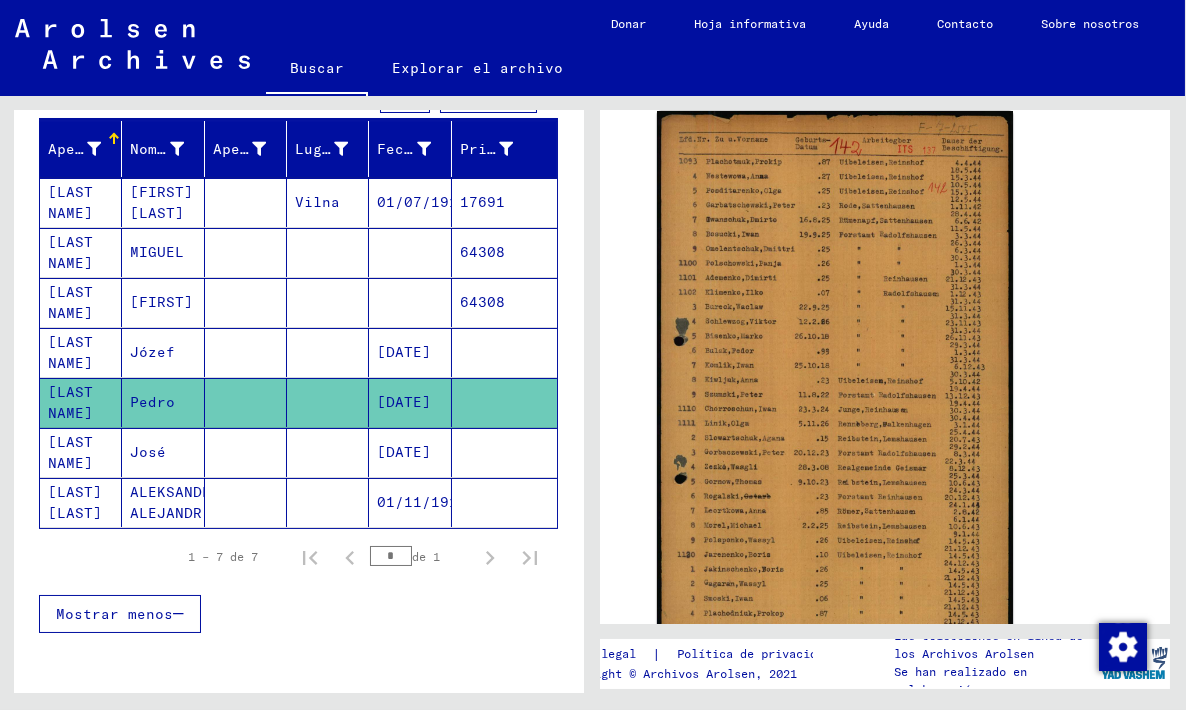 scroll, scrollTop: 0, scrollLeft: 0, axis: both 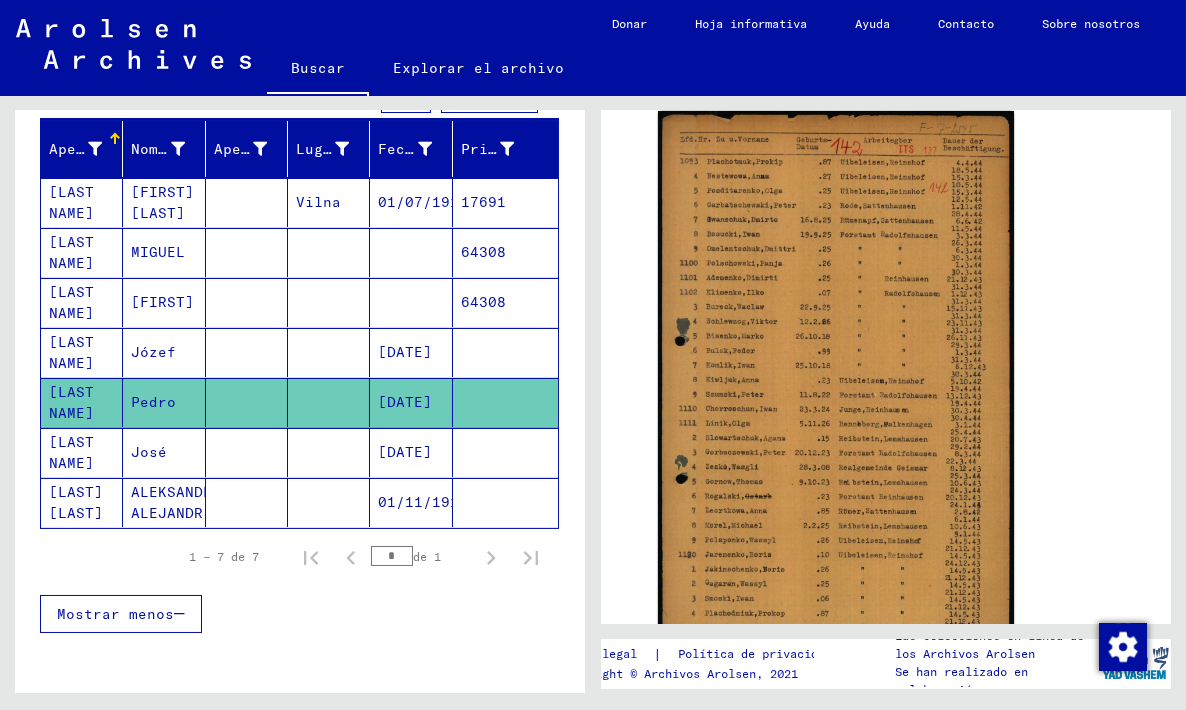click on "Pedro" 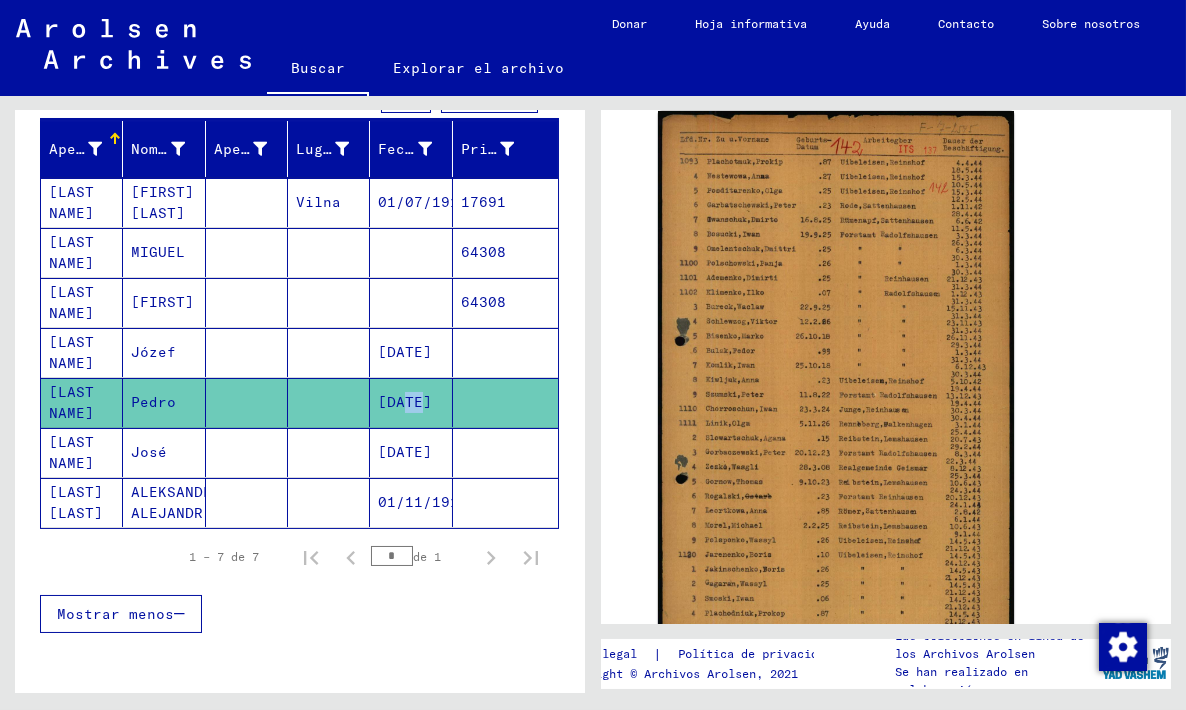 click on "[LAST NAME]" at bounding box center [71, 352] 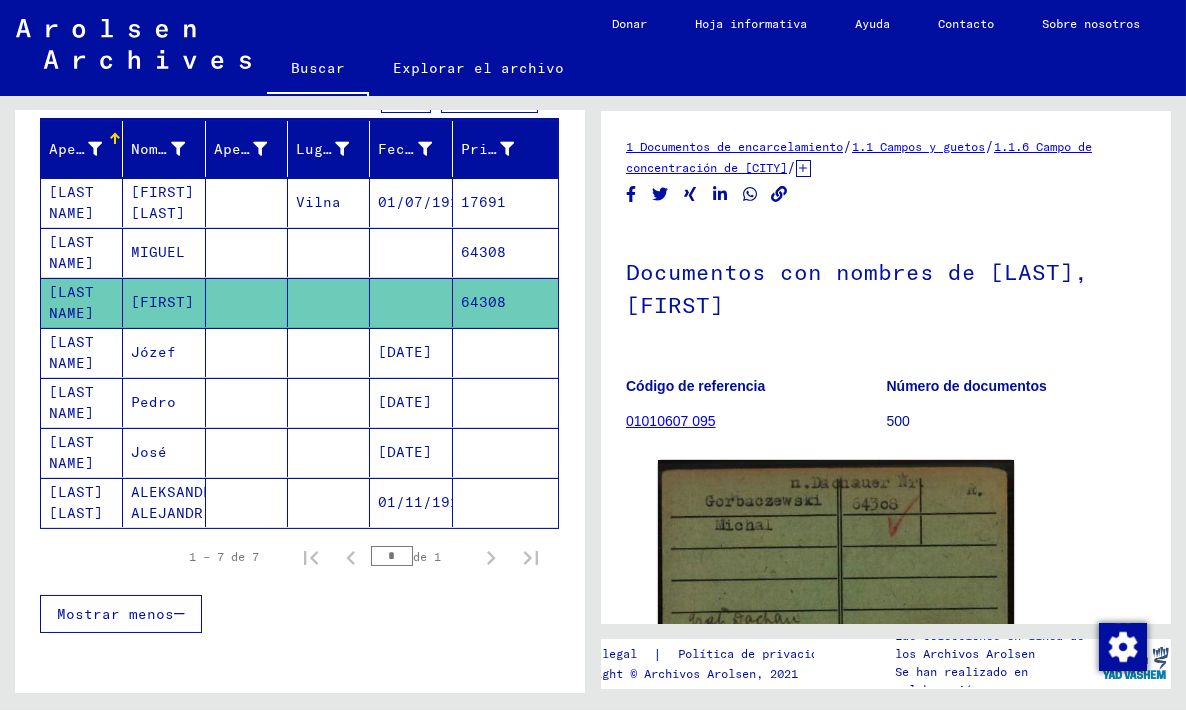 scroll, scrollTop: 0, scrollLeft: 0, axis: both 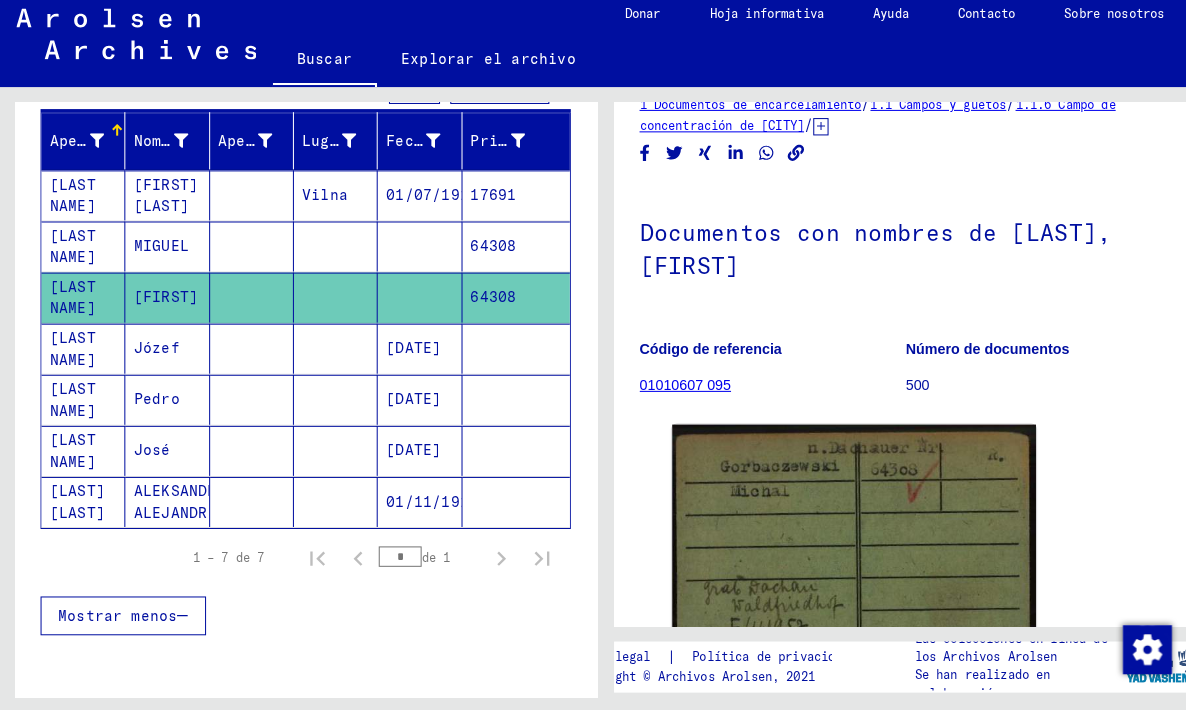 click on "MIGUEL" at bounding box center (164, 302) 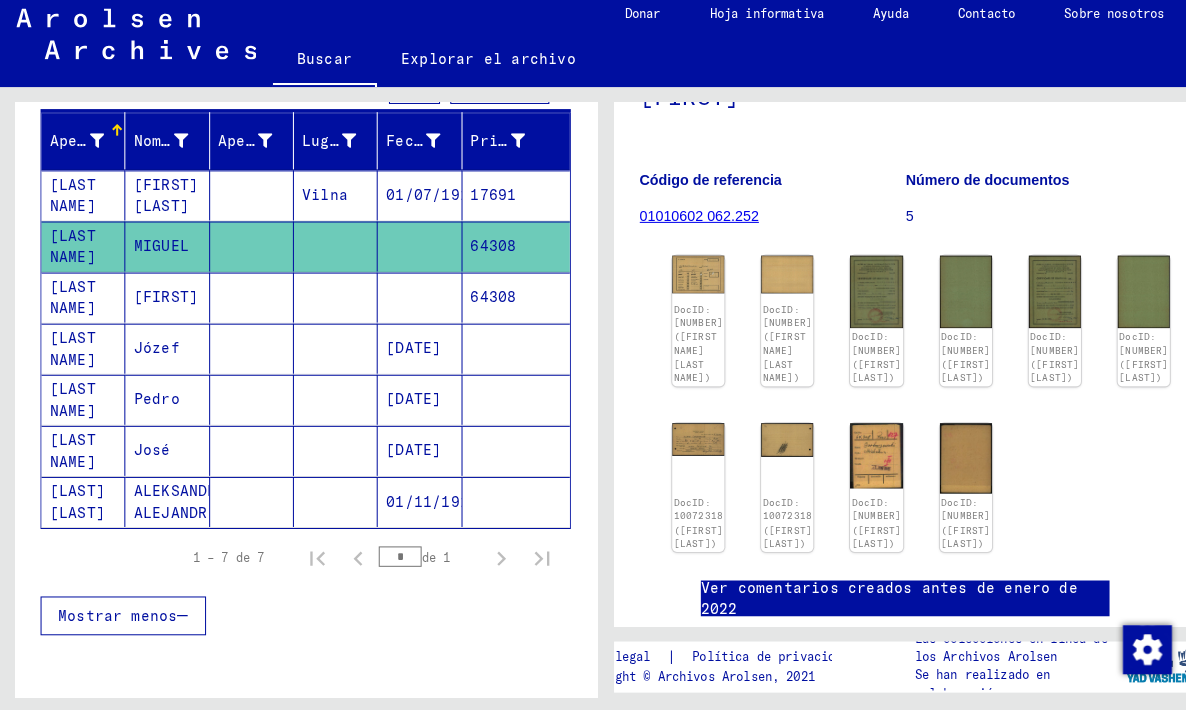 scroll, scrollTop: 260, scrollLeft: 0, axis: vertical 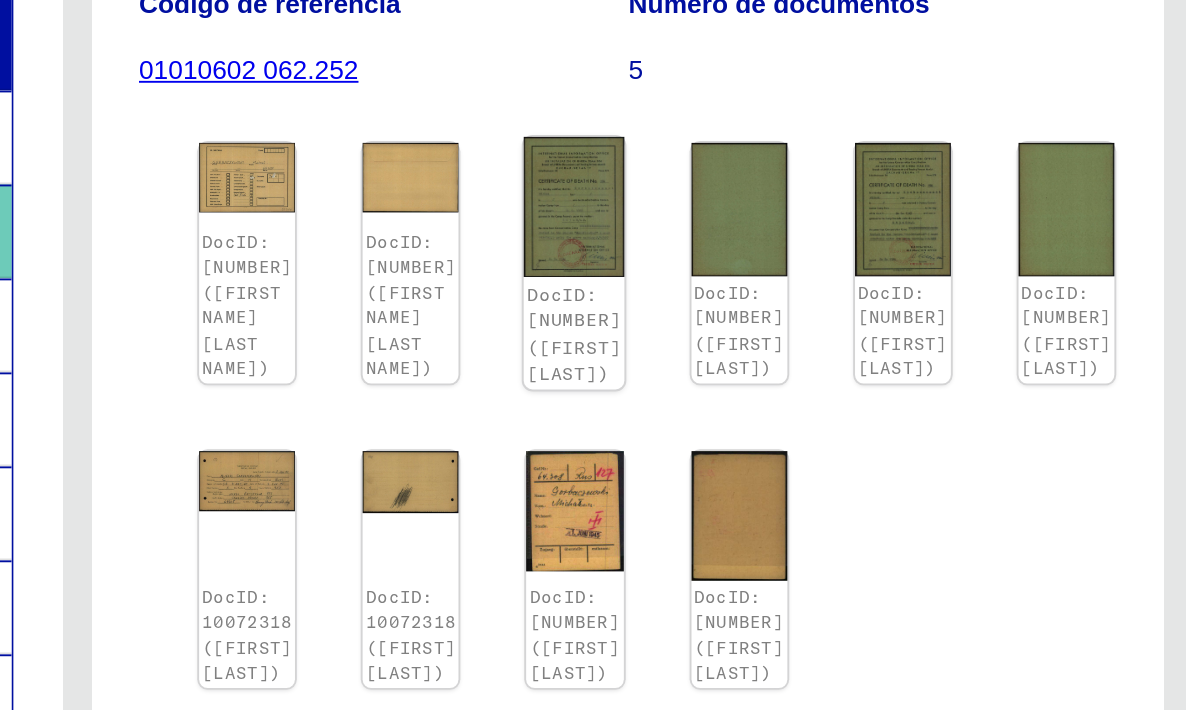click 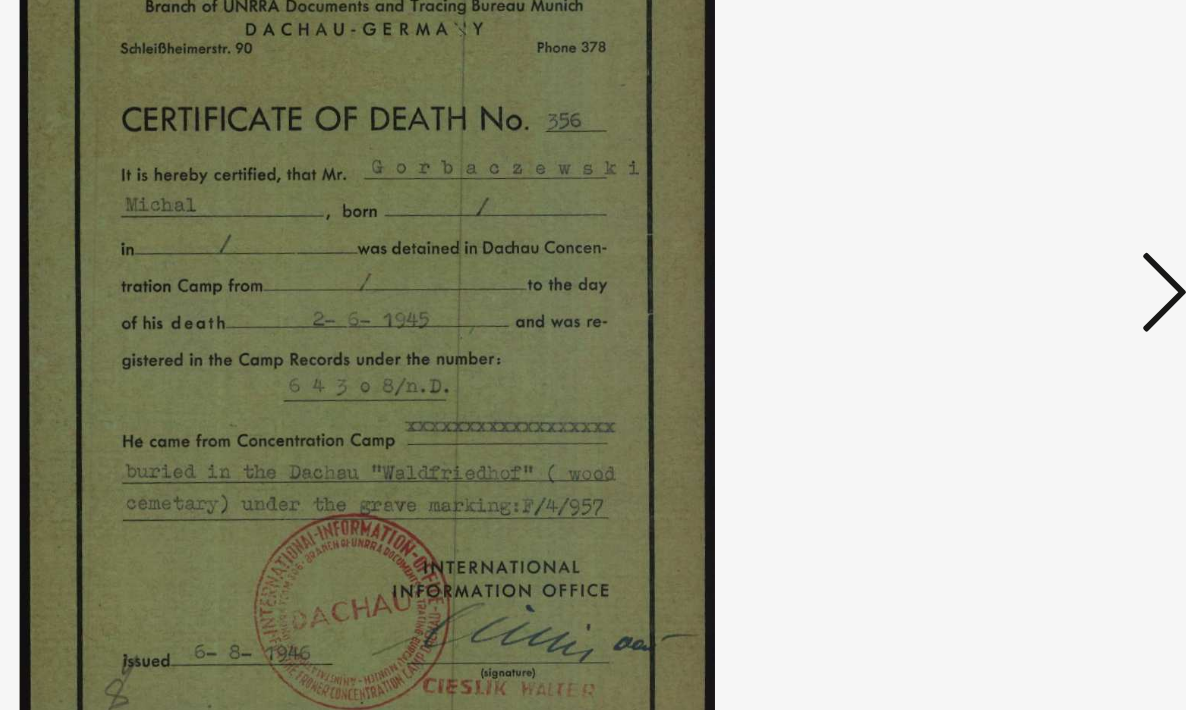click at bounding box center (1017, 303) 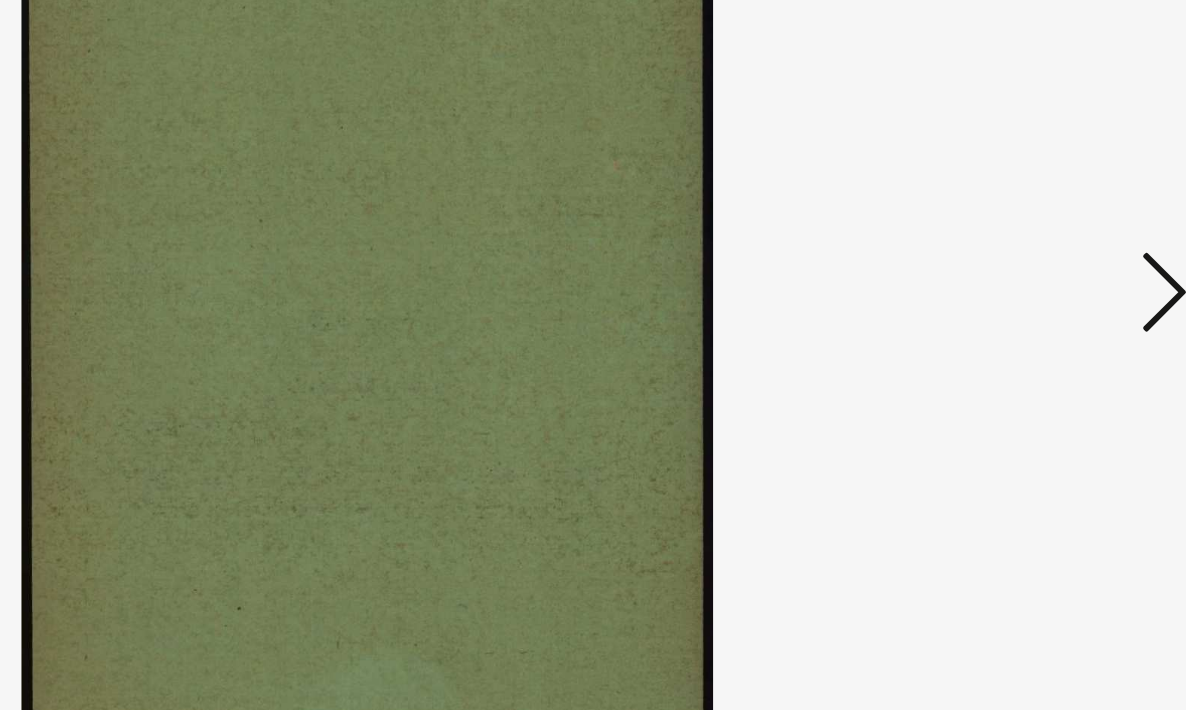 click at bounding box center (1017, 304) 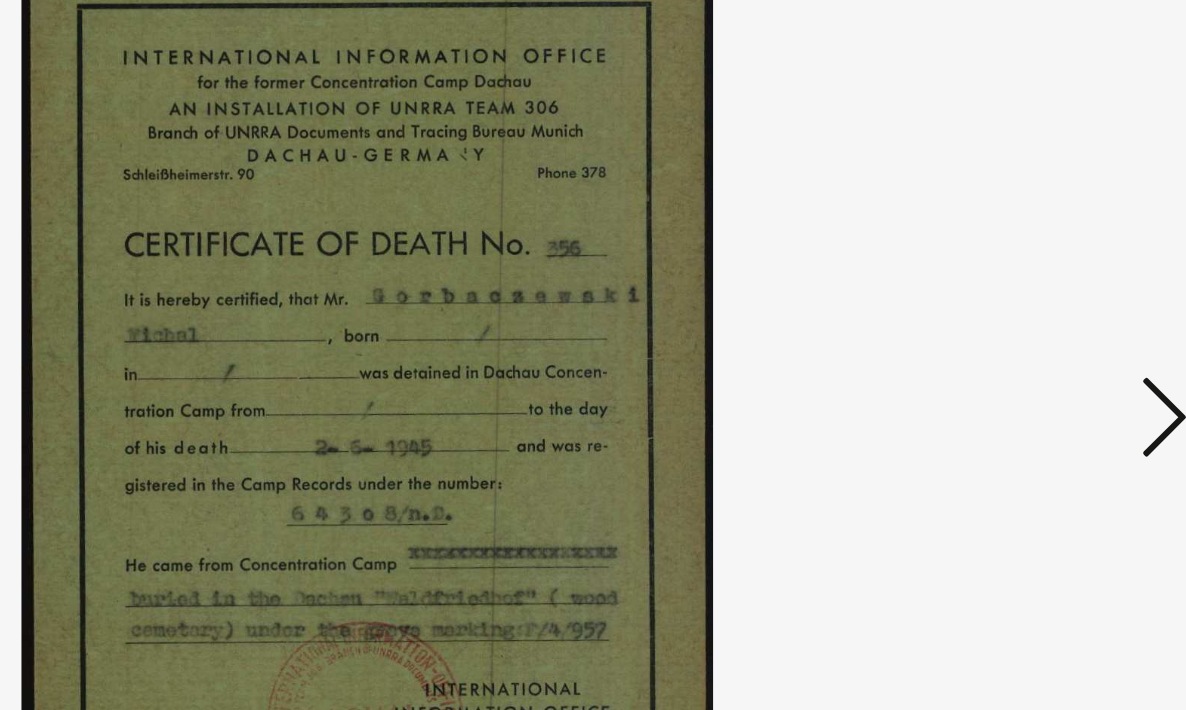 click at bounding box center [1017, 303] 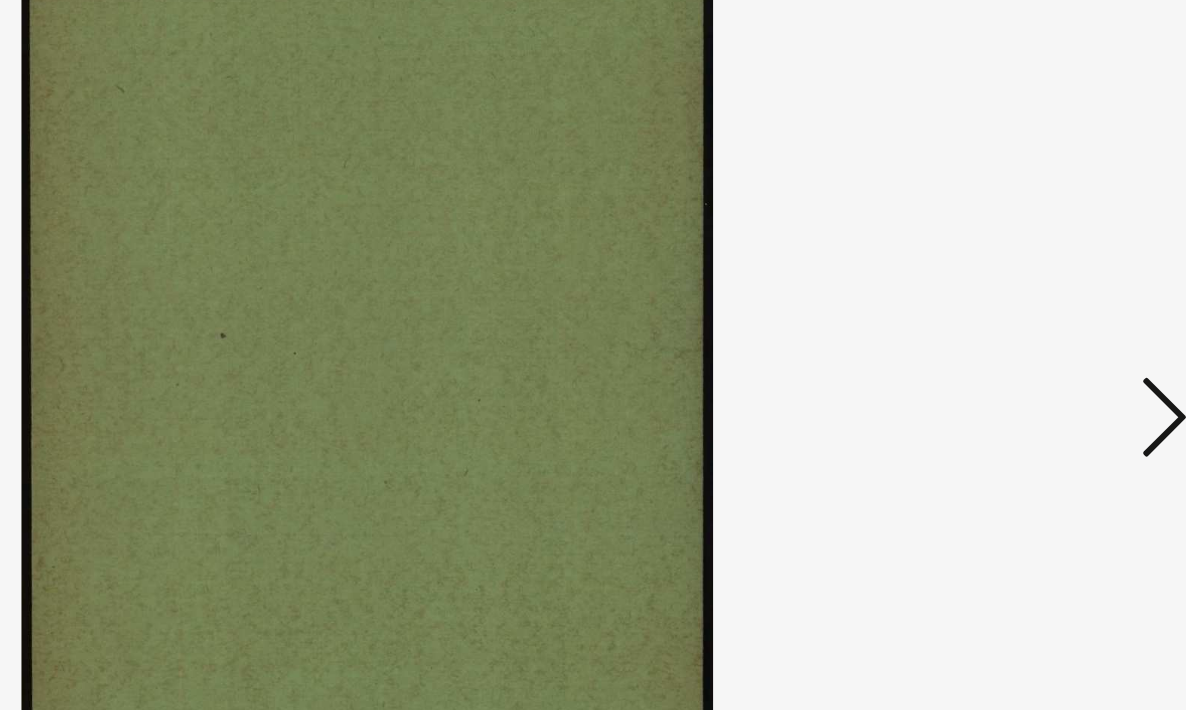 click at bounding box center (1017, 303) 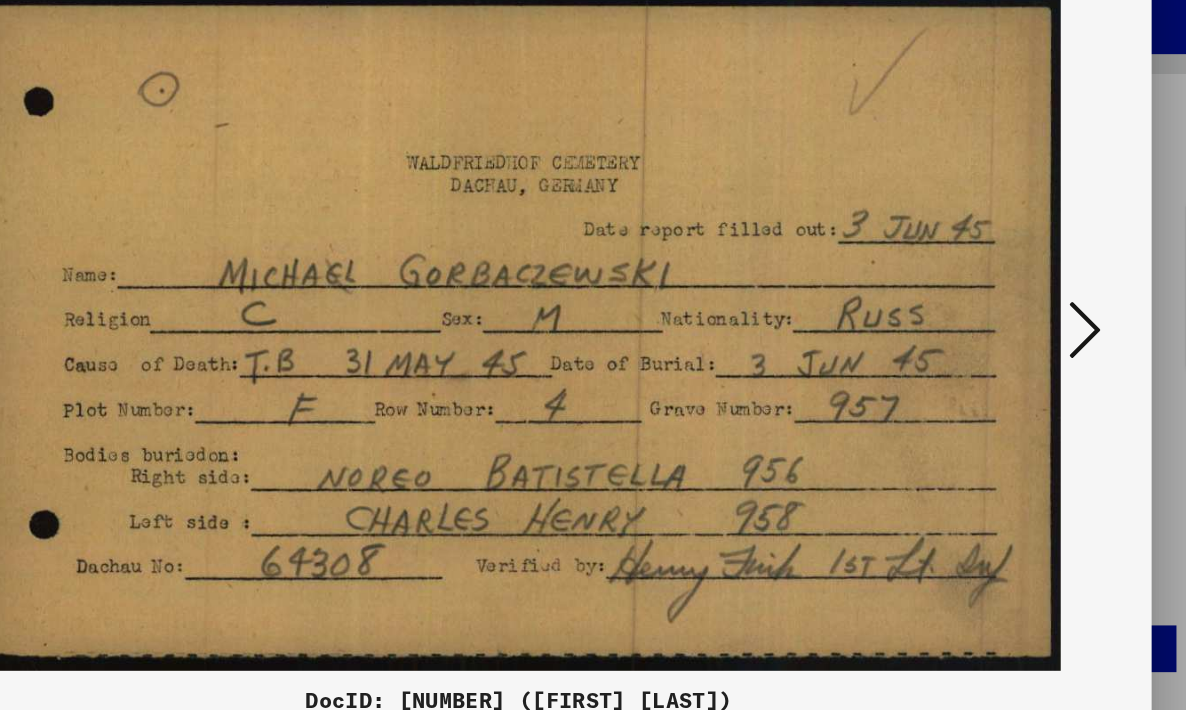 click at bounding box center (1017, 303) 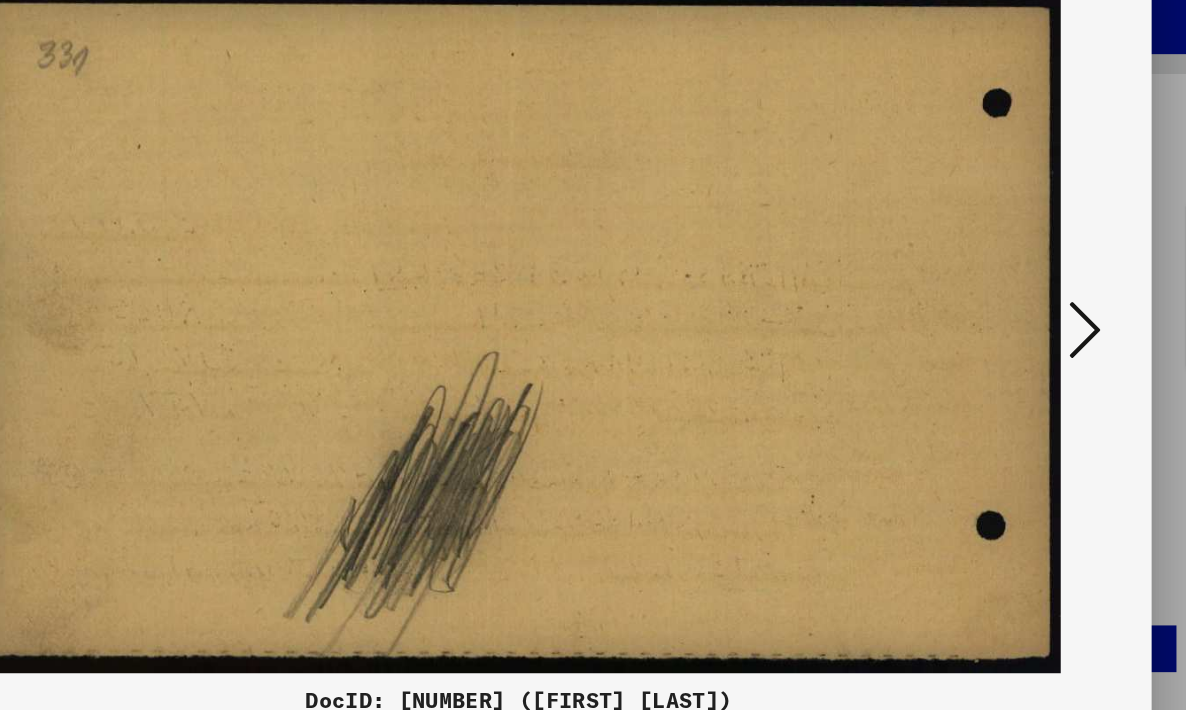 click at bounding box center [1017, 303] 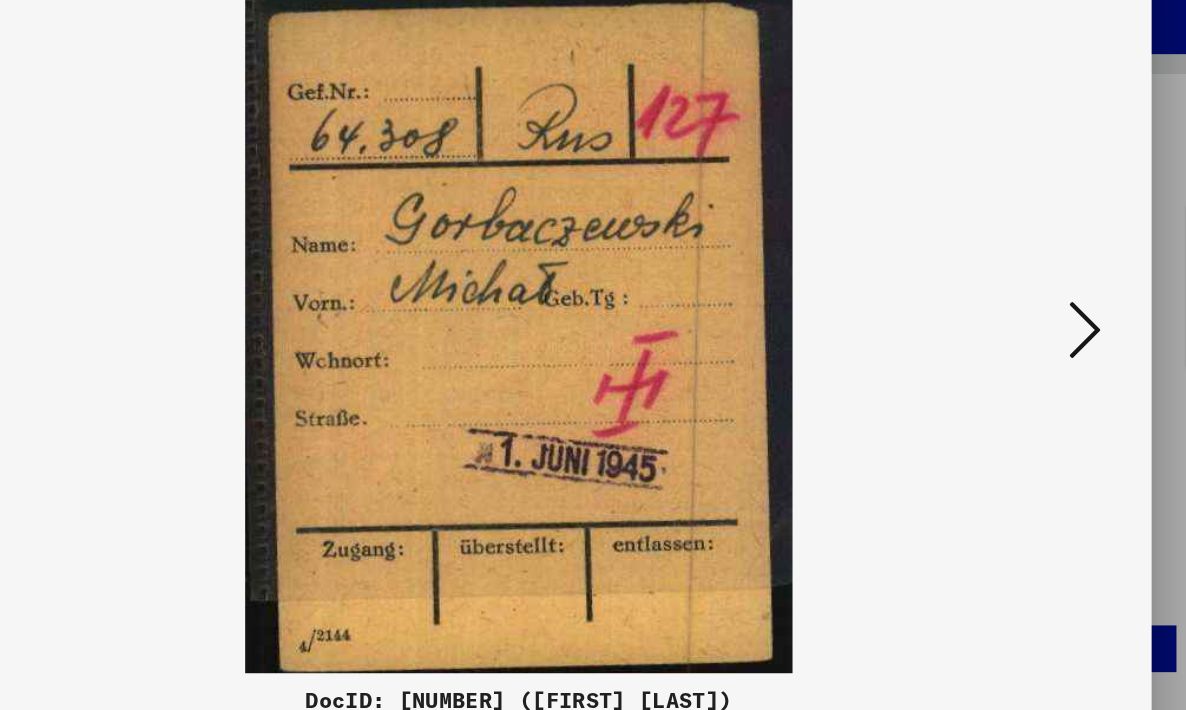 click at bounding box center (1017, 303) 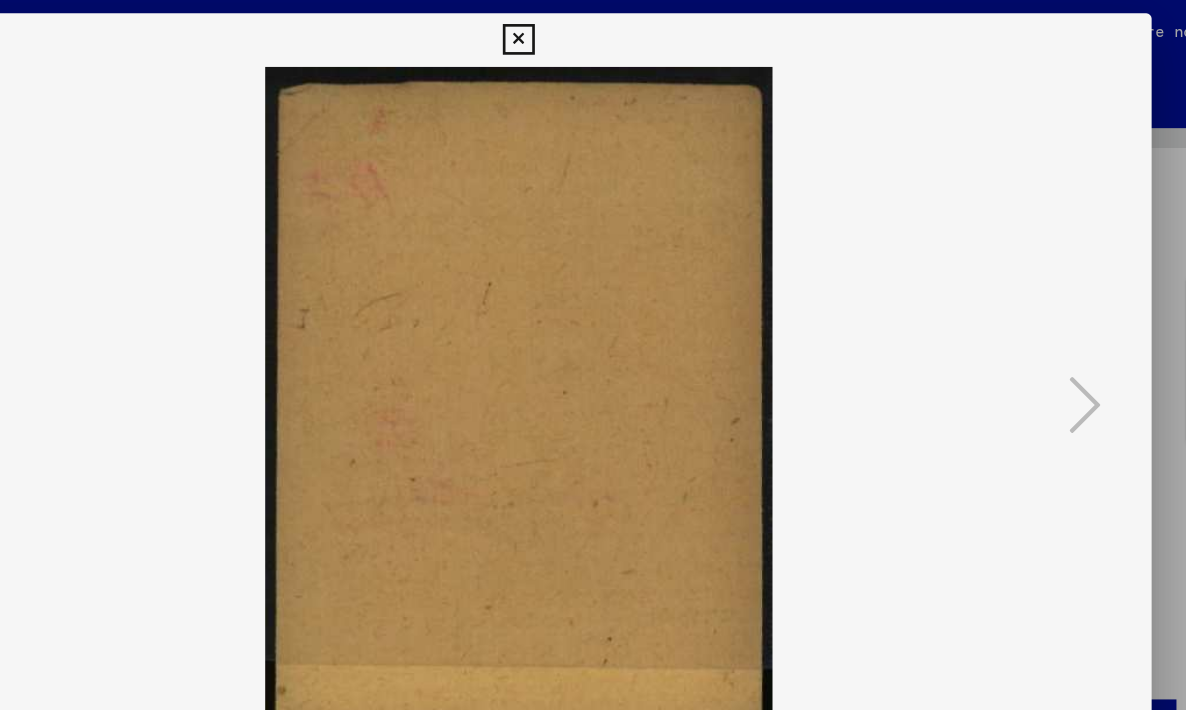 click at bounding box center [592, 30] 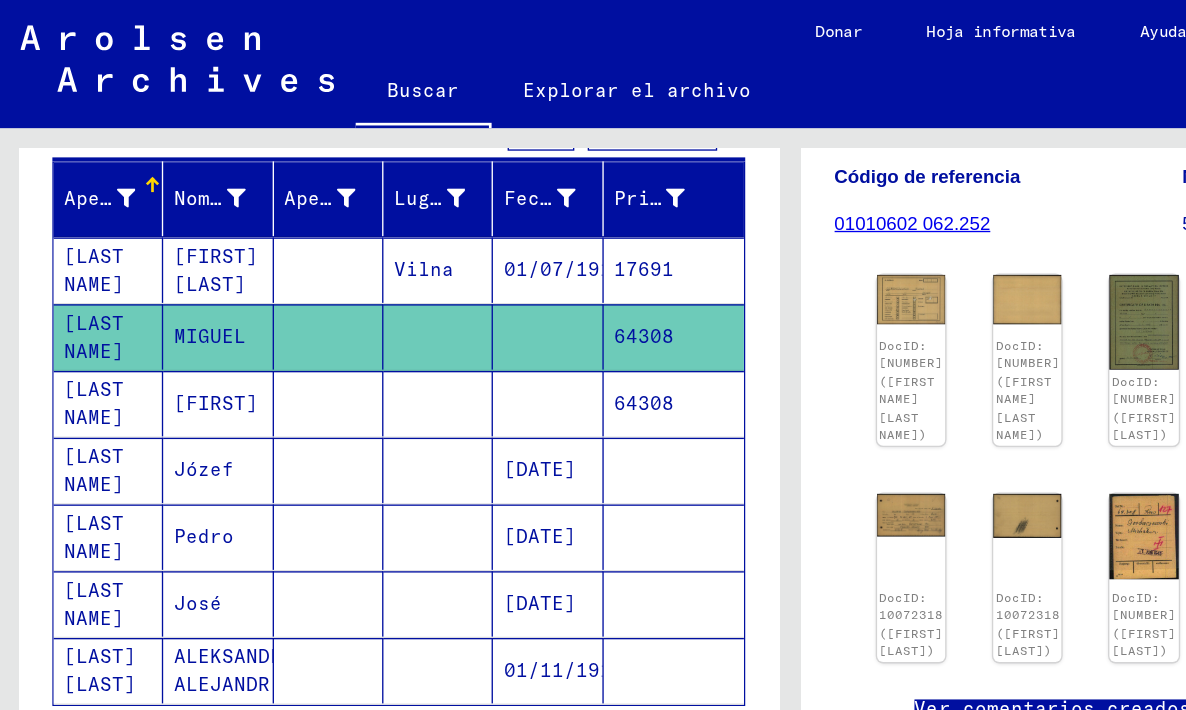 click on "Vilna" at bounding box center (329, 252) 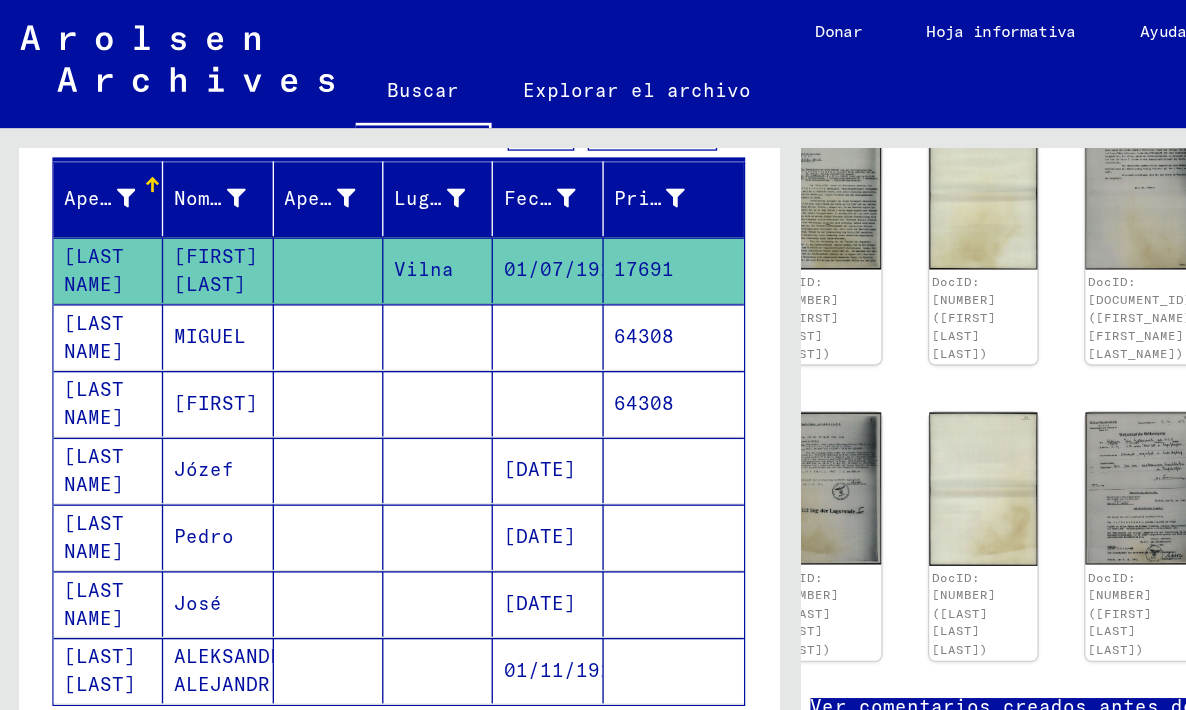 scroll, scrollTop: 834, scrollLeft: 121, axis: both 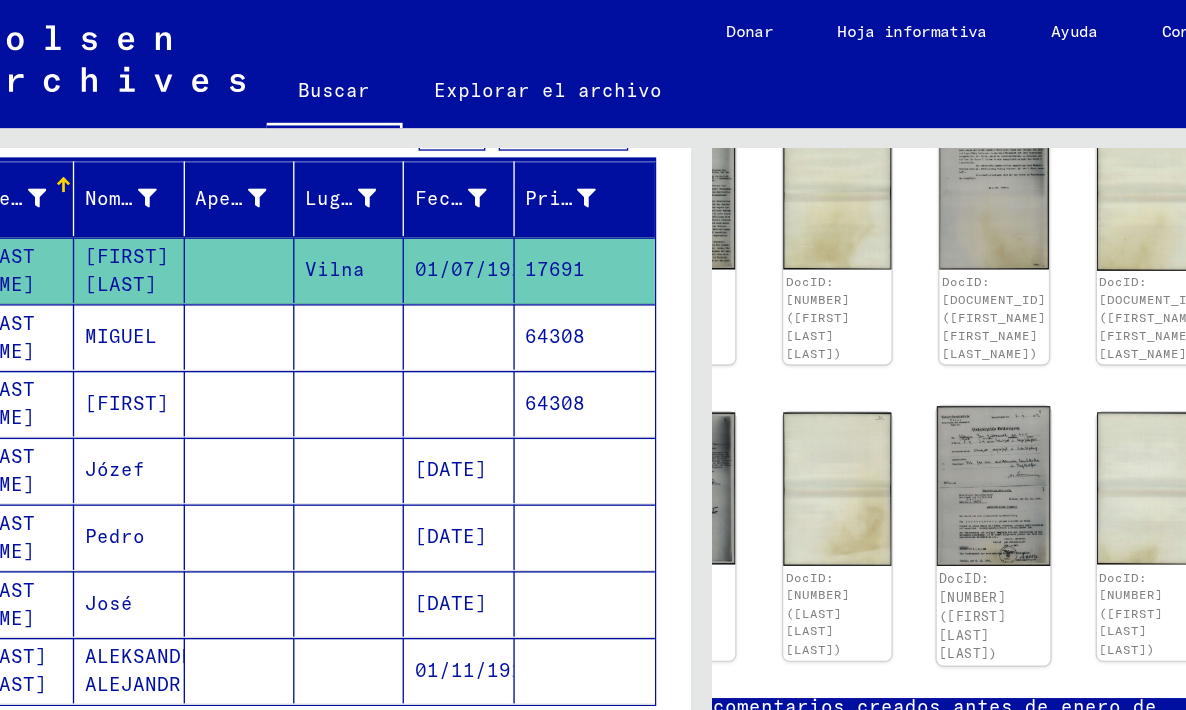 click 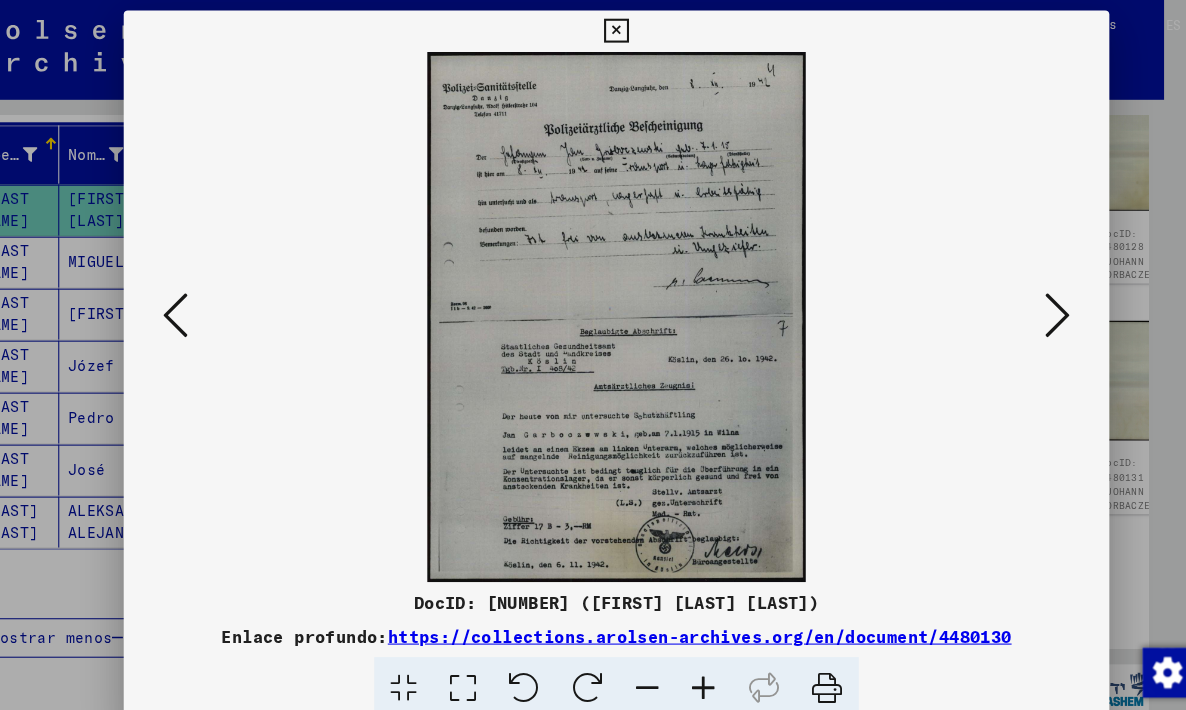 click at bounding box center [592, 30] 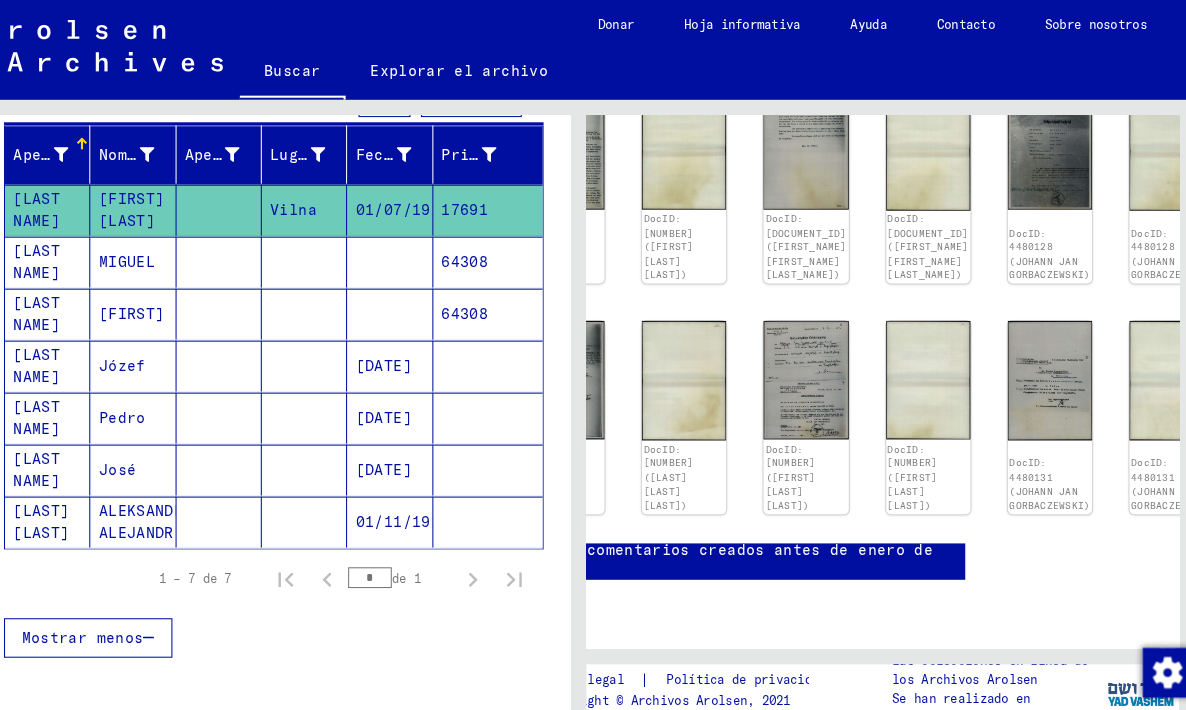 scroll, scrollTop: 0, scrollLeft: 0, axis: both 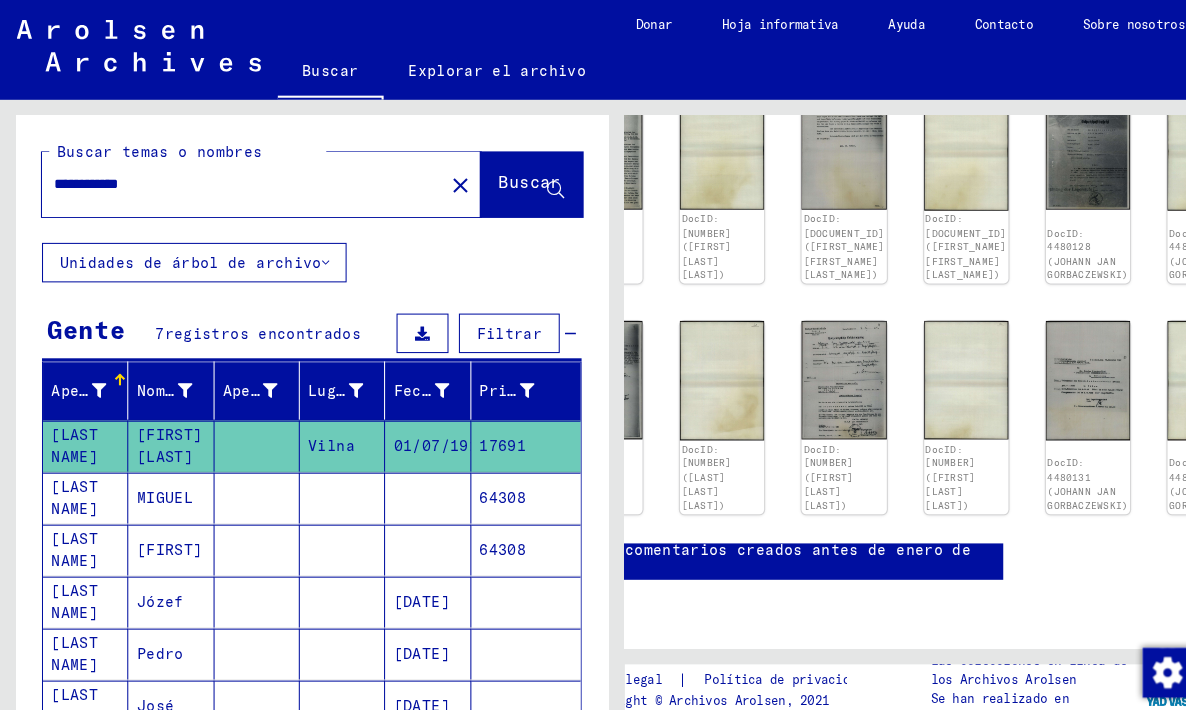 click on "**********" at bounding box center (233, 177) 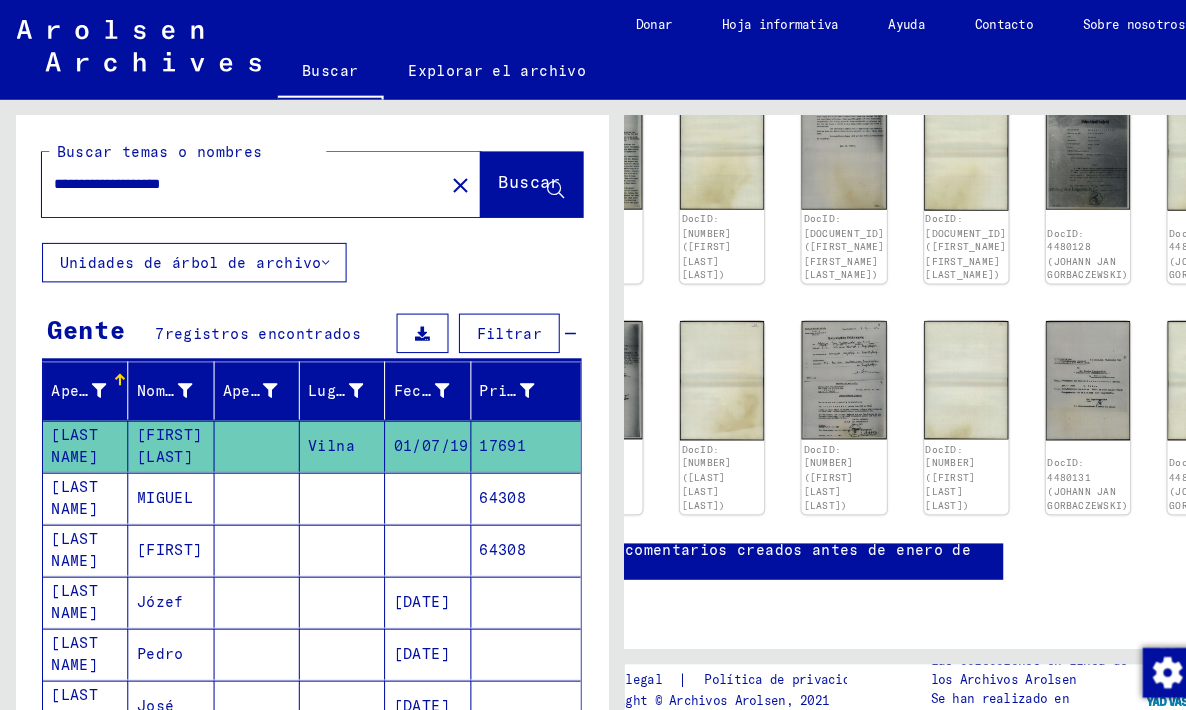 click on "Buscar" 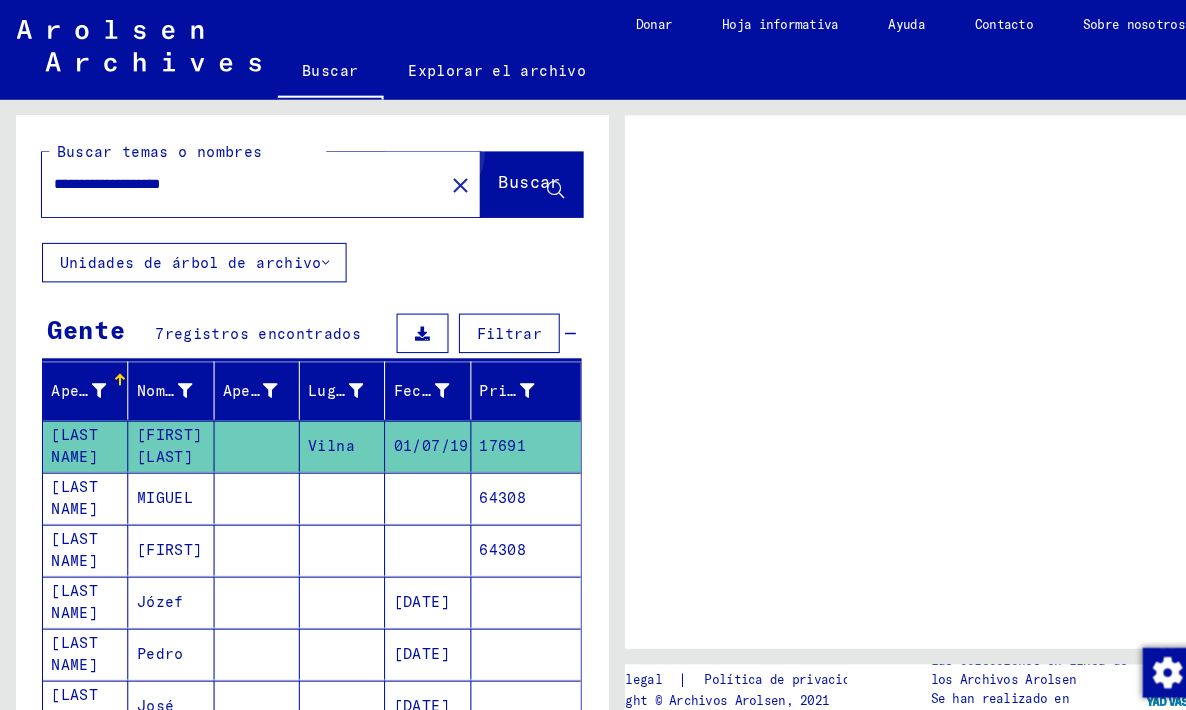 scroll, scrollTop: 0, scrollLeft: 0, axis: both 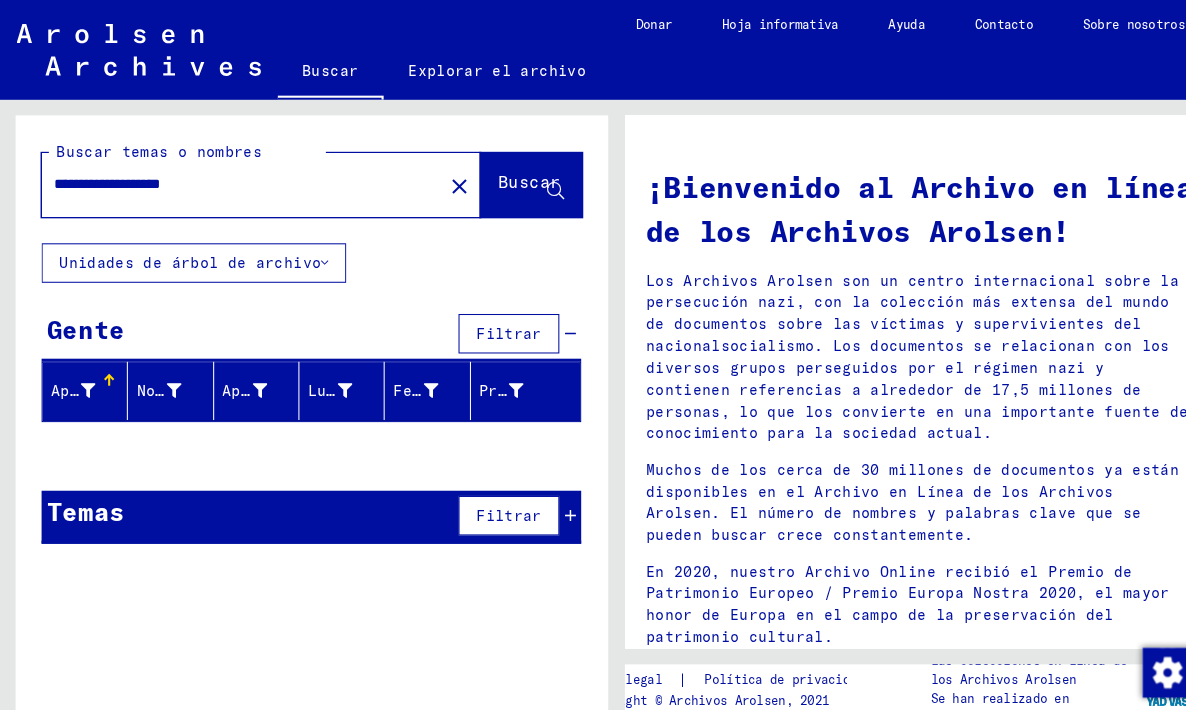 click on "**********" at bounding box center (227, 177) 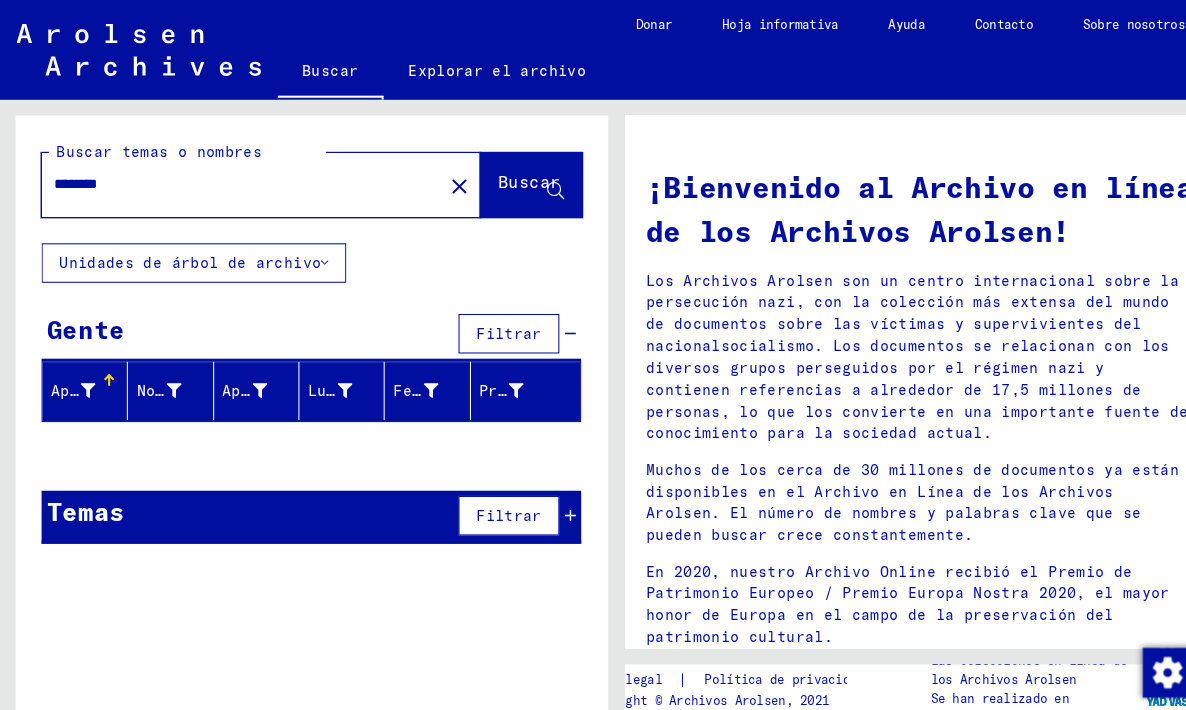 click on "*******" at bounding box center [227, 177] 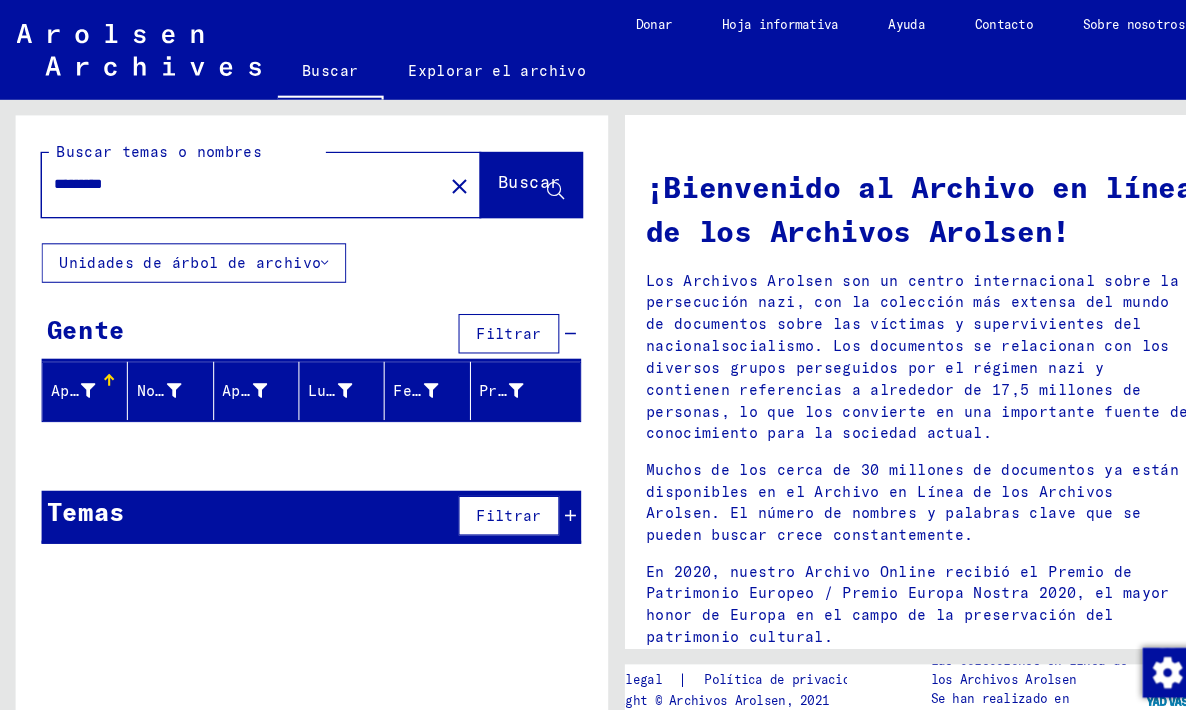 paste on "**********" 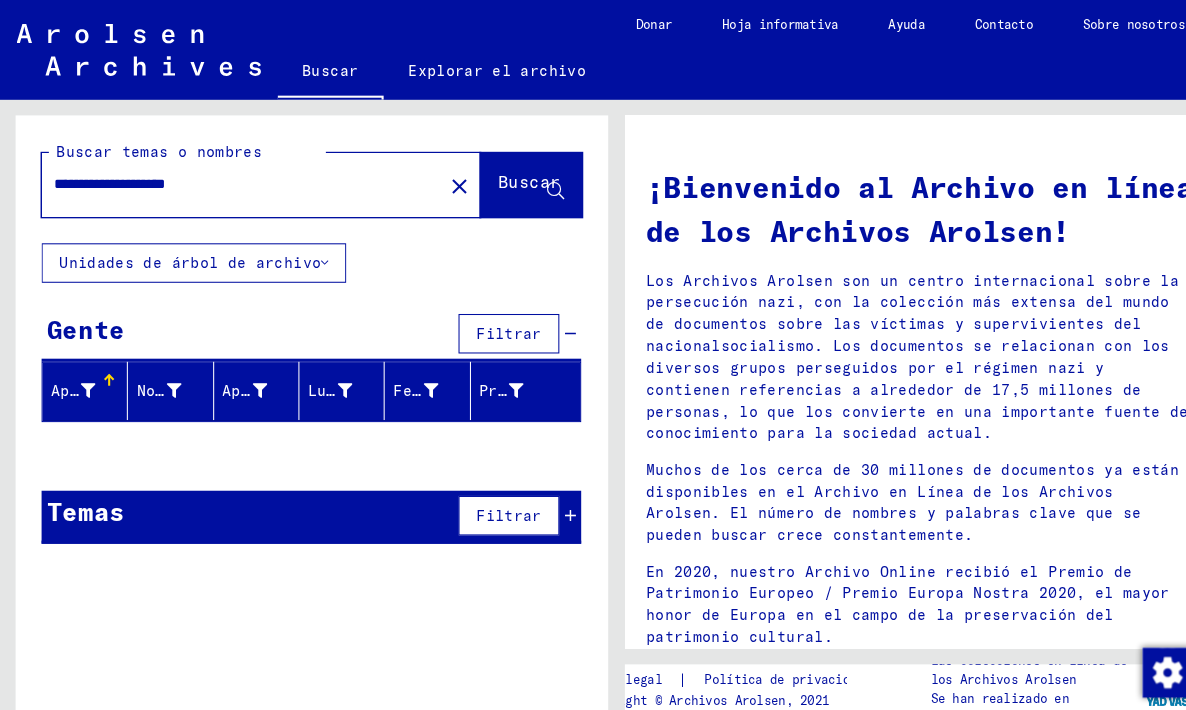 click on "Buscar" 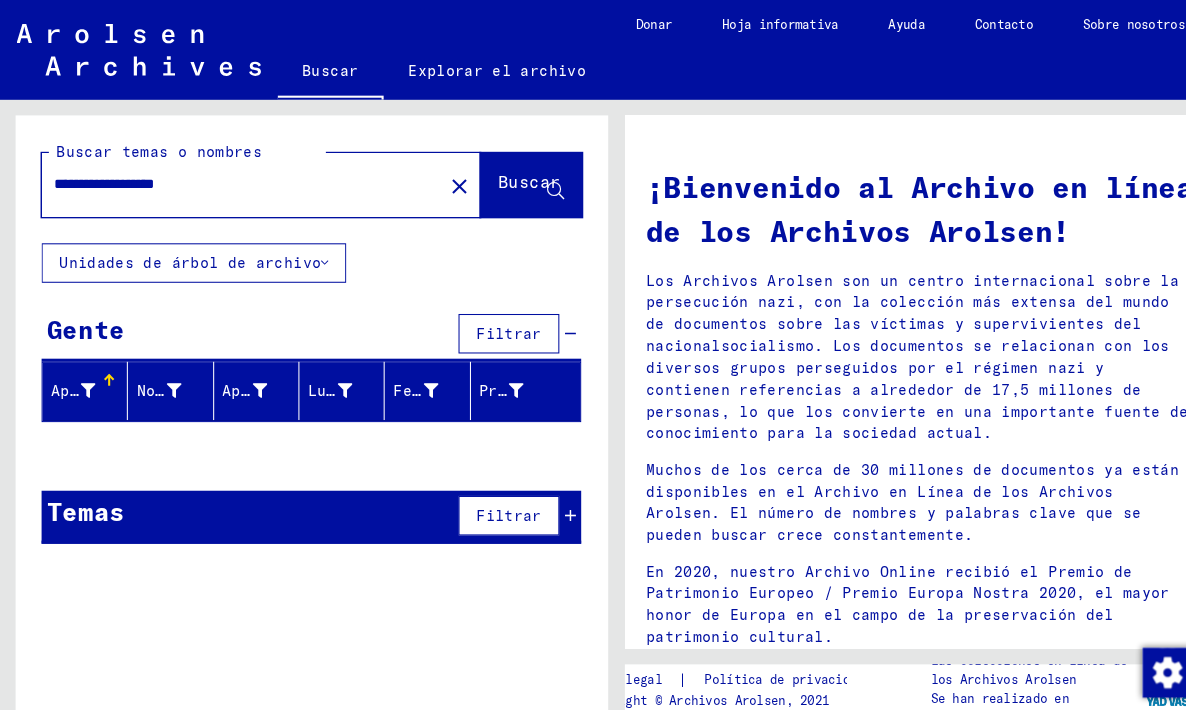 click on "Buscar" 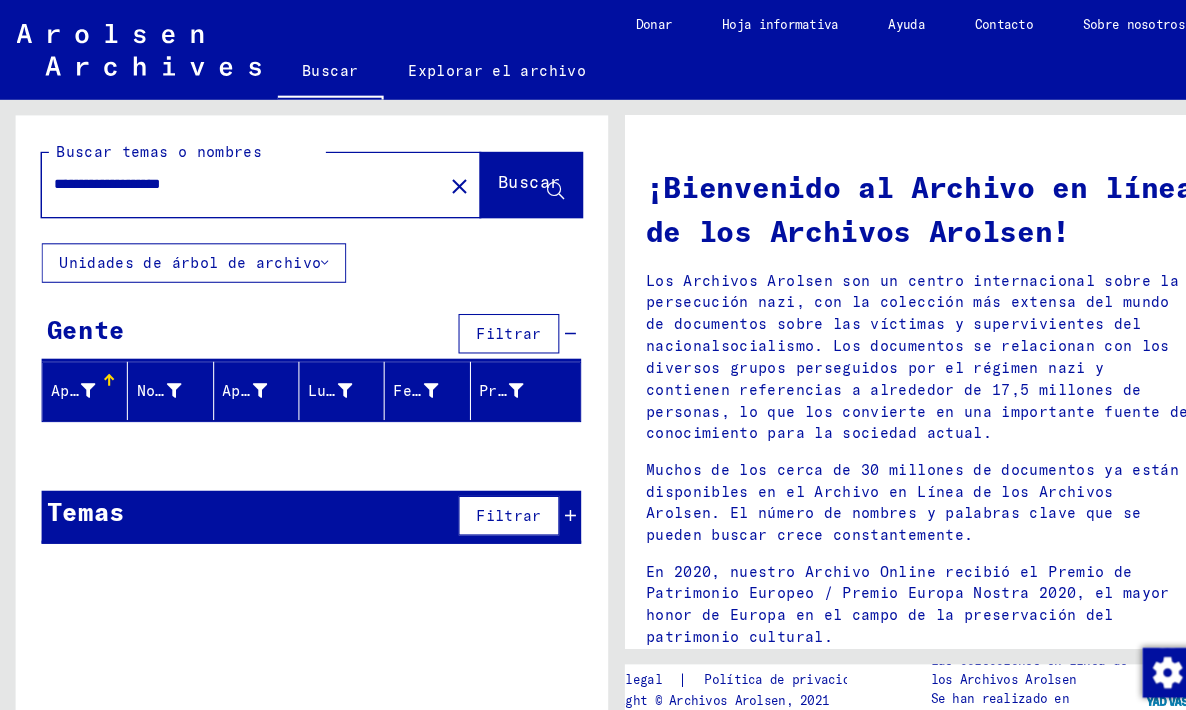 click on "Buscar" 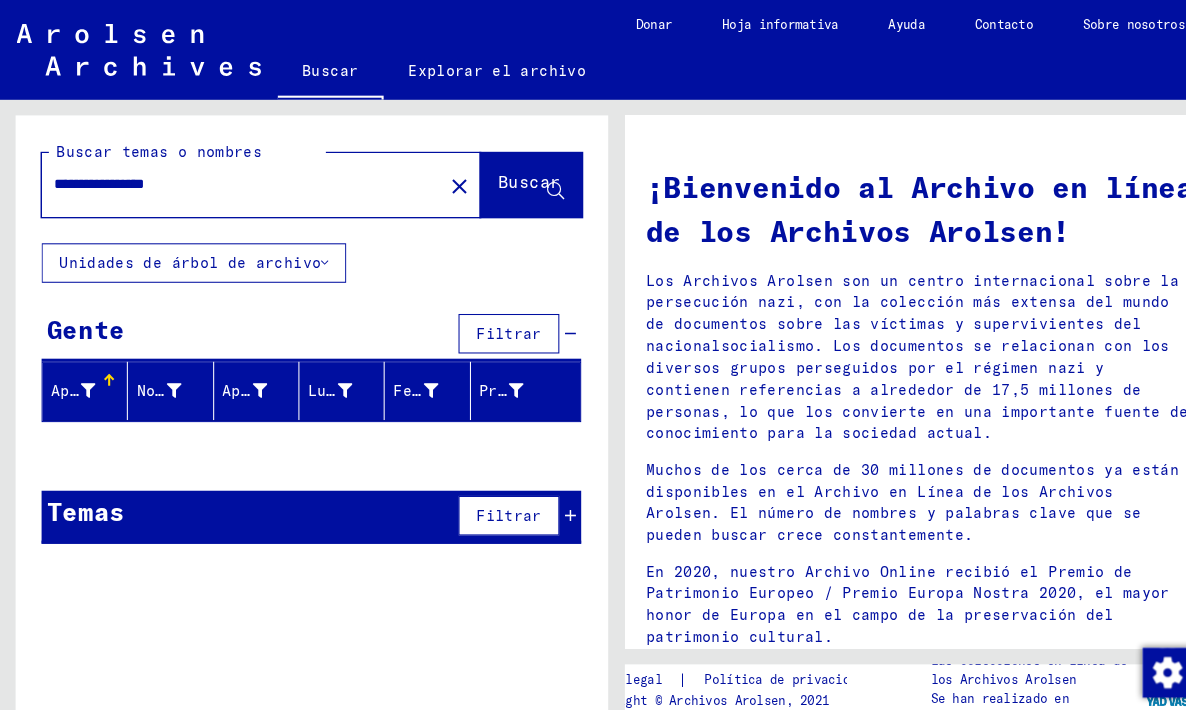 click on "Buscar" 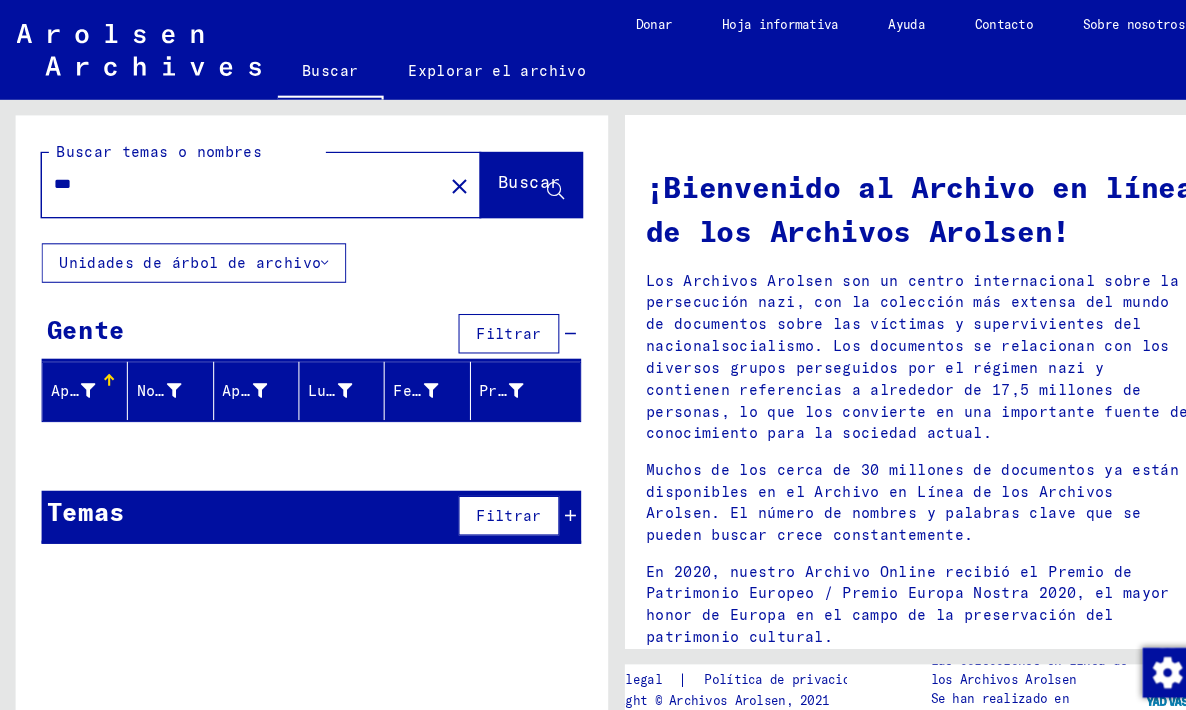 type on "*" 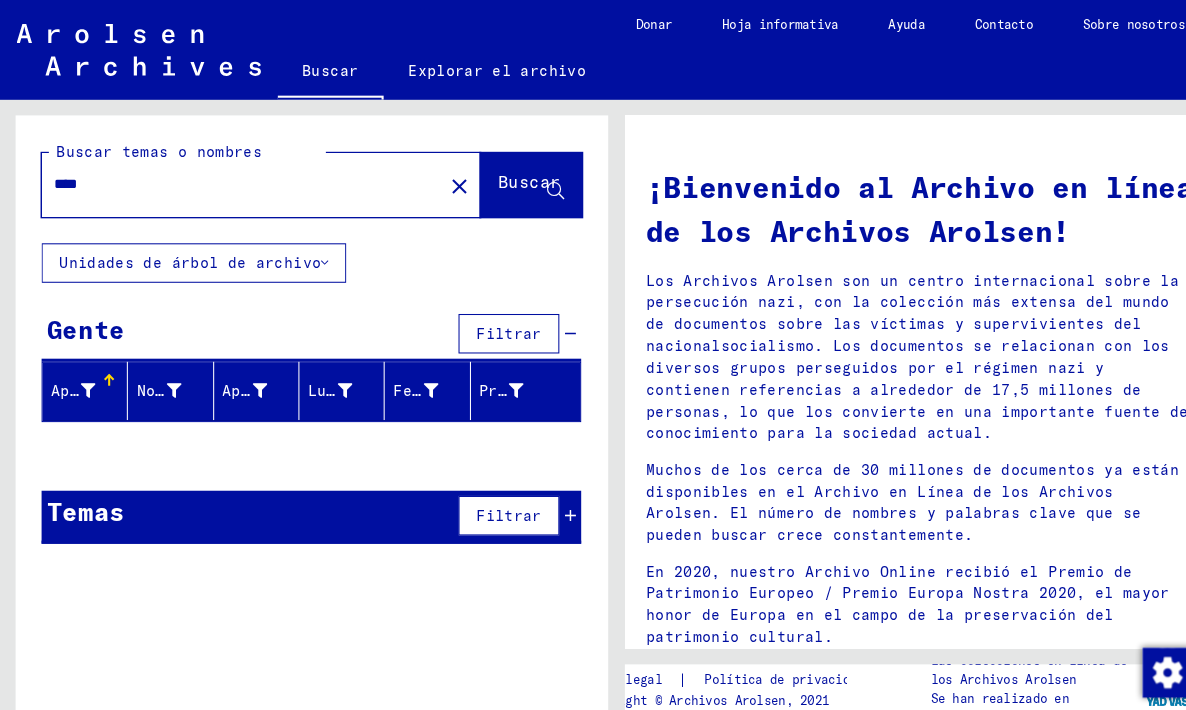 type on "*****" 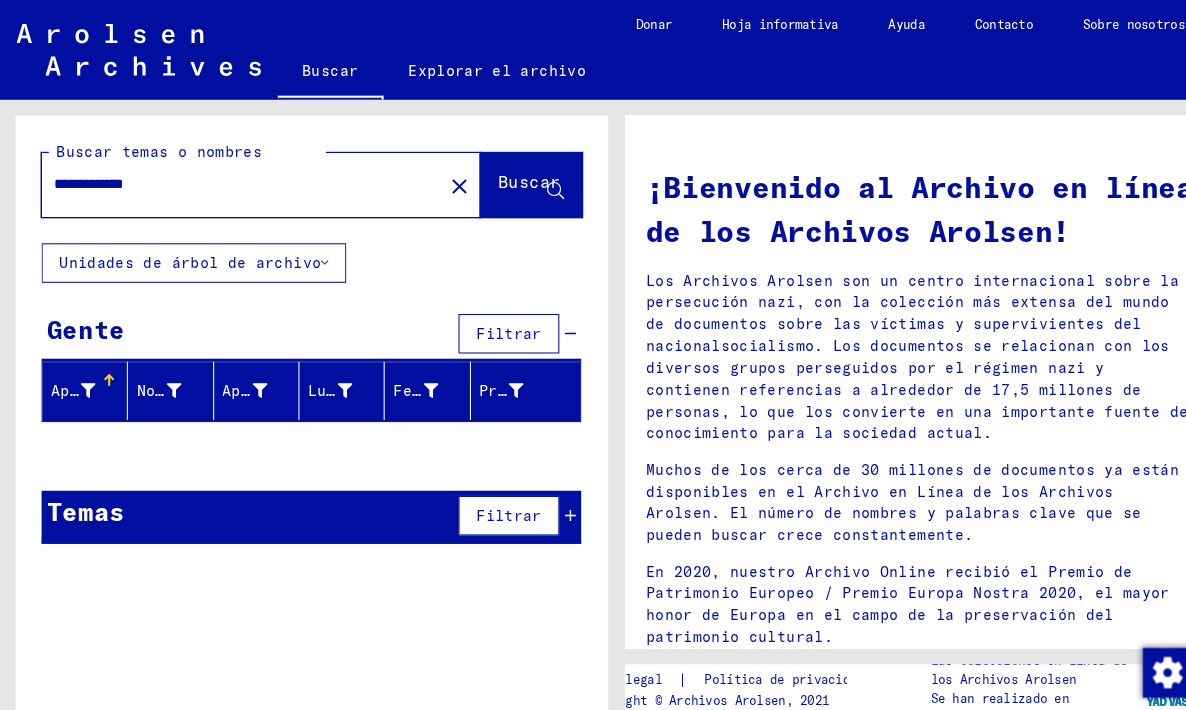 click on "Buscar" 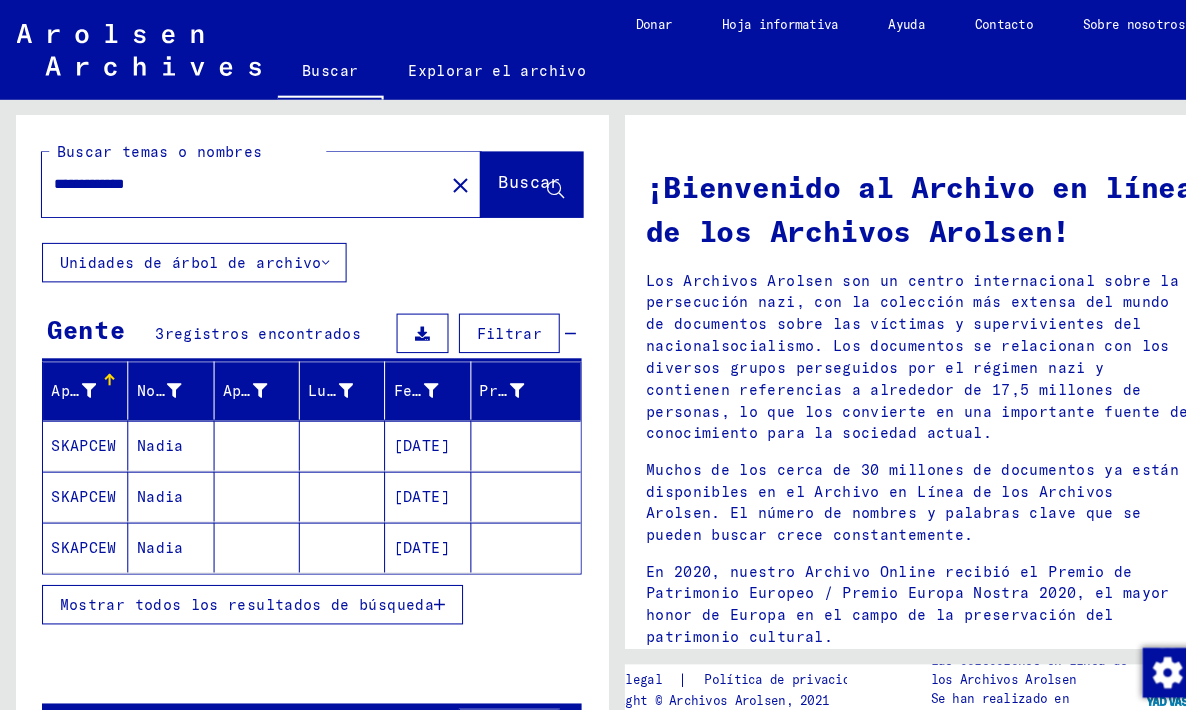 click on "Nadia" at bounding box center (153, 478) 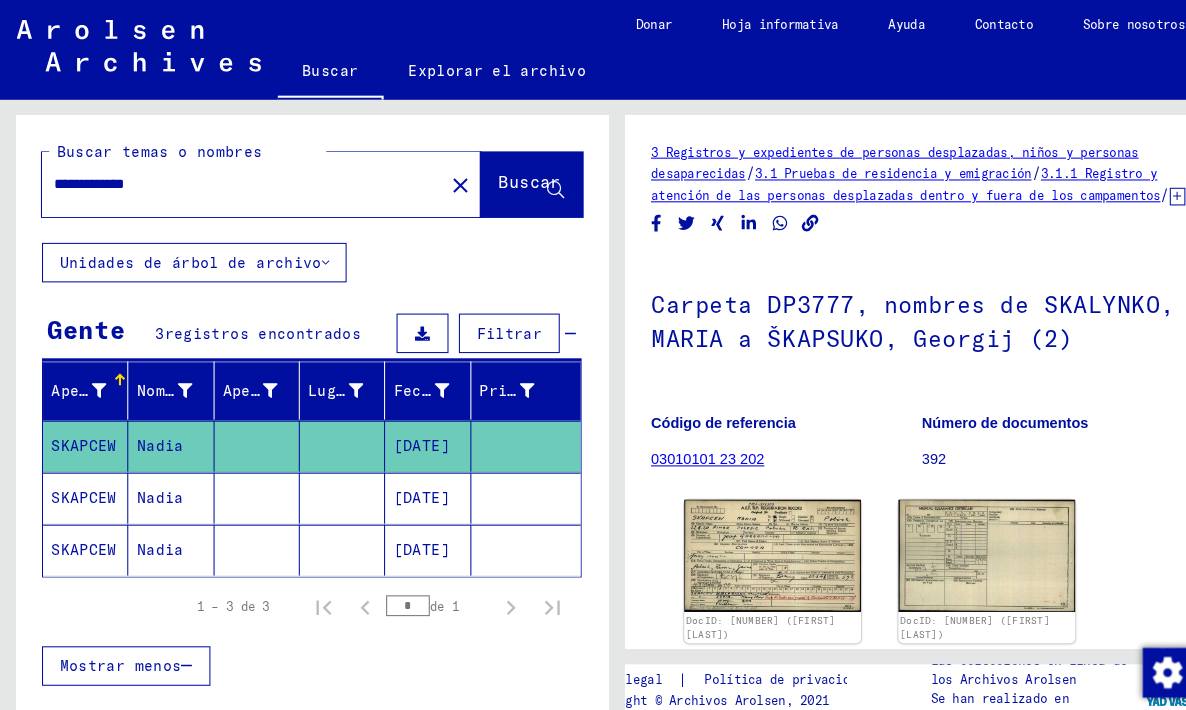click on "Nadia" at bounding box center (164, 529) 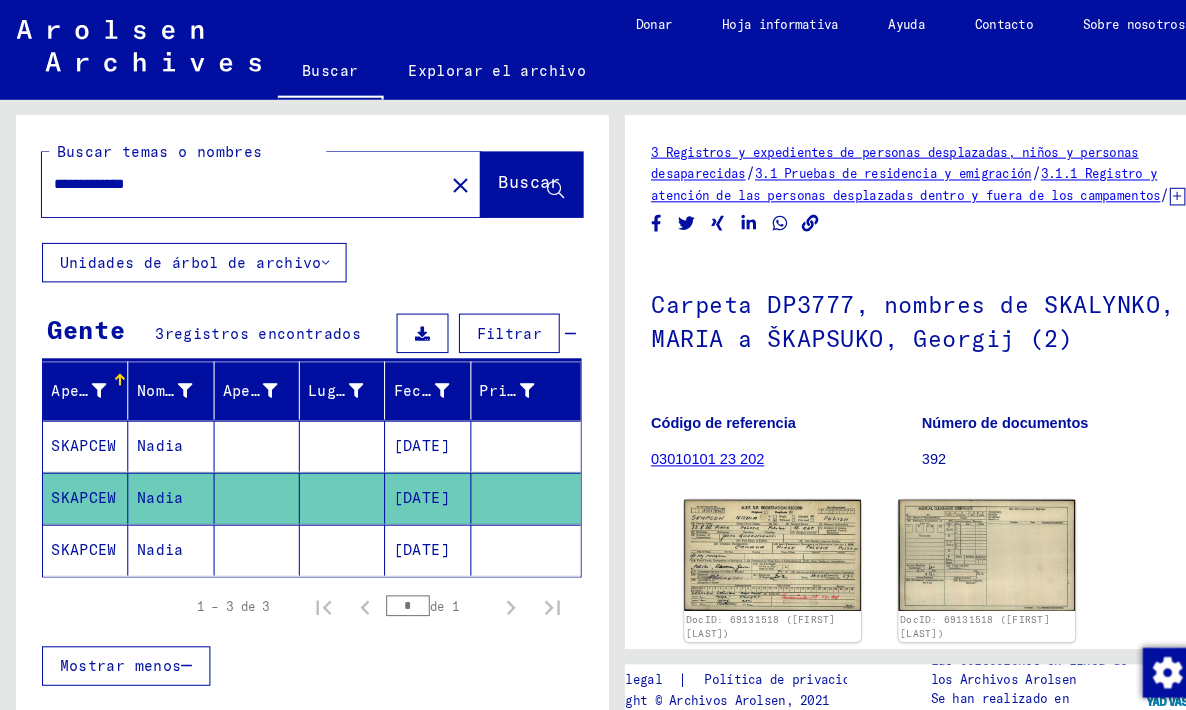 click on "Nadia" 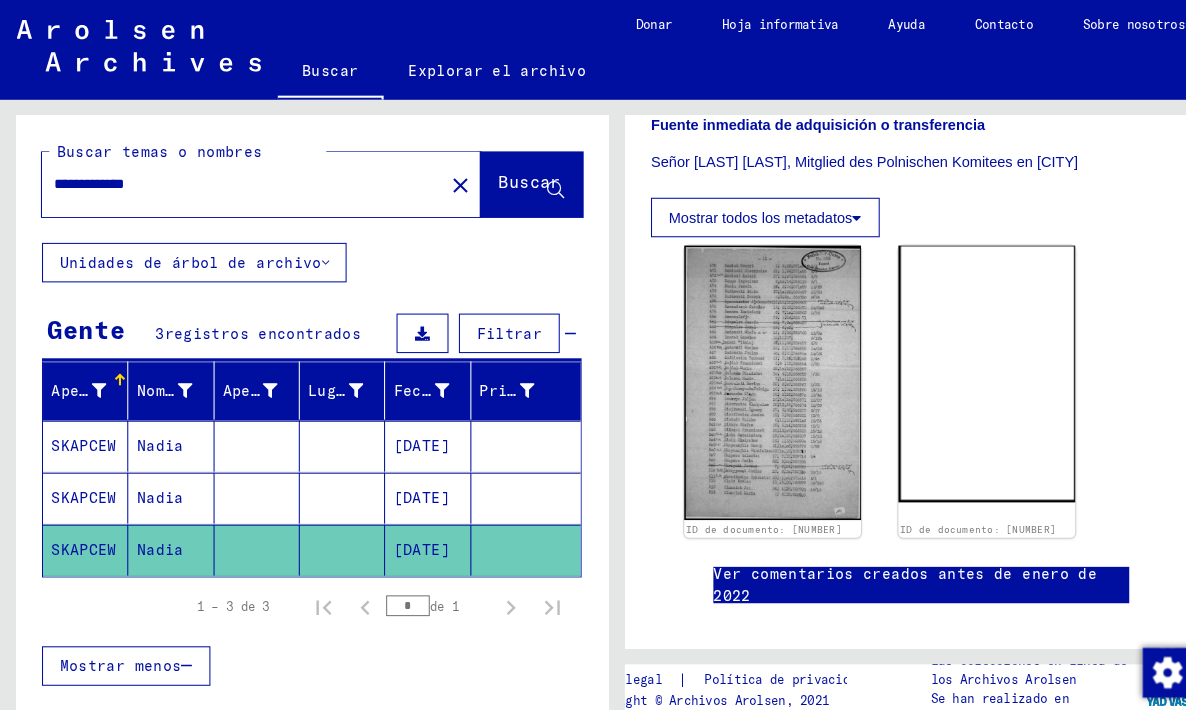 scroll, scrollTop: 1118, scrollLeft: 0, axis: vertical 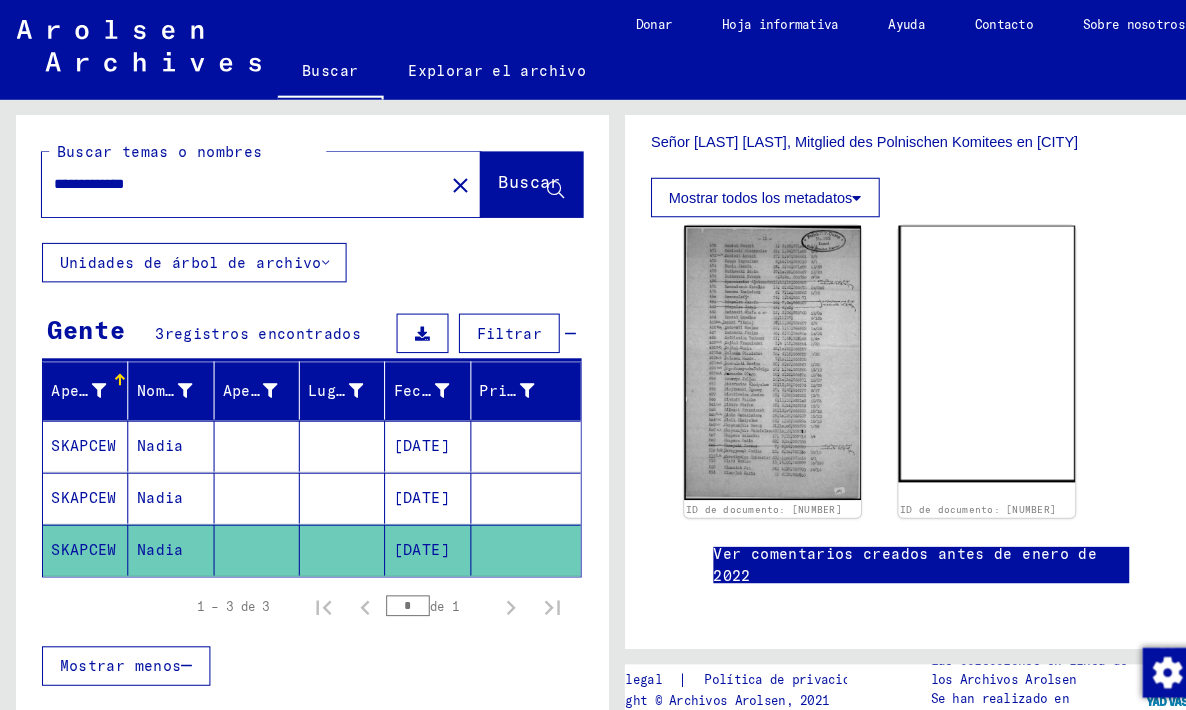 click on "**********" at bounding box center [233, 177] 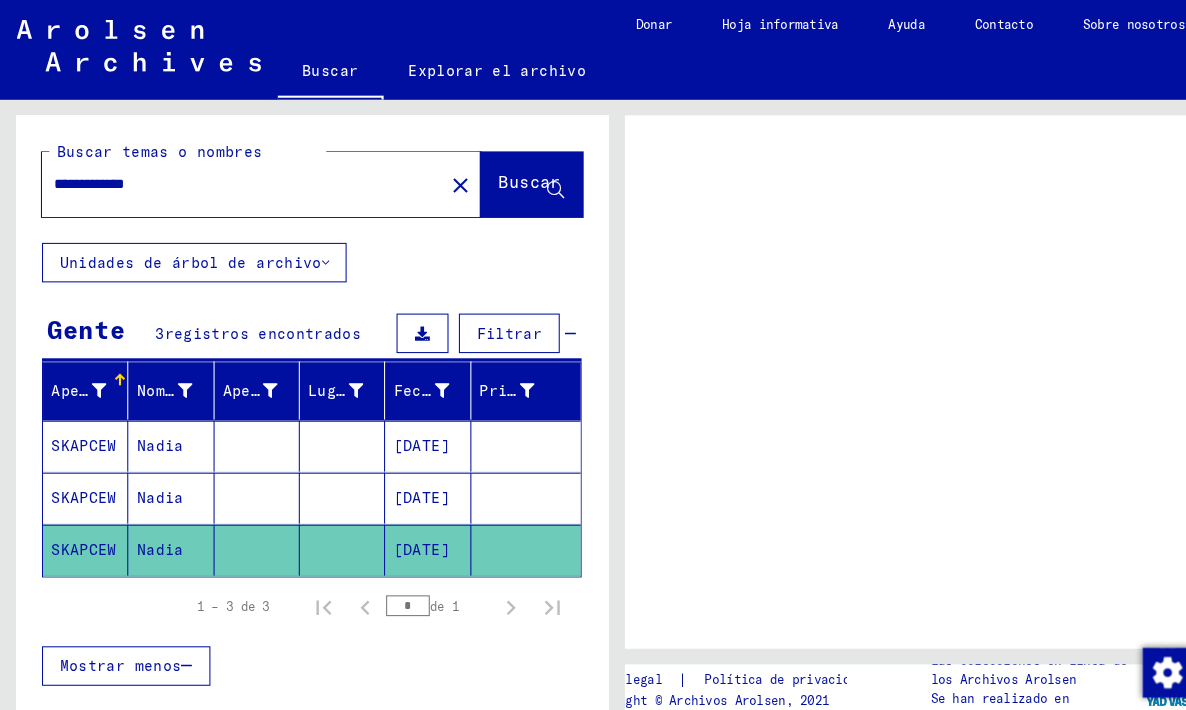 scroll, scrollTop: 0, scrollLeft: 0, axis: both 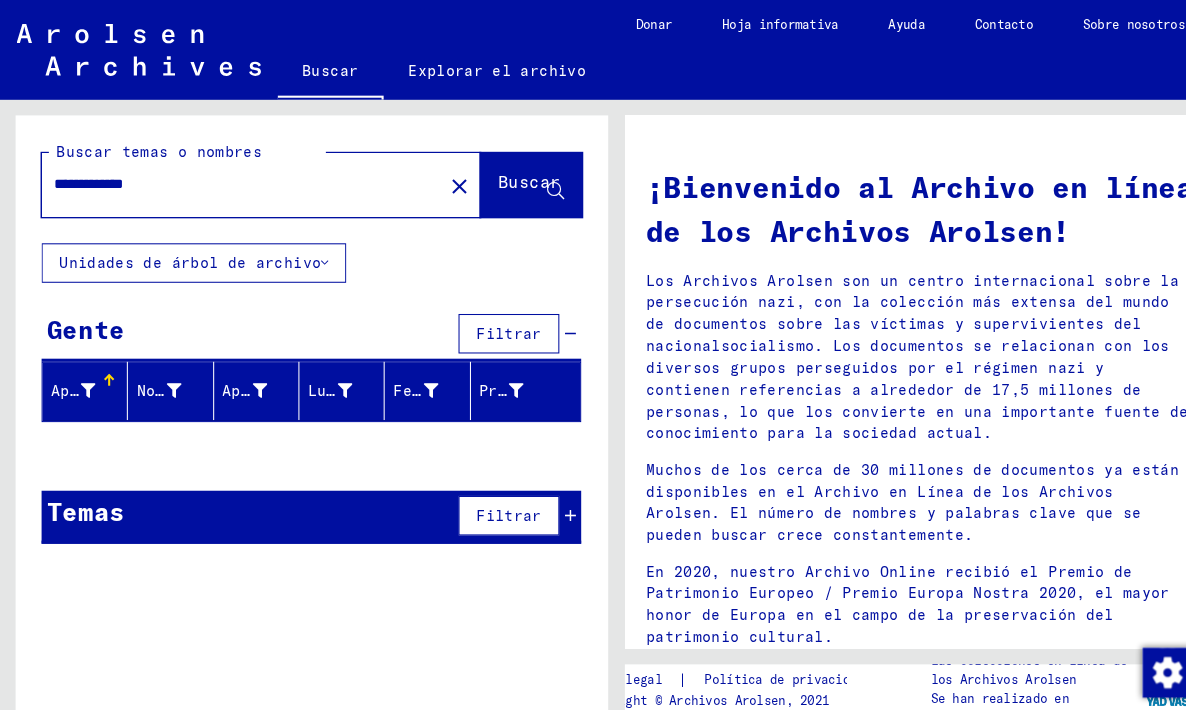 click on "**********" at bounding box center (227, 177) 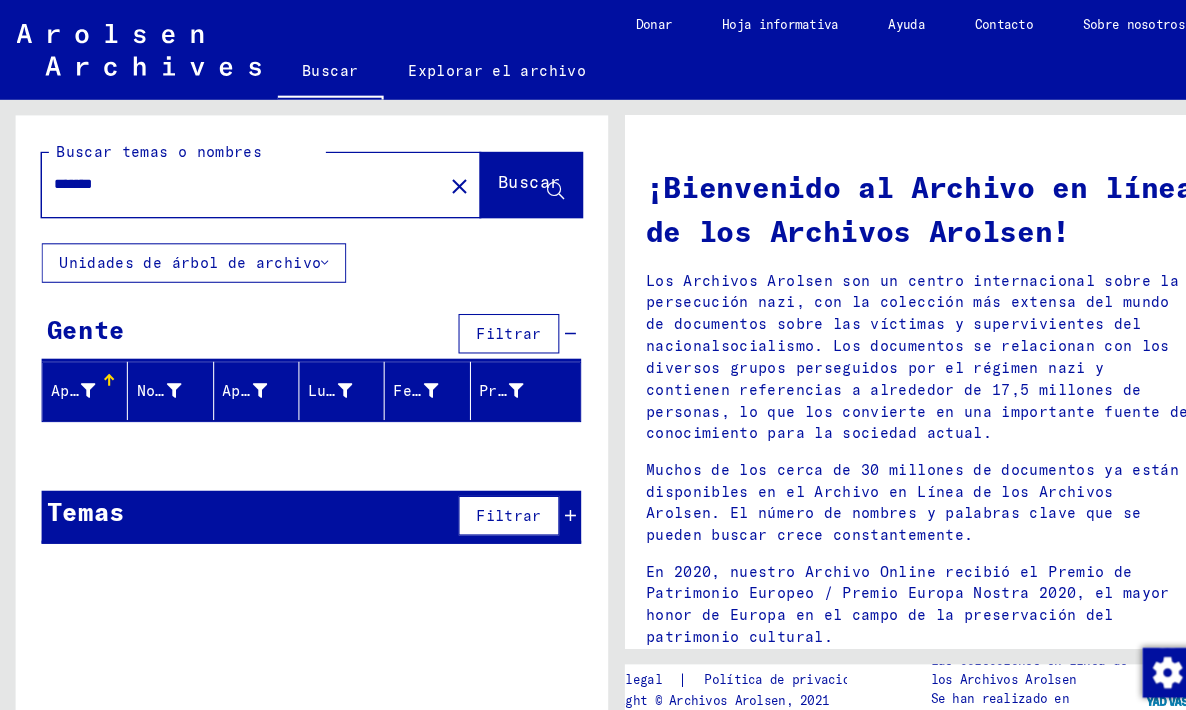 type on "*******" 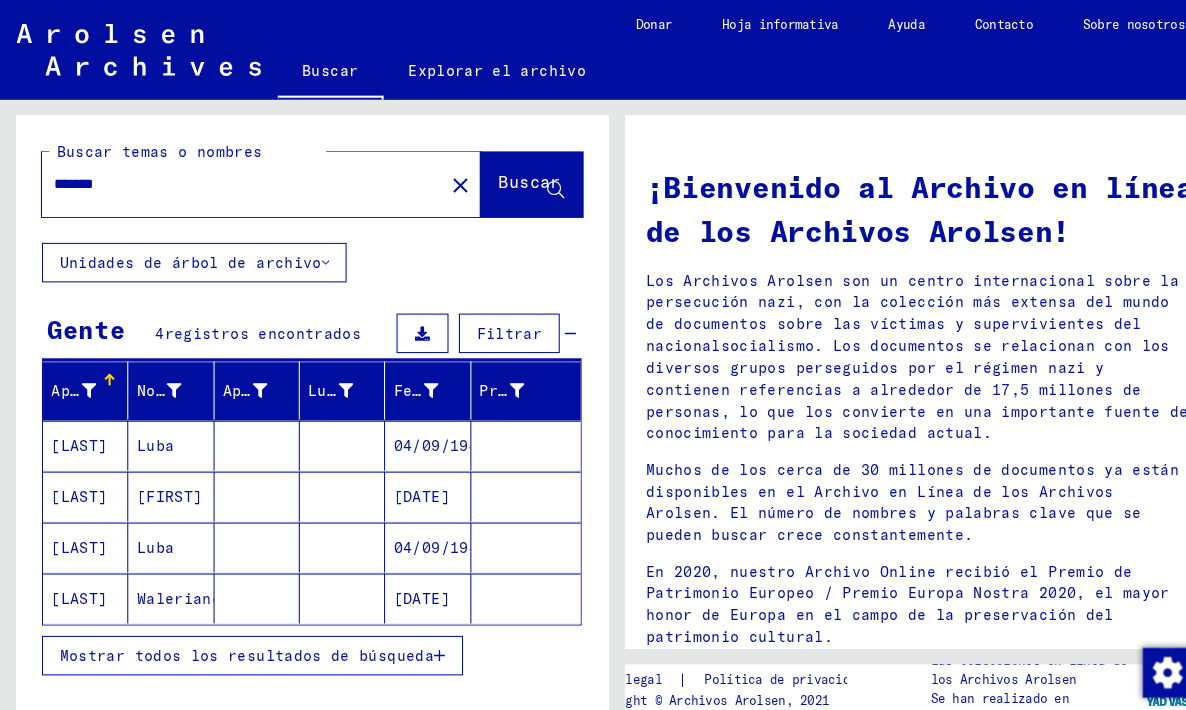 click on "Luba" at bounding box center [164, 478] 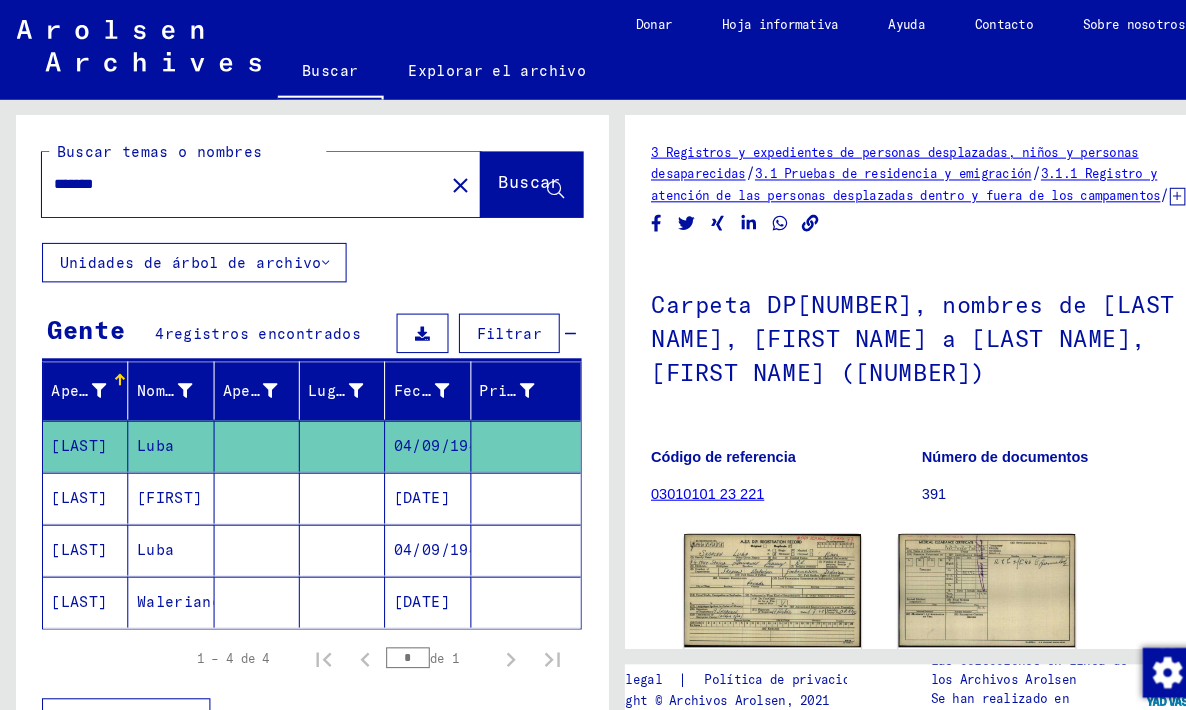 scroll, scrollTop: 68, scrollLeft: 0, axis: vertical 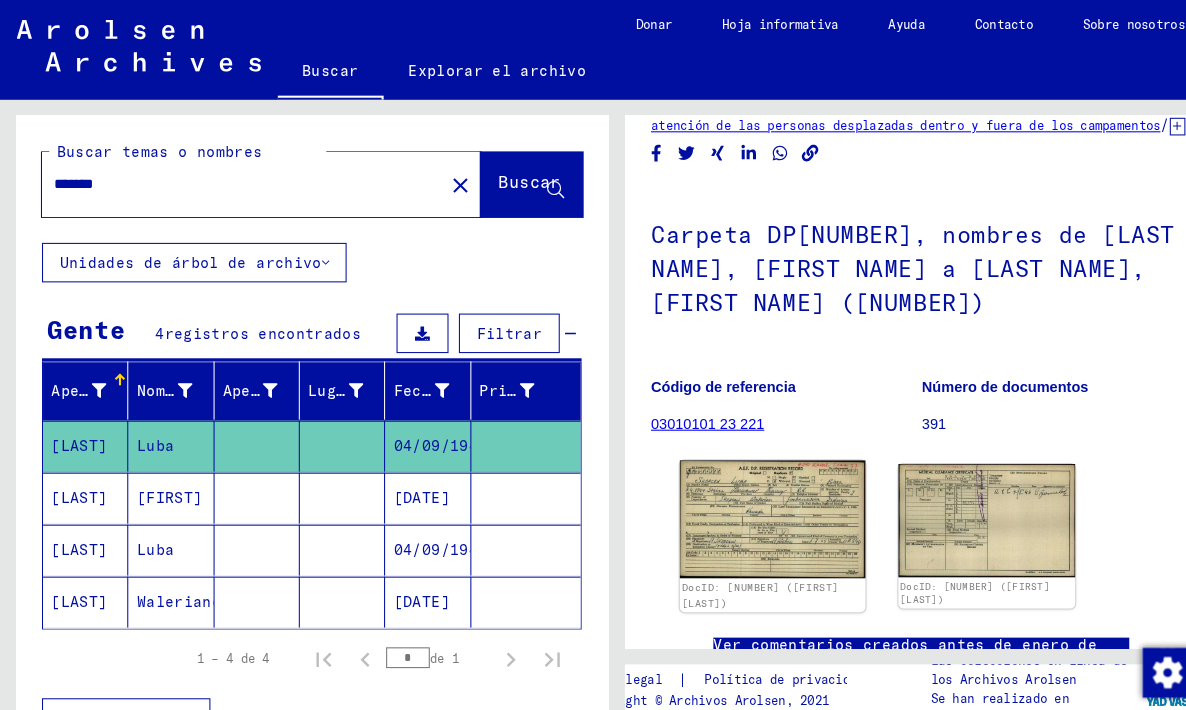 click 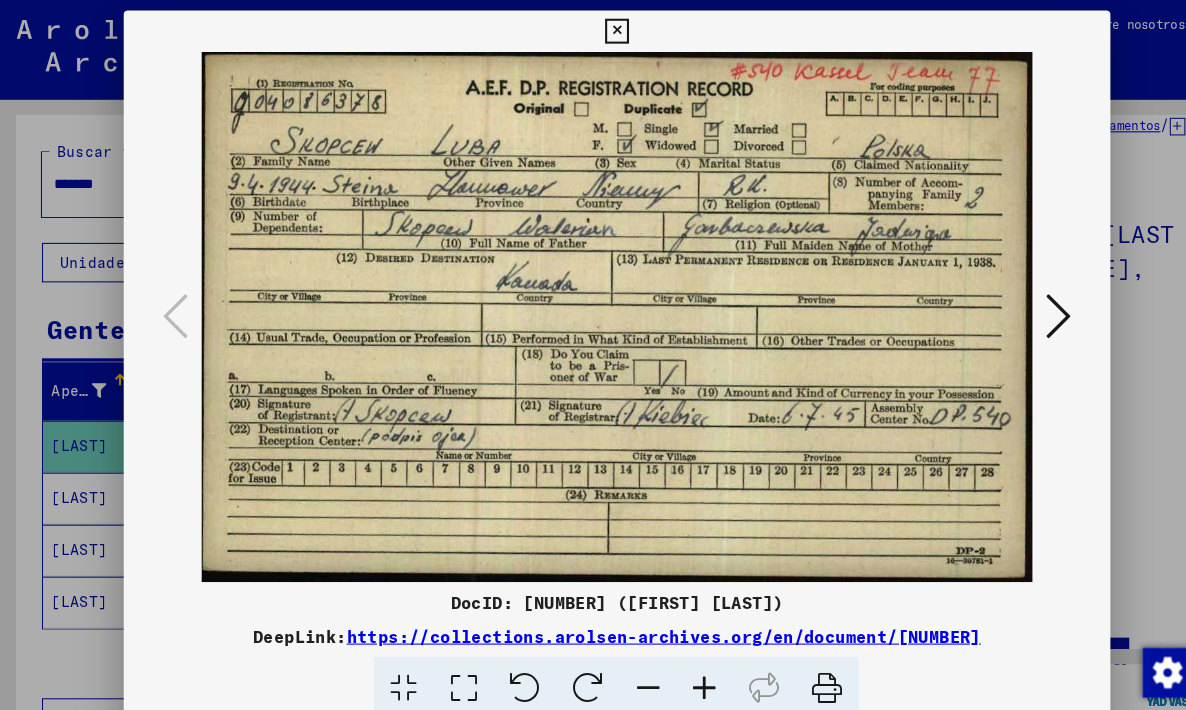 scroll, scrollTop: 0, scrollLeft: 0, axis: both 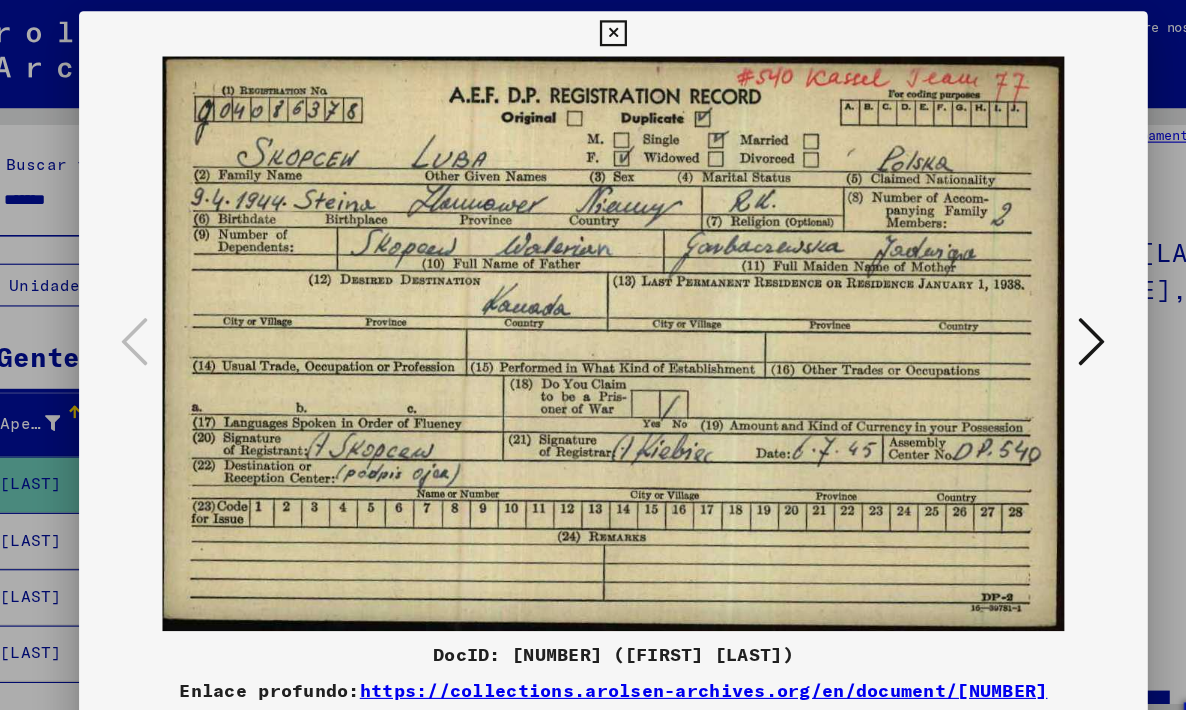 click at bounding box center (592, 30) 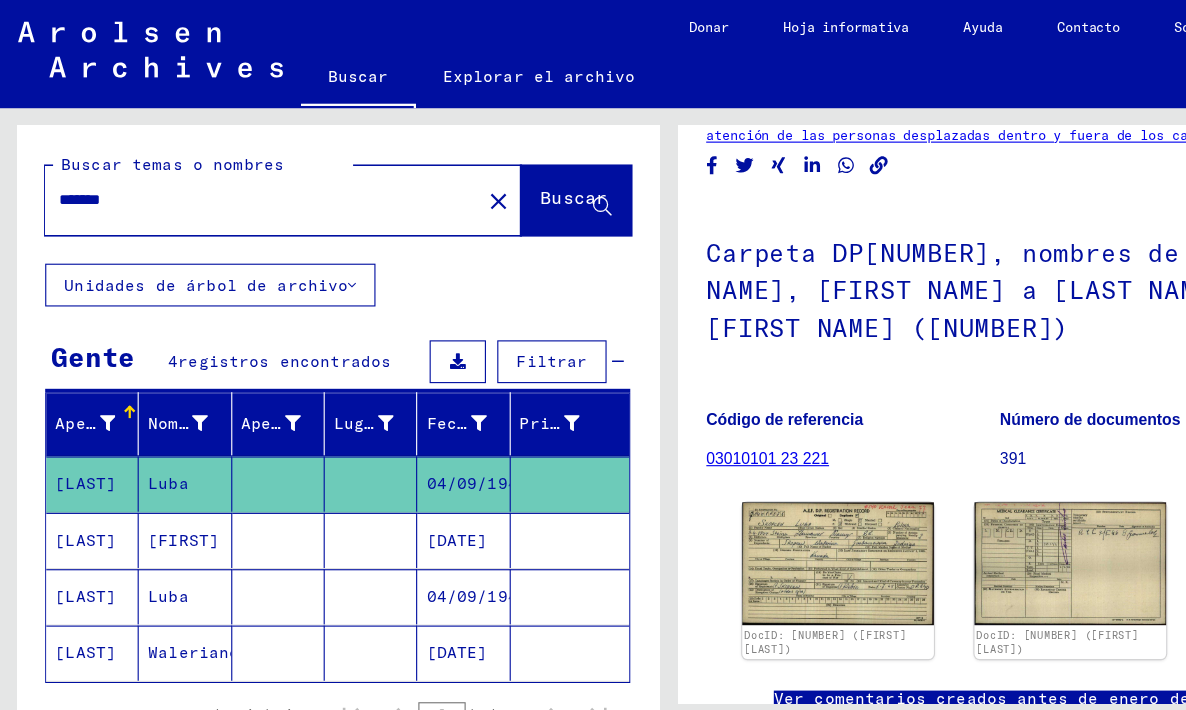 click on "[LAST]" at bounding box center [82, 529] 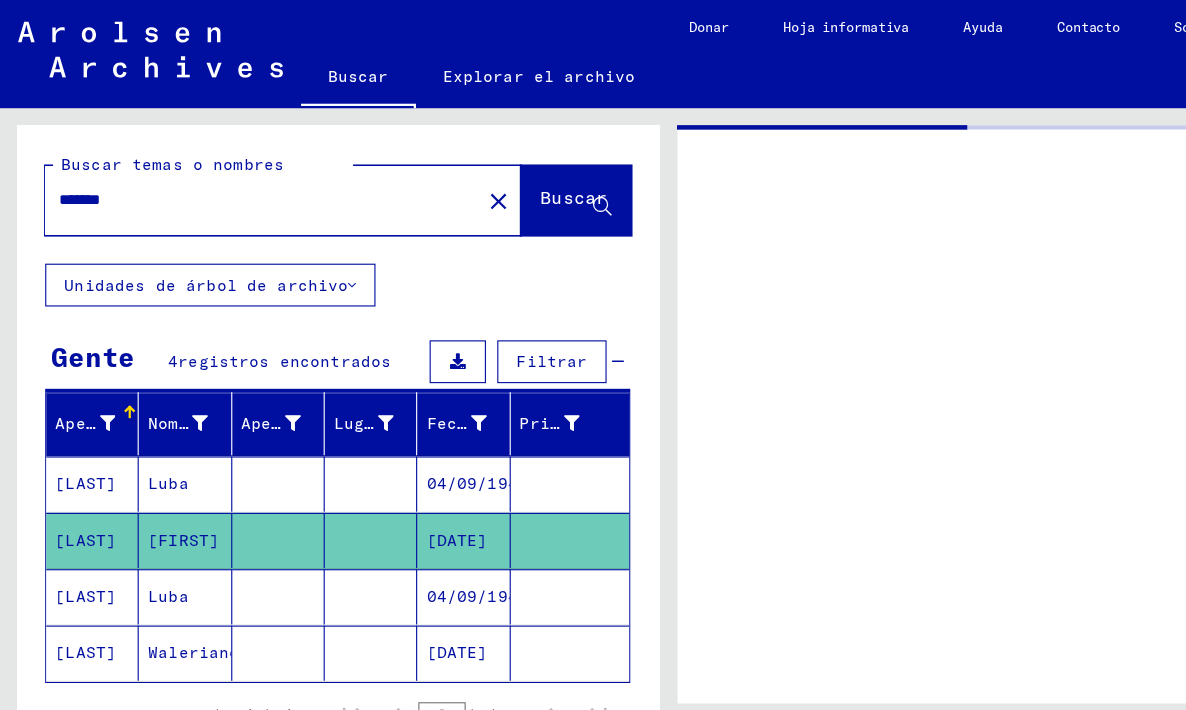 scroll, scrollTop: 0, scrollLeft: 0, axis: both 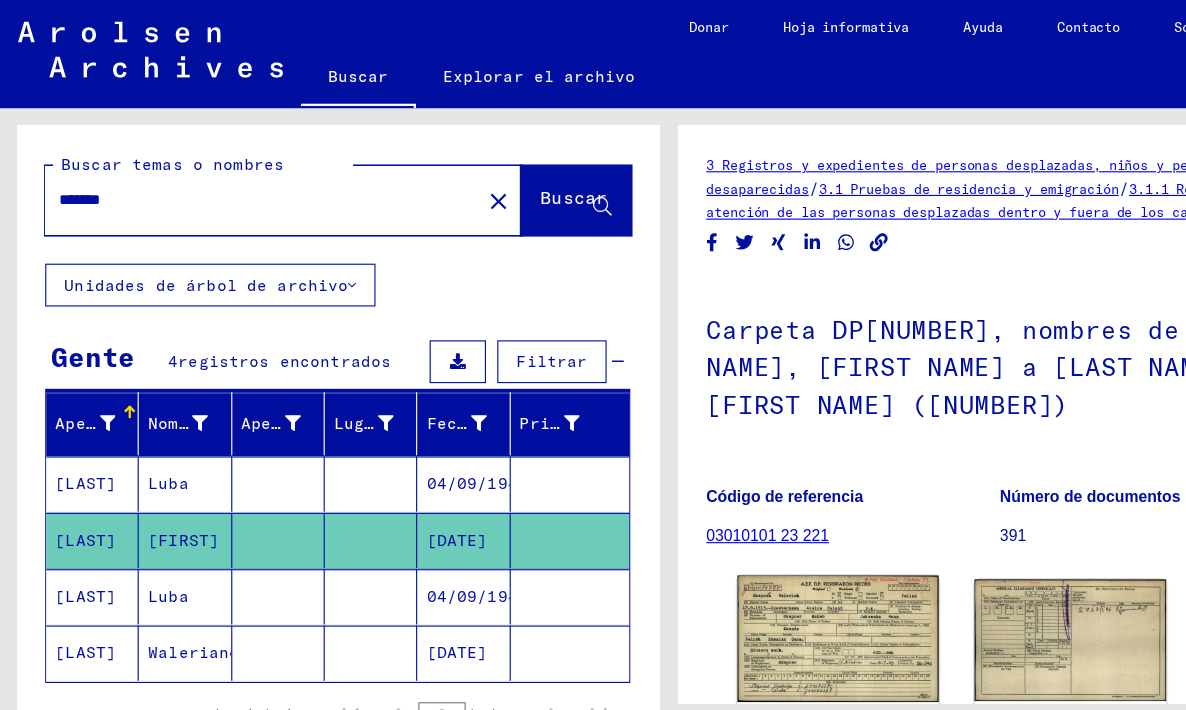 click 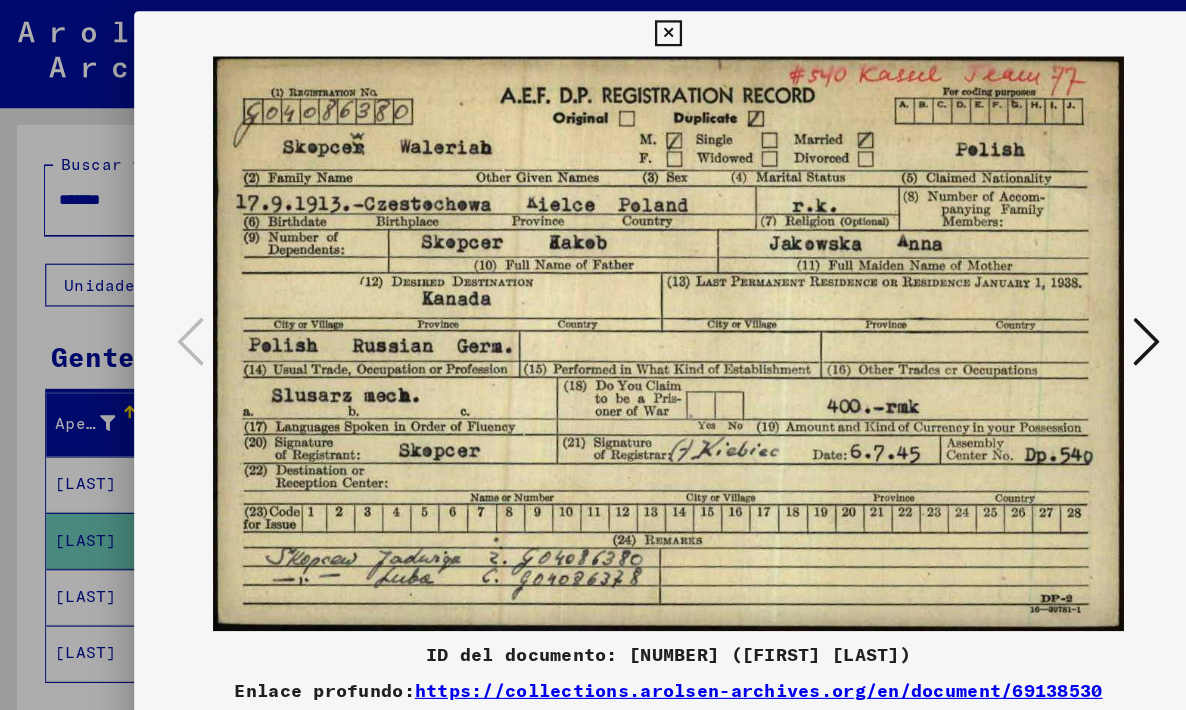 scroll, scrollTop: 0, scrollLeft: 0, axis: both 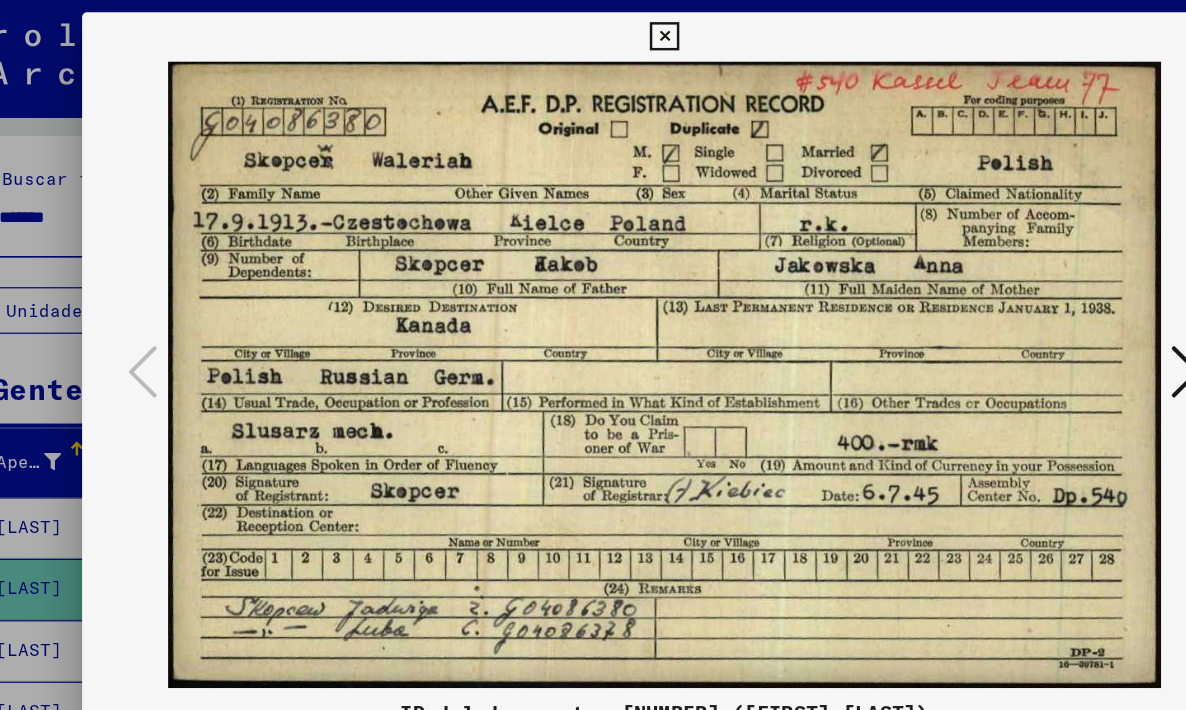 type 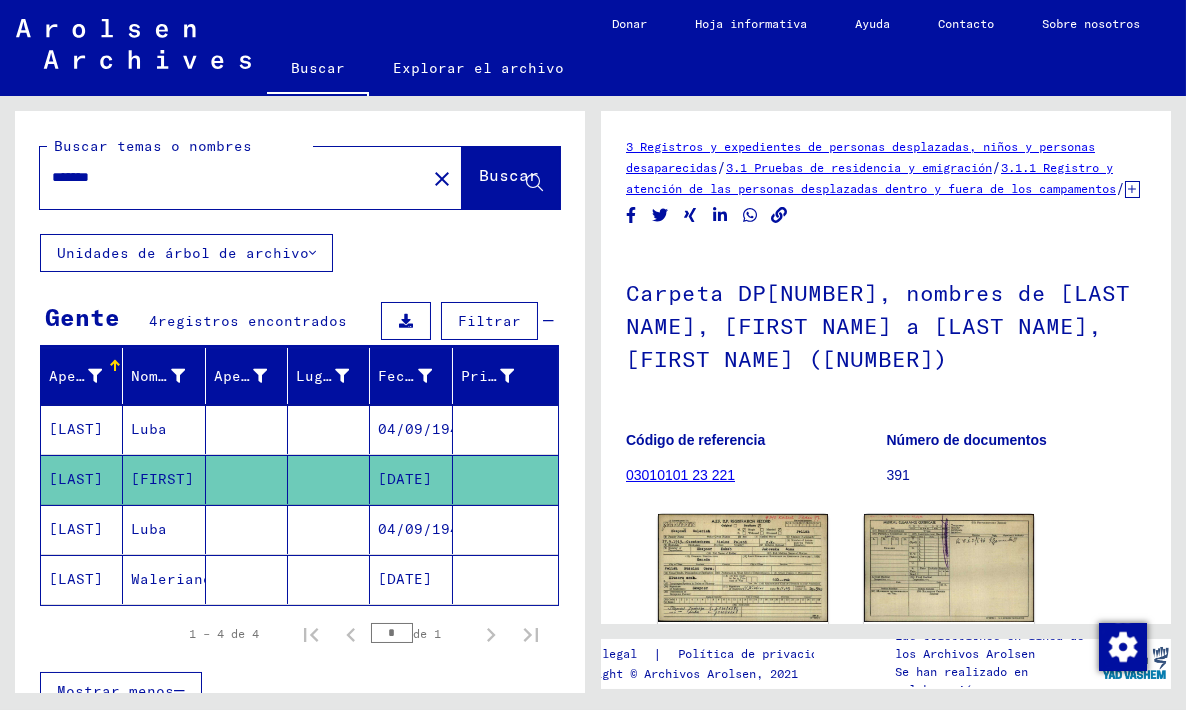 click on "[DATE]" 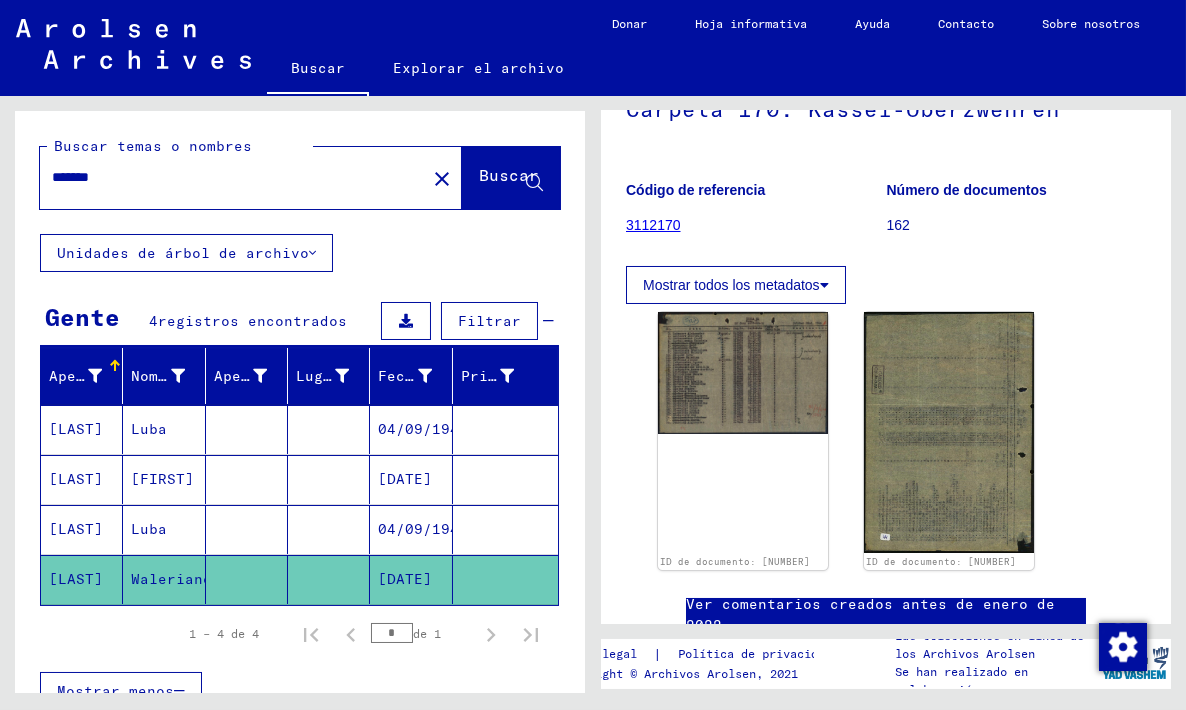 scroll, scrollTop: 187, scrollLeft: 0, axis: vertical 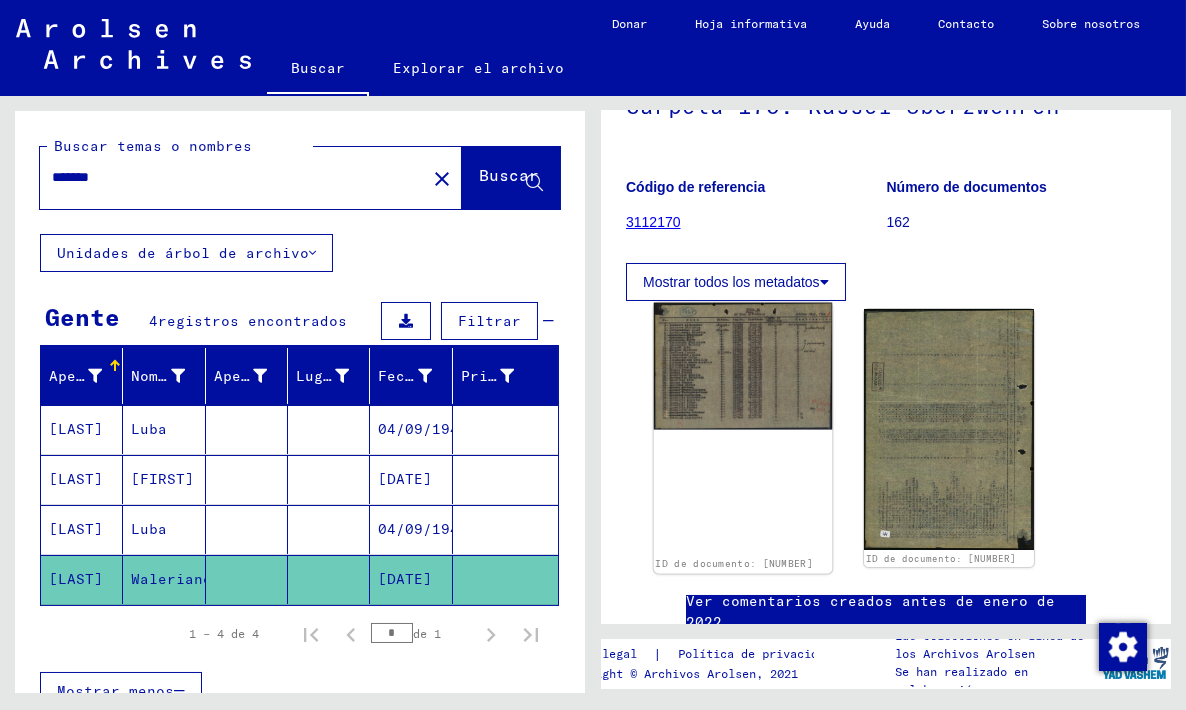 click 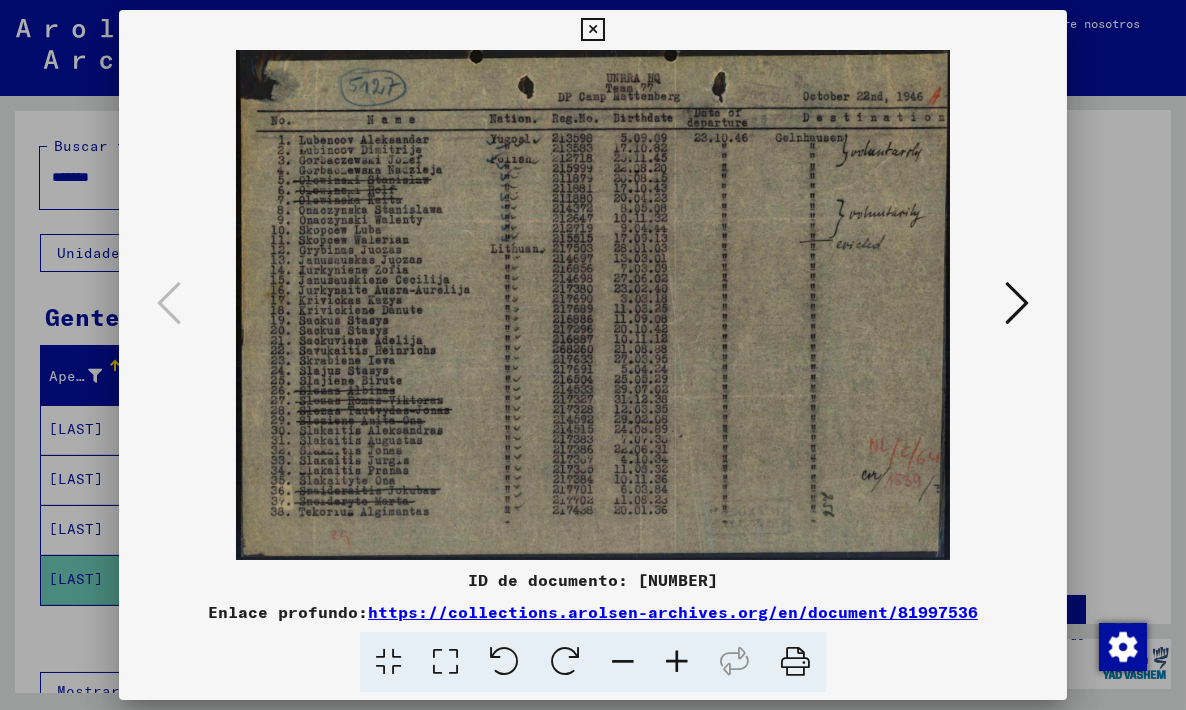 click at bounding box center [592, 30] 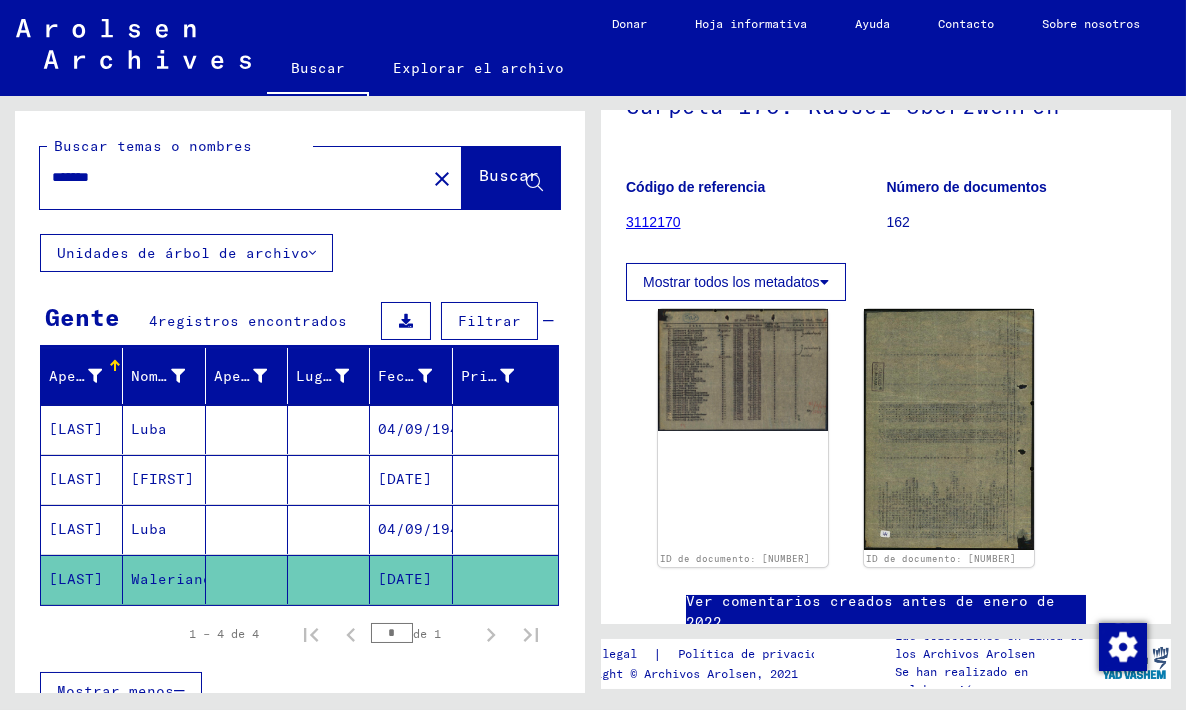 click on "*******" at bounding box center [233, 177] 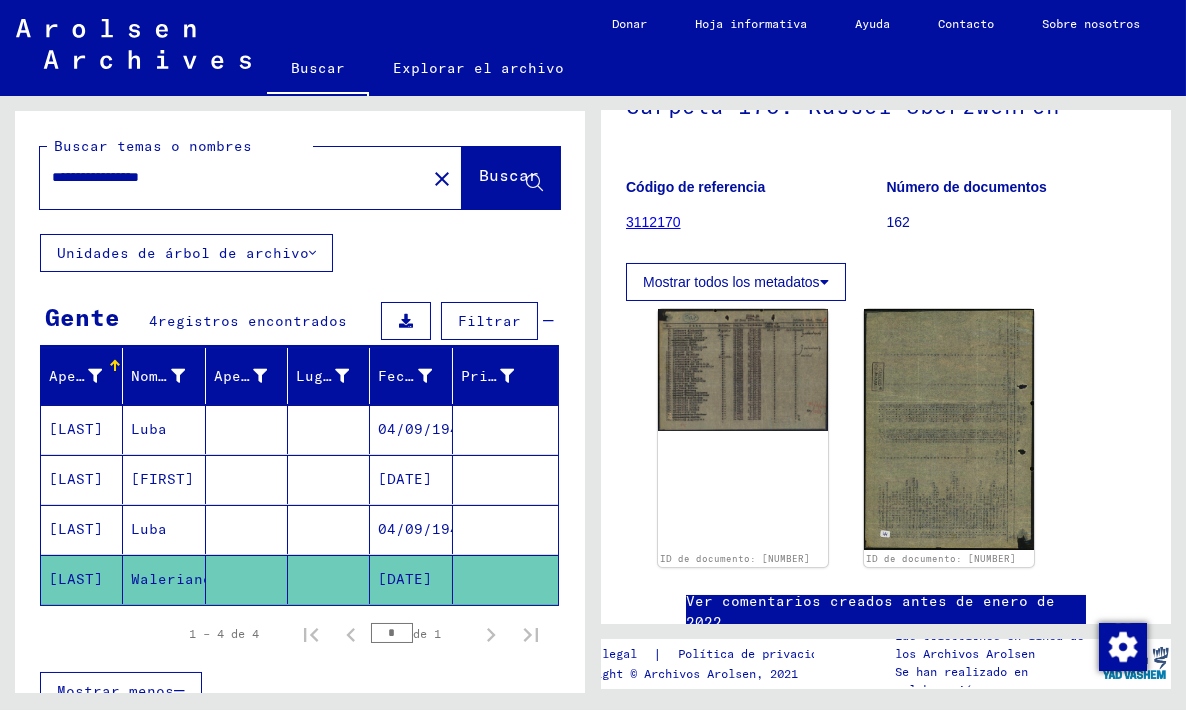 click on "**********" at bounding box center (233, 177) 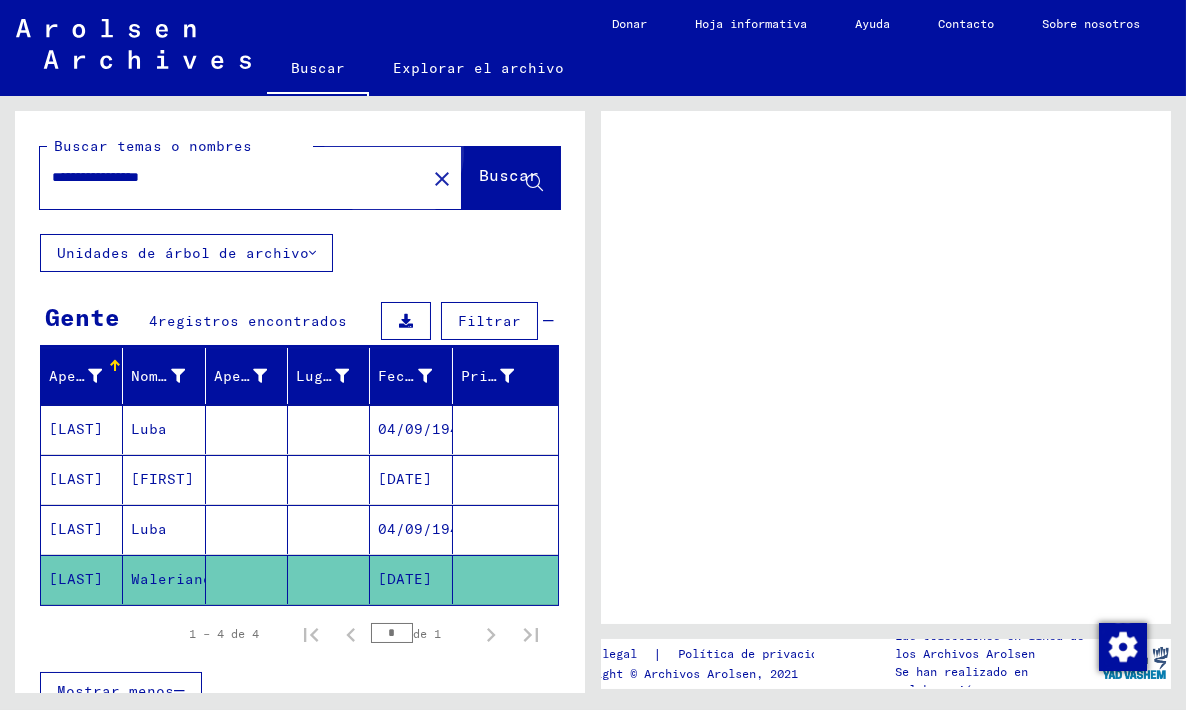 scroll, scrollTop: 0, scrollLeft: 0, axis: both 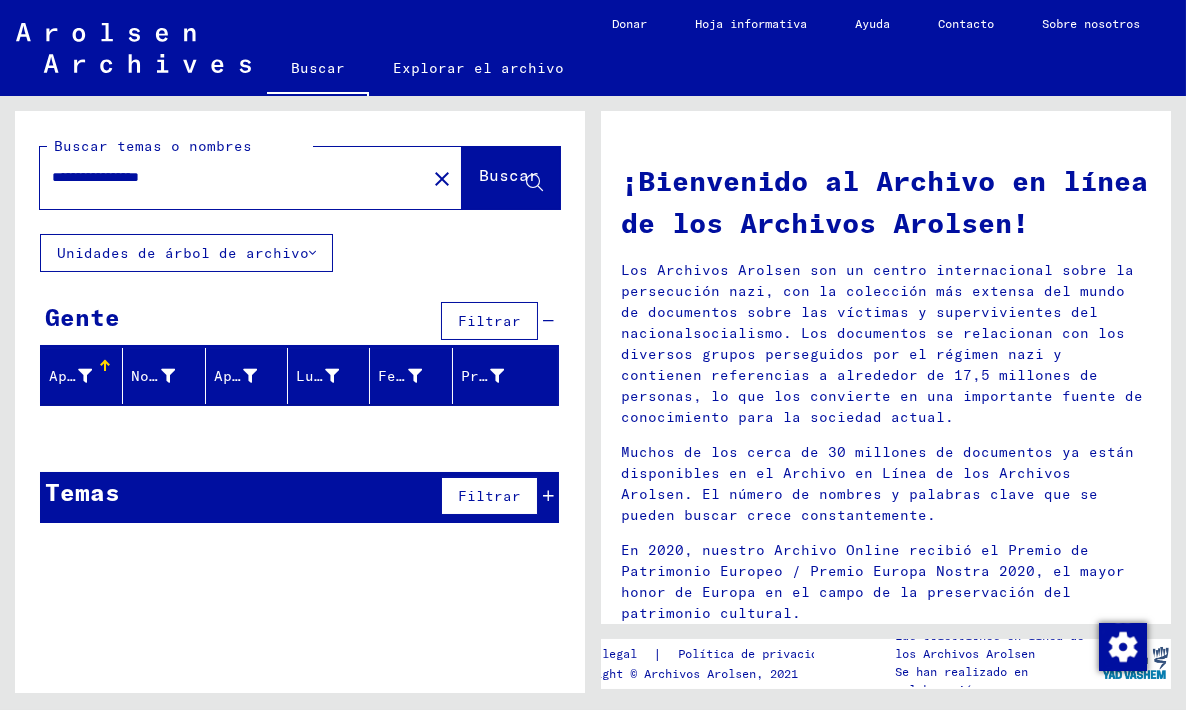 click on "**********" at bounding box center (227, 177) 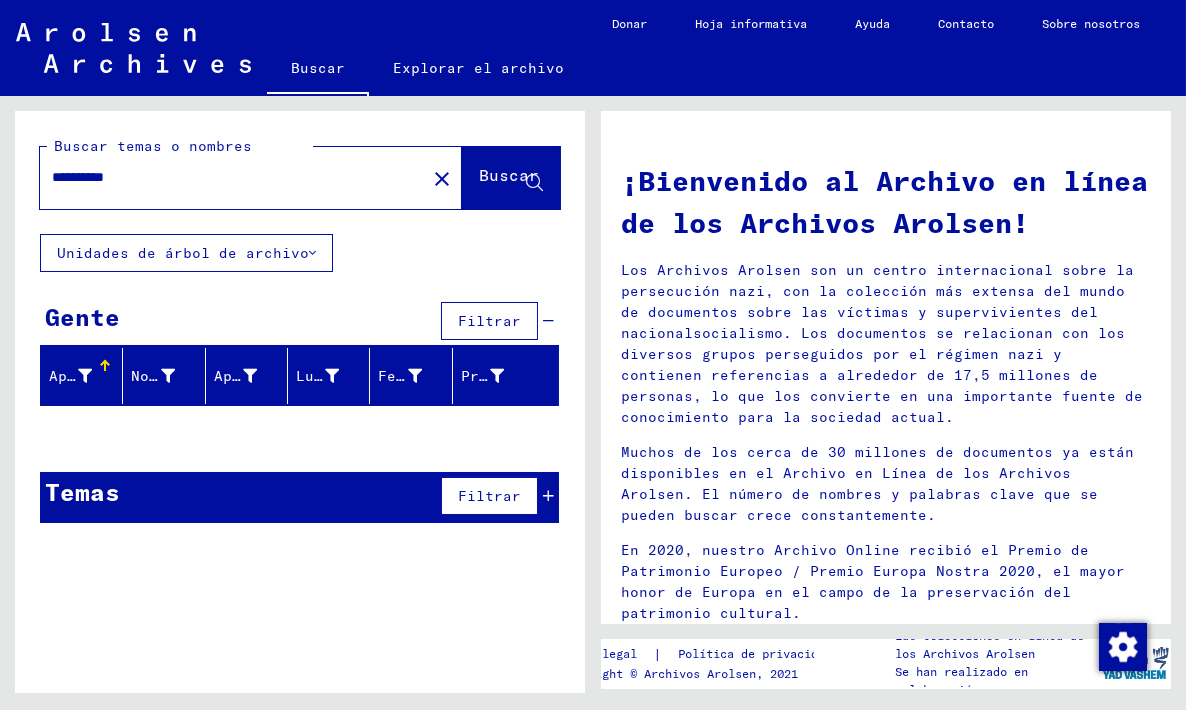 click on "Buscar" 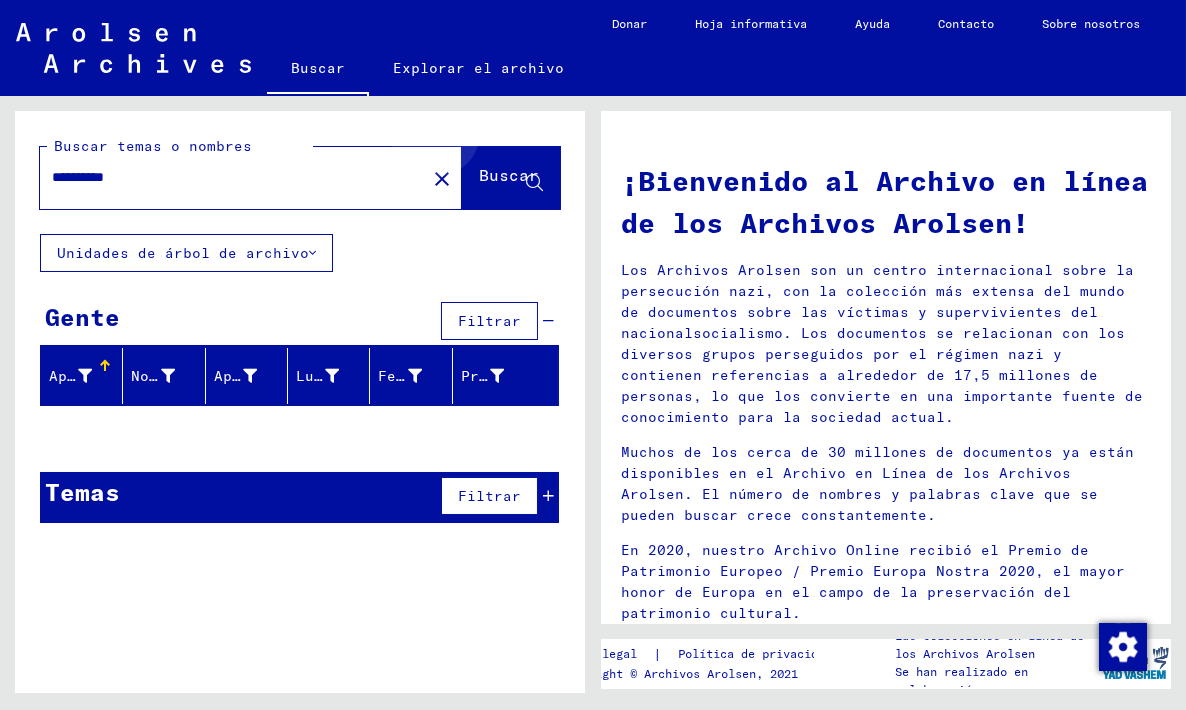 click on "Buscar" 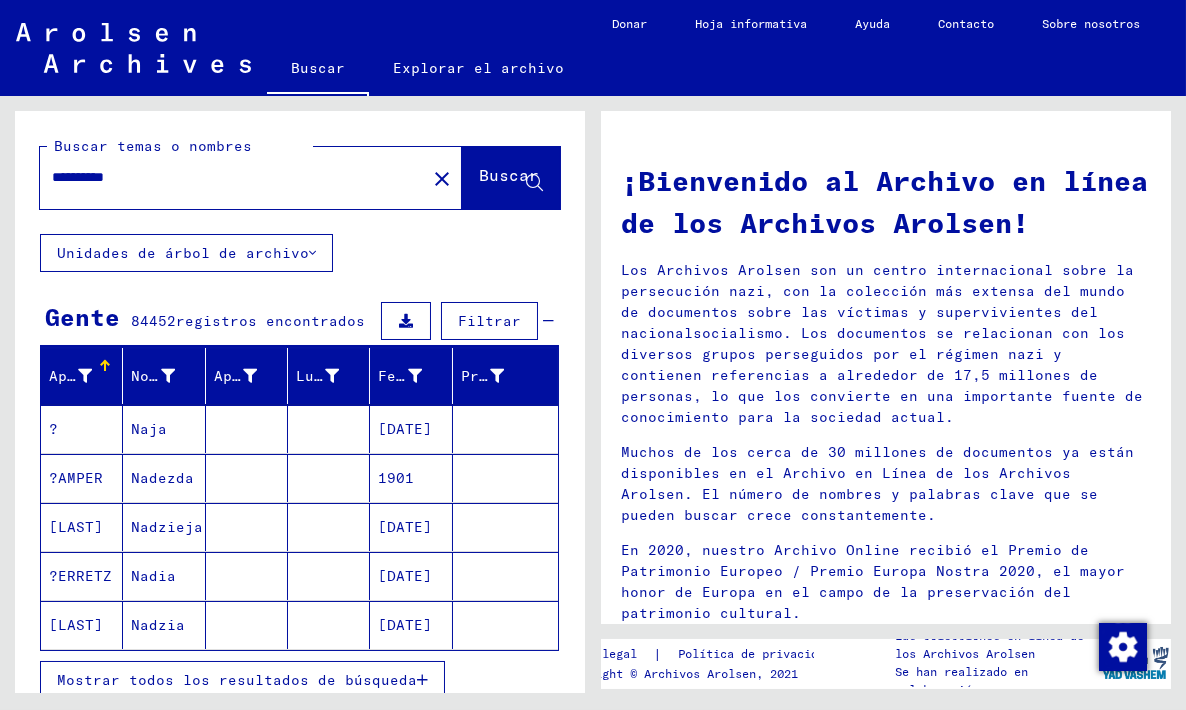 click on "********" at bounding box center [227, 177] 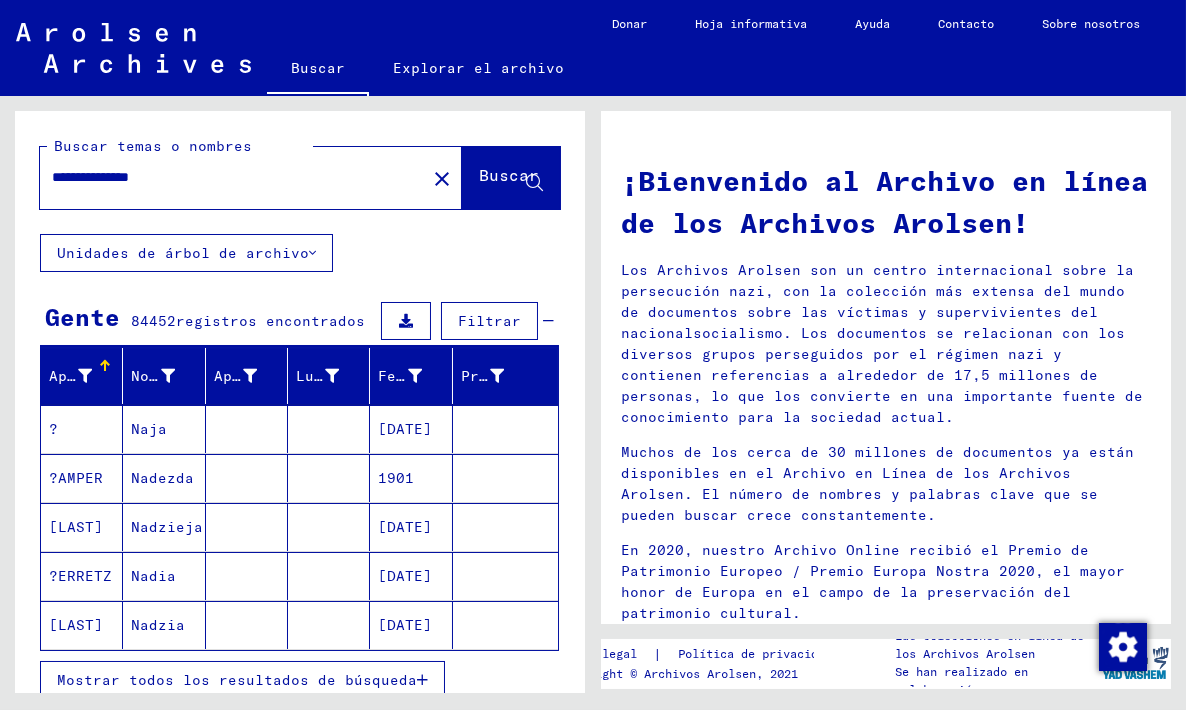 click on "Buscar" 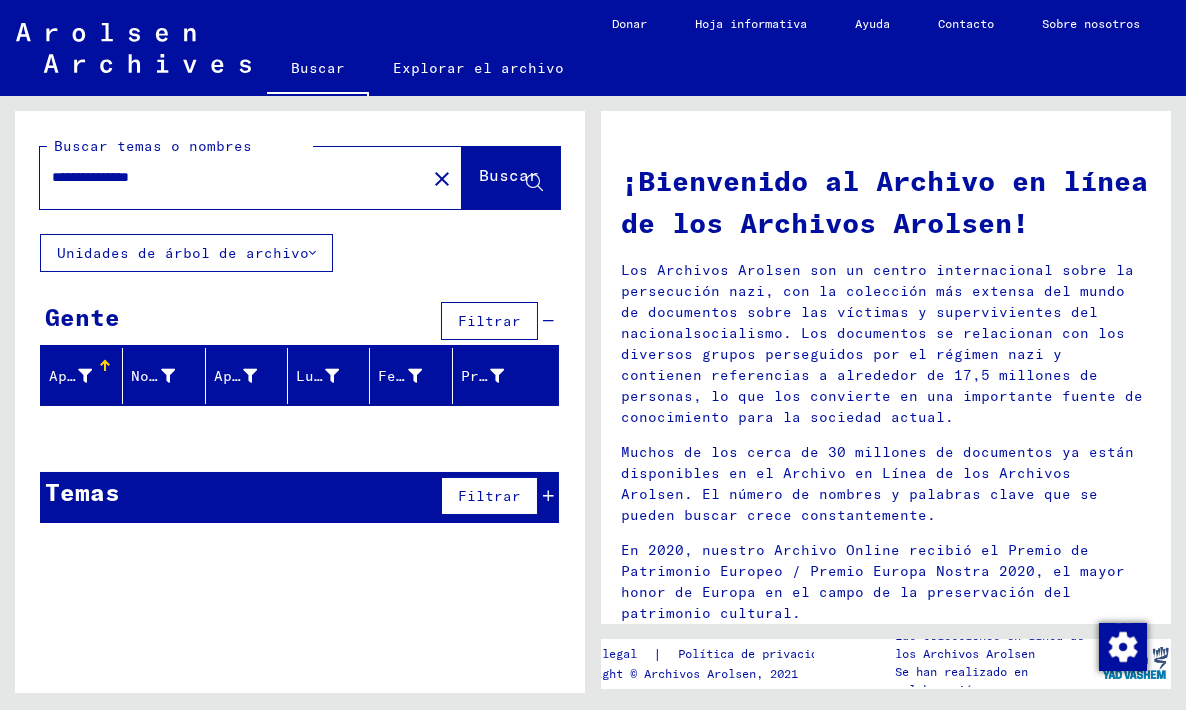 click on "**********" at bounding box center [227, 177] 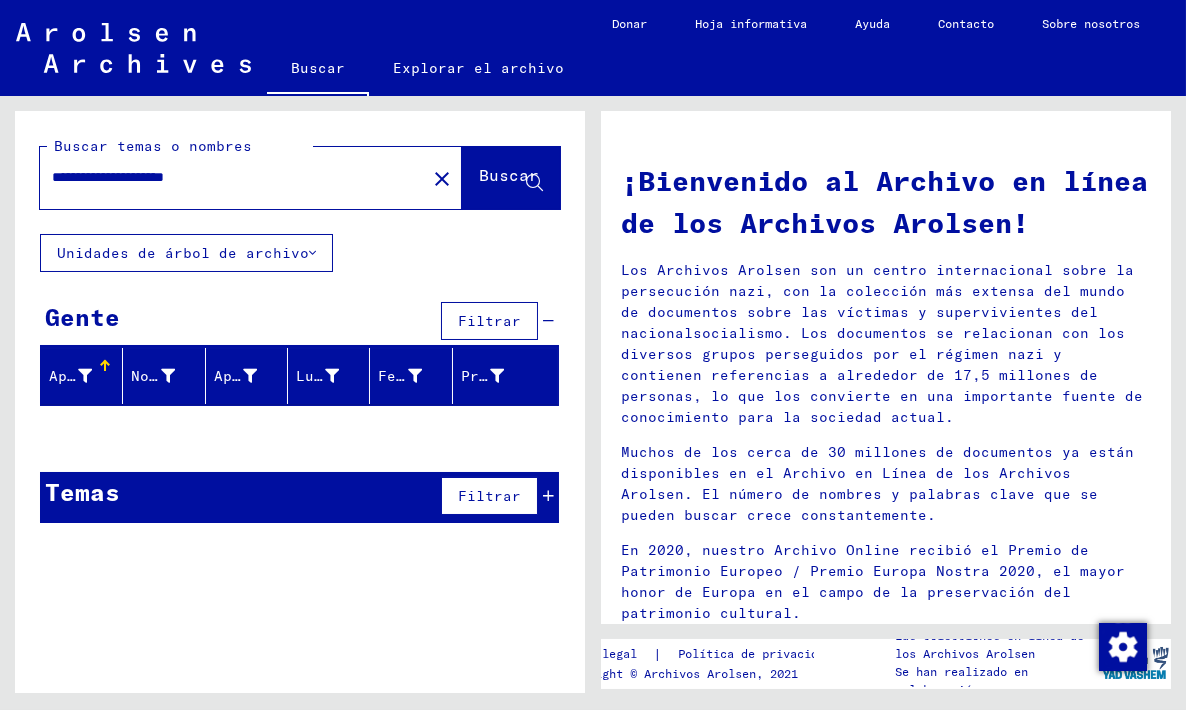 click on "Buscar" 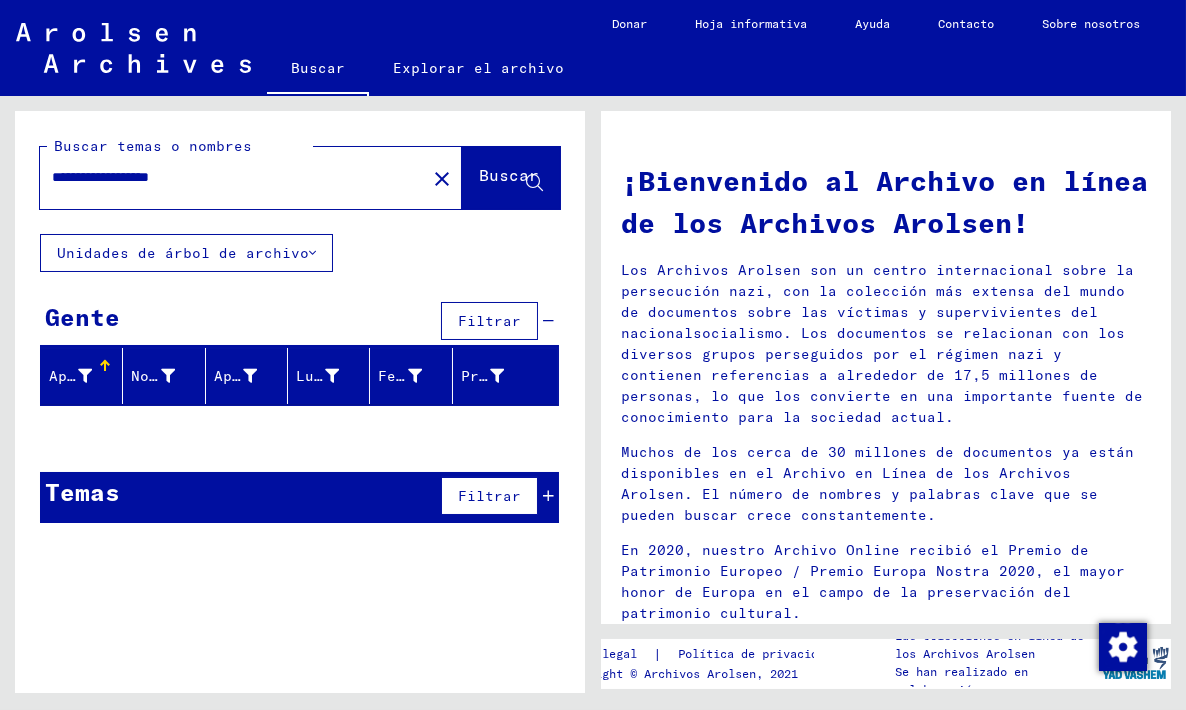 click on "Buscar" 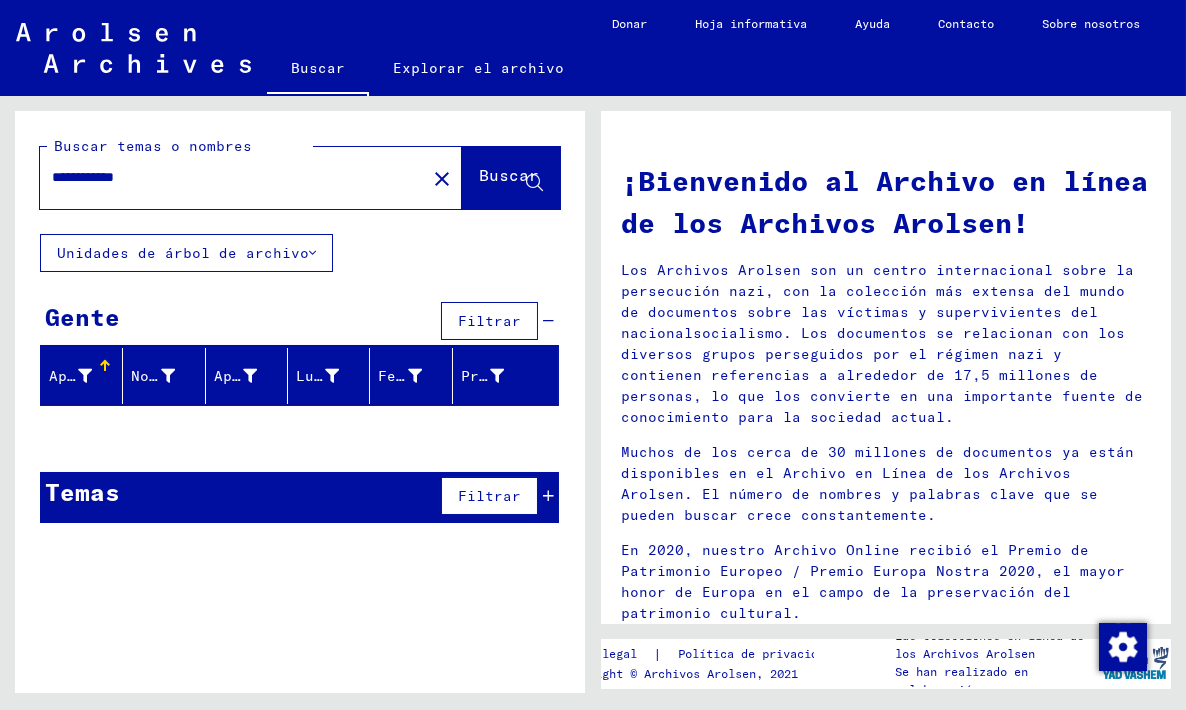 click on "Buscar" 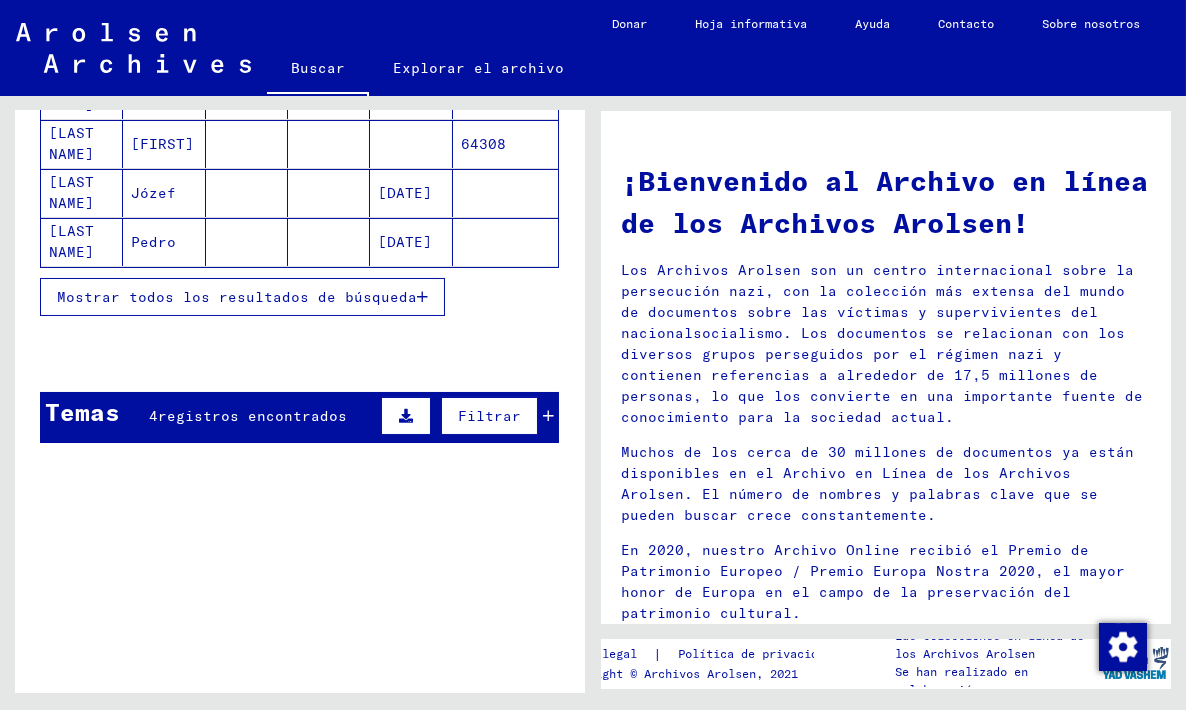 scroll, scrollTop: 388, scrollLeft: 0, axis: vertical 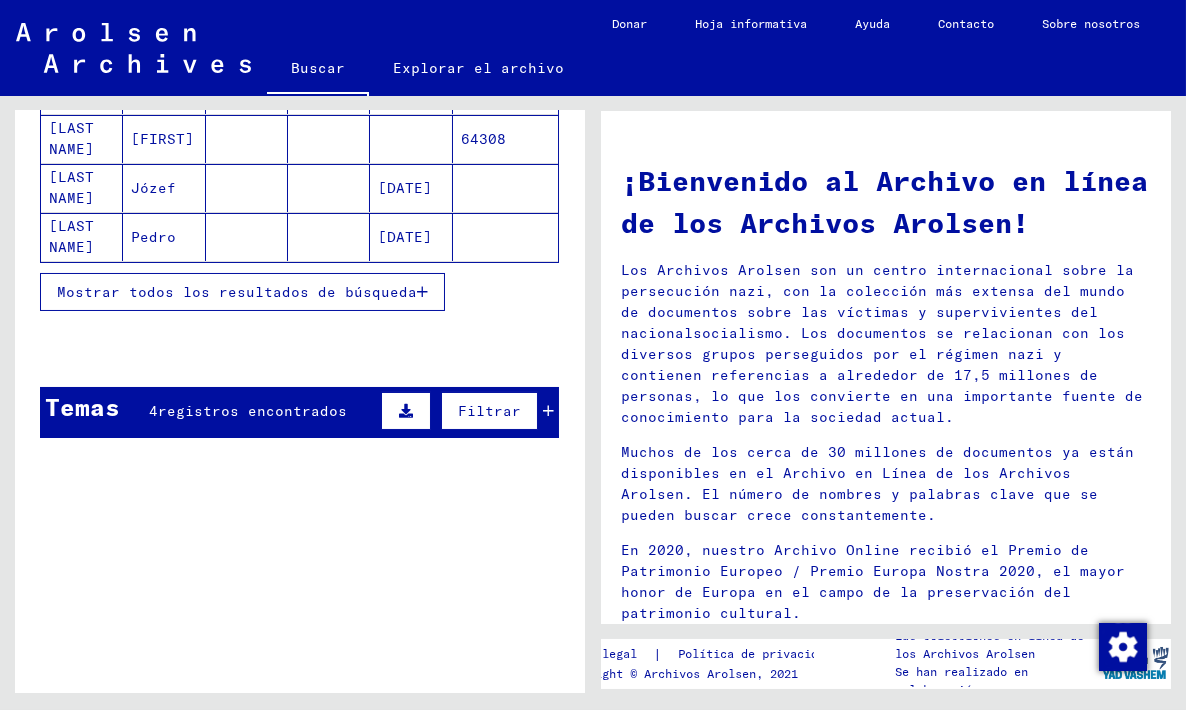 click on "Mostrar todos los resultados de búsqueda" at bounding box center [237, 292] 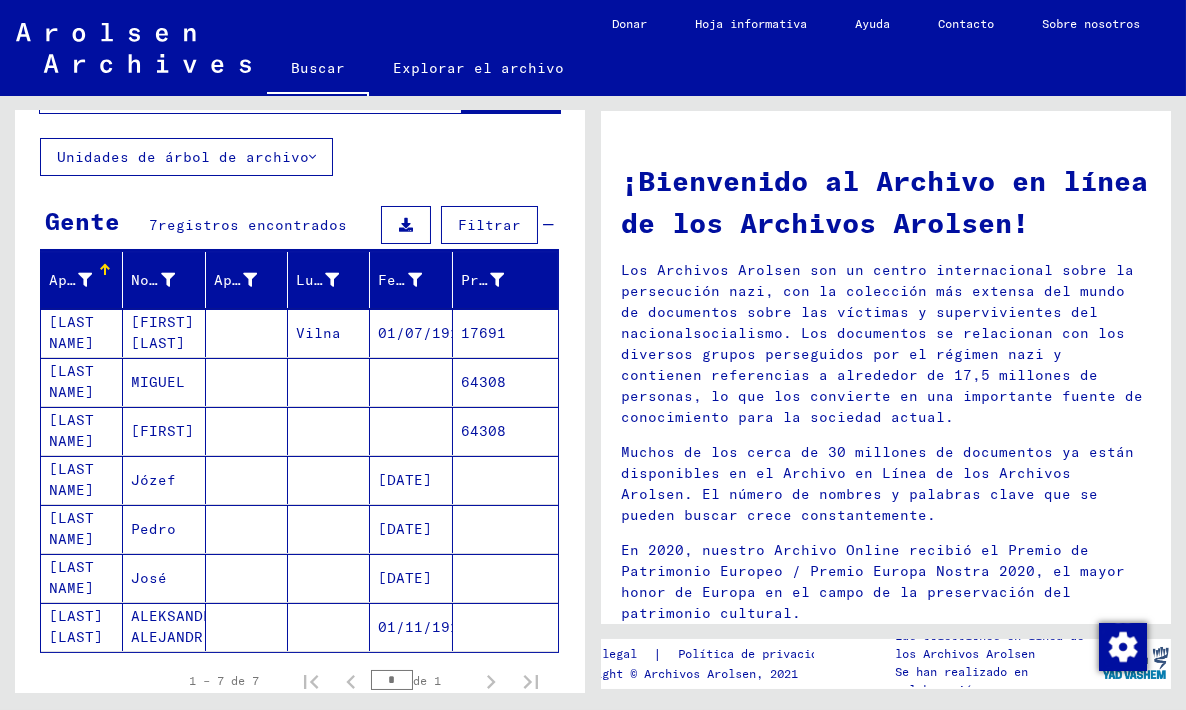 scroll, scrollTop: 85, scrollLeft: 0, axis: vertical 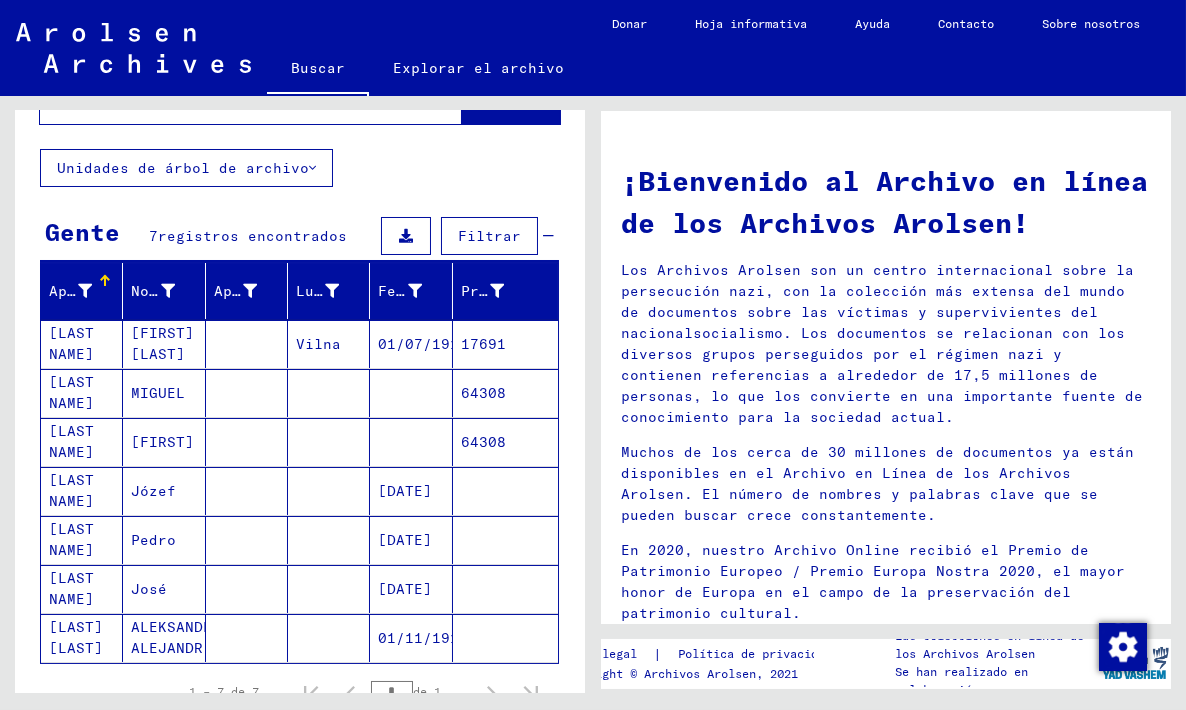 click on "Unidades de árbol de archivo" 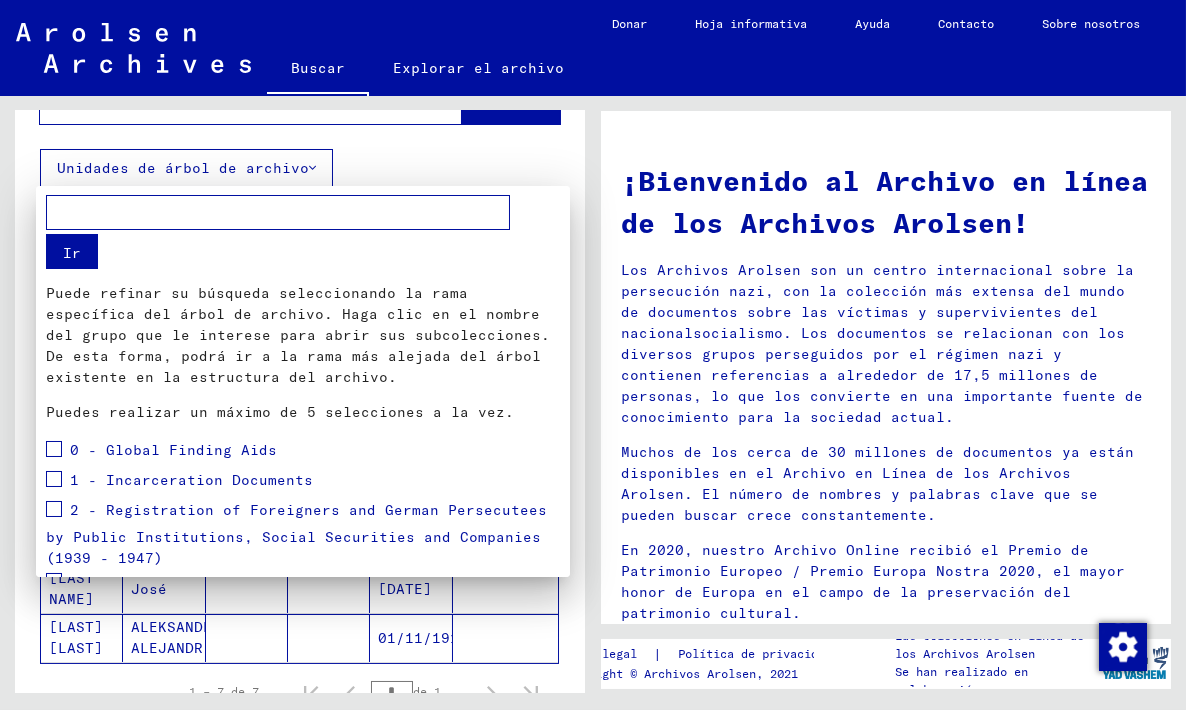 click at bounding box center [278, 212] 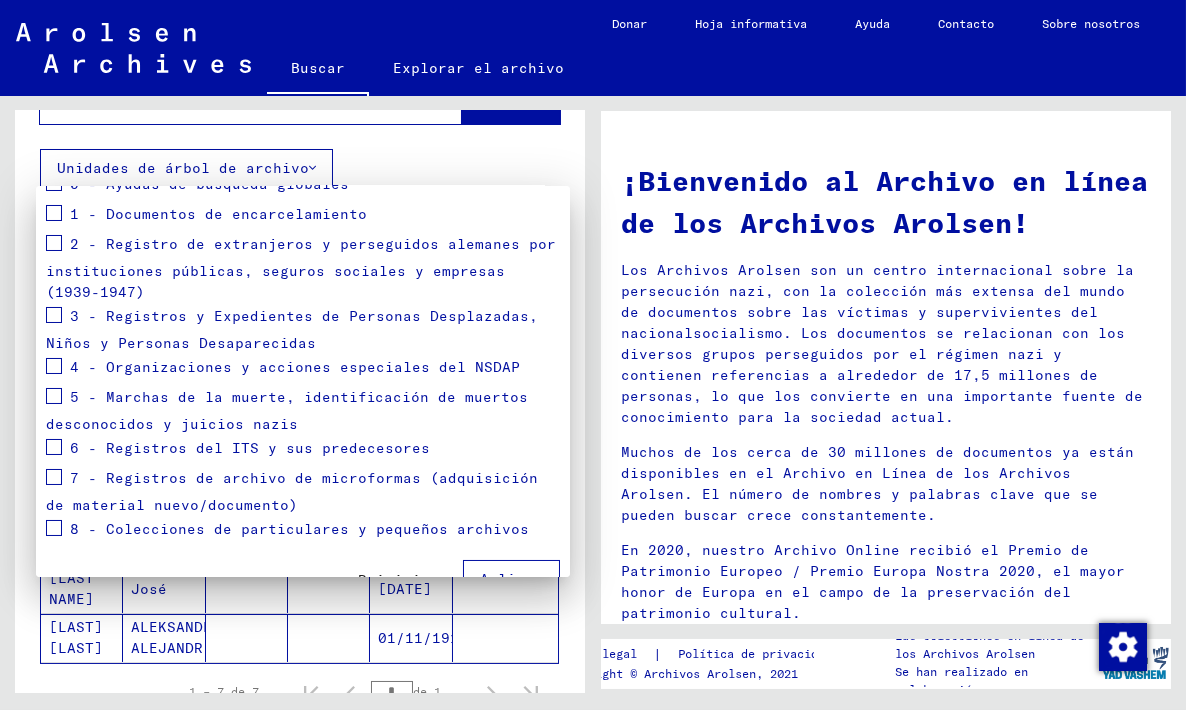 scroll, scrollTop: 296, scrollLeft: 0, axis: vertical 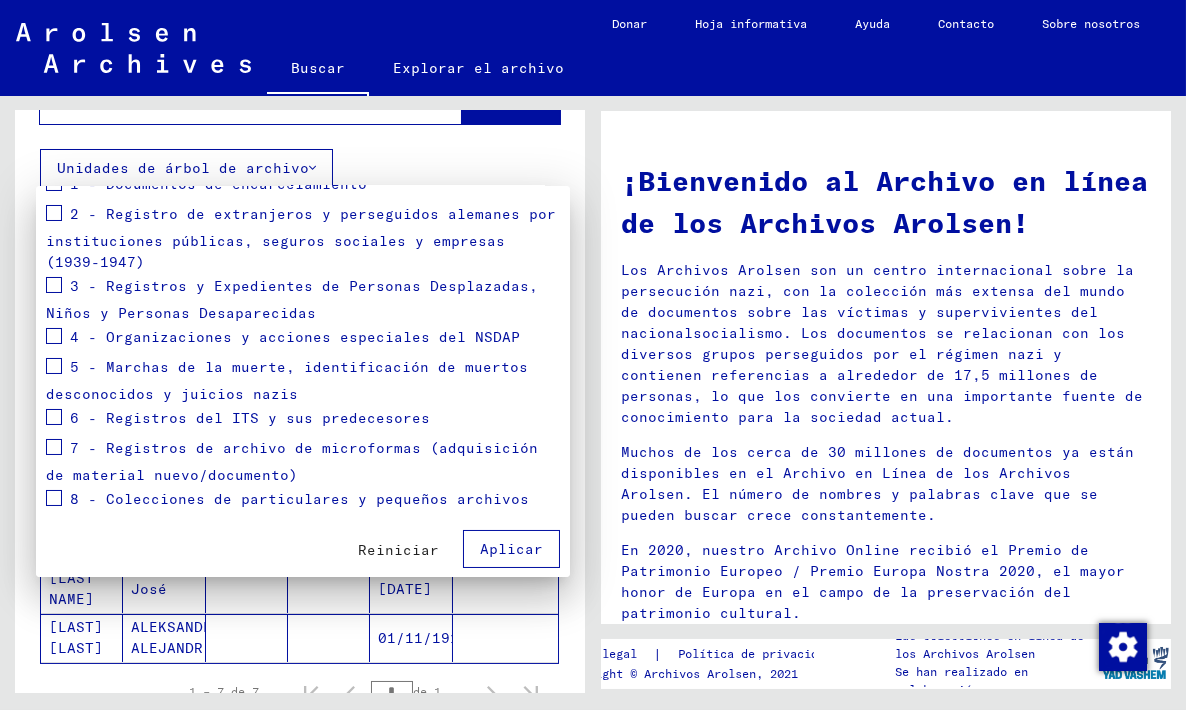 click at bounding box center [593, 355] 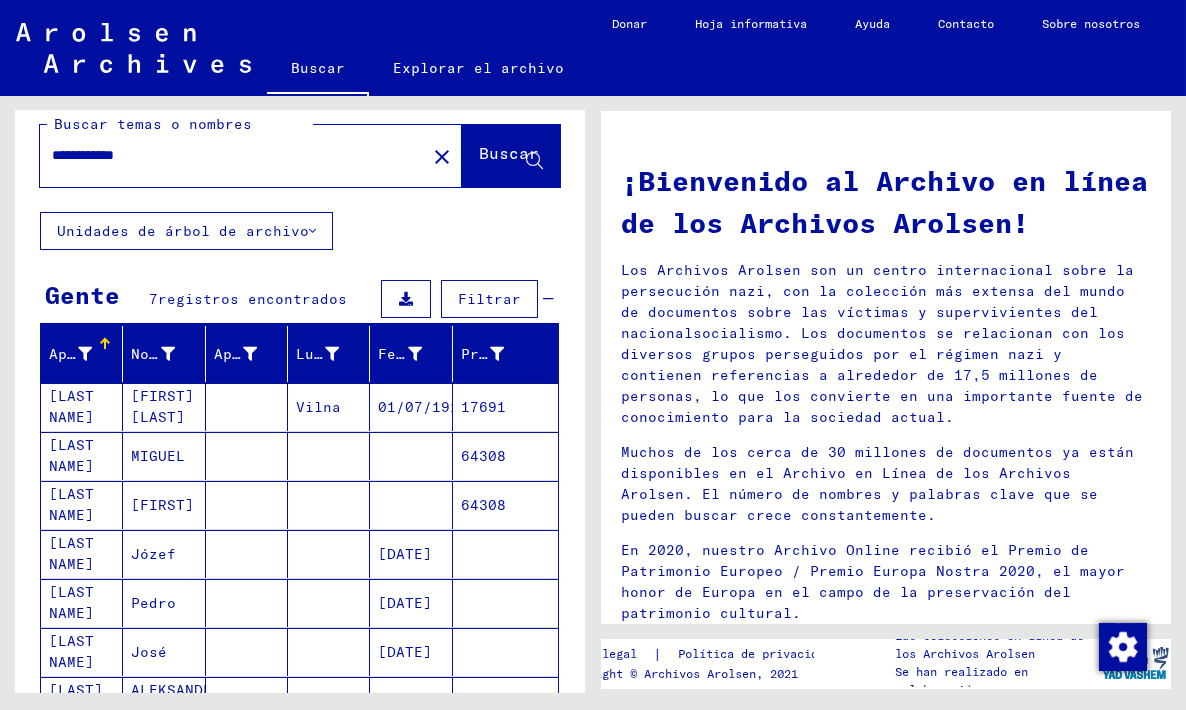 scroll, scrollTop: 0, scrollLeft: 0, axis: both 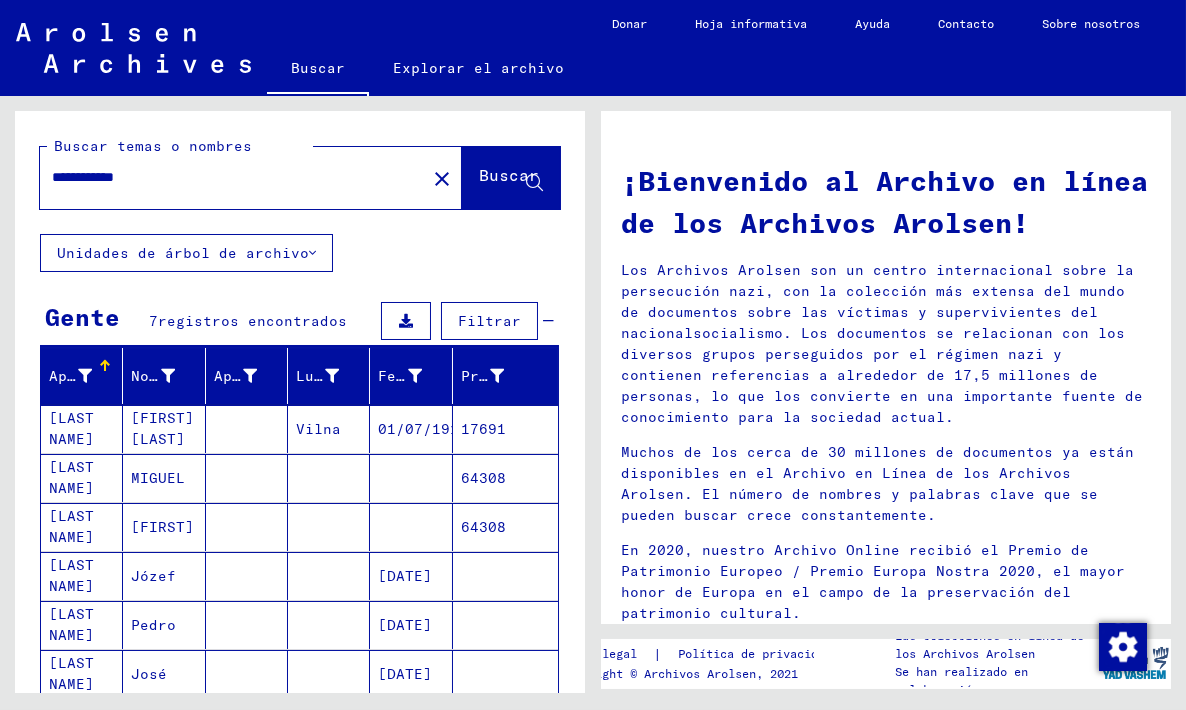 click on "**********" at bounding box center (227, 177) 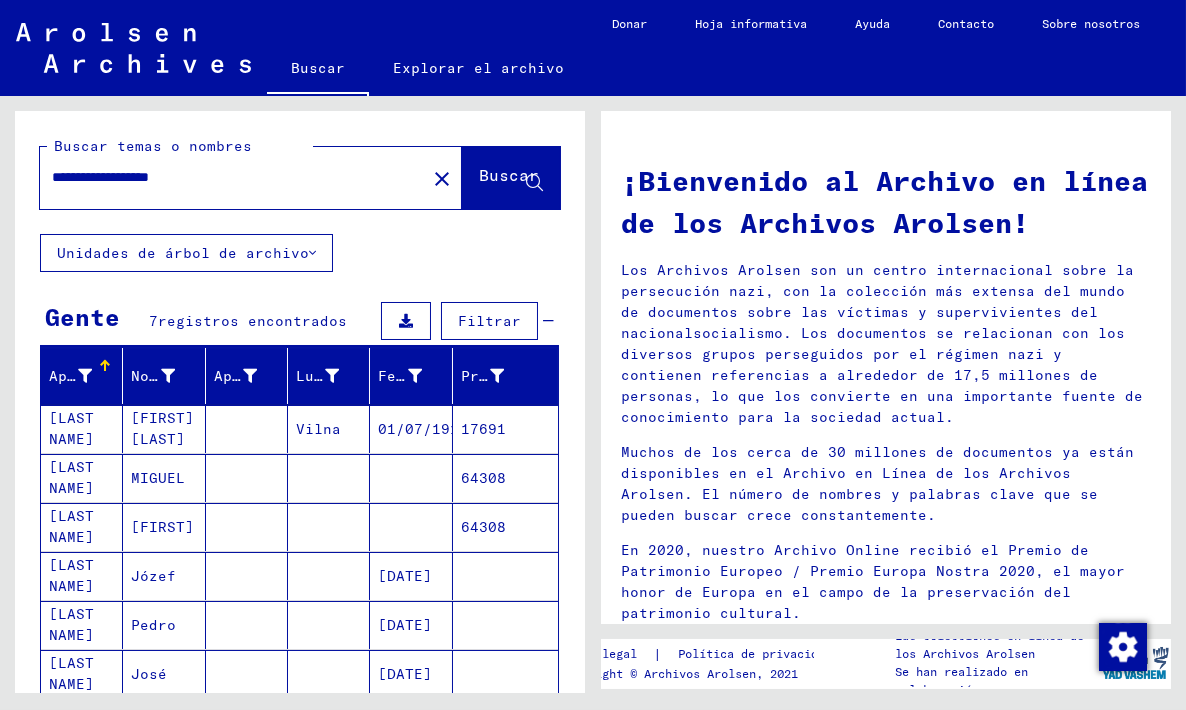 click on "Buscar" 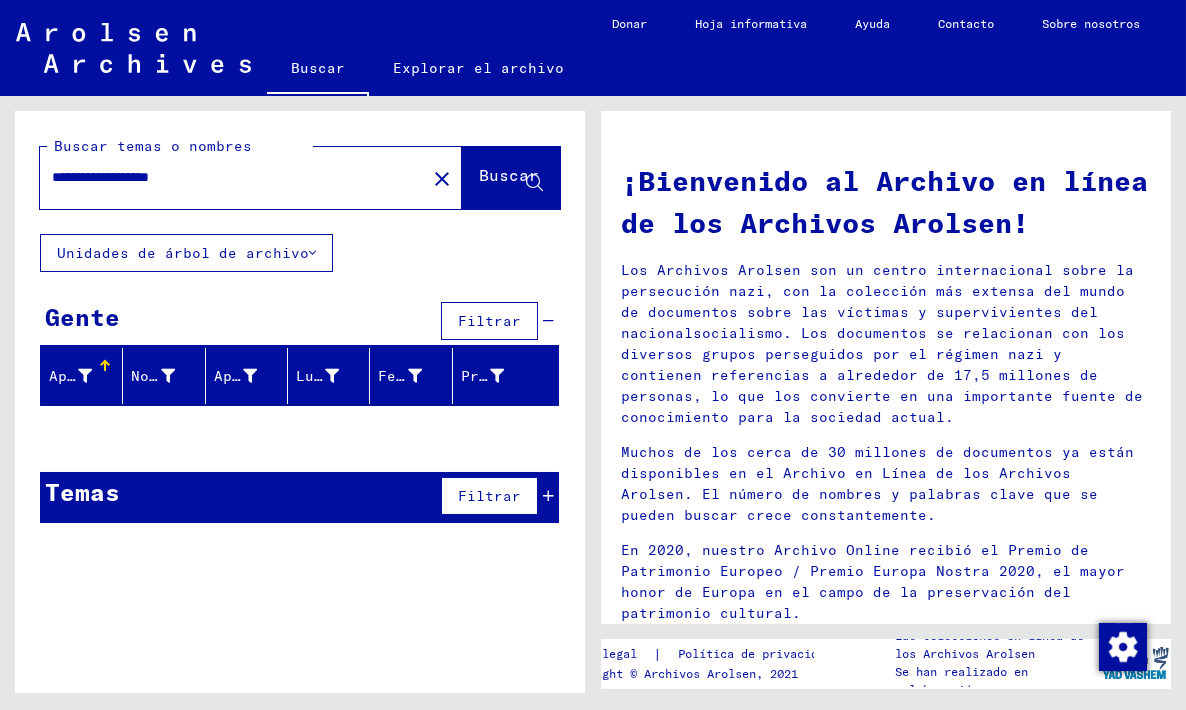 click on "**********" at bounding box center (227, 177) 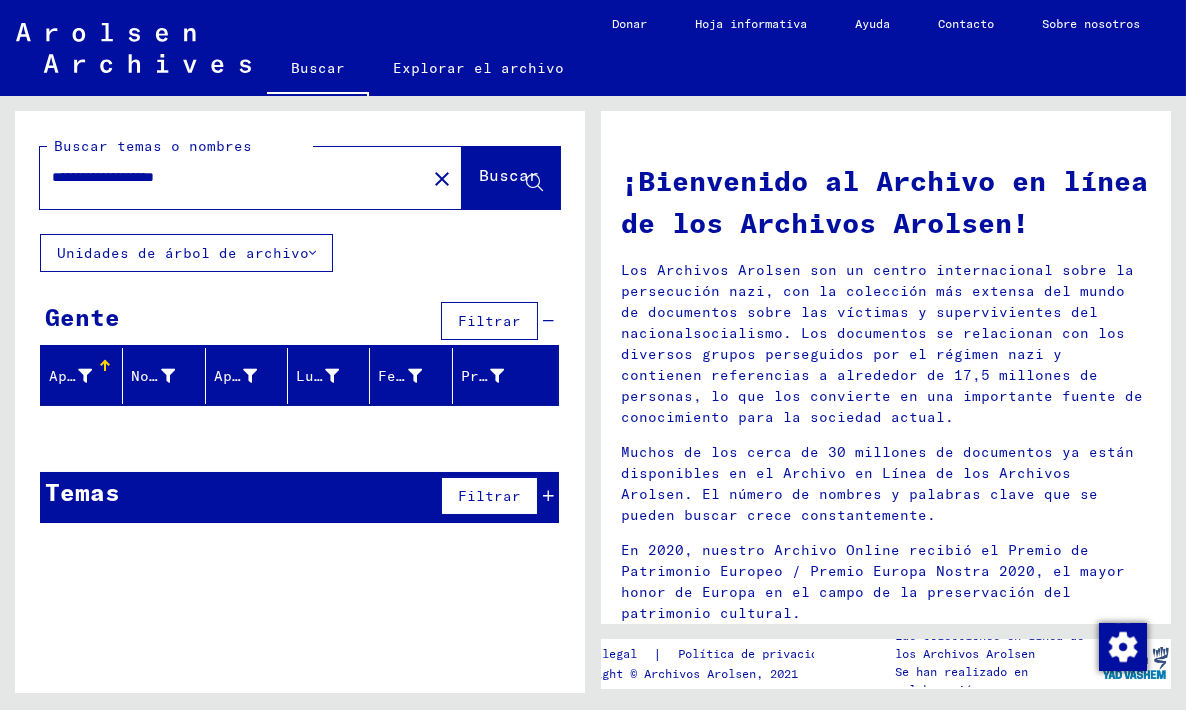 click on "Buscar" 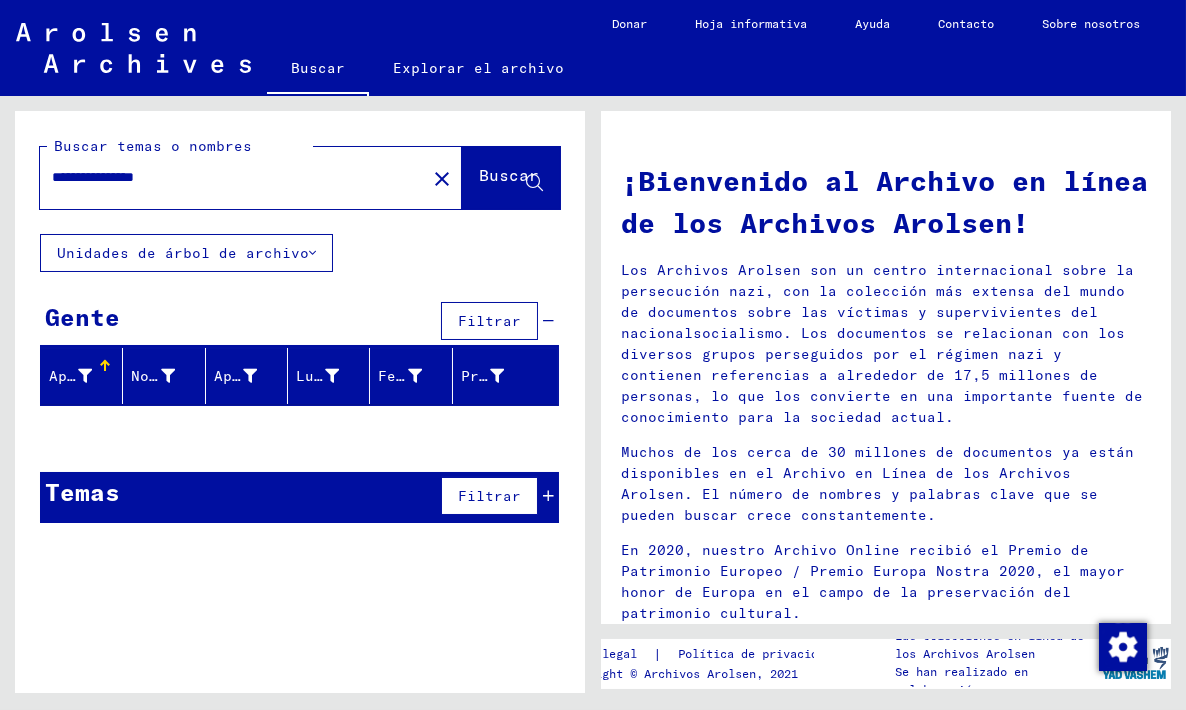 click on "Buscar" 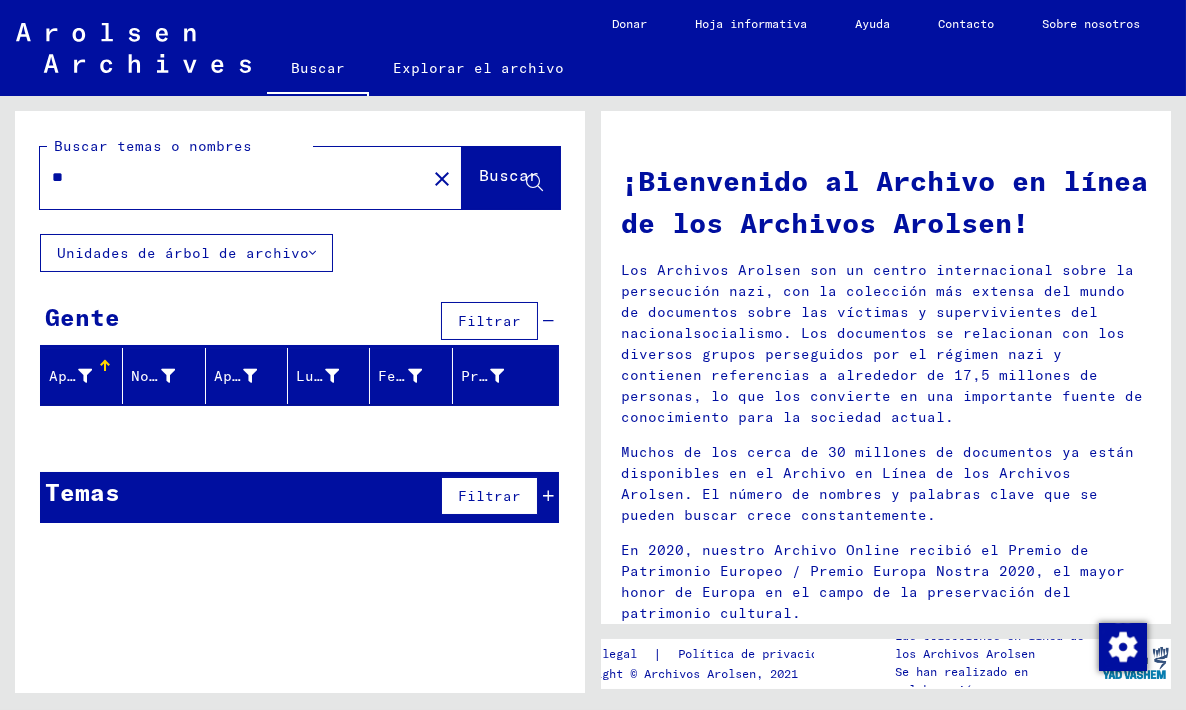 type on "*" 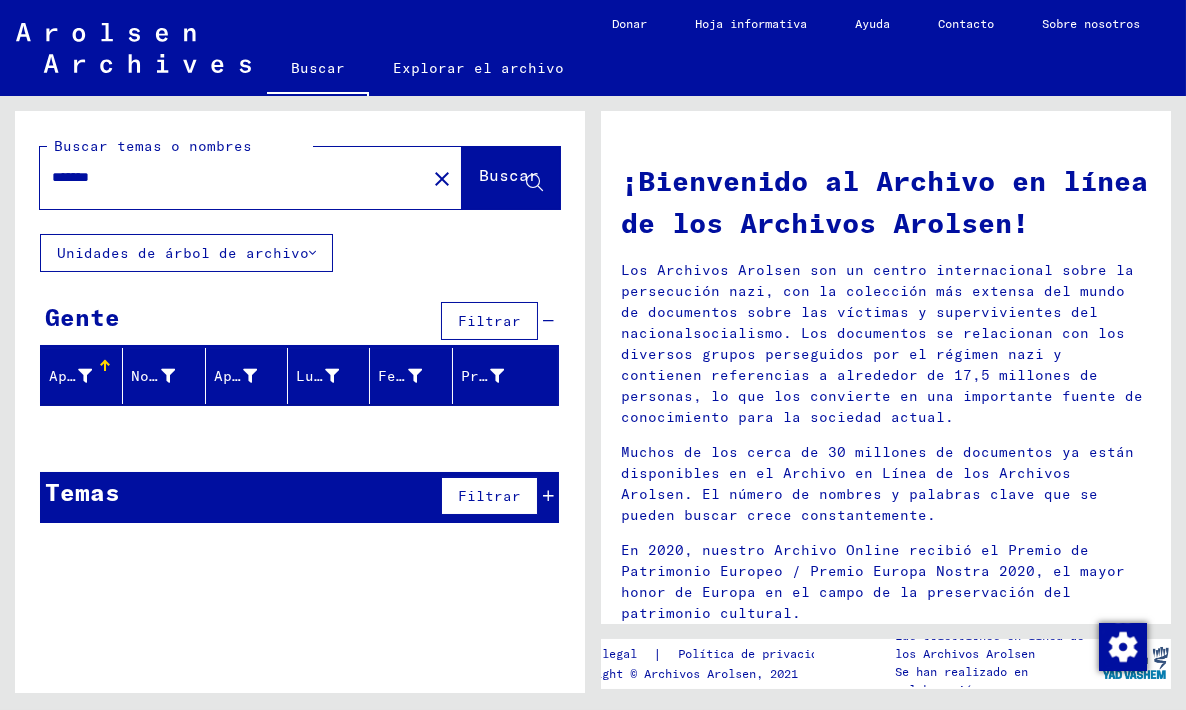 click on "Buscar" 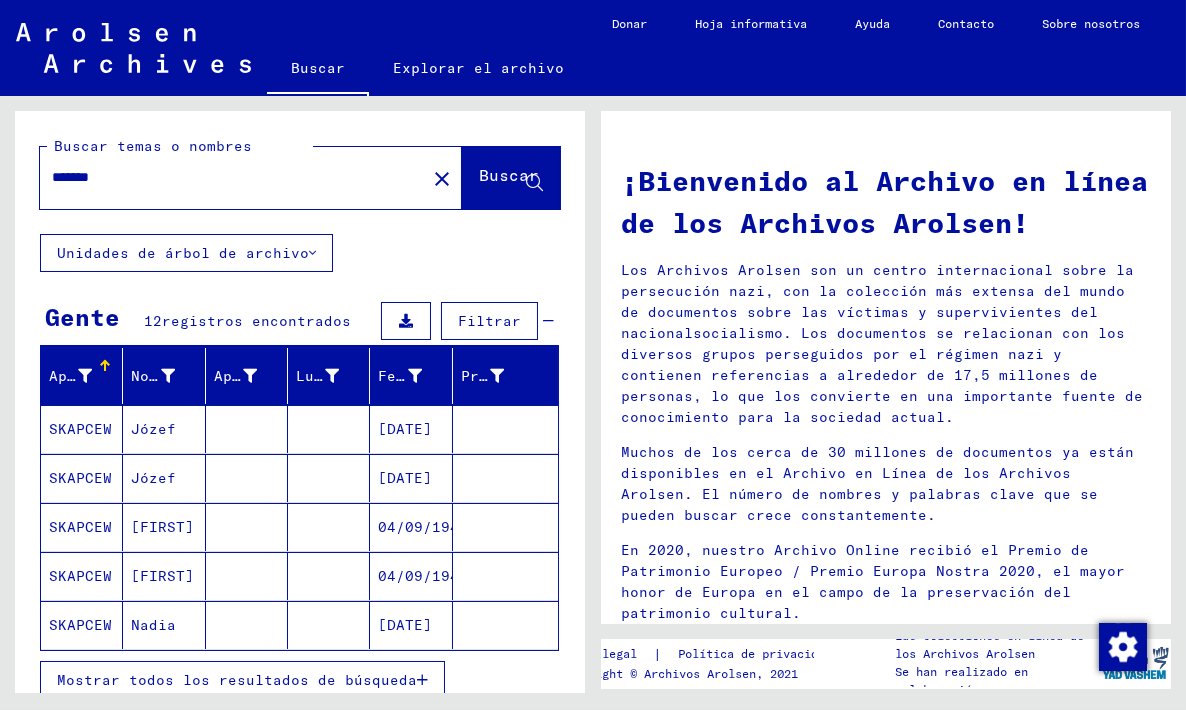 click 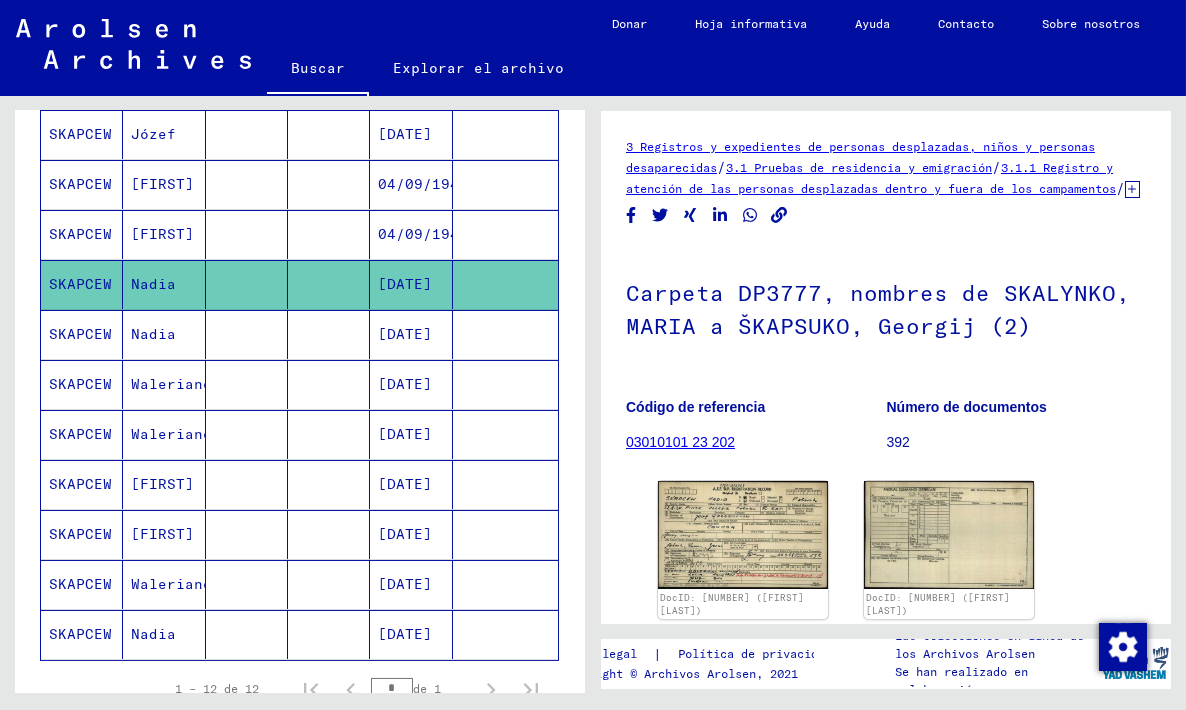 scroll, scrollTop: 373, scrollLeft: 0, axis: vertical 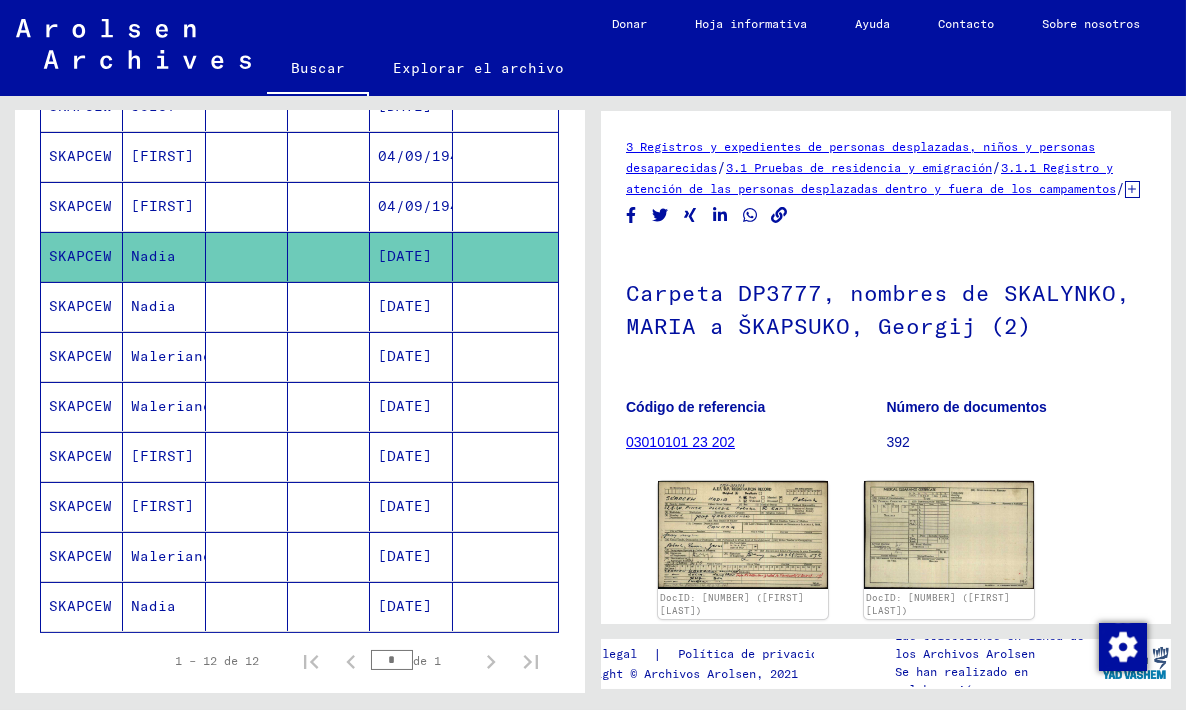 click 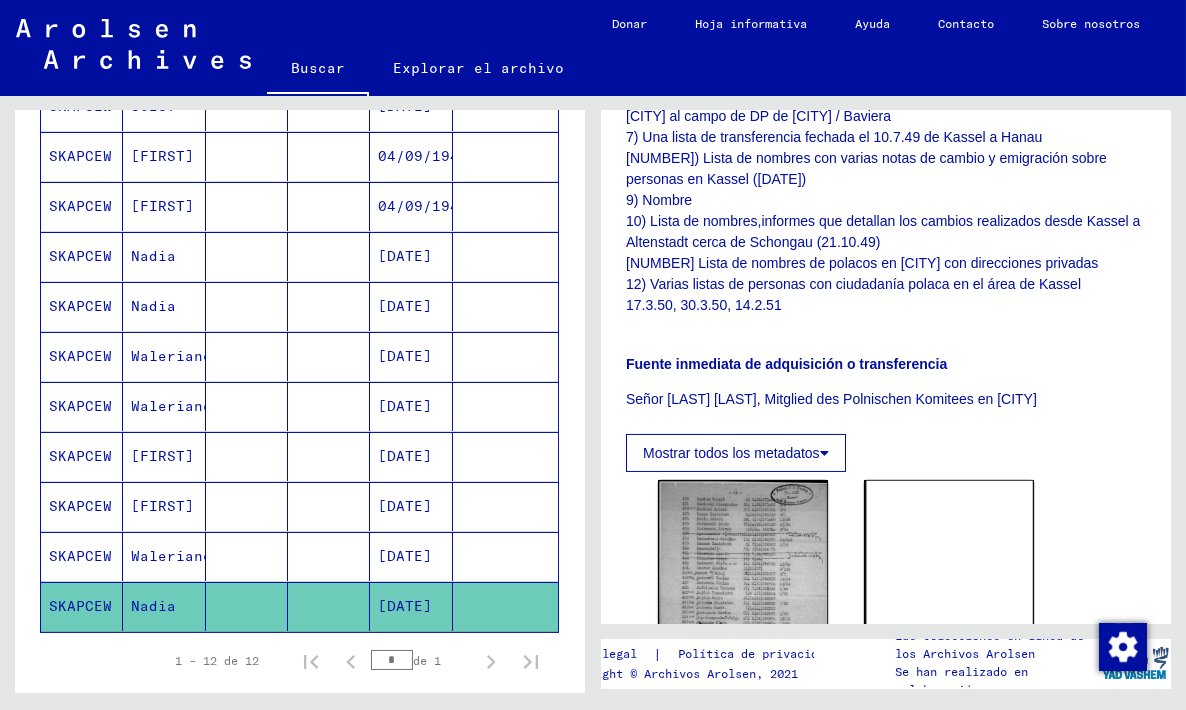 scroll, scrollTop: 0, scrollLeft: 0, axis: both 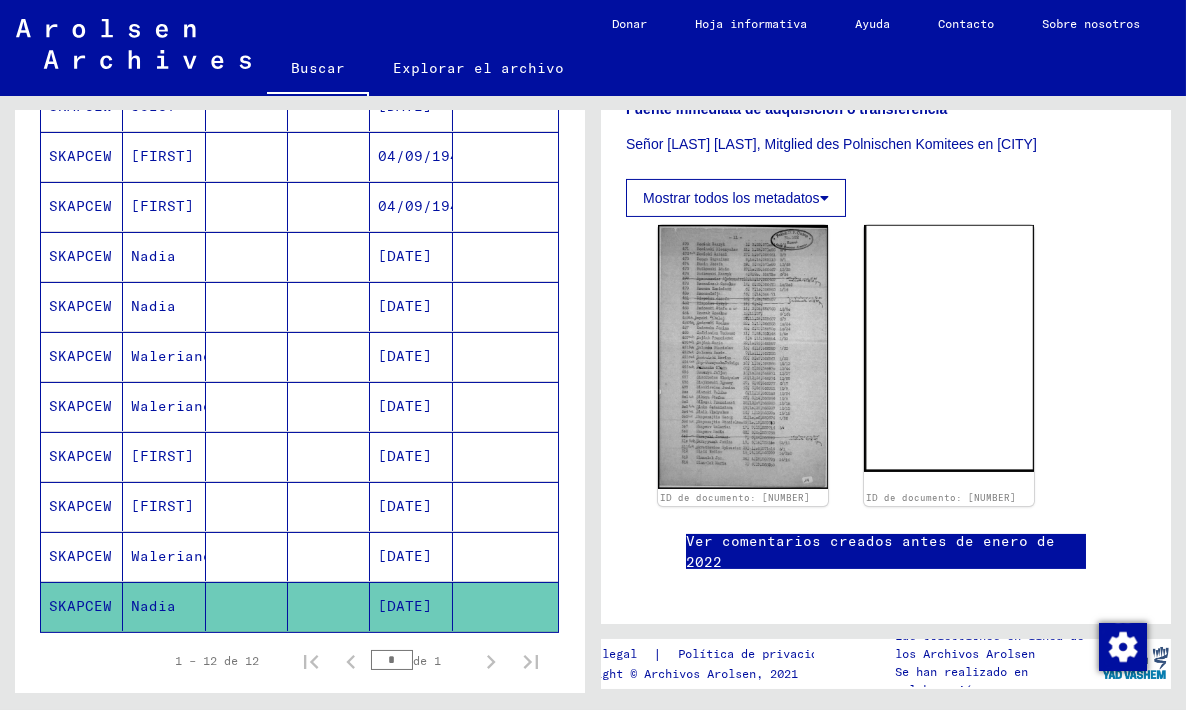 click on "Nadia" at bounding box center [171, 356] 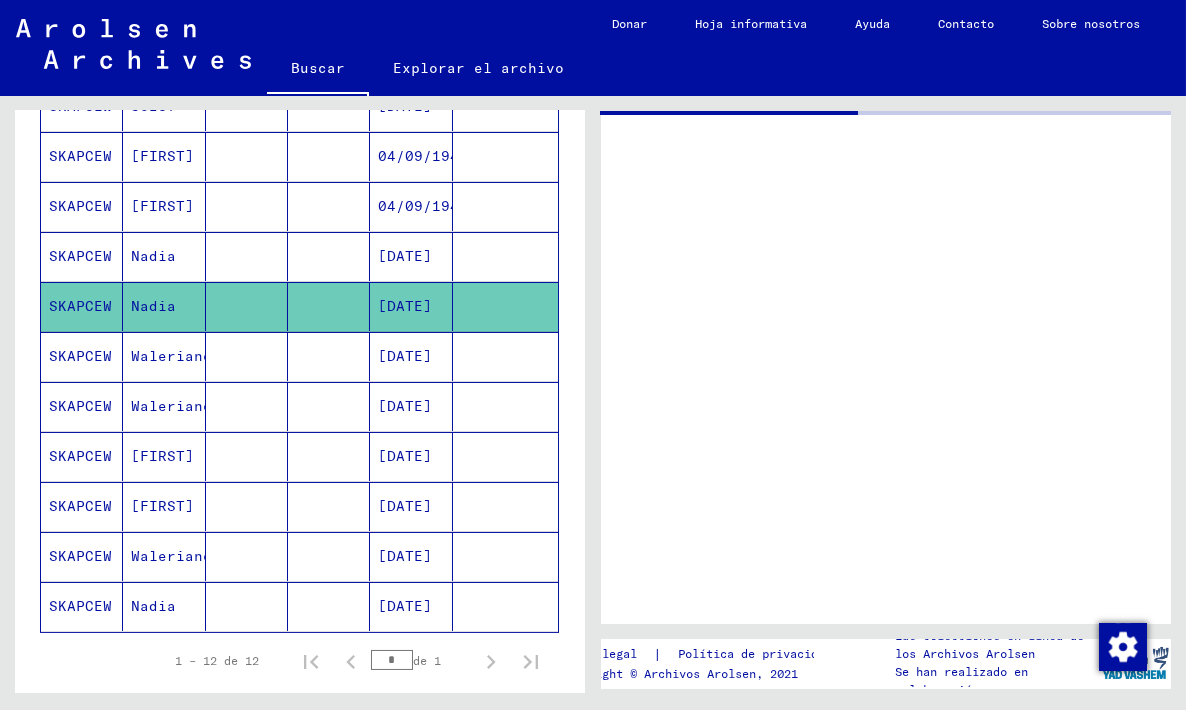 scroll, scrollTop: 0, scrollLeft: 0, axis: both 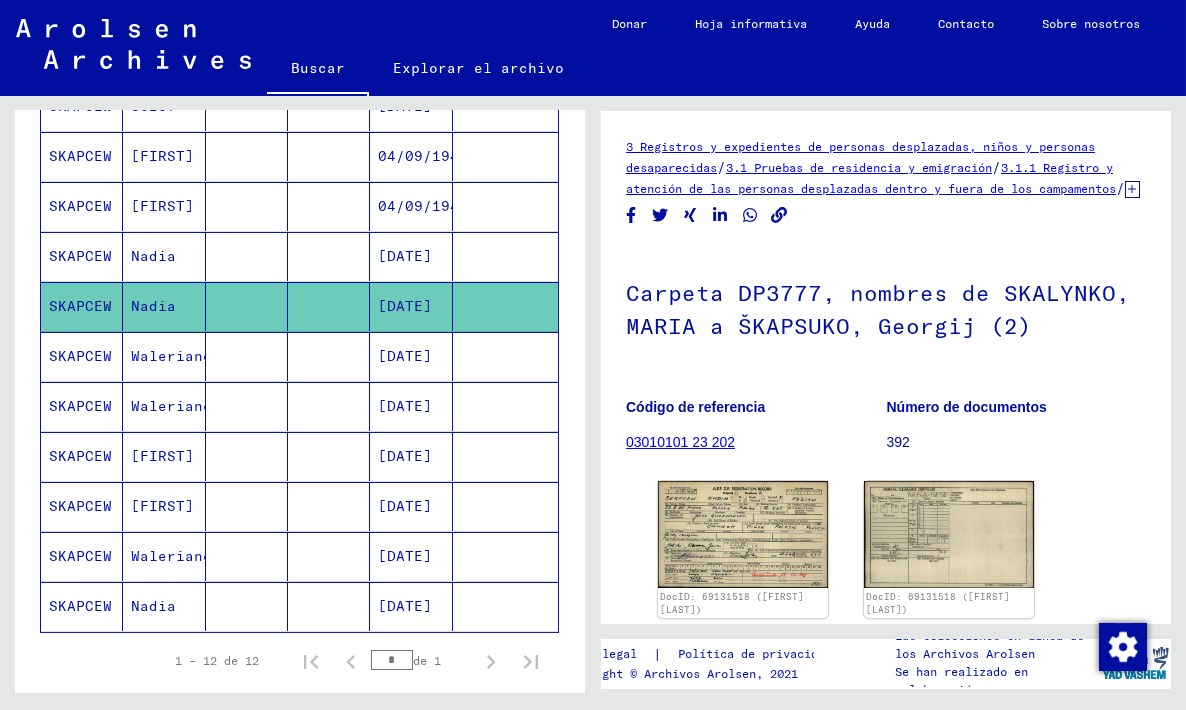 click on "Nadia" at bounding box center (164, 306) 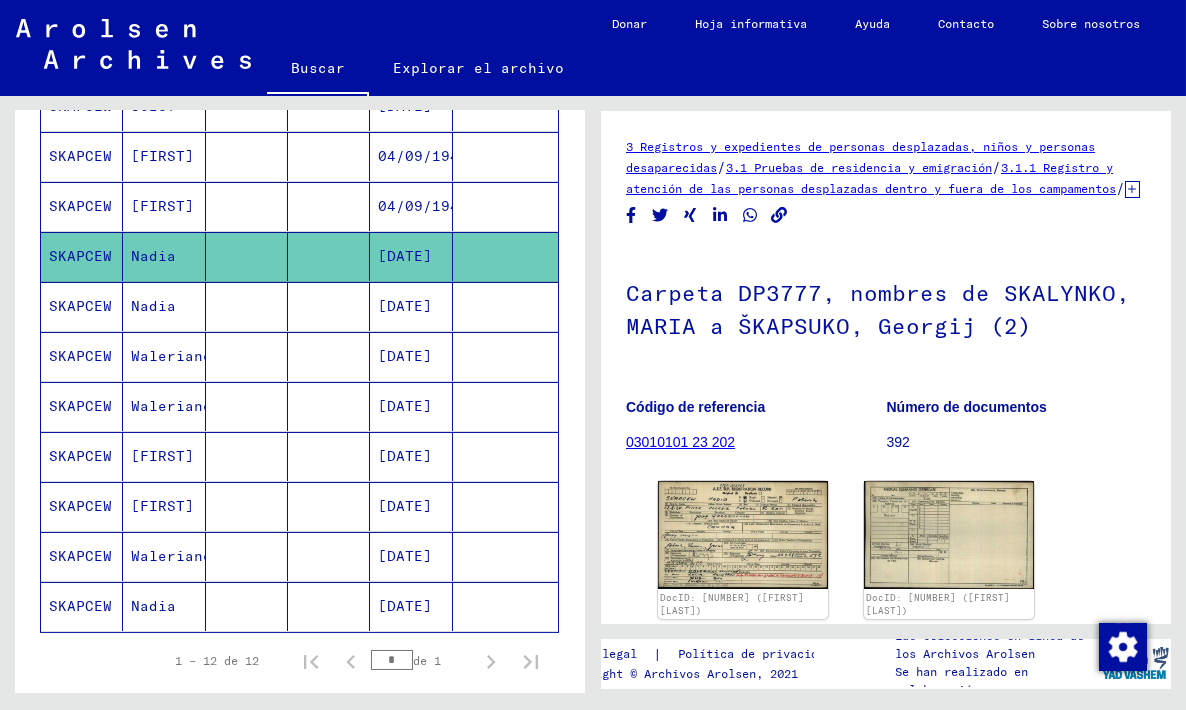scroll, scrollTop: 0, scrollLeft: 0, axis: both 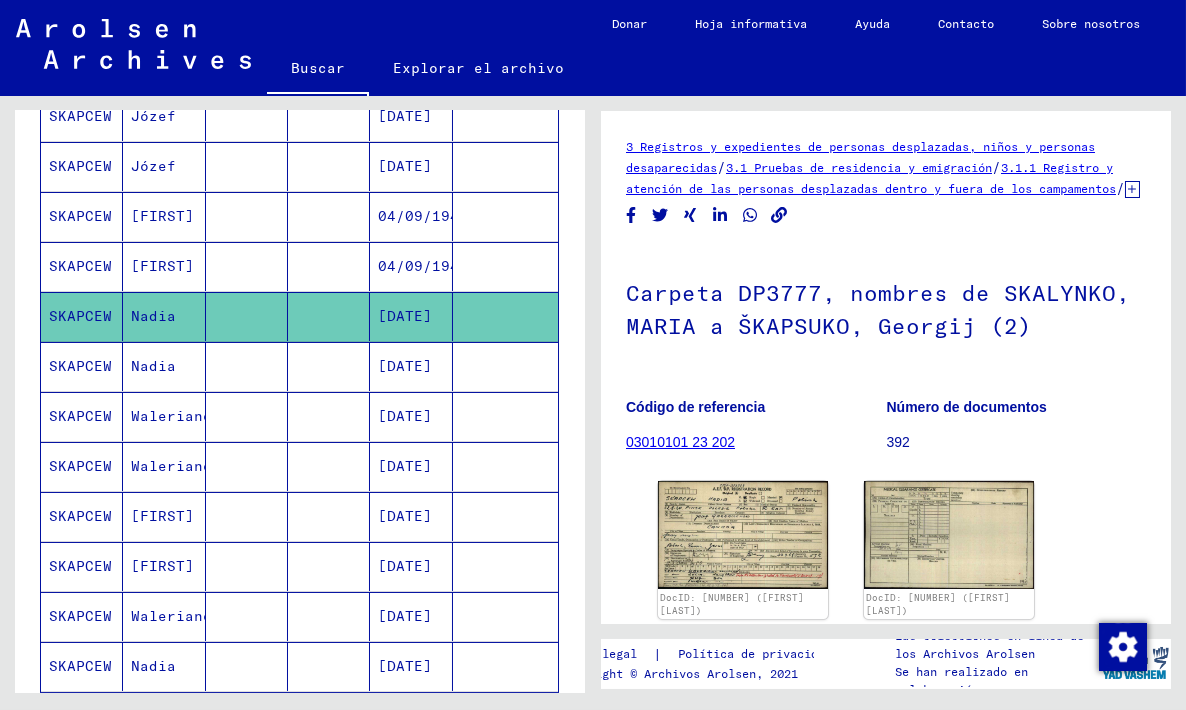 click at bounding box center [505, 666] 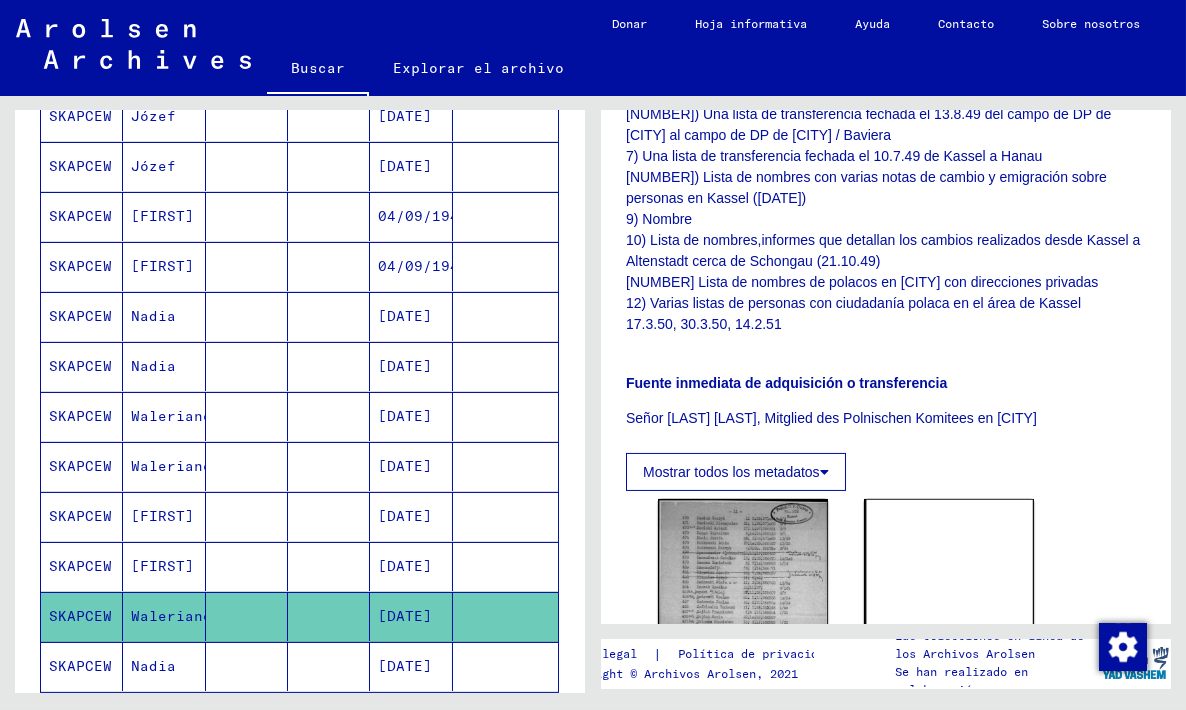 scroll, scrollTop: 1140, scrollLeft: 0, axis: vertical 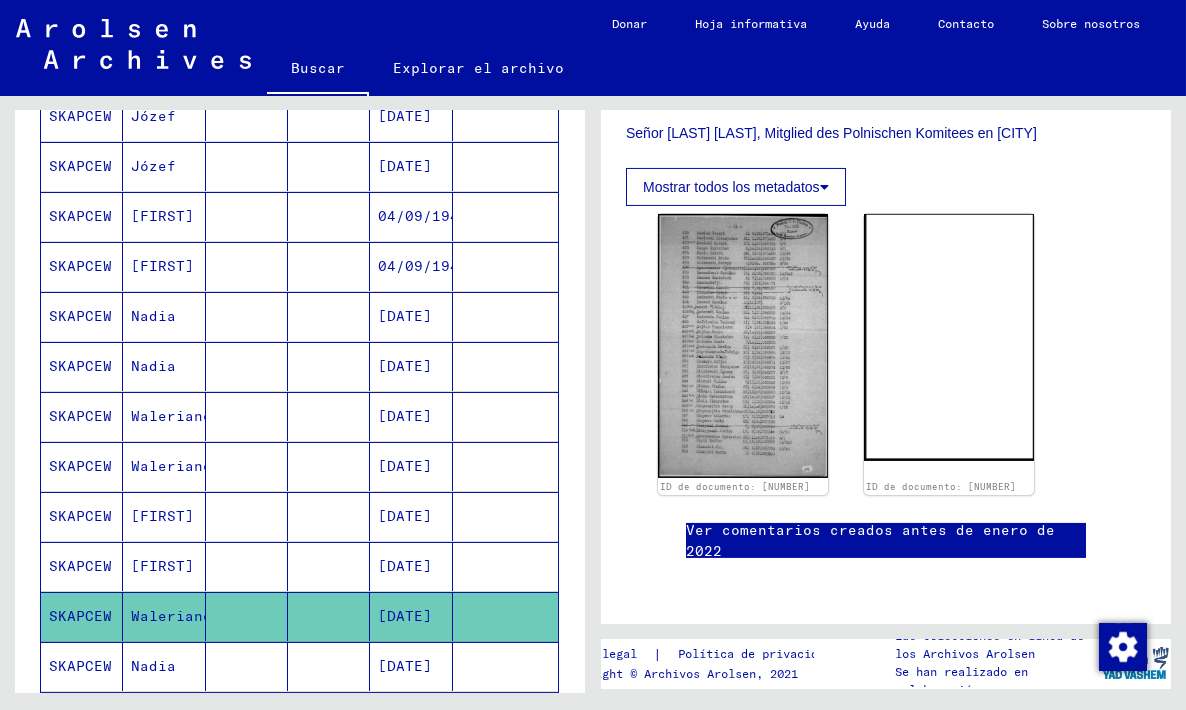 click on "[DATE]" at bounding box center (405, 516) 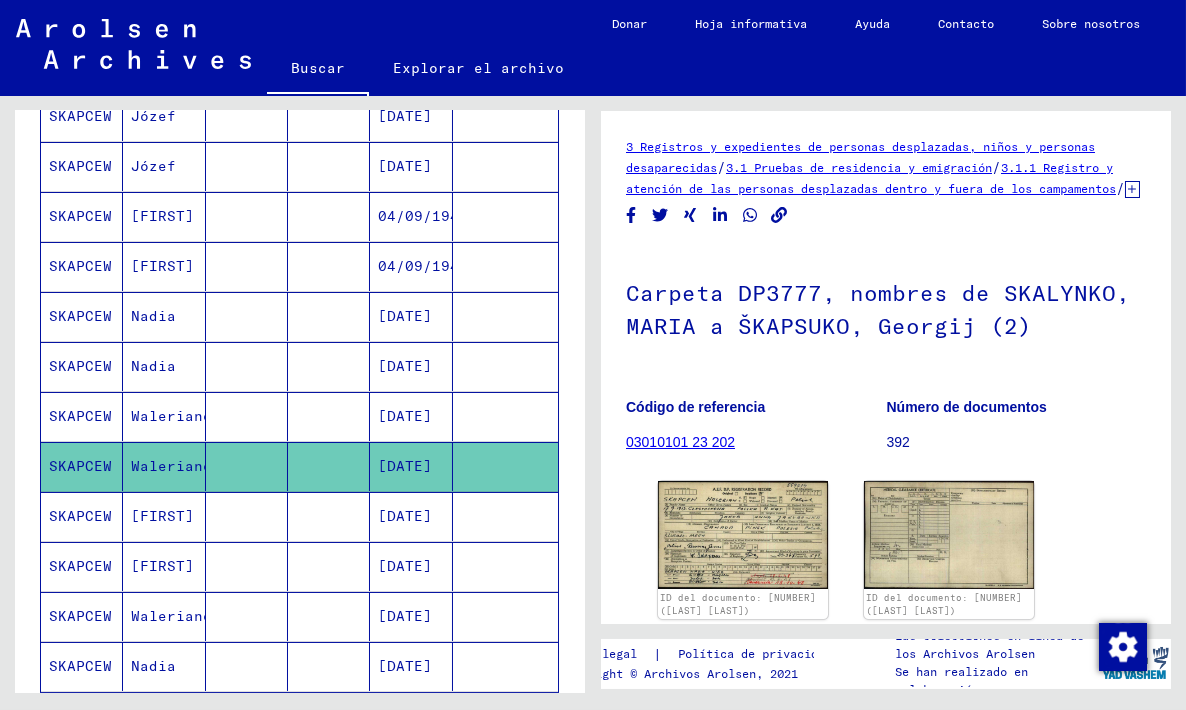 scroll, scrollTop: 177, scrollLeft: 0, axis: vertical 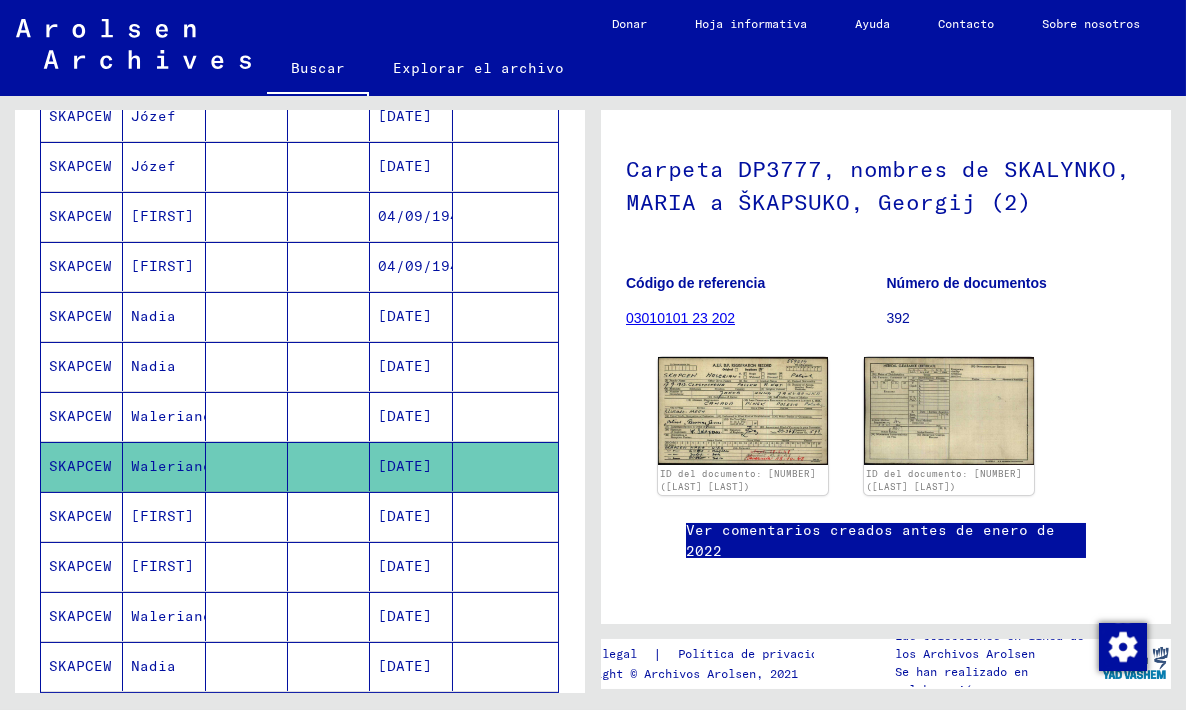 click on "[DATE]" at bounding box center (405, 466) 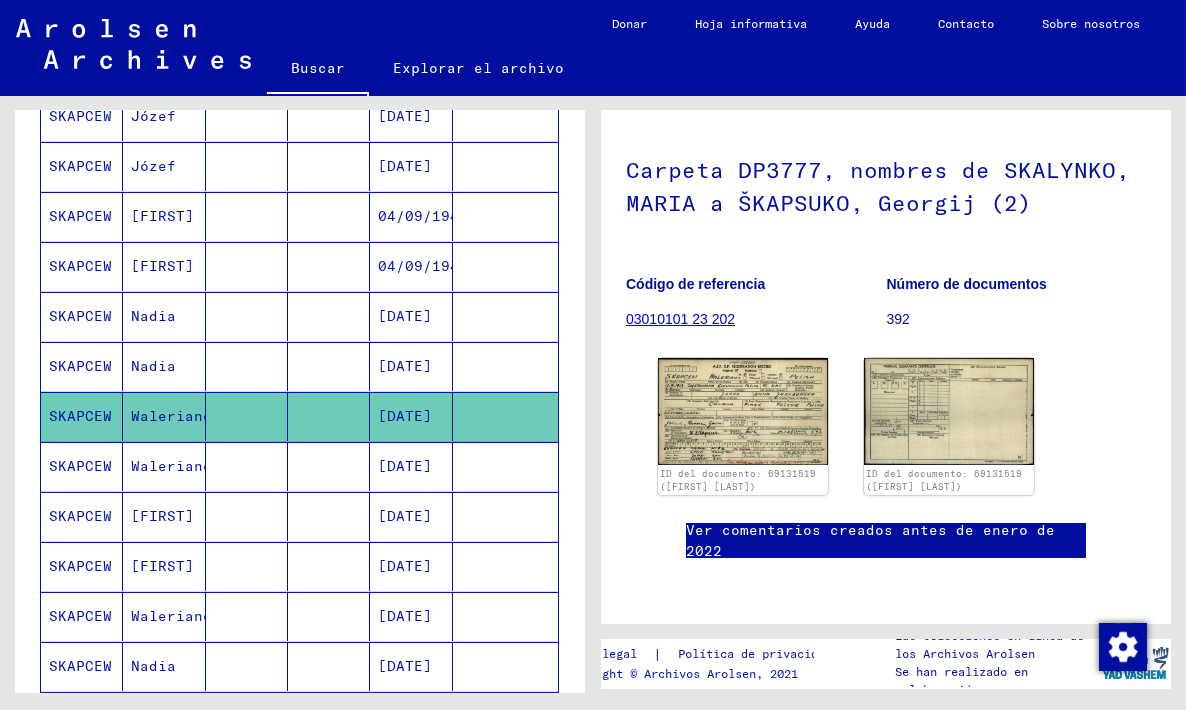 scroll, scrollTop: 175, scrollLeft: 0, axis: vertical 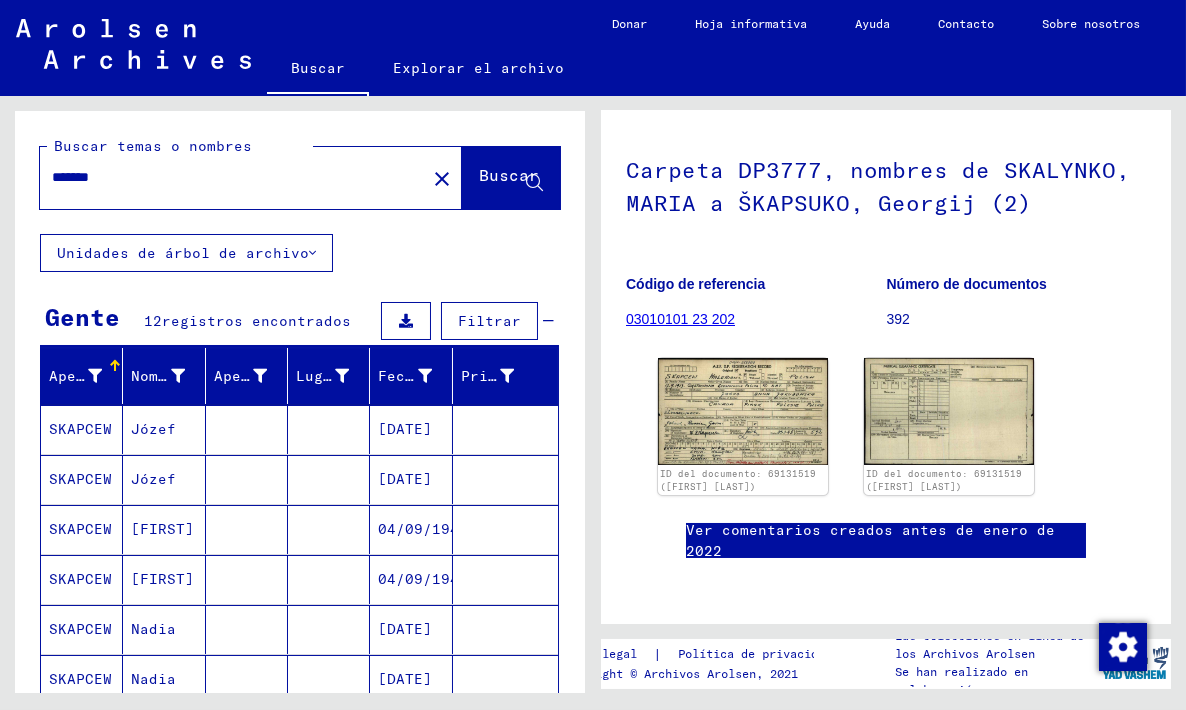 click on "*******" at bounding box center [233, 177] 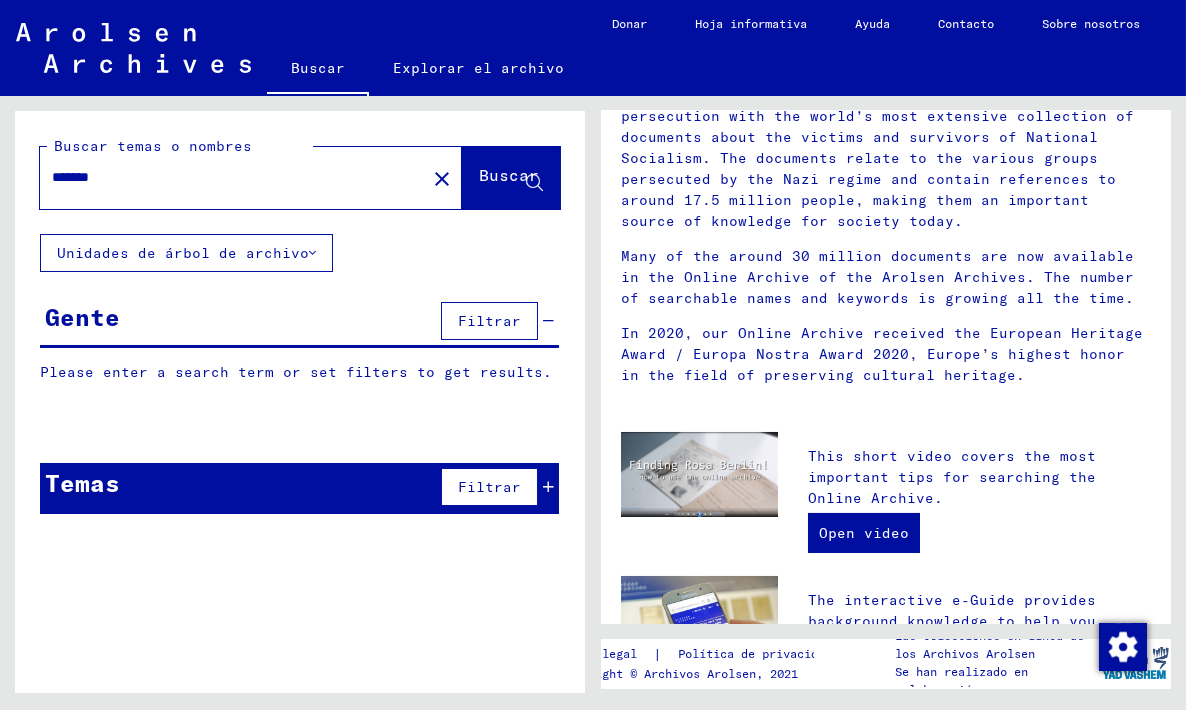 scroll, scrollTop: 0, scrollLeft: 0, axis: both 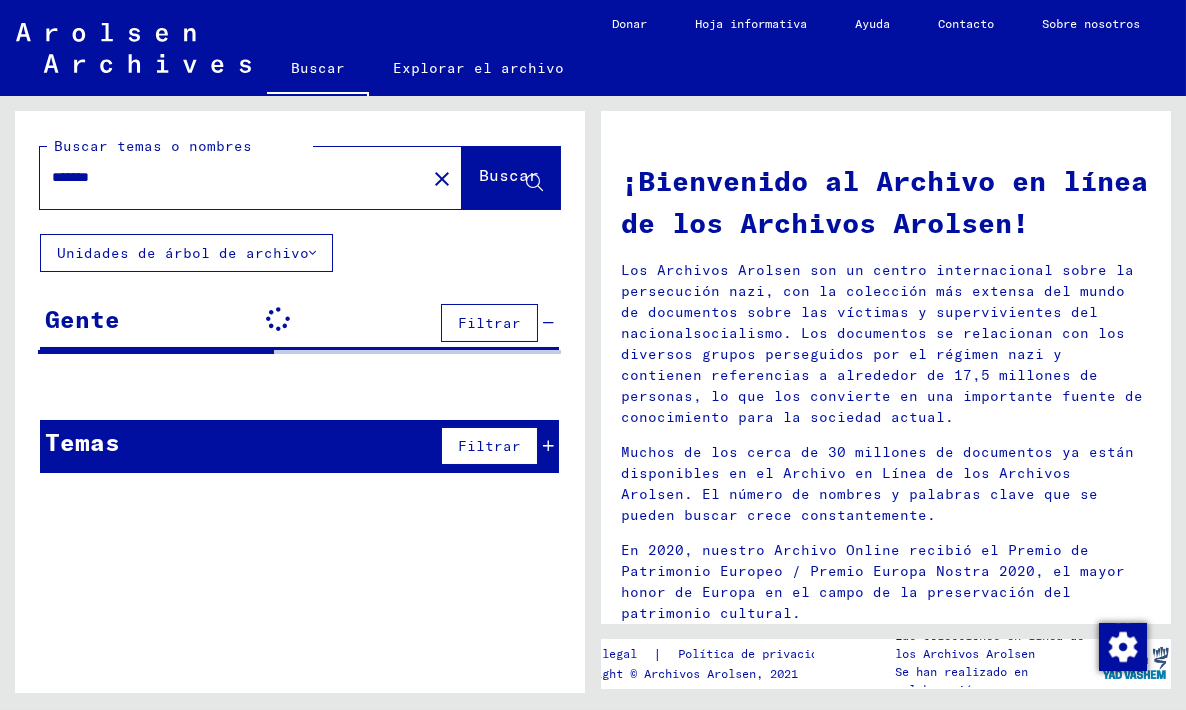 click on "Muchos de los cerca de 30 millones de documentos ya están disponibles en el Archivo en Línea de los Archivos Arolsen. El número de nombres y palabras clave que se pueden buscar crece constantemente." at bounding box center [877, 483] 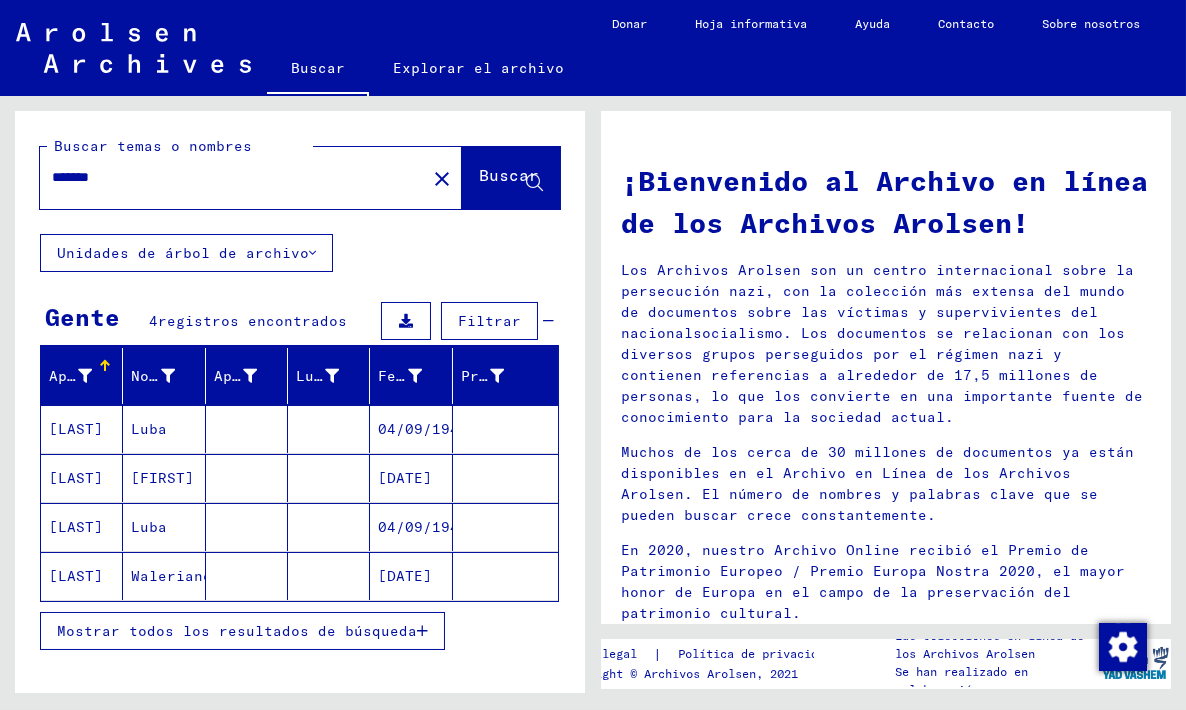 click on "*******" at bounding box center [227, 177] 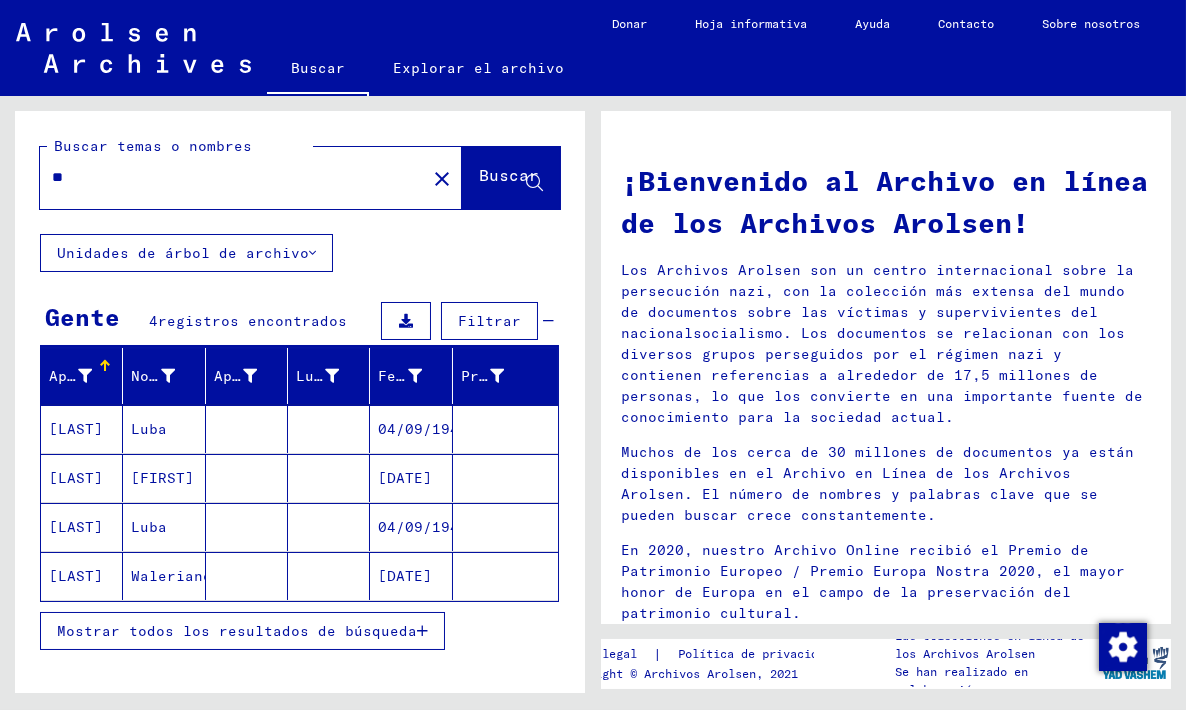 type on "*" 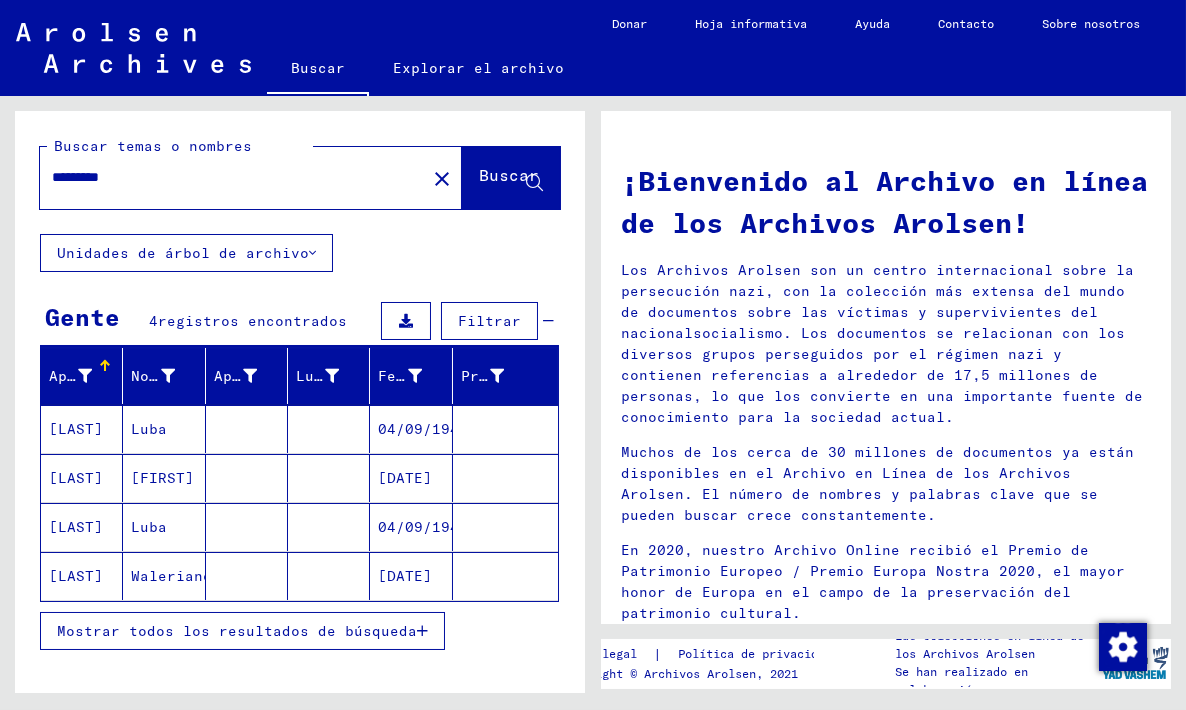 click on "*********" at bounding box center (227, 177) 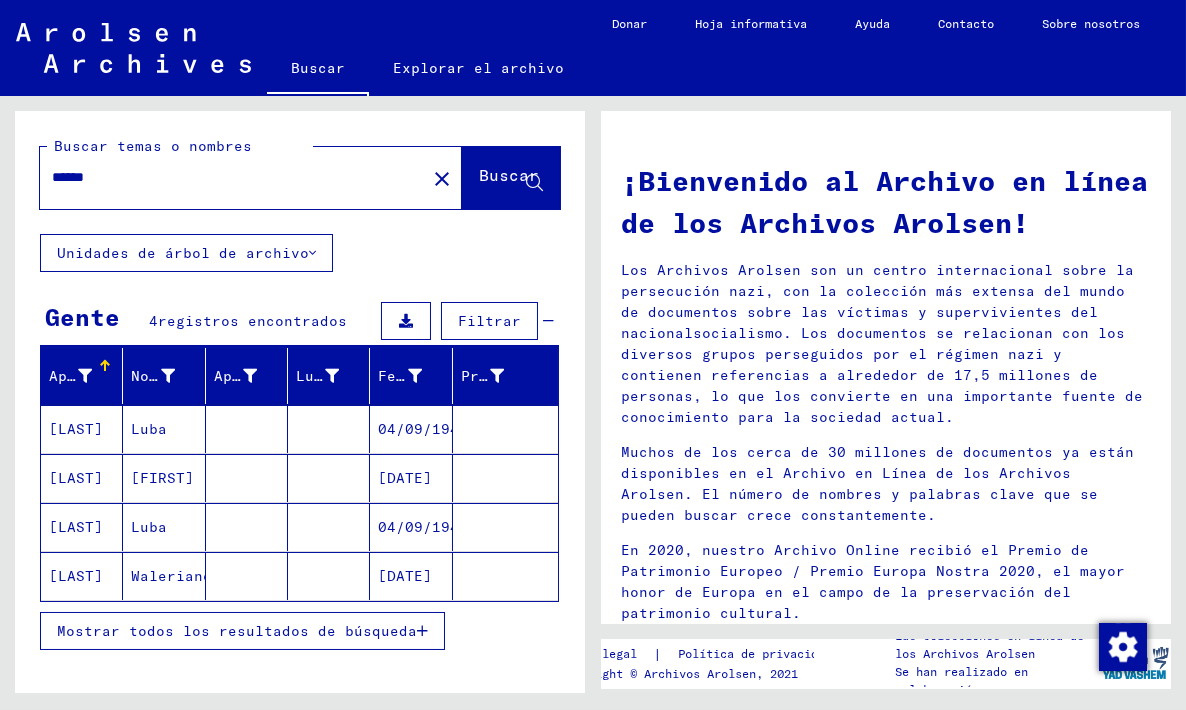 click on "******" at bounding box center (227, 177) 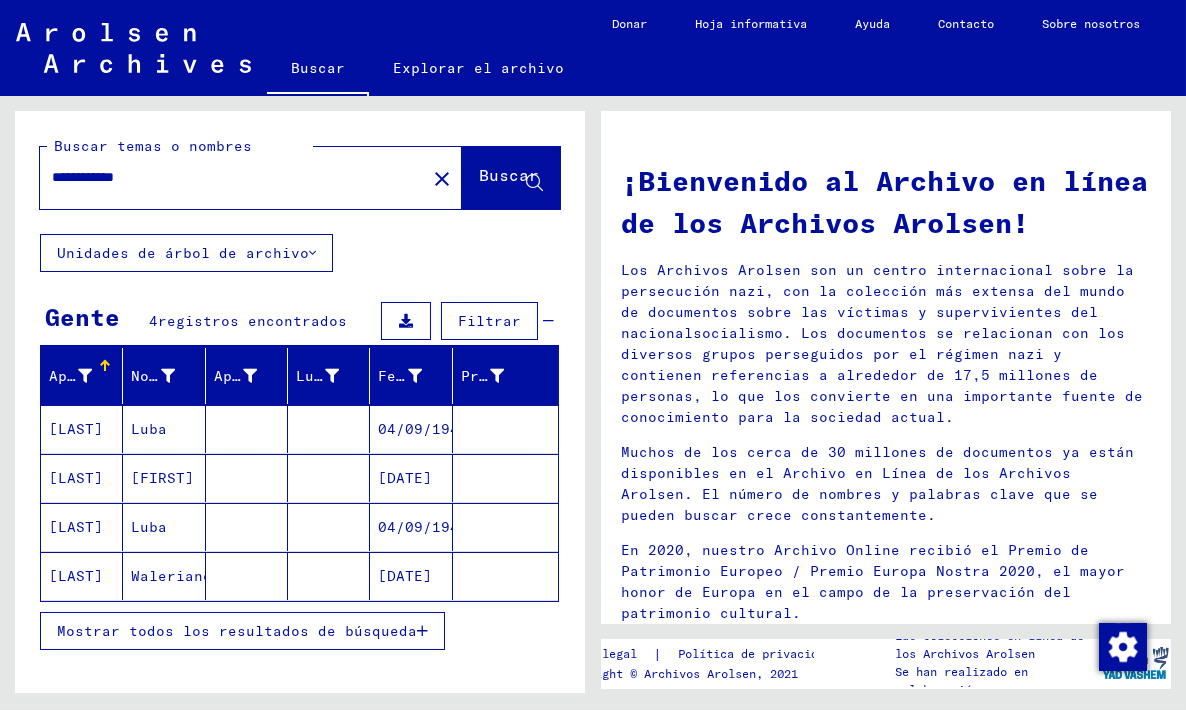 click on "Buscar" 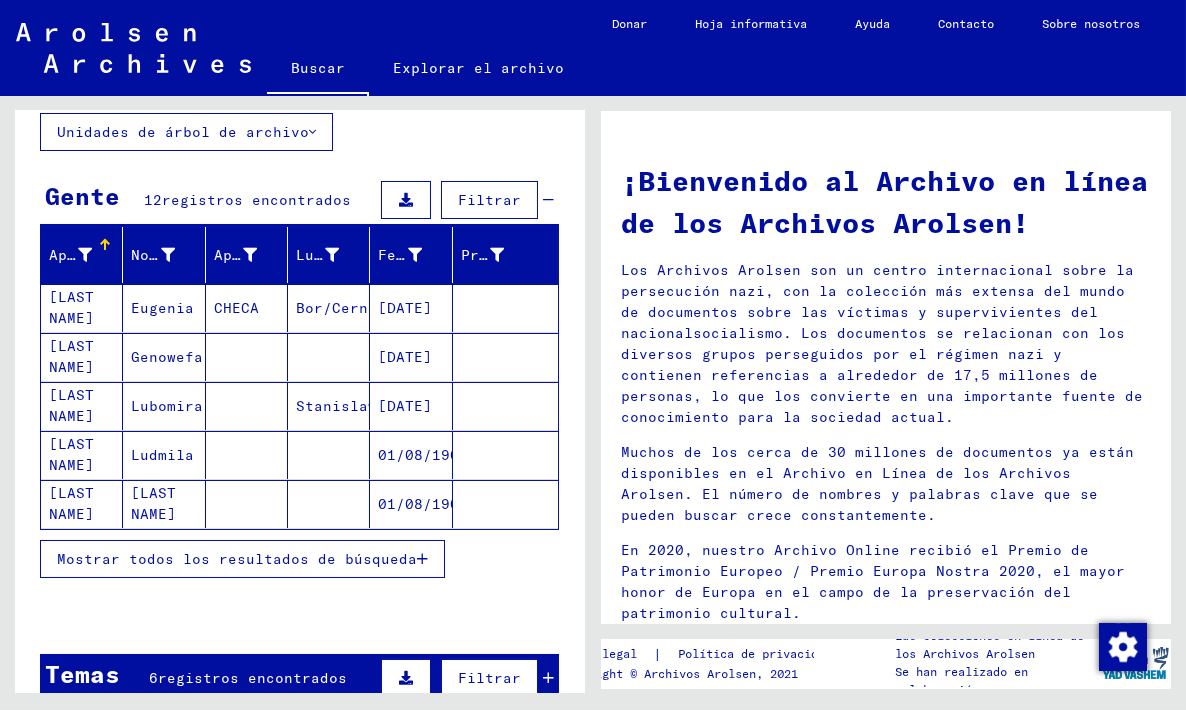 scroll, scrollTop: 131, scrollLeft: 0, axis: vertical 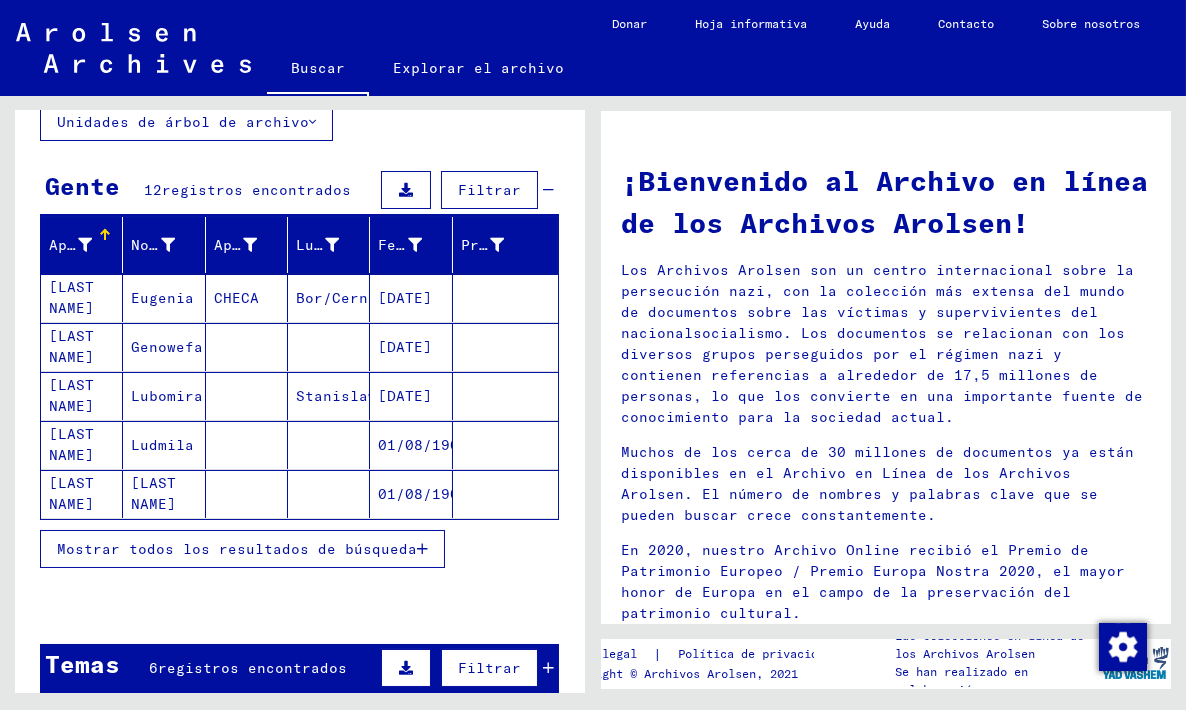 click on "Lubomira" at bounding box center [164, 445] 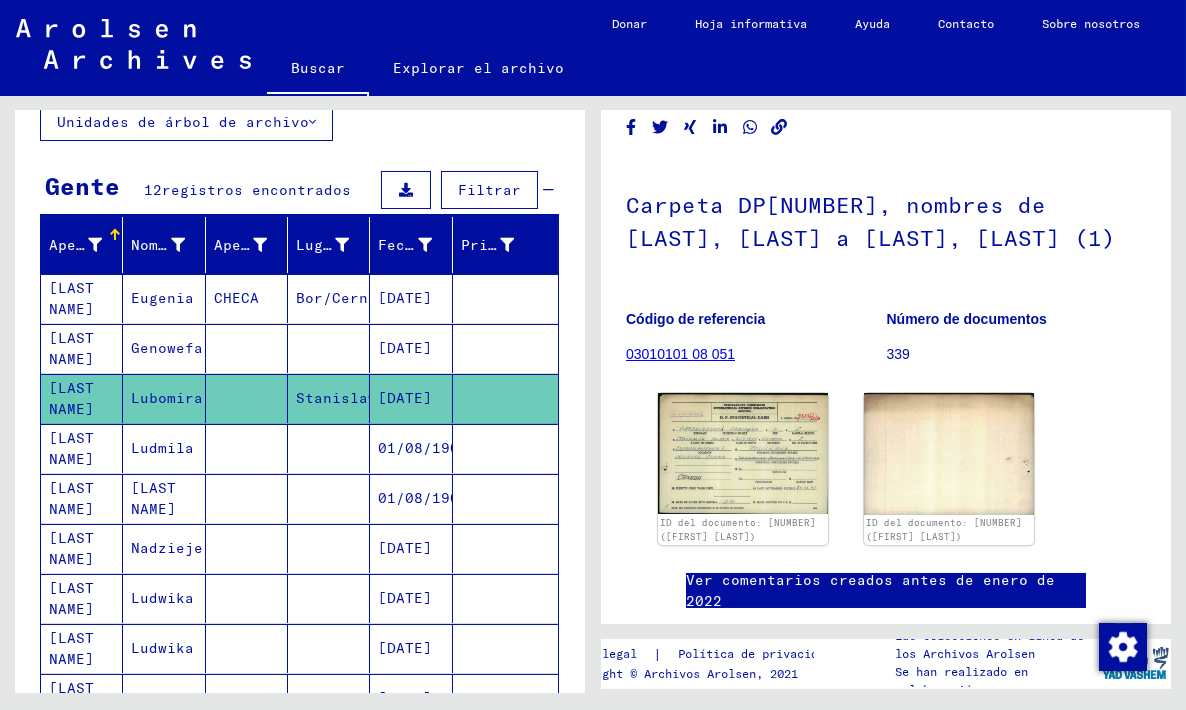 scroll, scrollTop: 114, scrollLeft: 0, axis: vertical 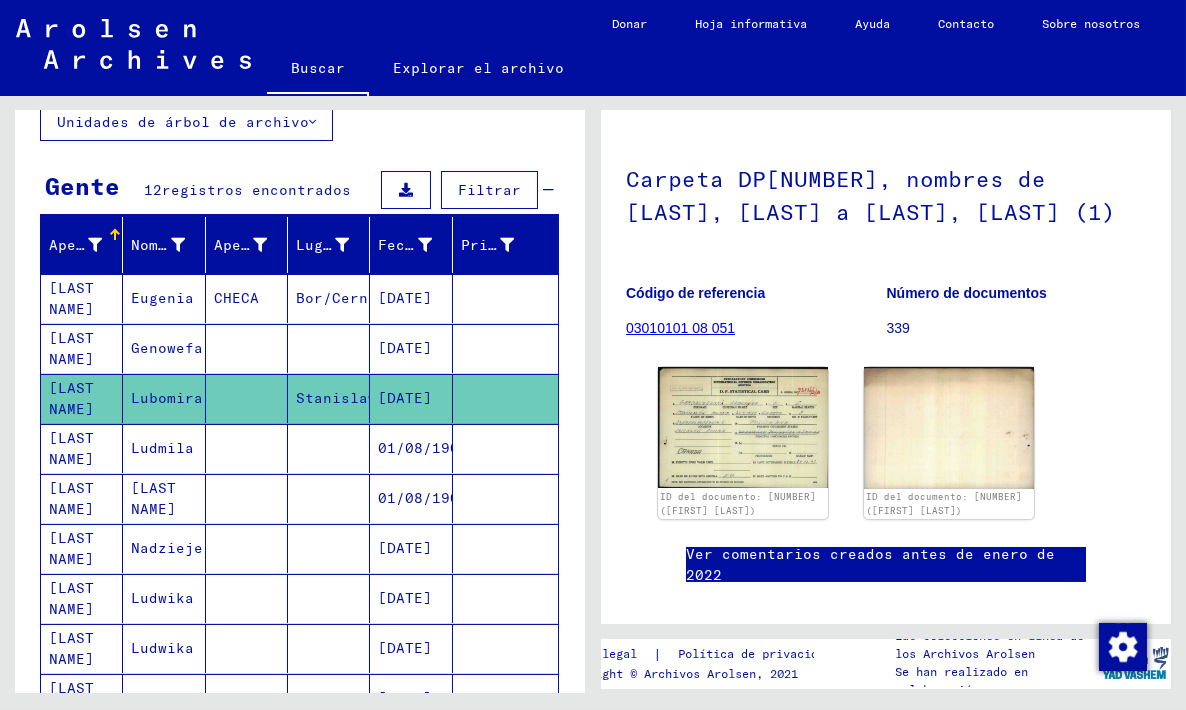 click on "[LAST NAME]" at bounding box center (71, 598) 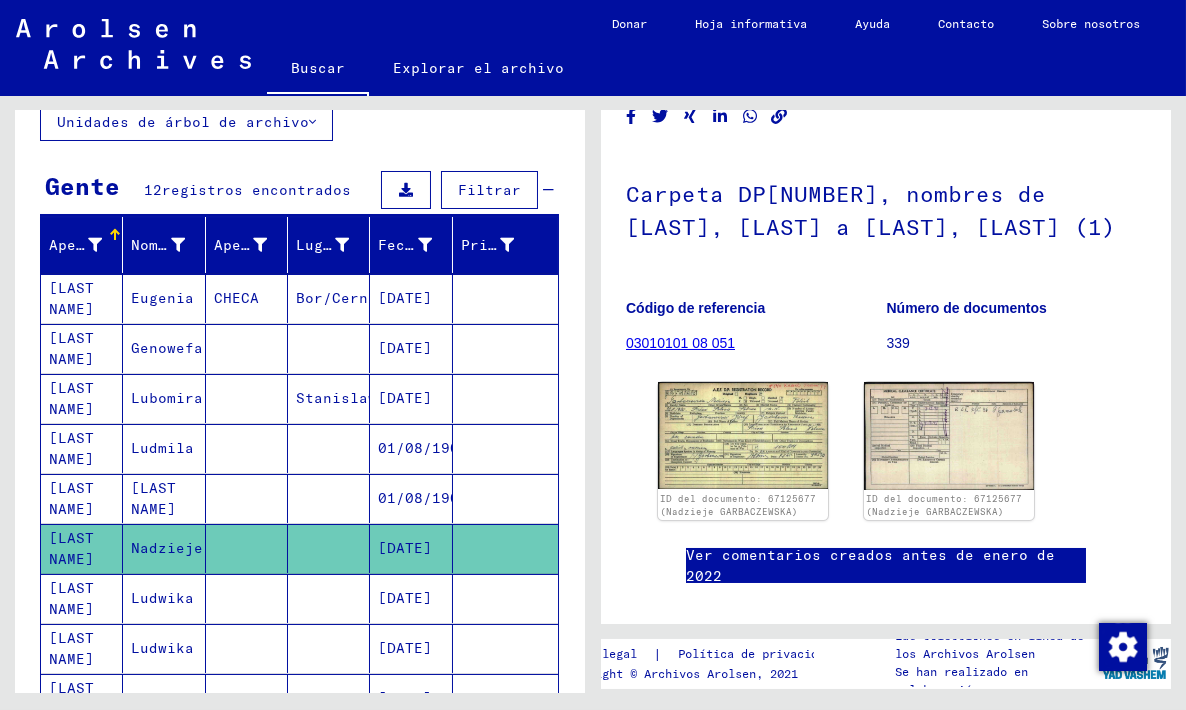scroll, scrollTop: 177, scrollLeft: 0, axis: vertical 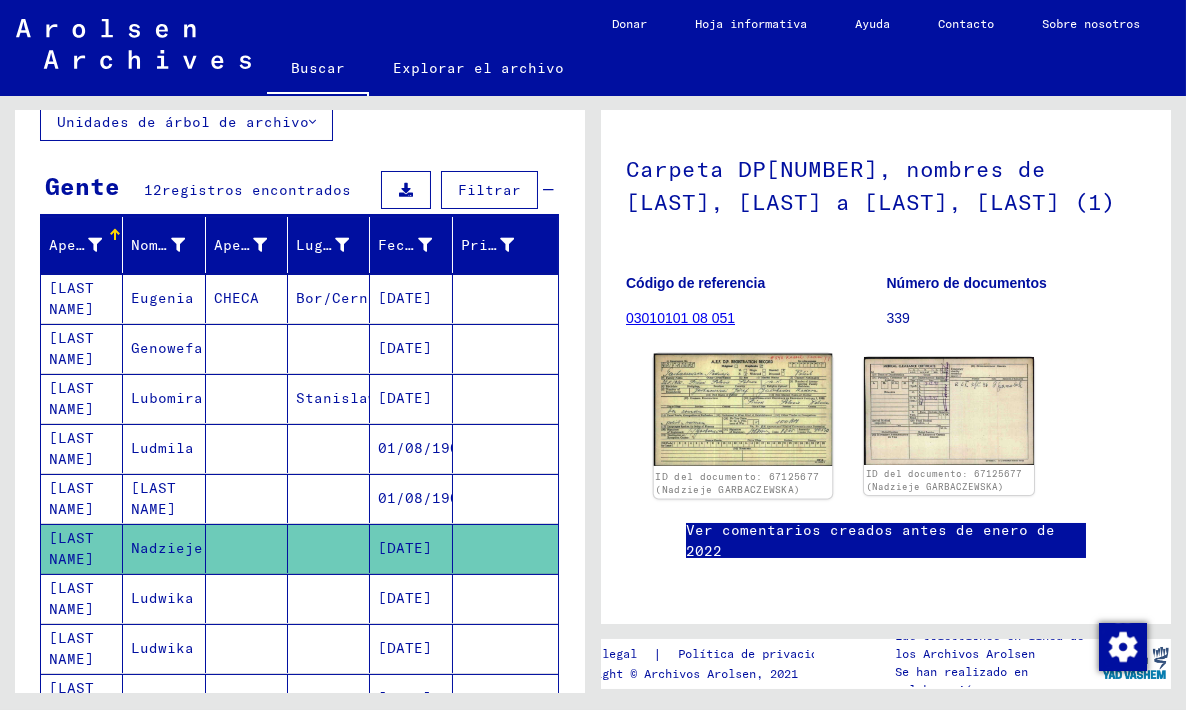 click 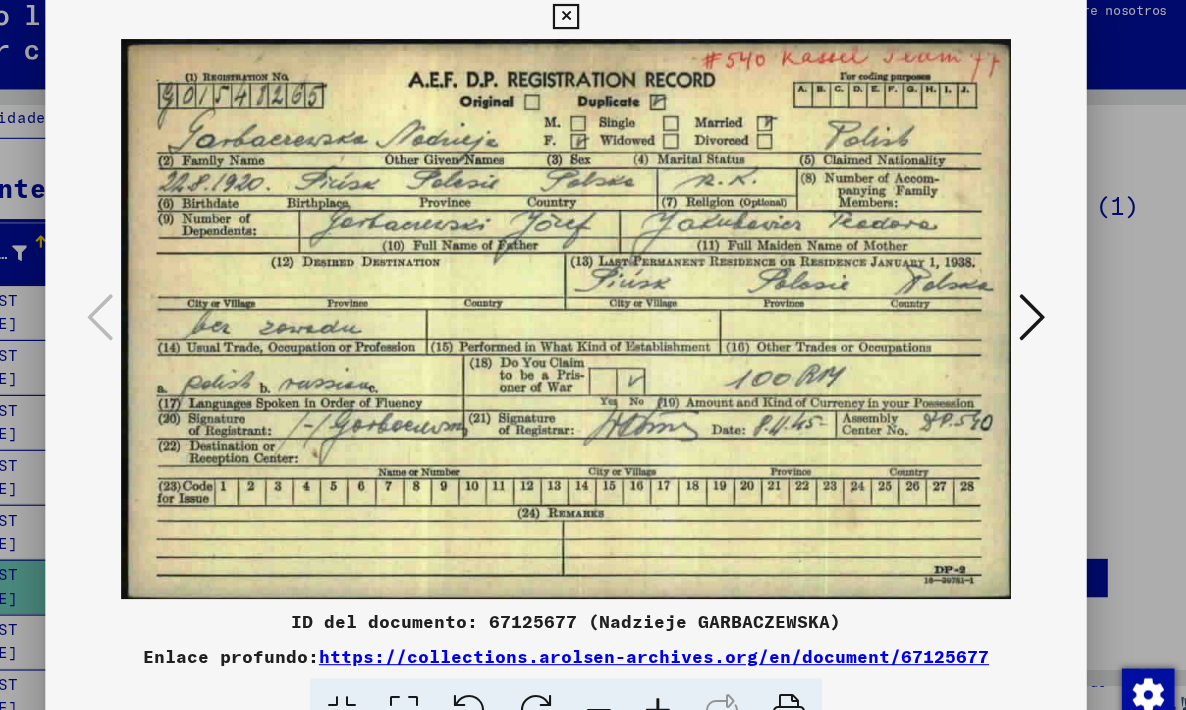 click at bounding box center (1017, 303) 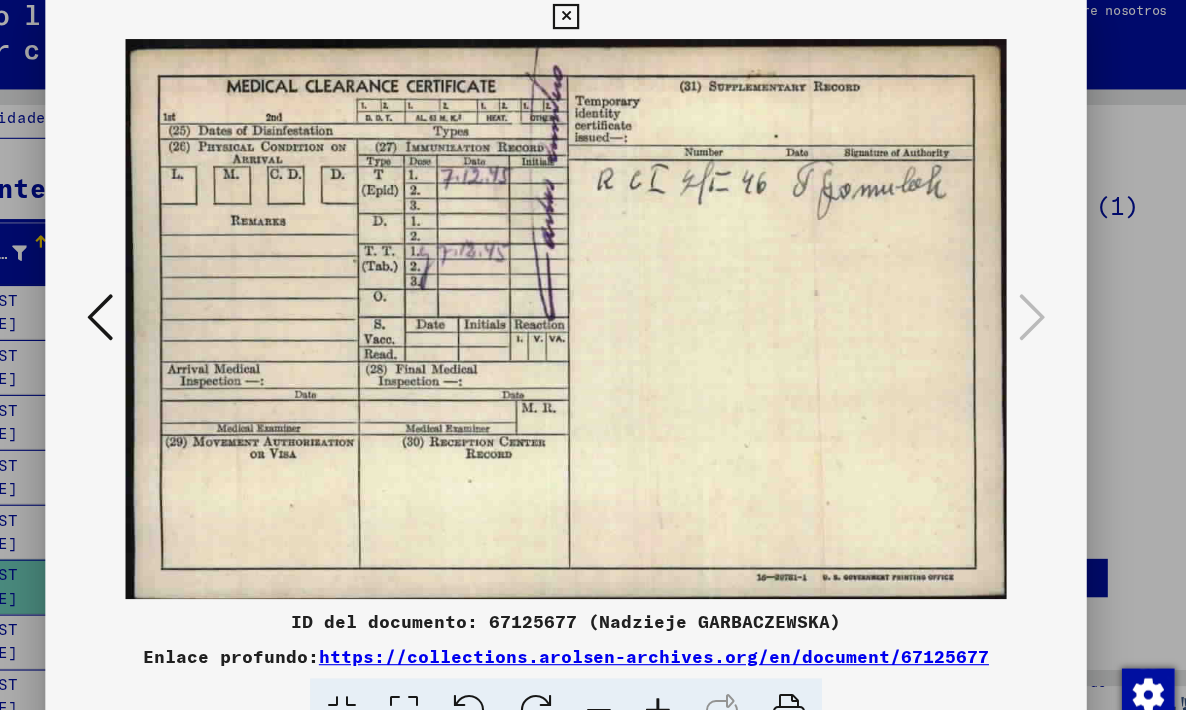 click at bounding box center (169, 303) 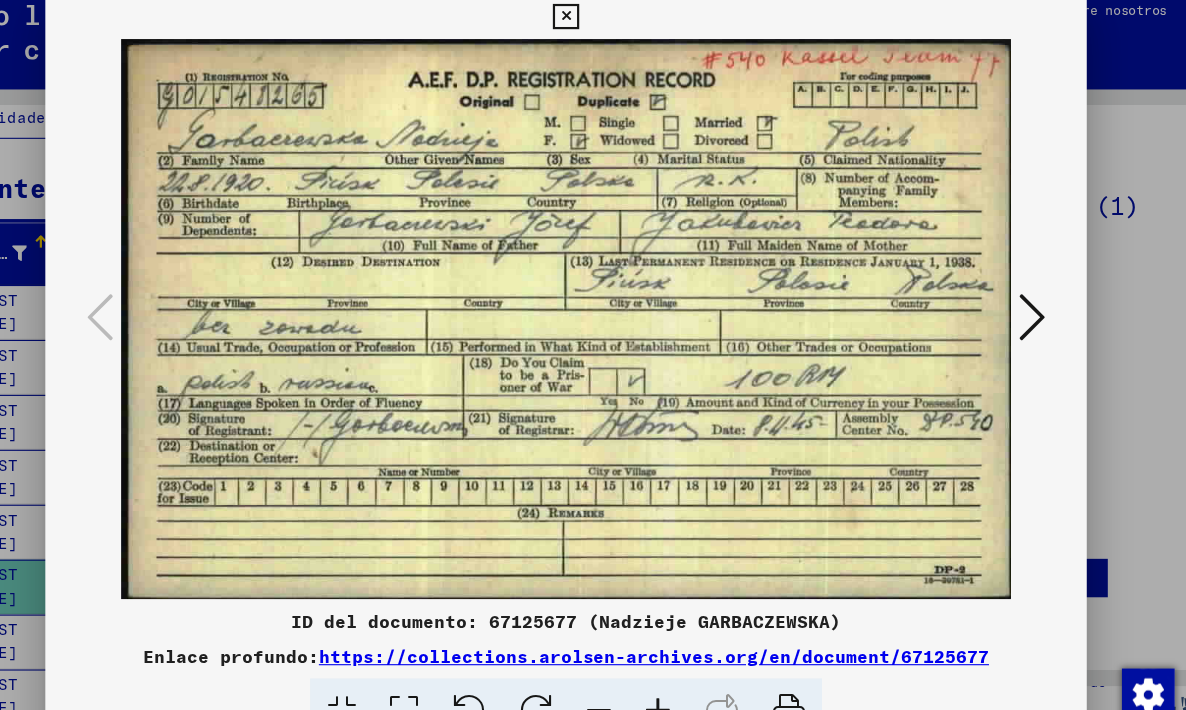 click at bounding box center (592, 30) 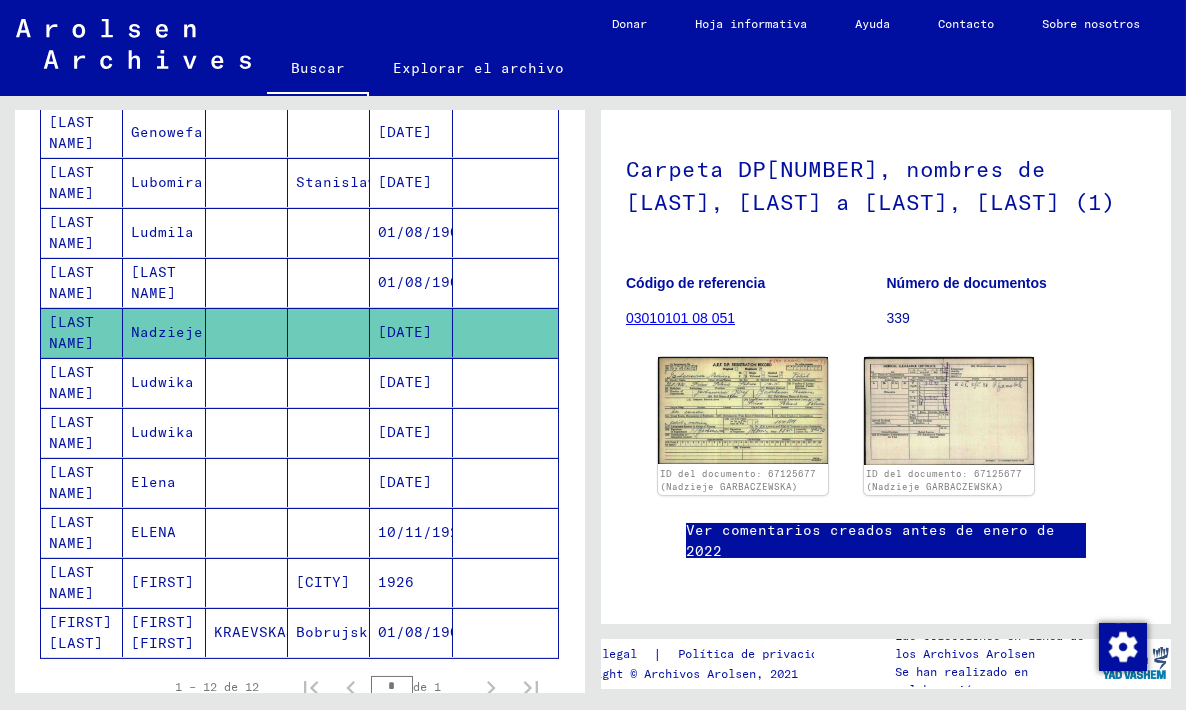 scroll, scrollTop: 358, scrollLeft: 0, axis: vertical 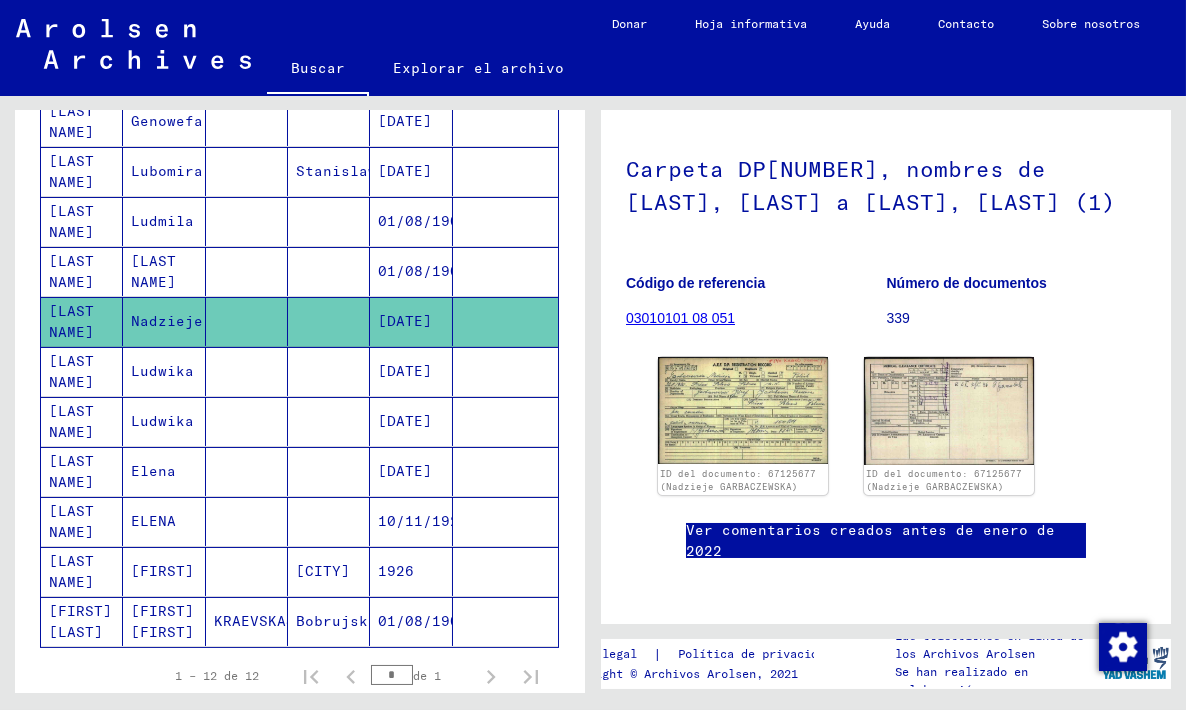 click on "ELENA" at bounding box center [162, 571] 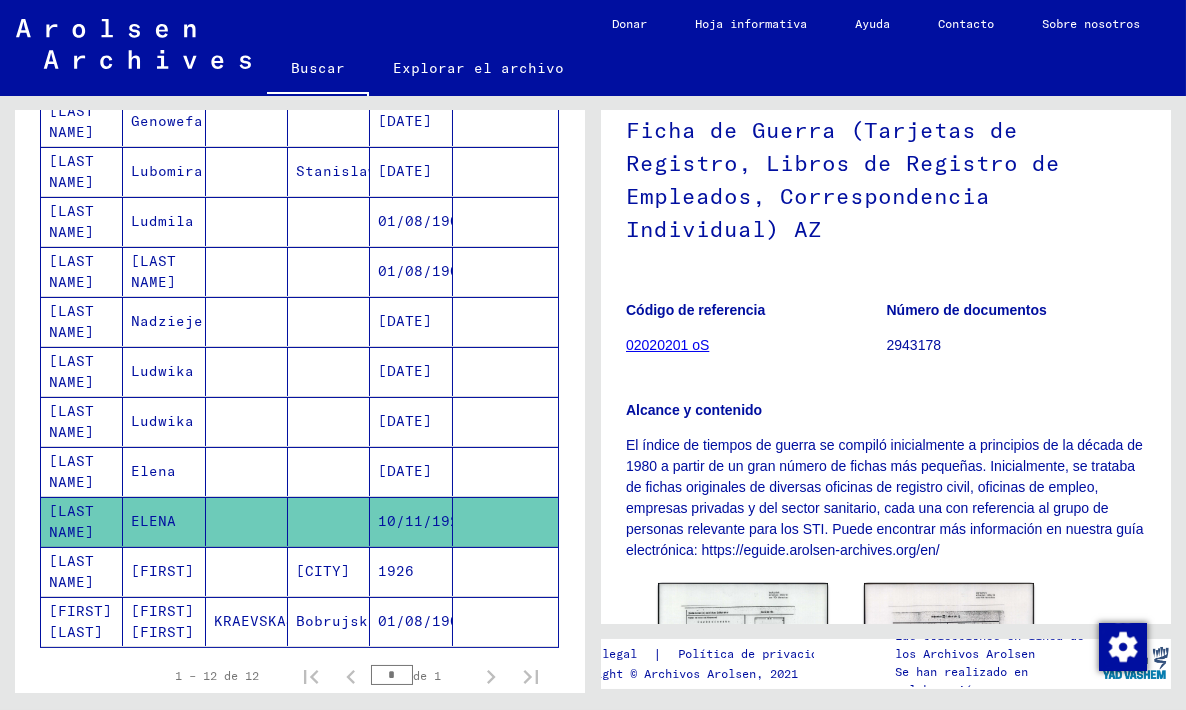 scroll, scrollTop: 302, scrollLeft: 0, axis: vertical 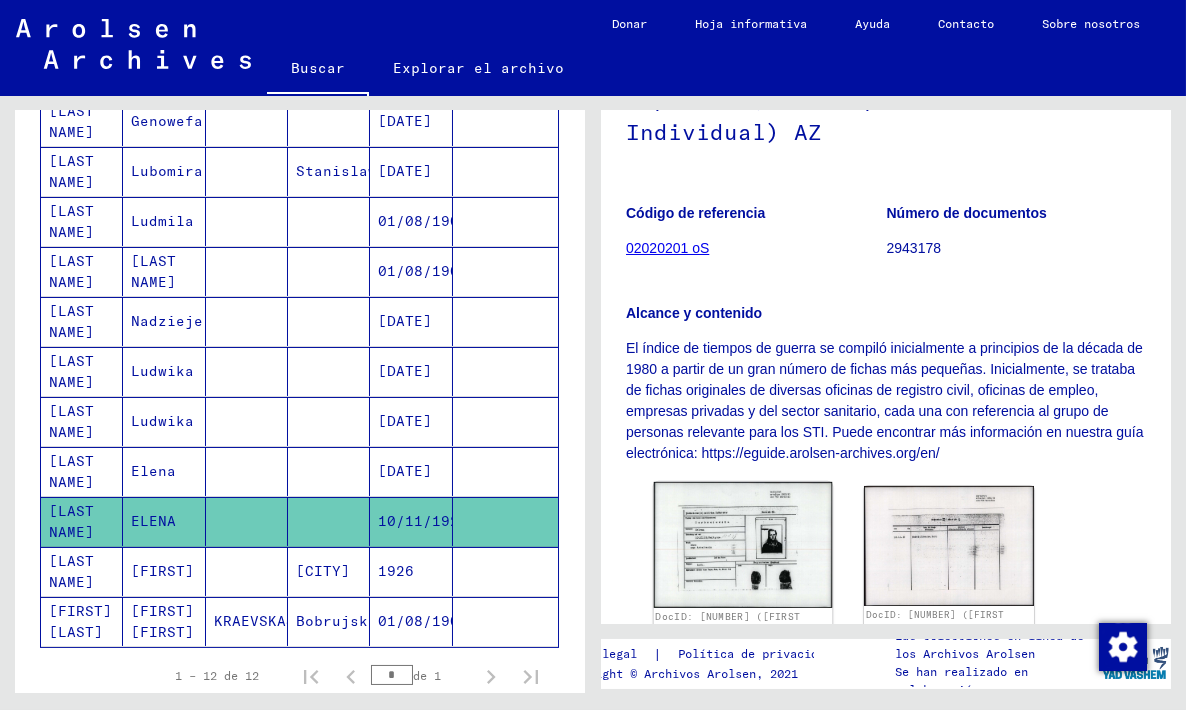 click 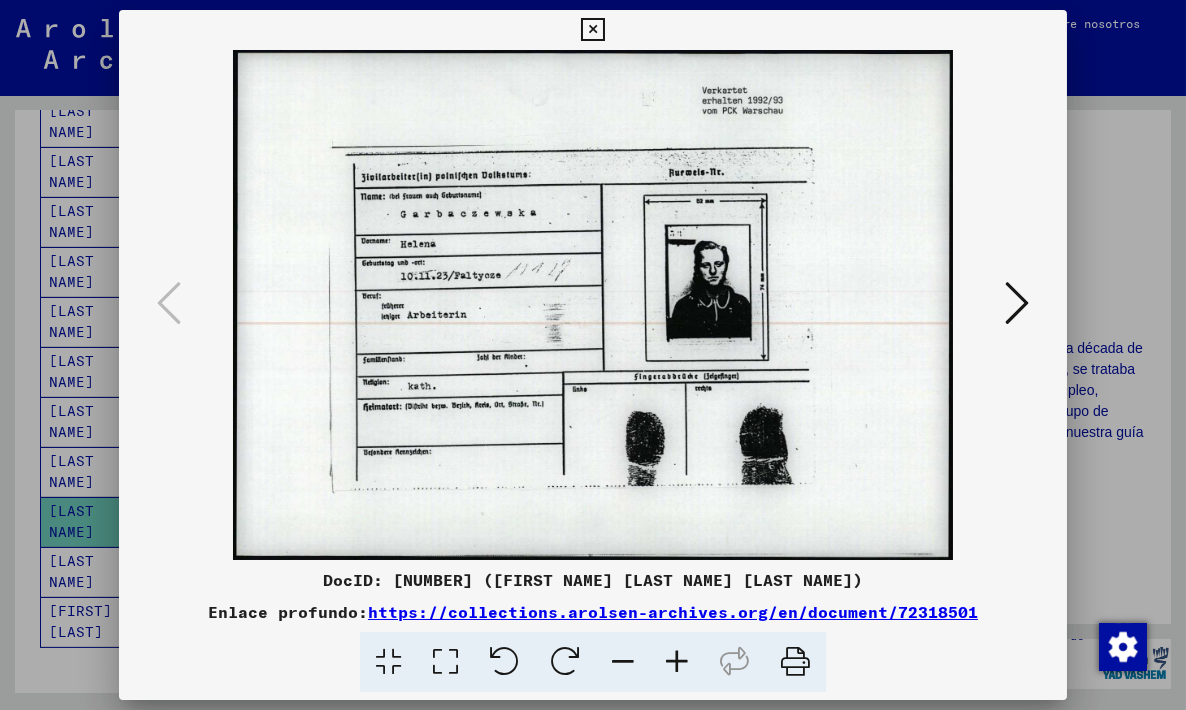 click at bounding box center [592, 30] 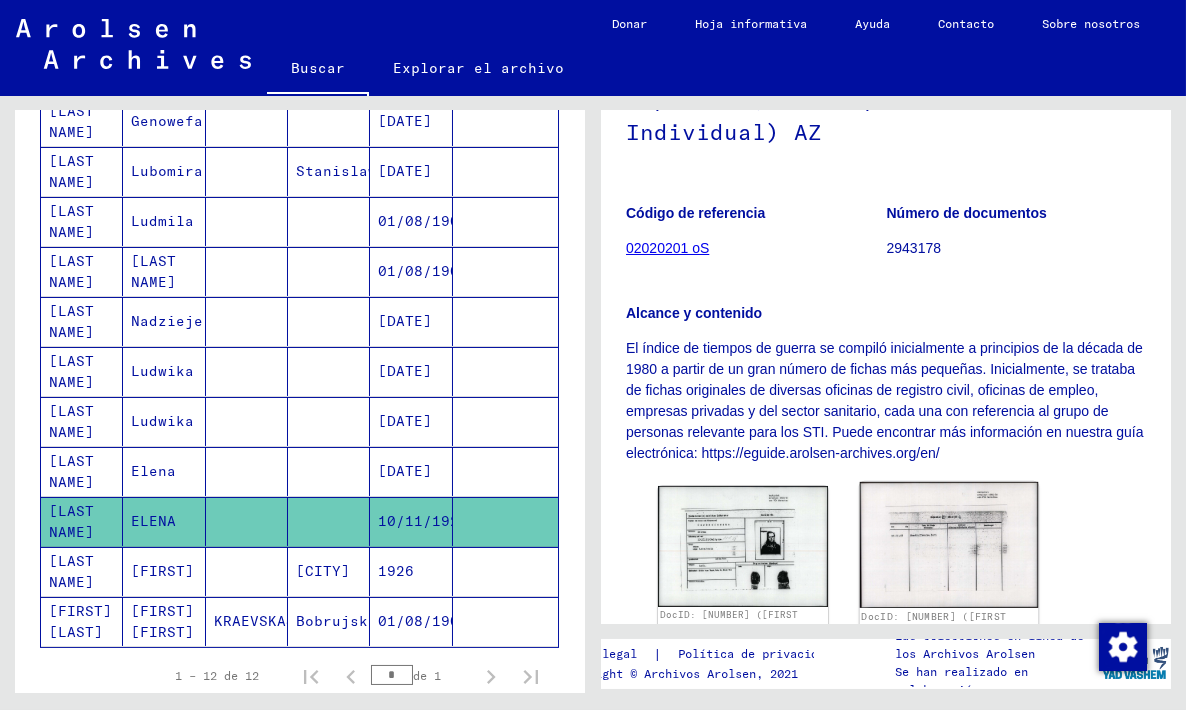 click 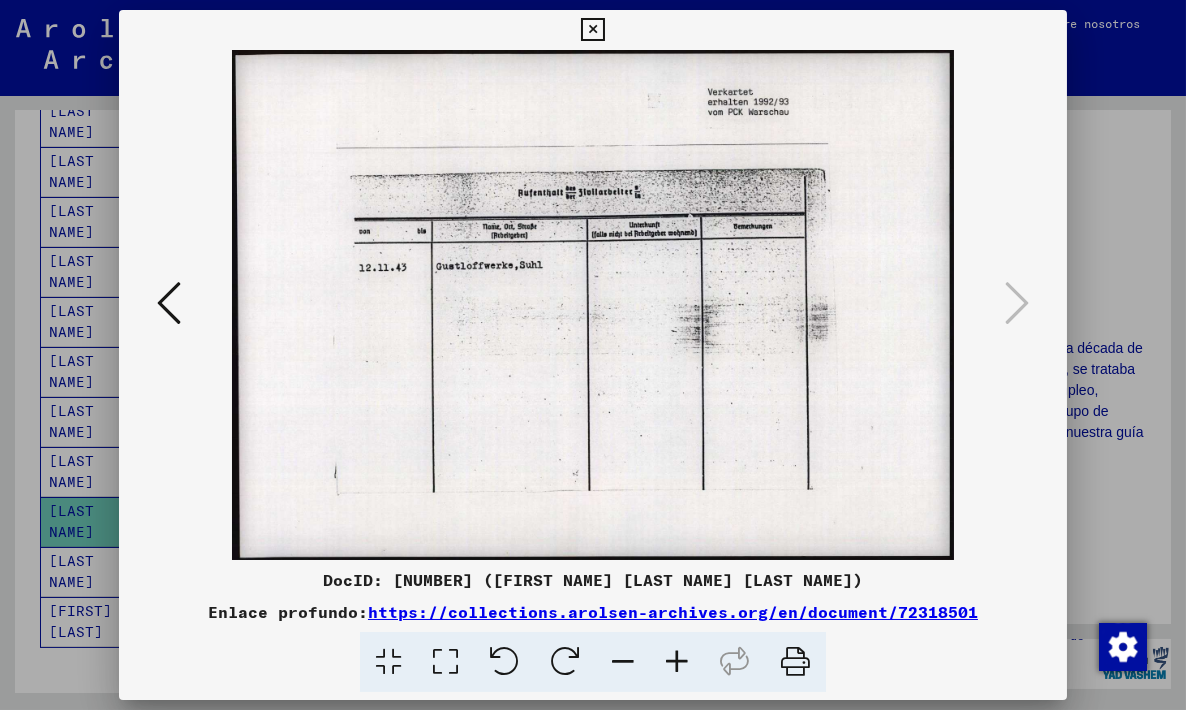 click at bounding box center (592, 30) 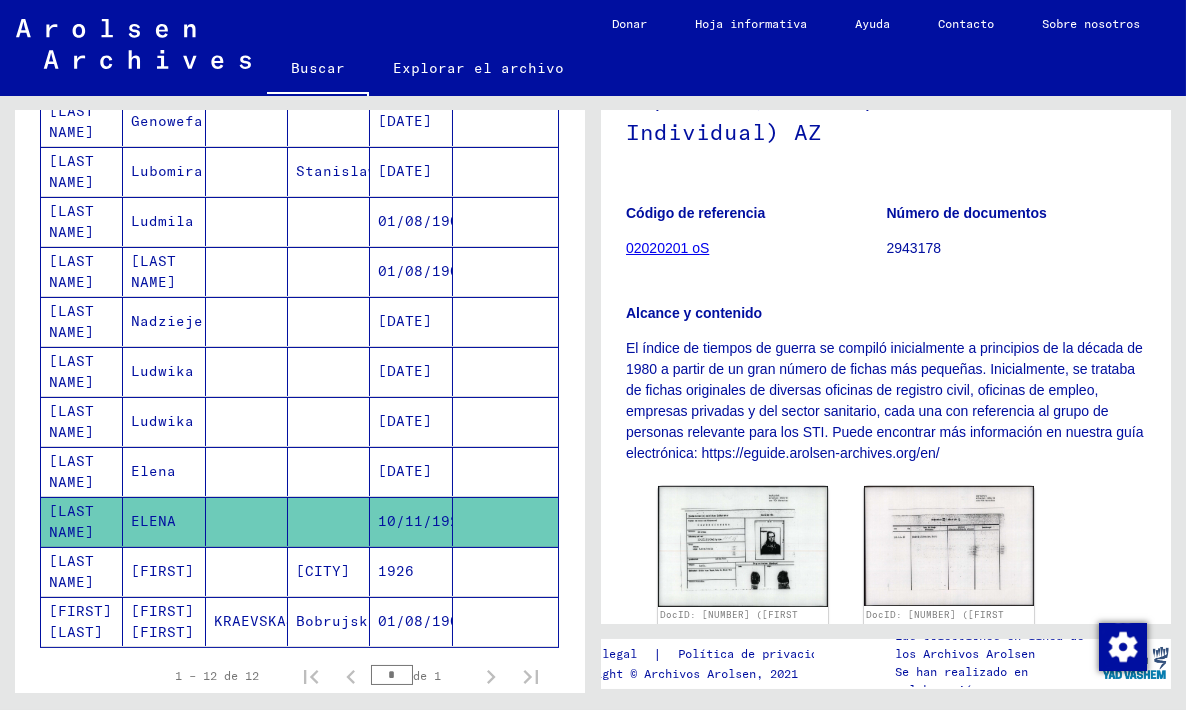 click at bounding box center (247, 621) 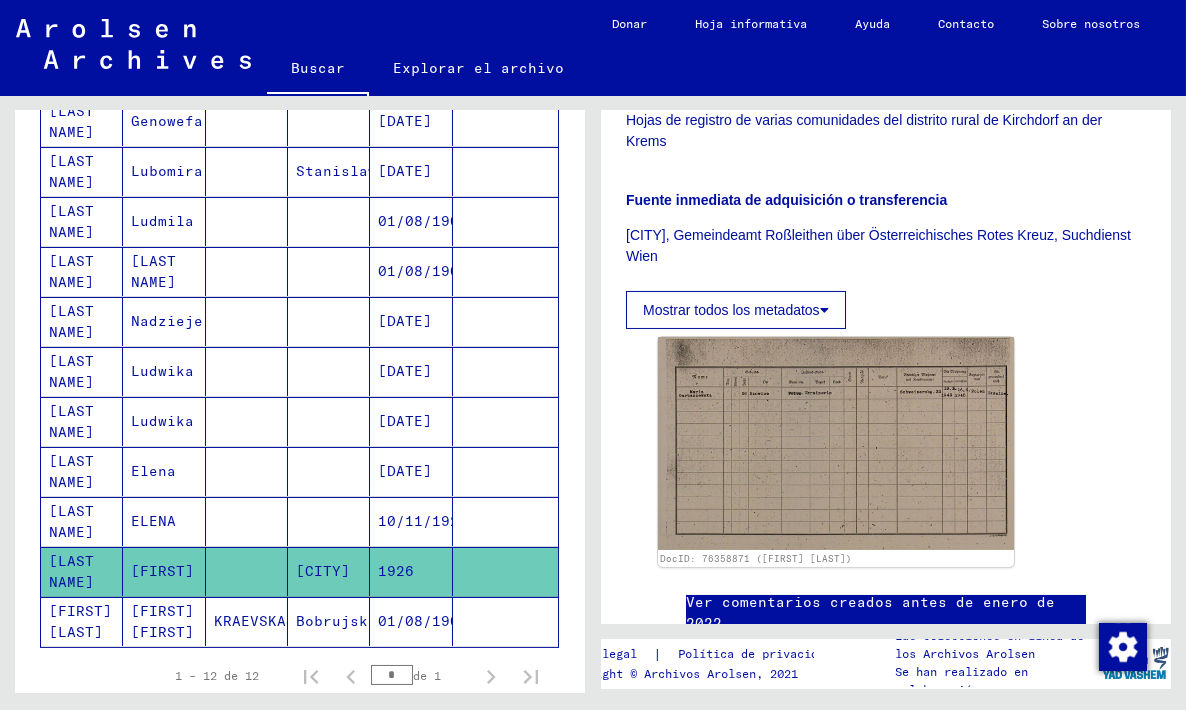 scroll, scrollTop: 526, scrollLeft: 0, axis: vertical 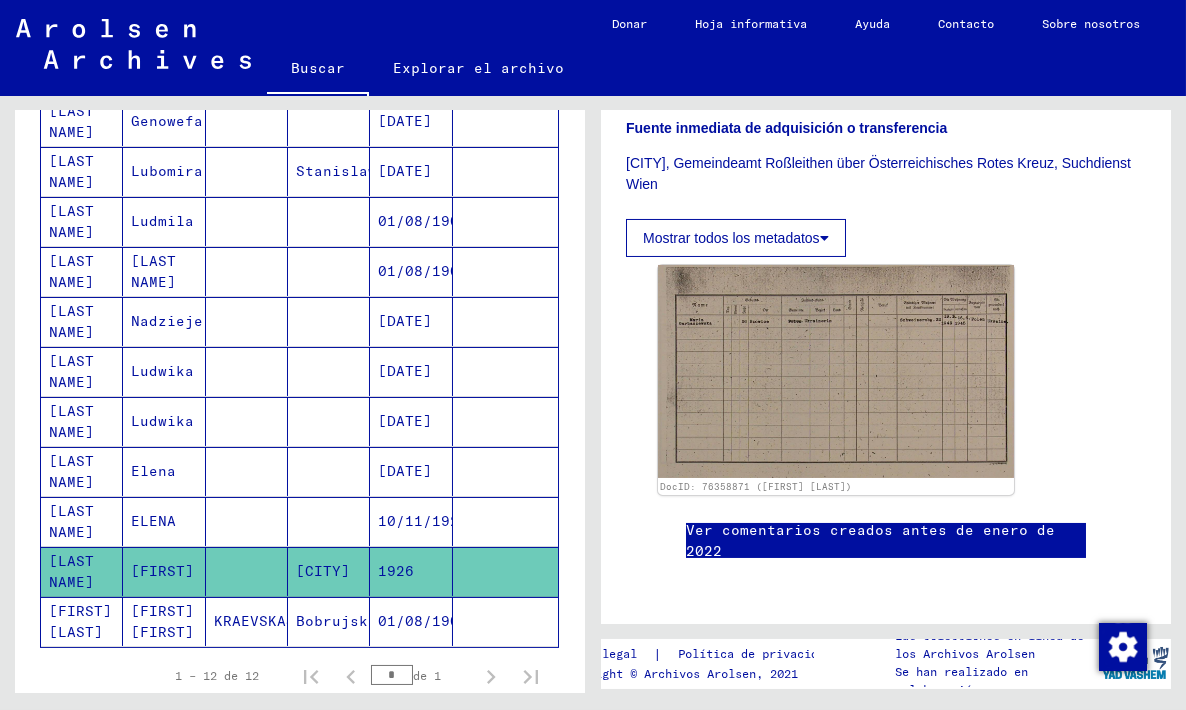 click on "[FIRST] [FIRST]" 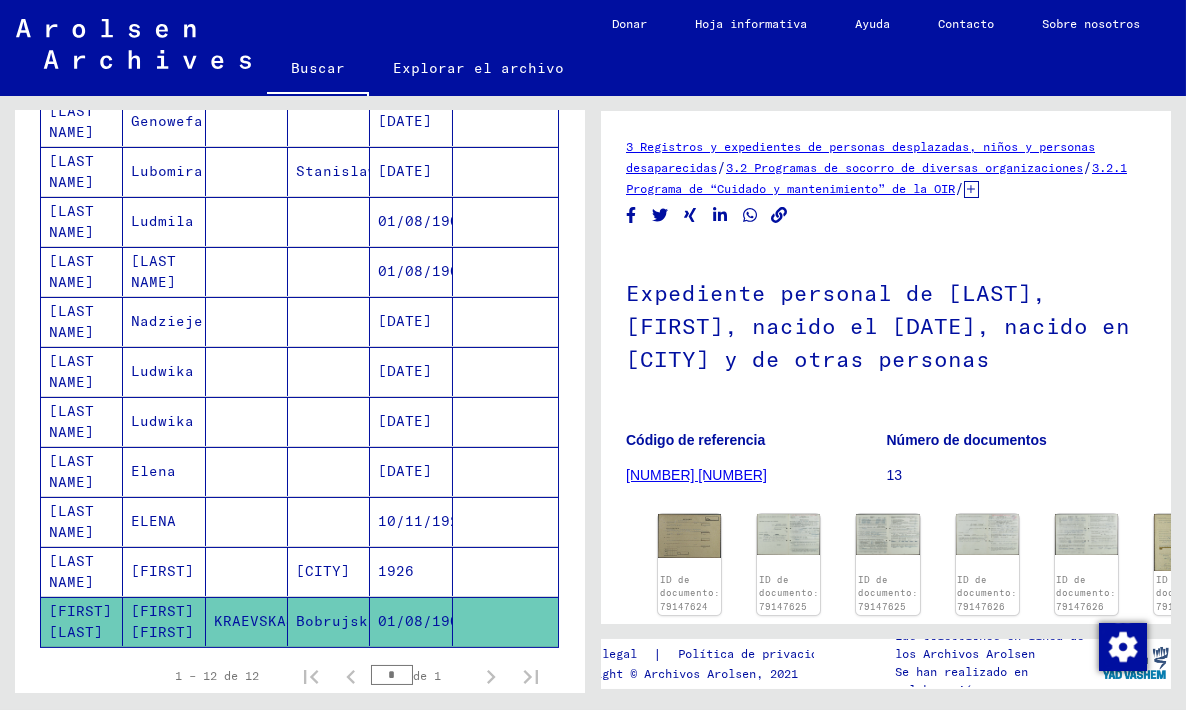 scroll, scrollTop: 407, scrollLeft: 0, axis: vertical 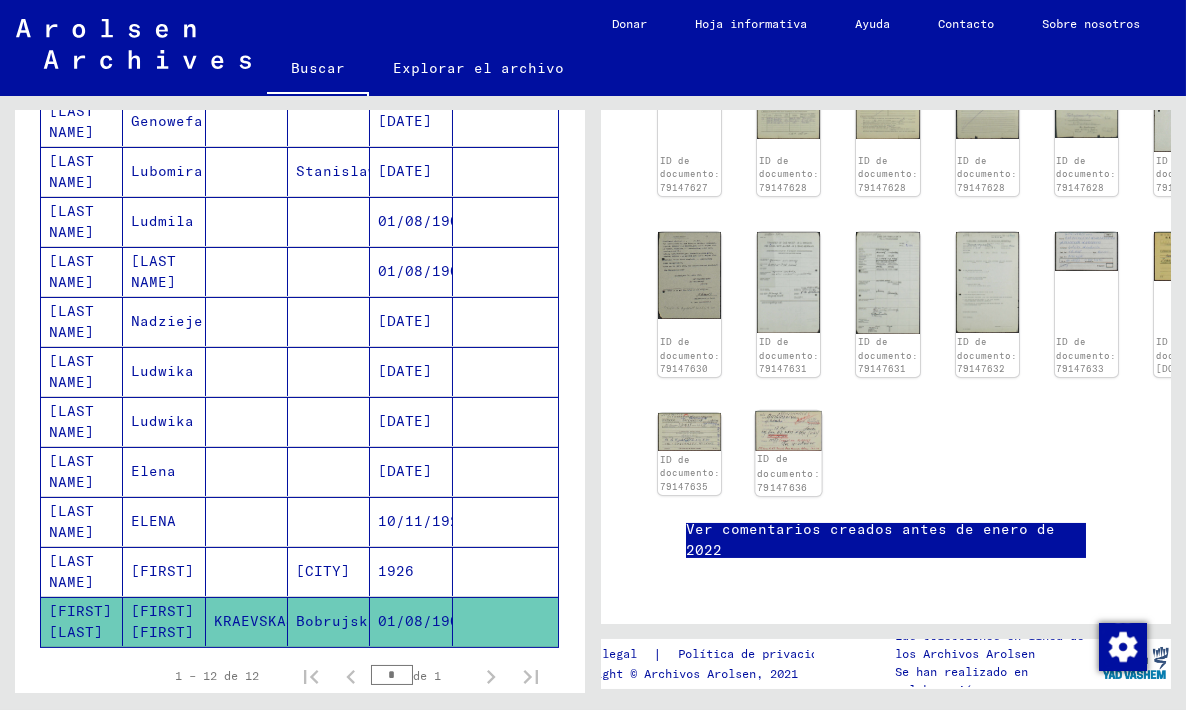 click 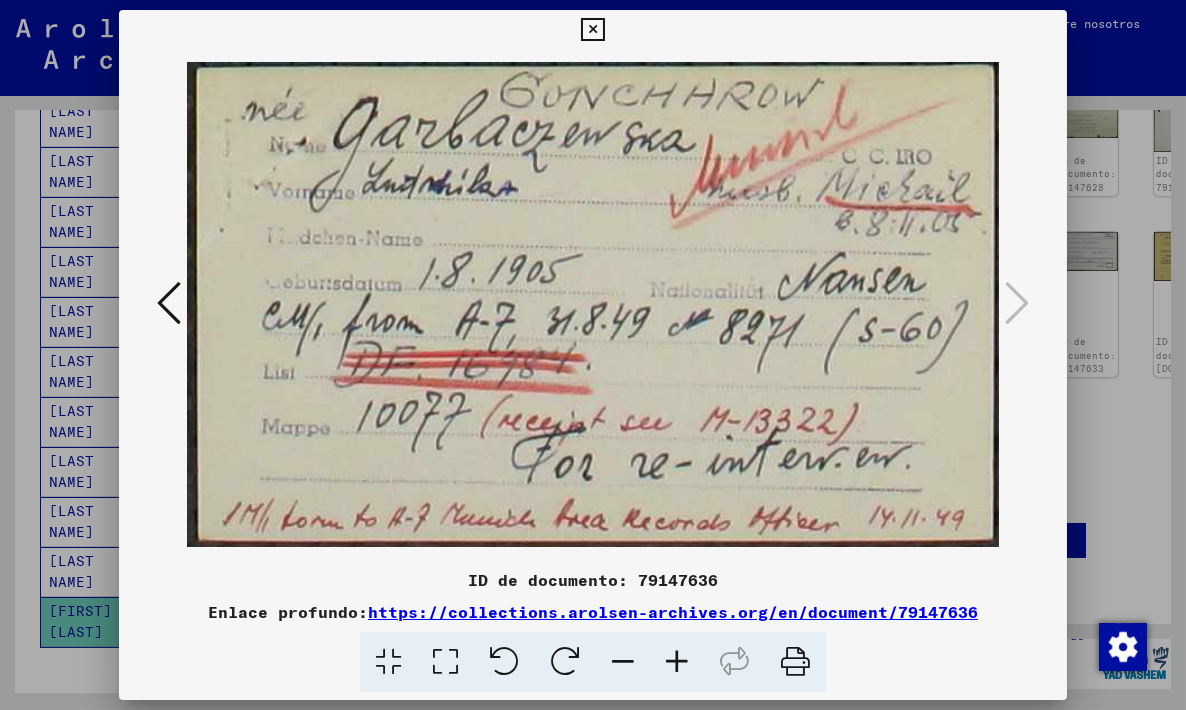 click at bounding box center [169, 303] 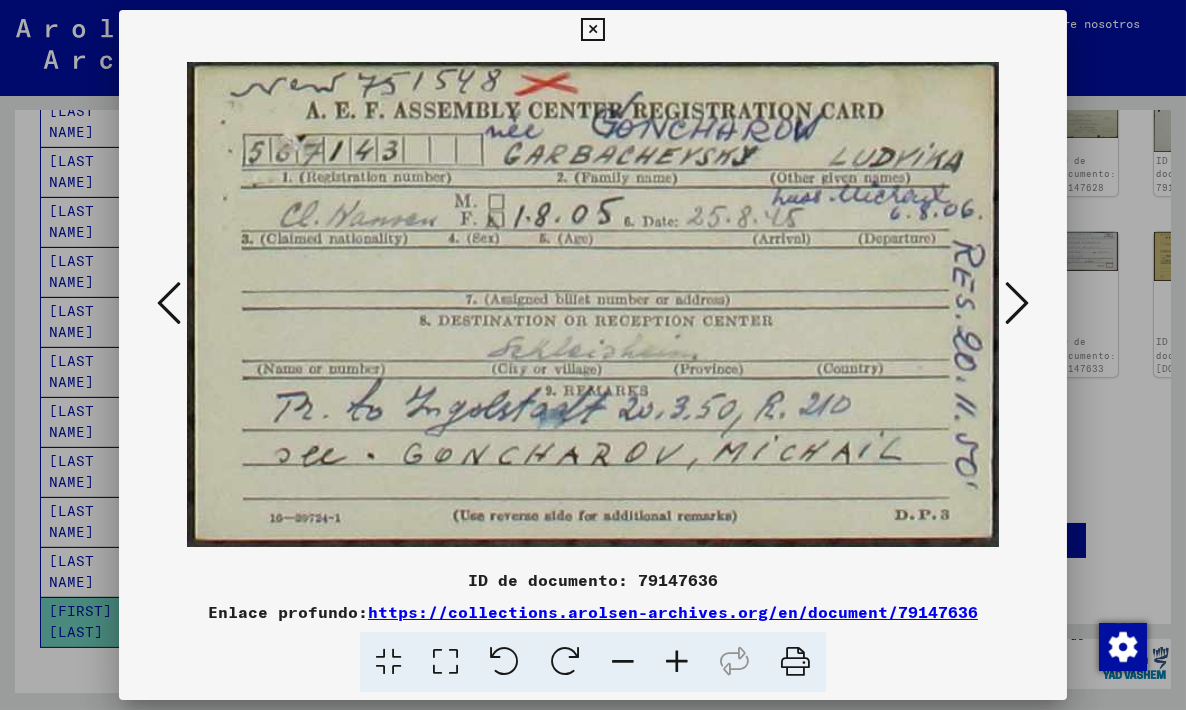 click at bounding box center [169, 303] 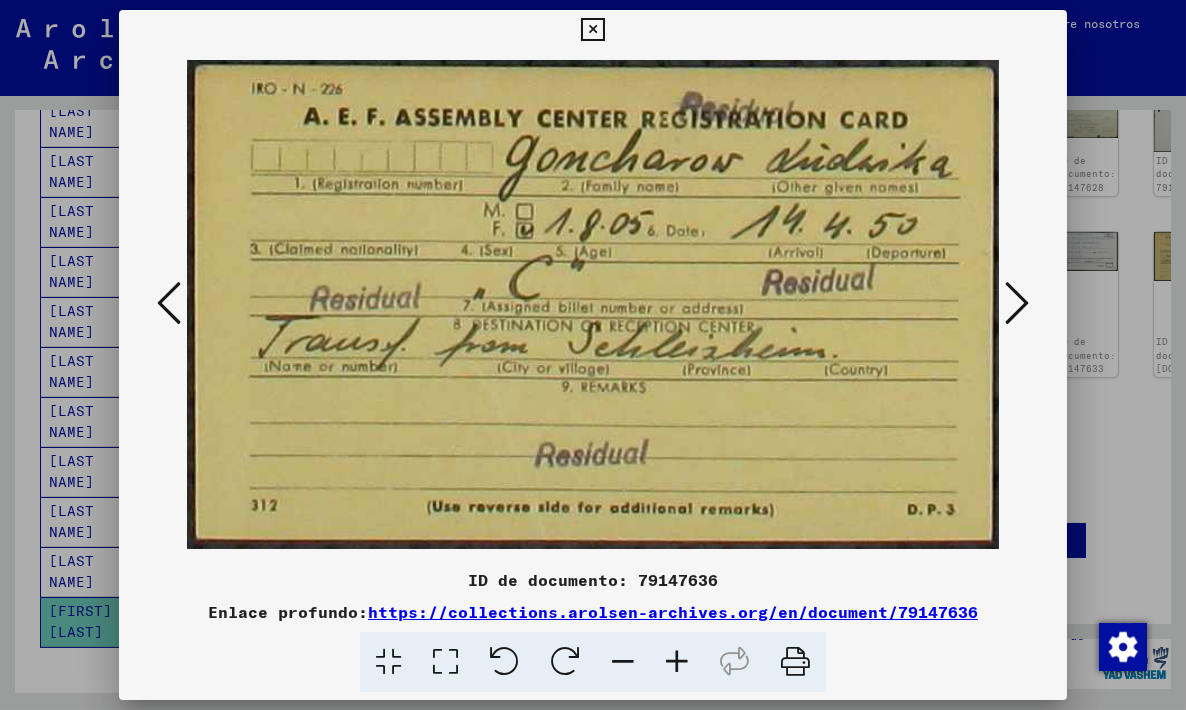 click at bounding box center (1017, 303) 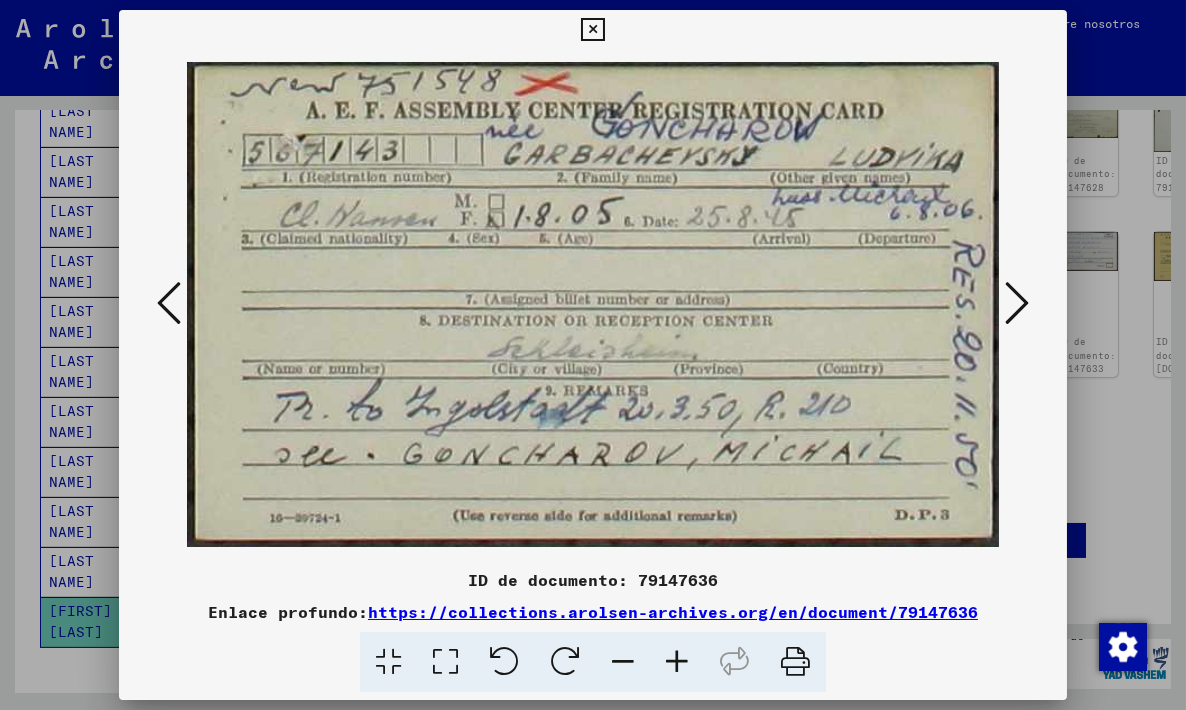 click at bounding box center [169, 303] 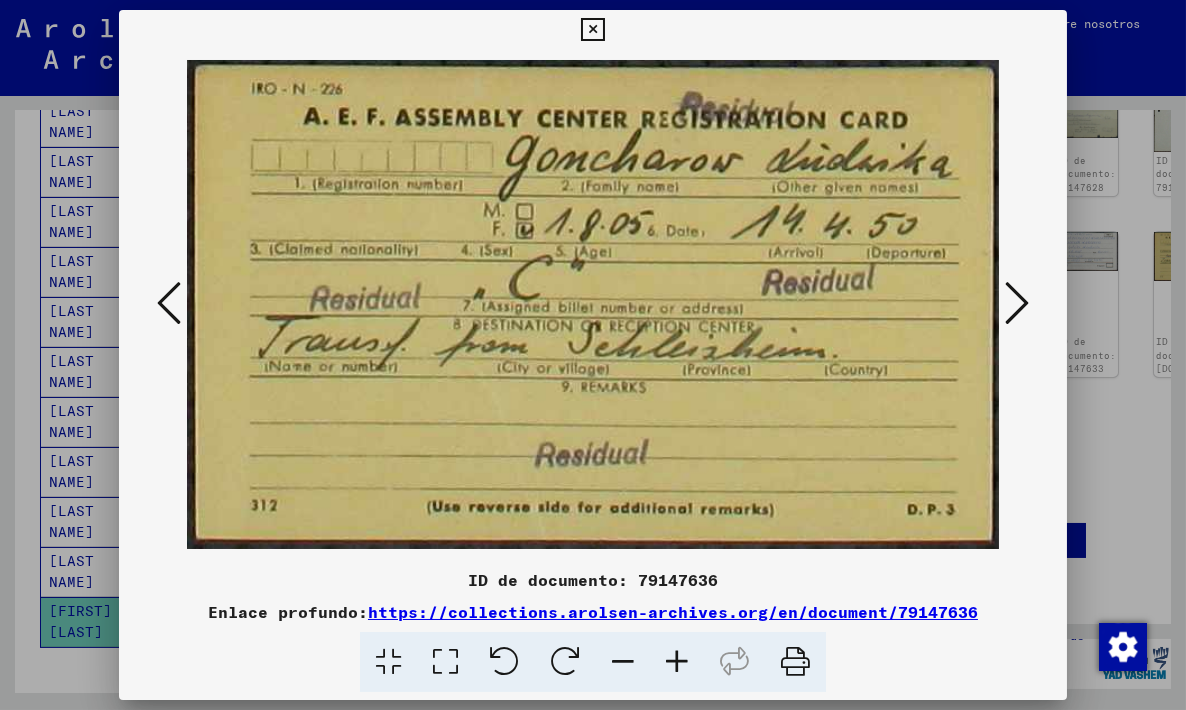 click at bounding box center (169, 303) 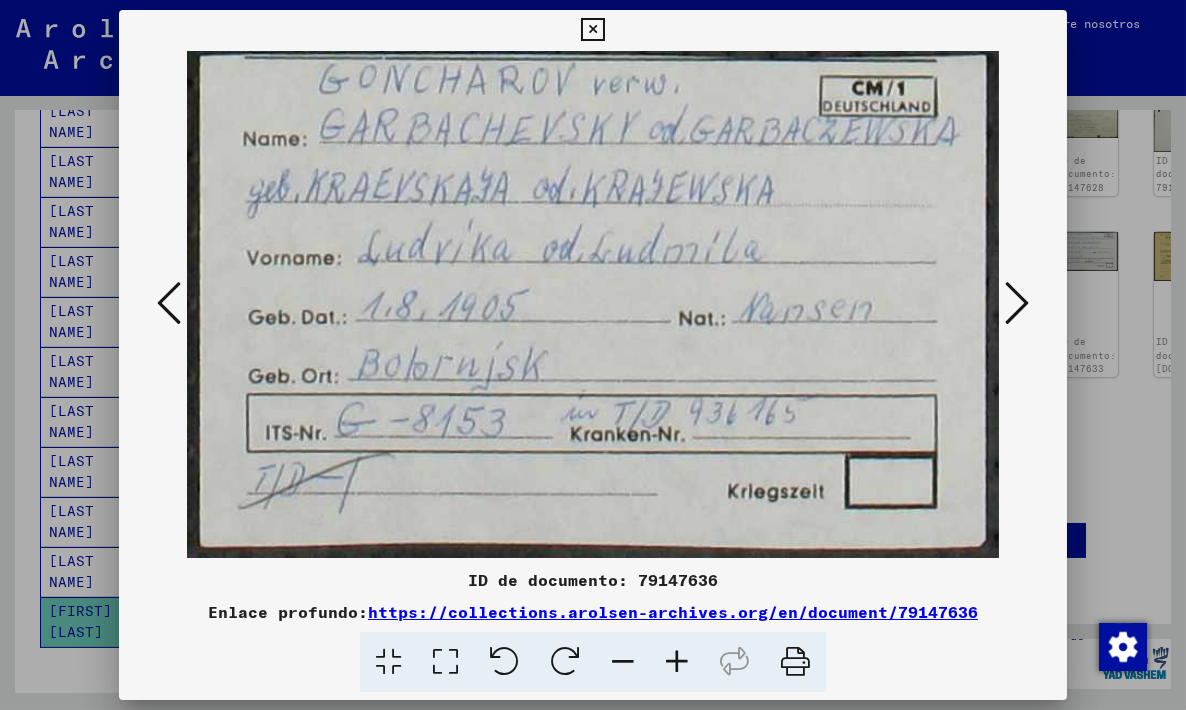 click at bounding box center (169, 303) 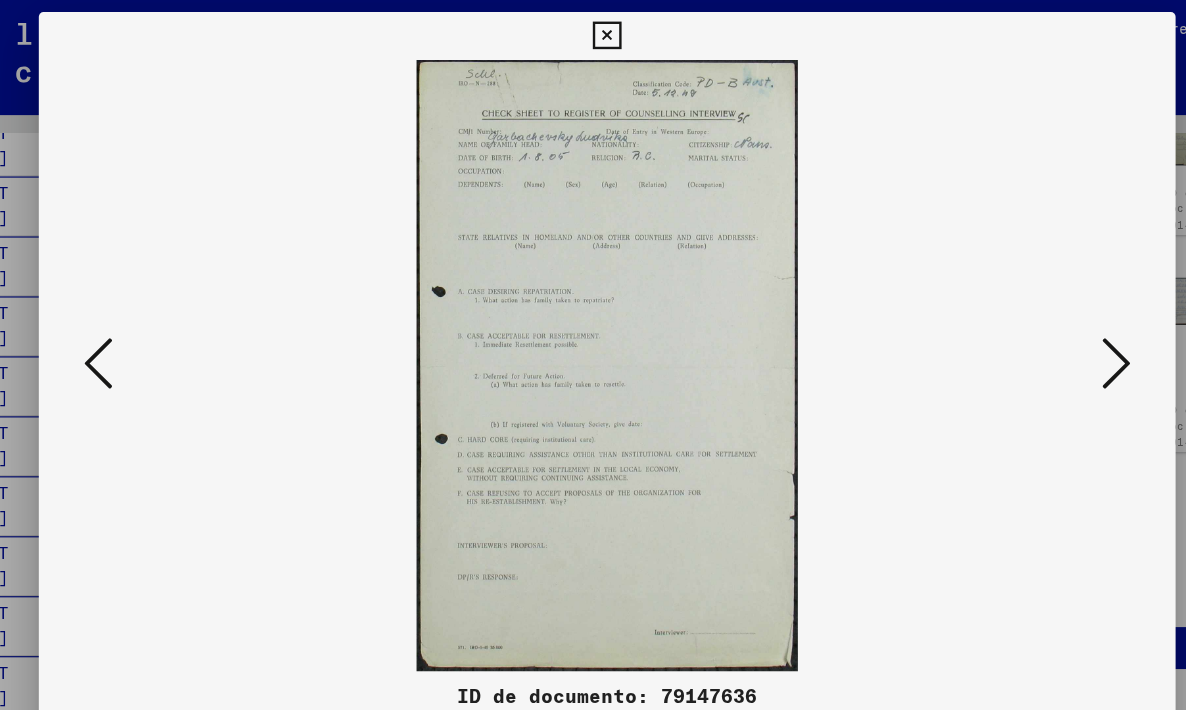 click at bounding box center (169, 303) 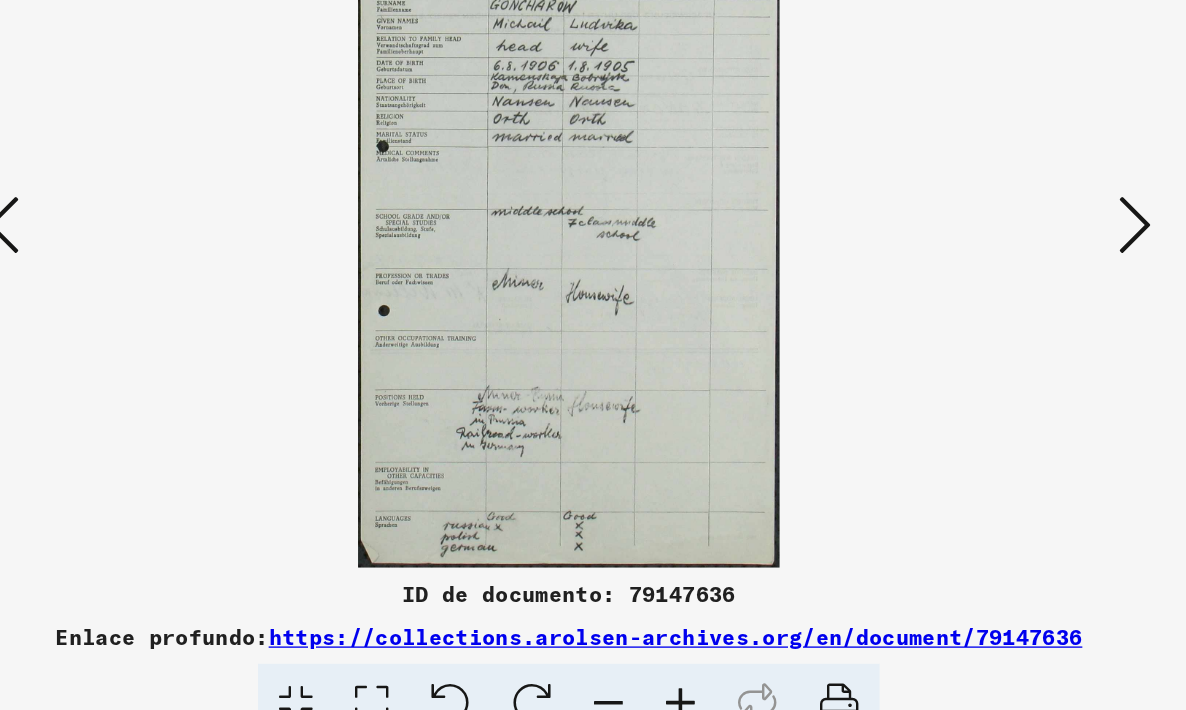 click at bounding box center (593, 305) 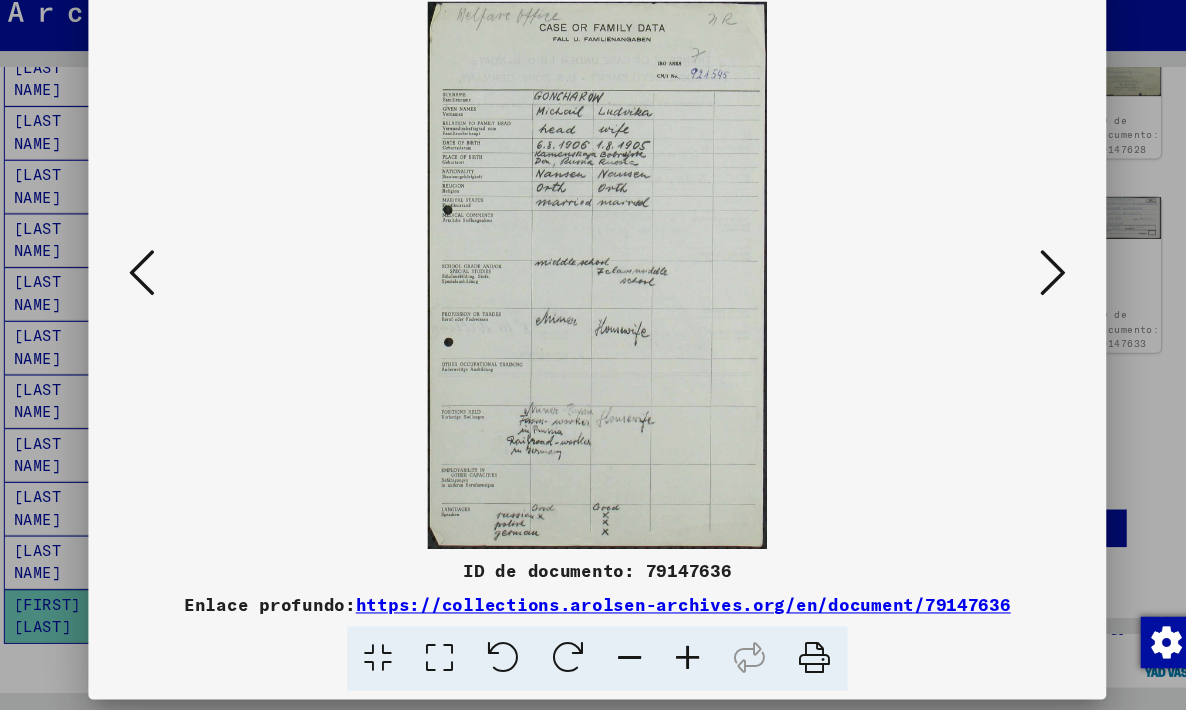 scroll, scrollTop: 0, scrollLeft: 0, axis: both 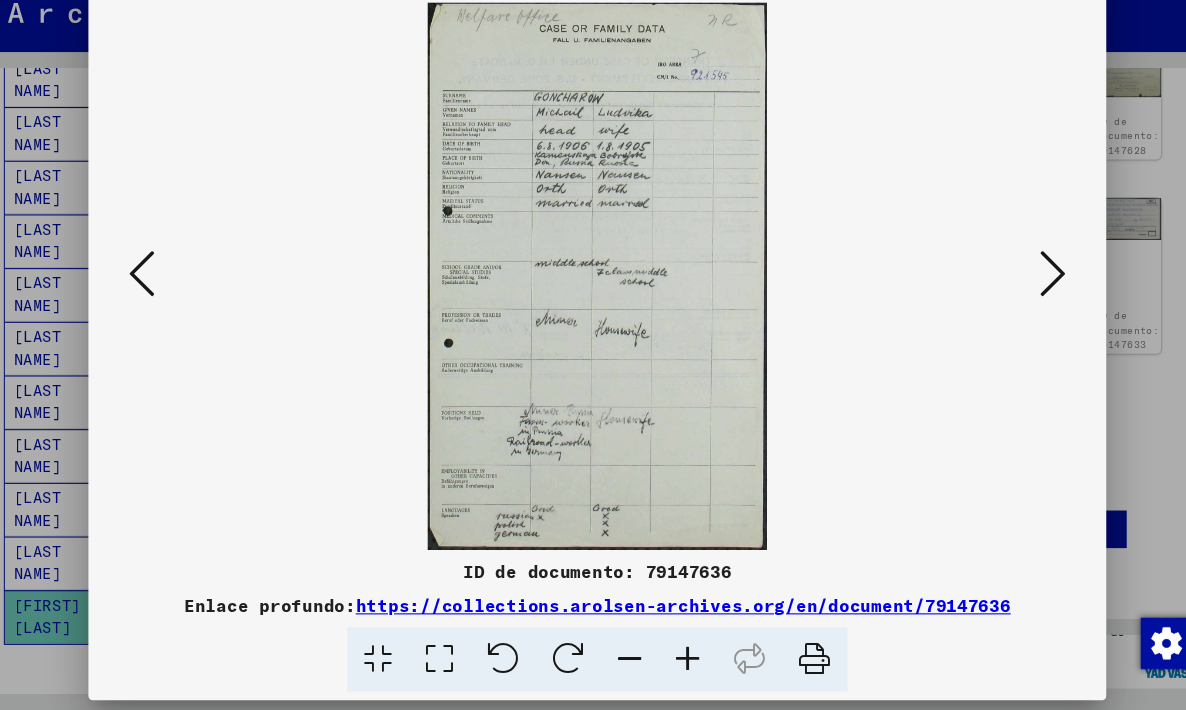 click at bounding box center [169, 303] 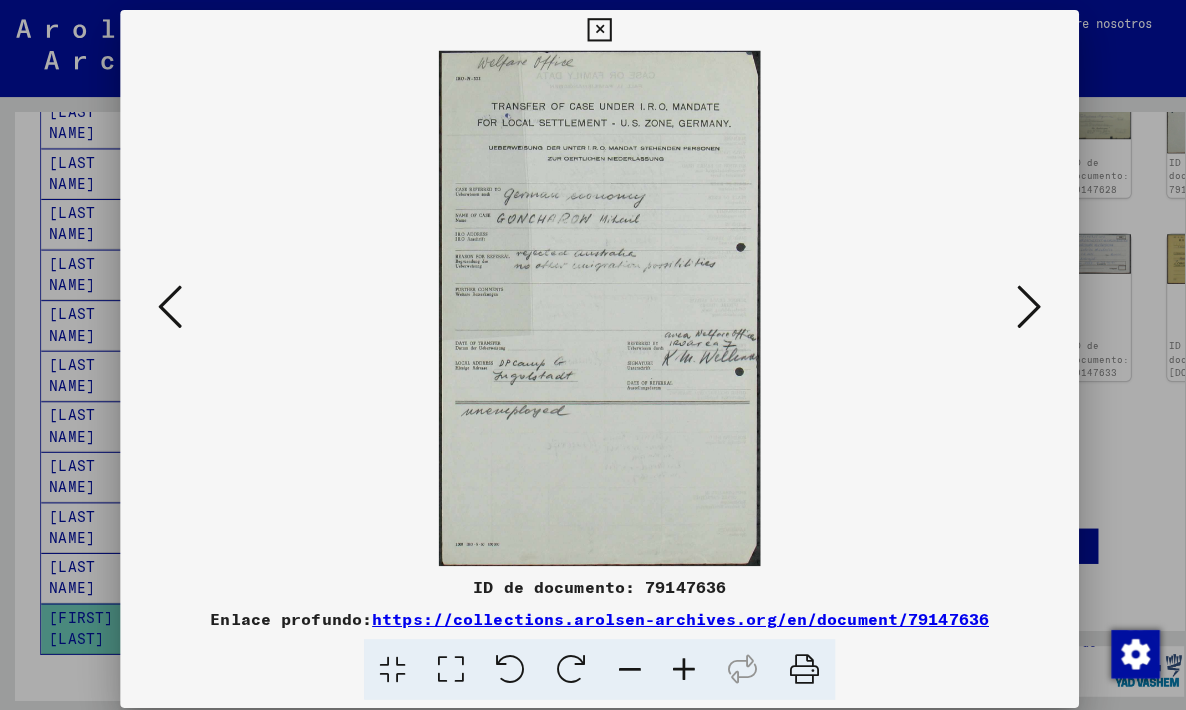 click at bounding box center [169, 303] 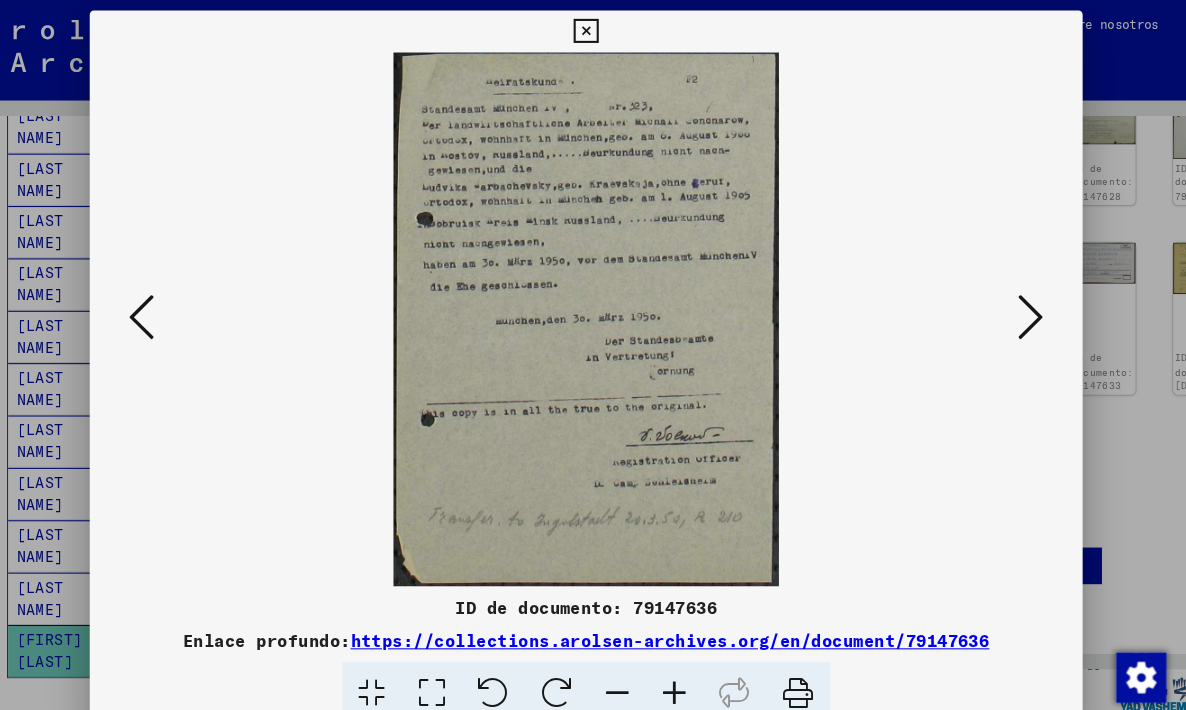 click at bounding box center [169, 303] 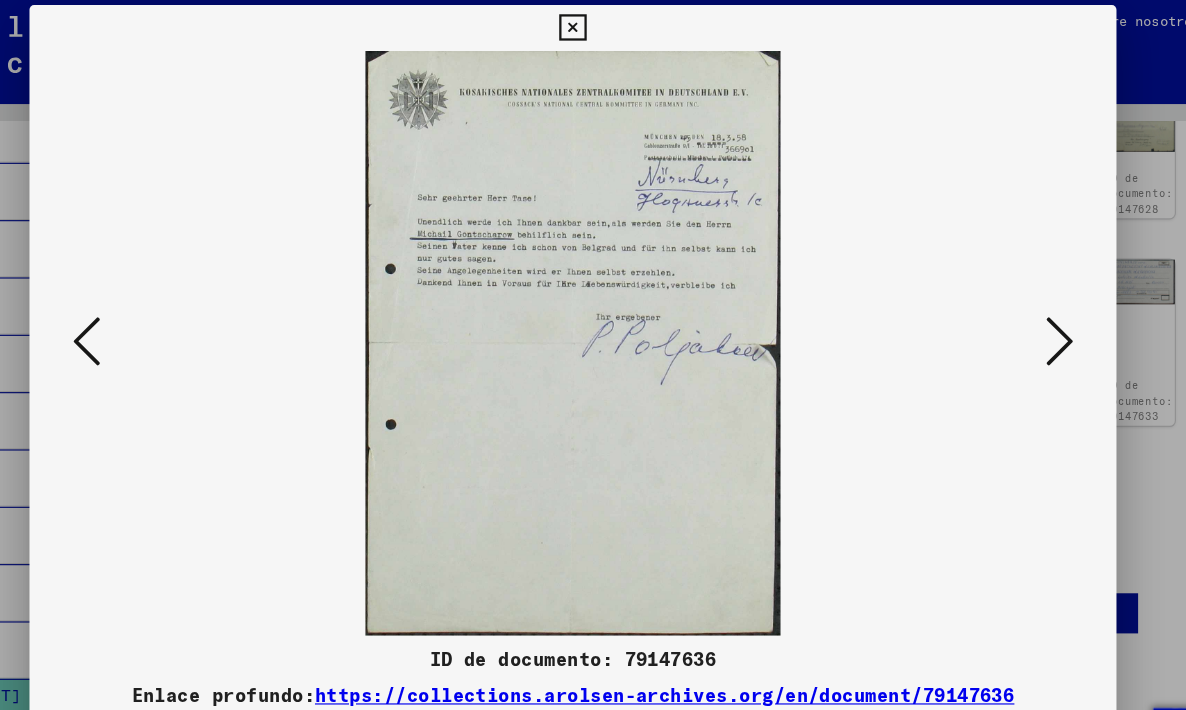 click at bounding box center [169, 303] 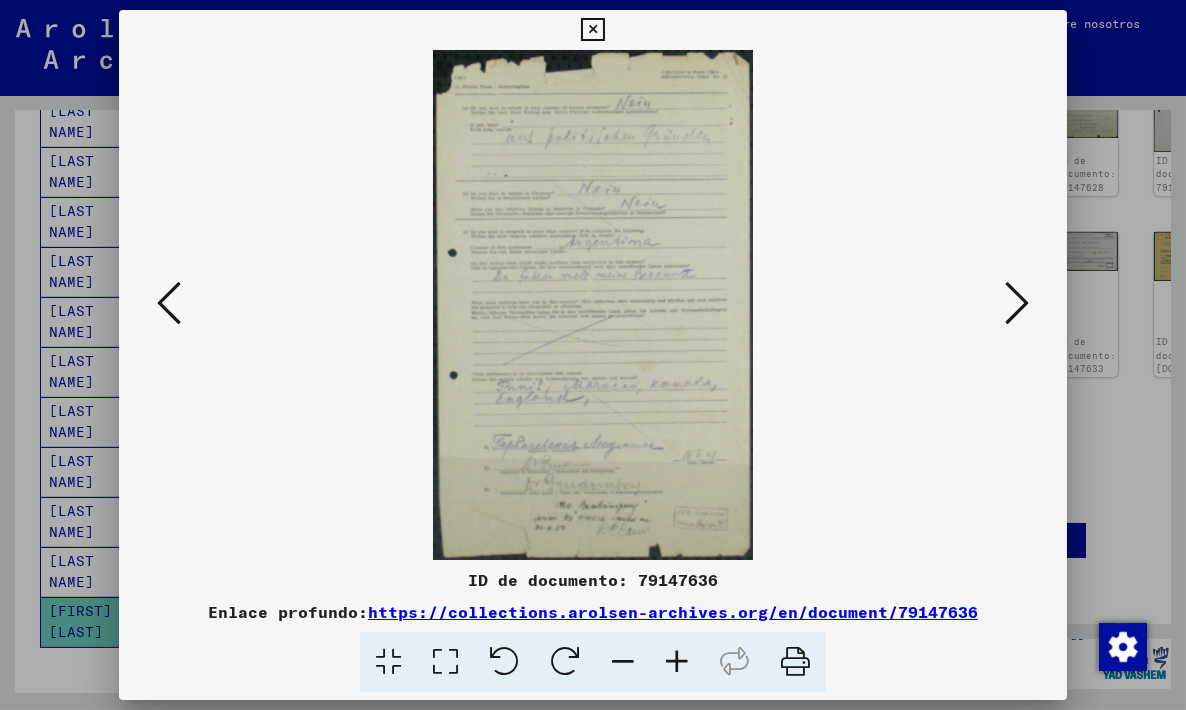 click at bounding box center (169, 303) 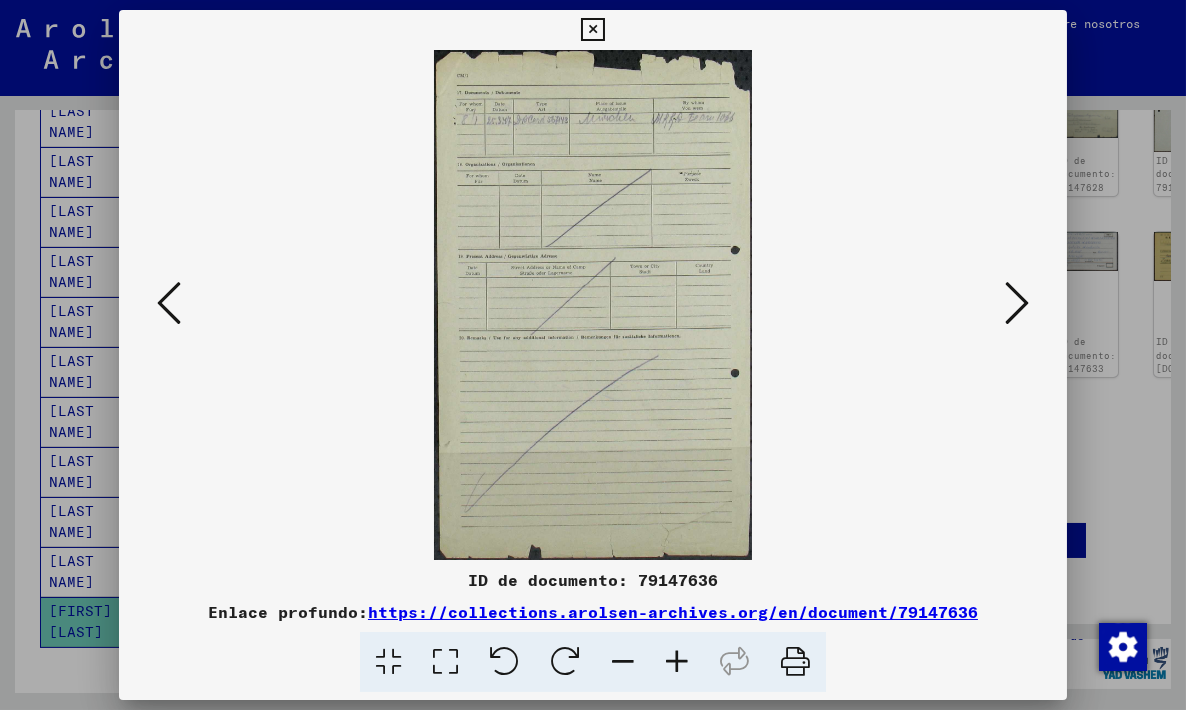 click at bounding box center [169, 303] 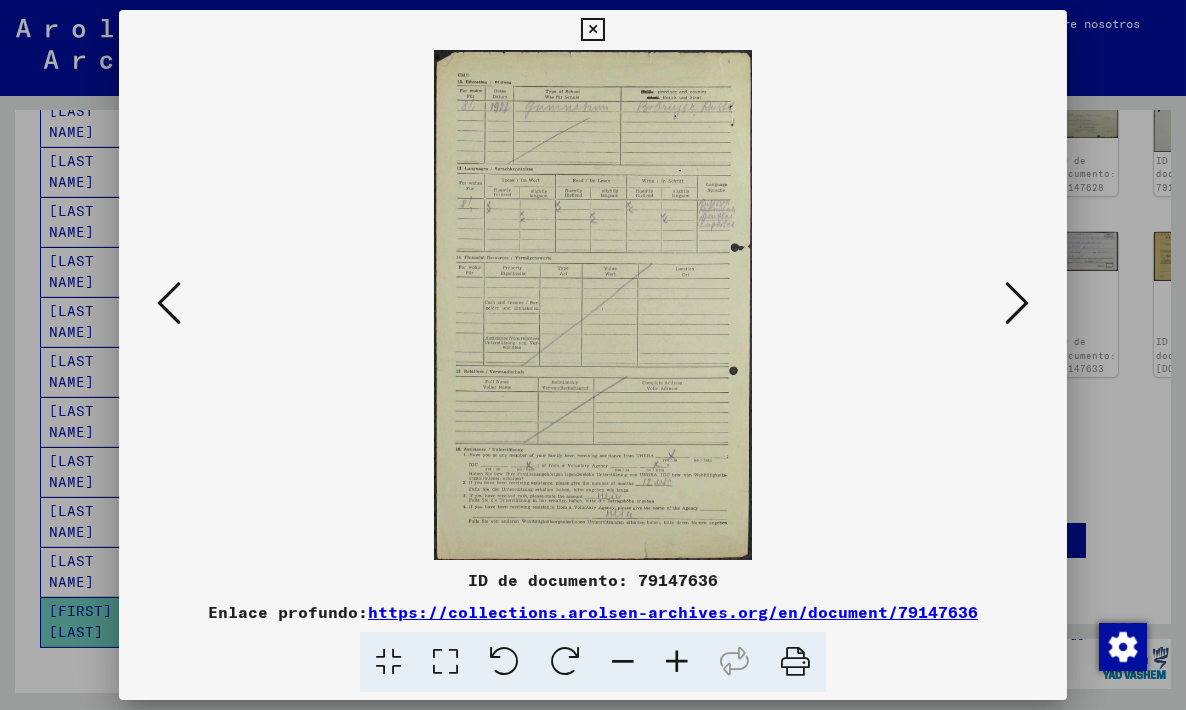 click at bounding box center [169, 303] 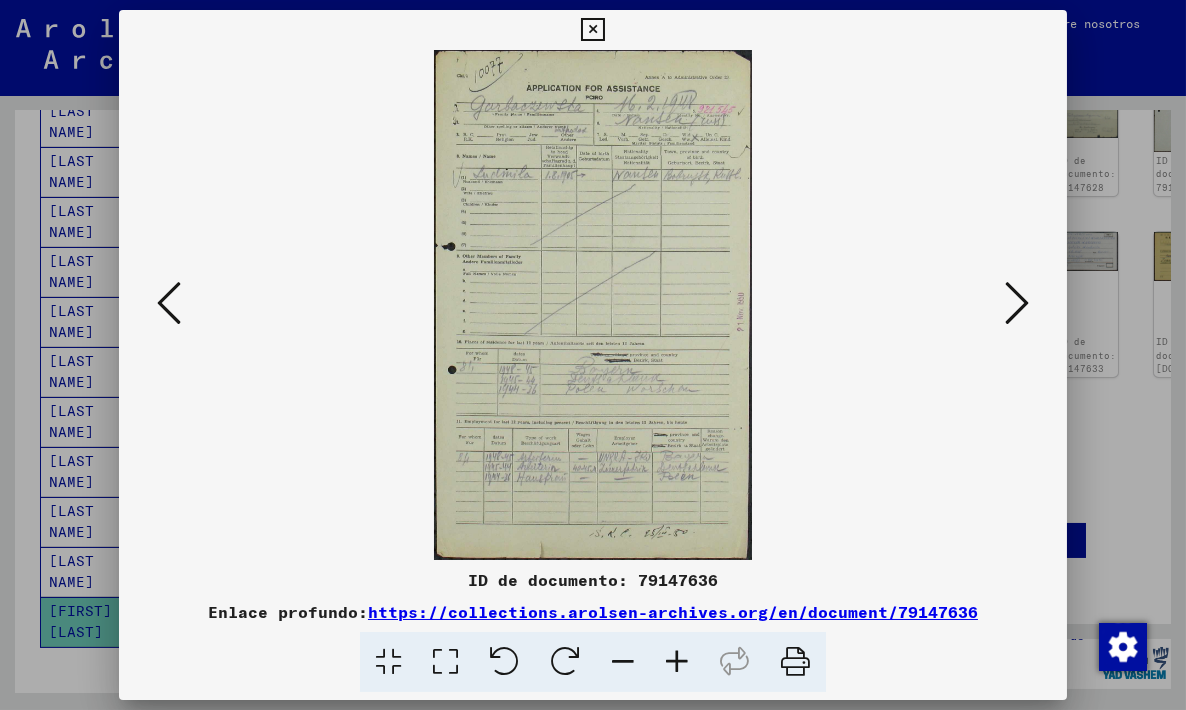 click at bounding box center [169, 303] 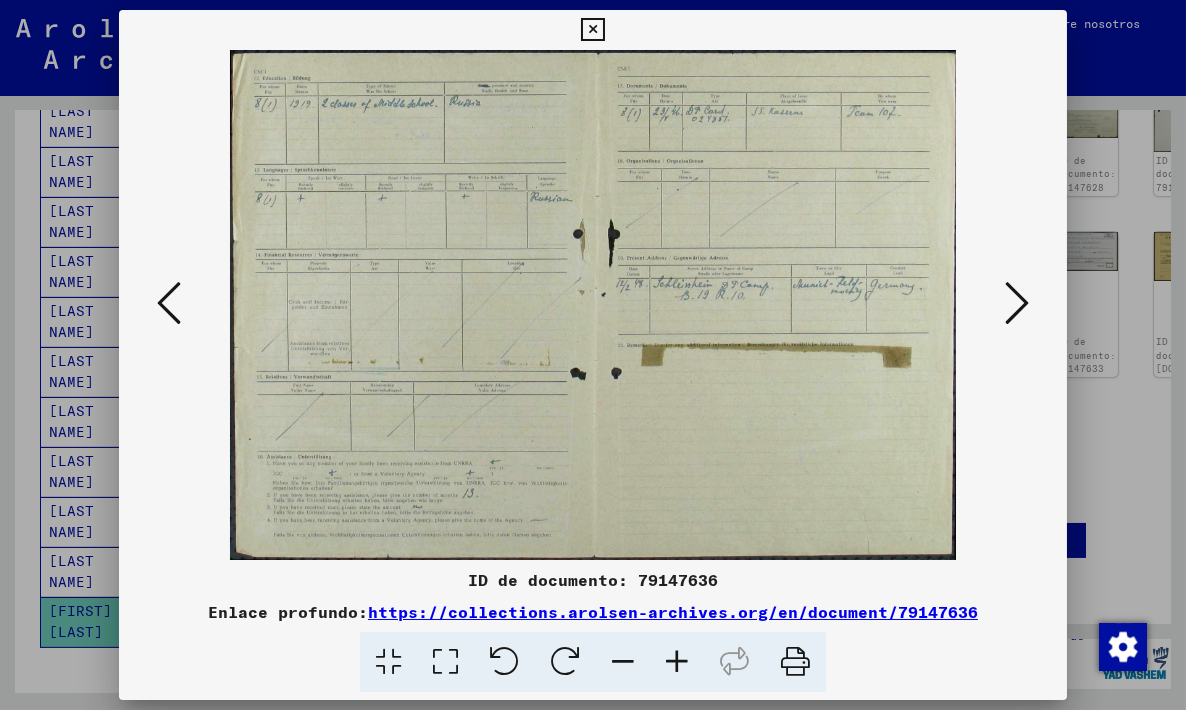 click at bounding box center [169, 303] 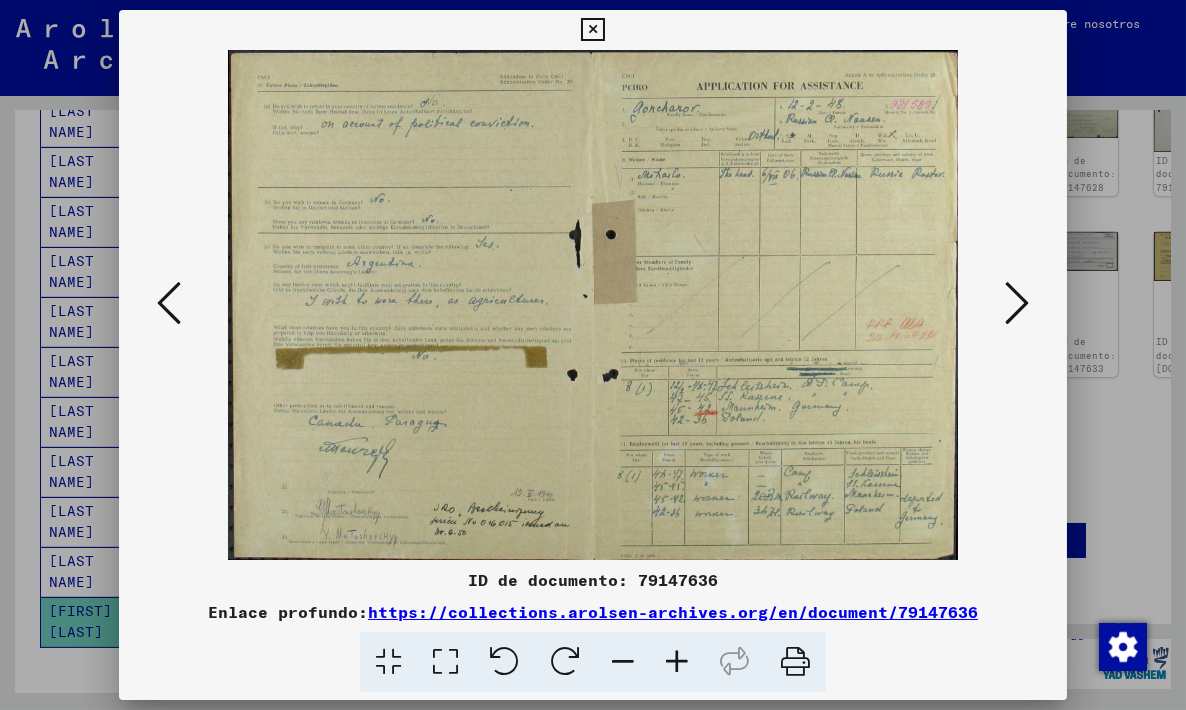 click at bounding box center [169, 303] 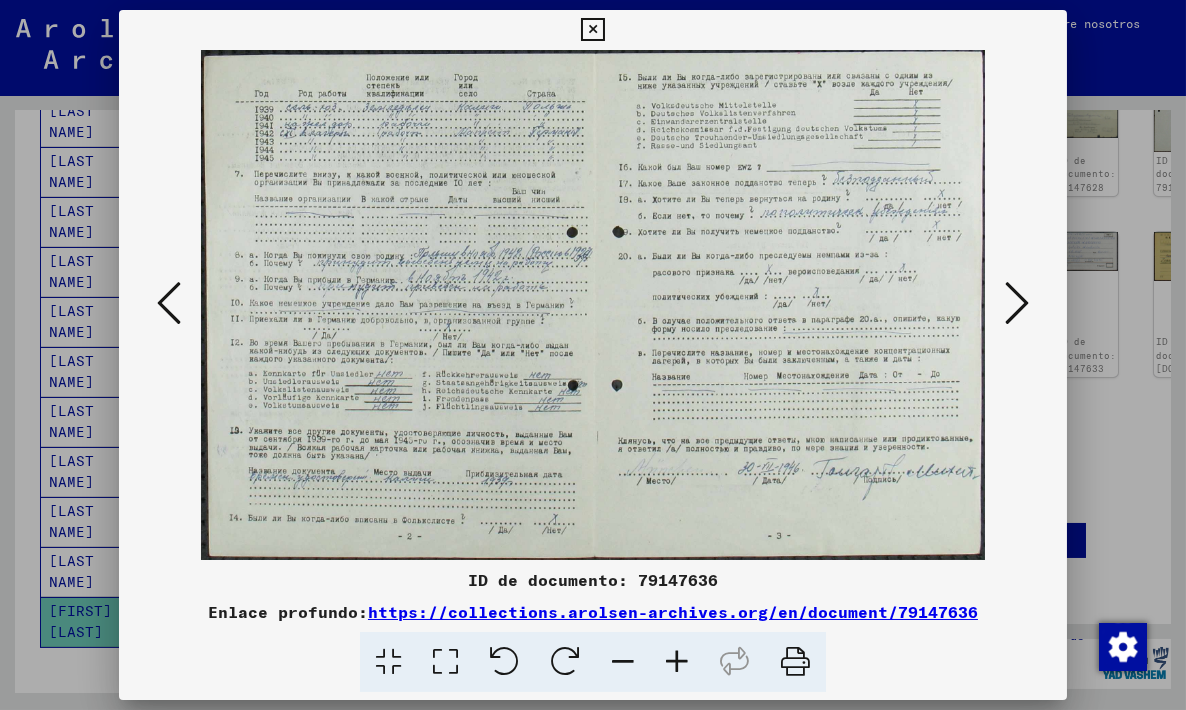 click at bounding box center [169, 303] 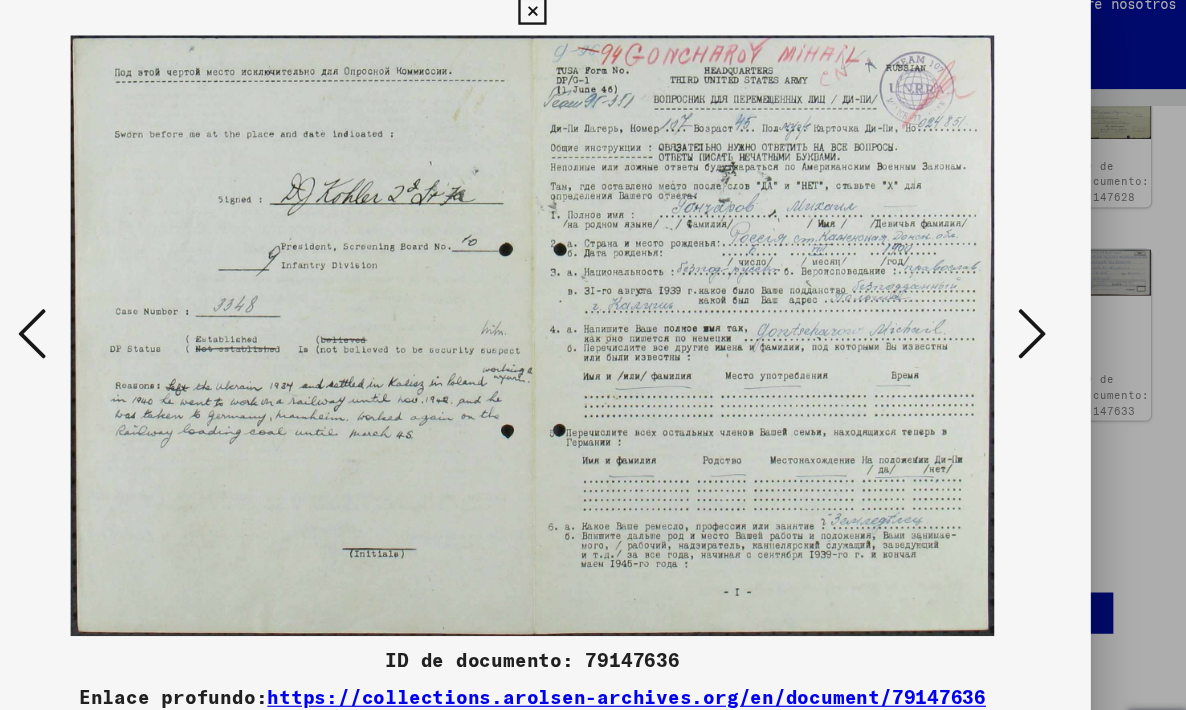 click at bounding box center (1017, 303) 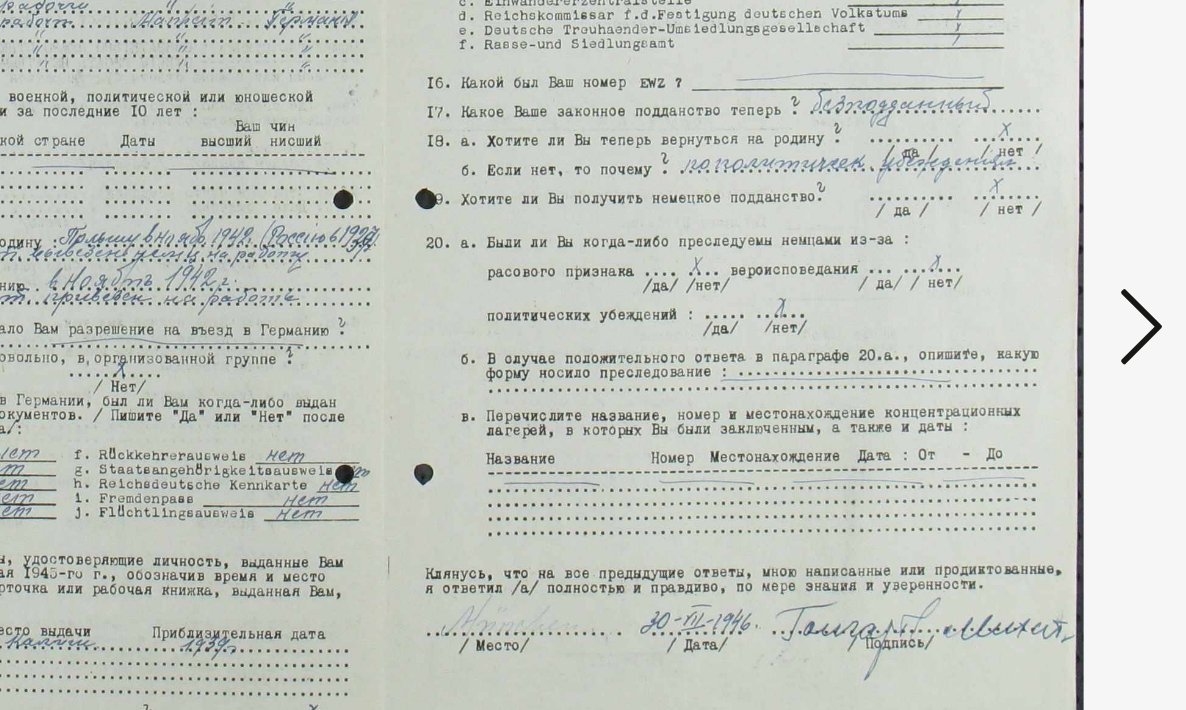 click at bounding box center [1017, 303] 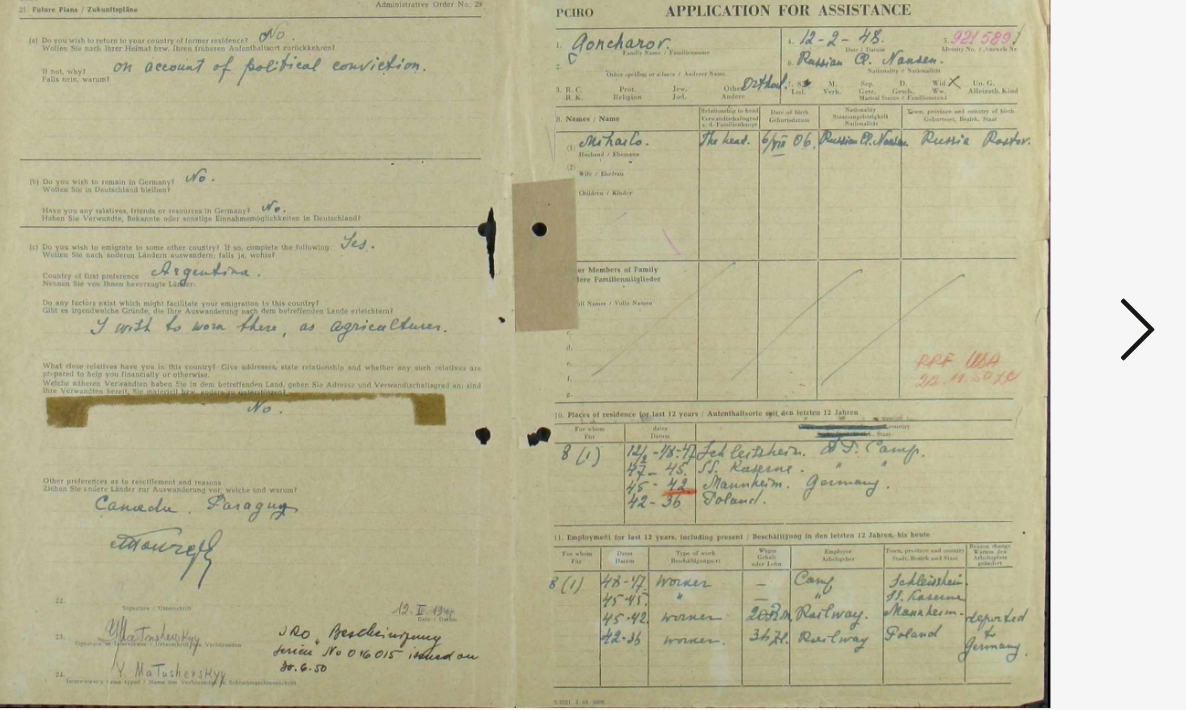 click at bounding box center (1017, 304) 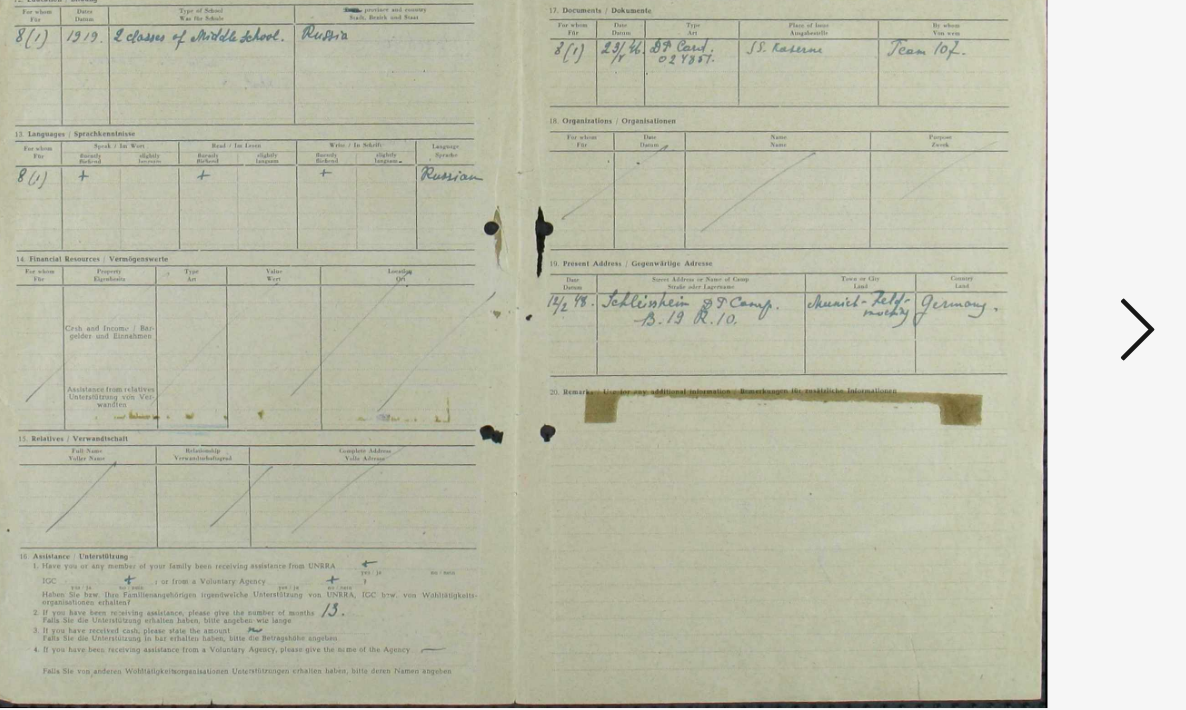 click at bounding box center [1017, 304] 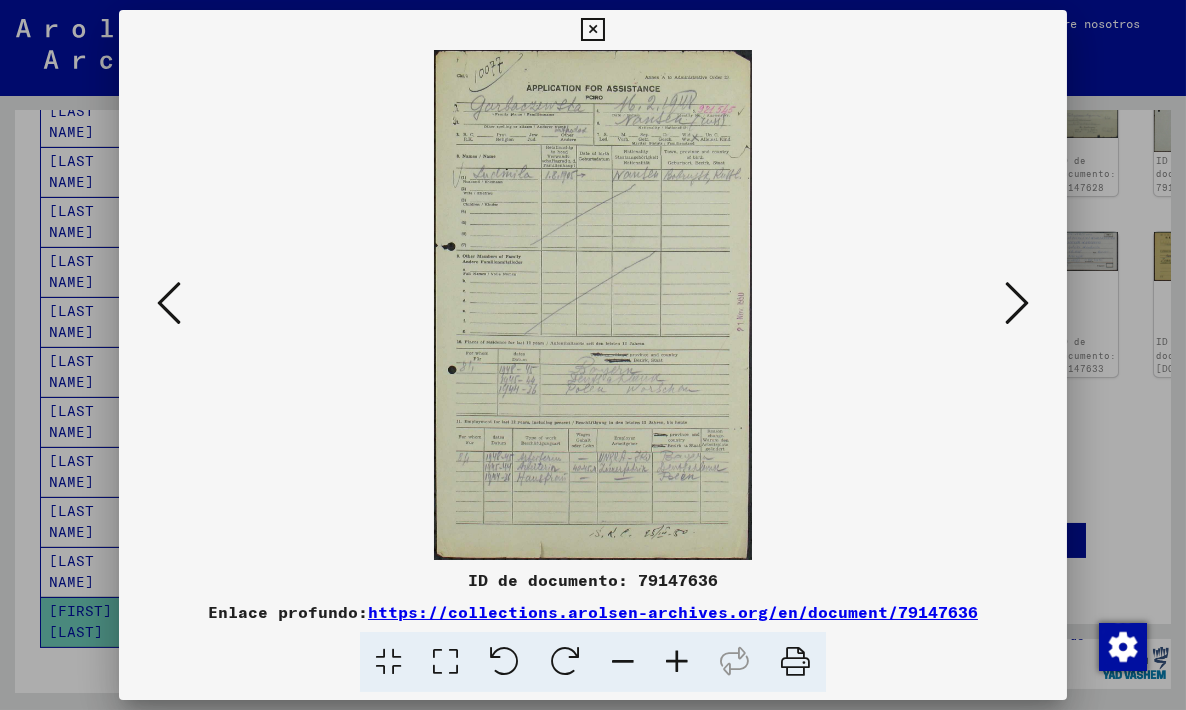 click at bounding box center (592, 30) 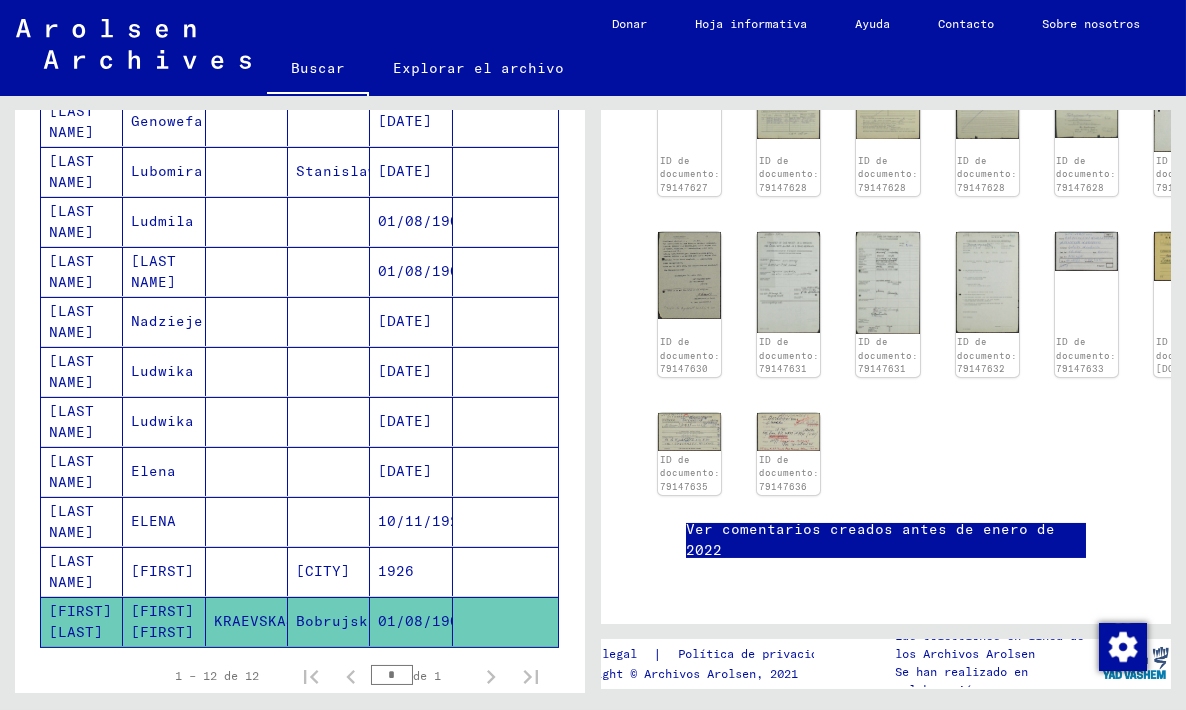 click on "Lubomira" at bounding box center (162, 221) 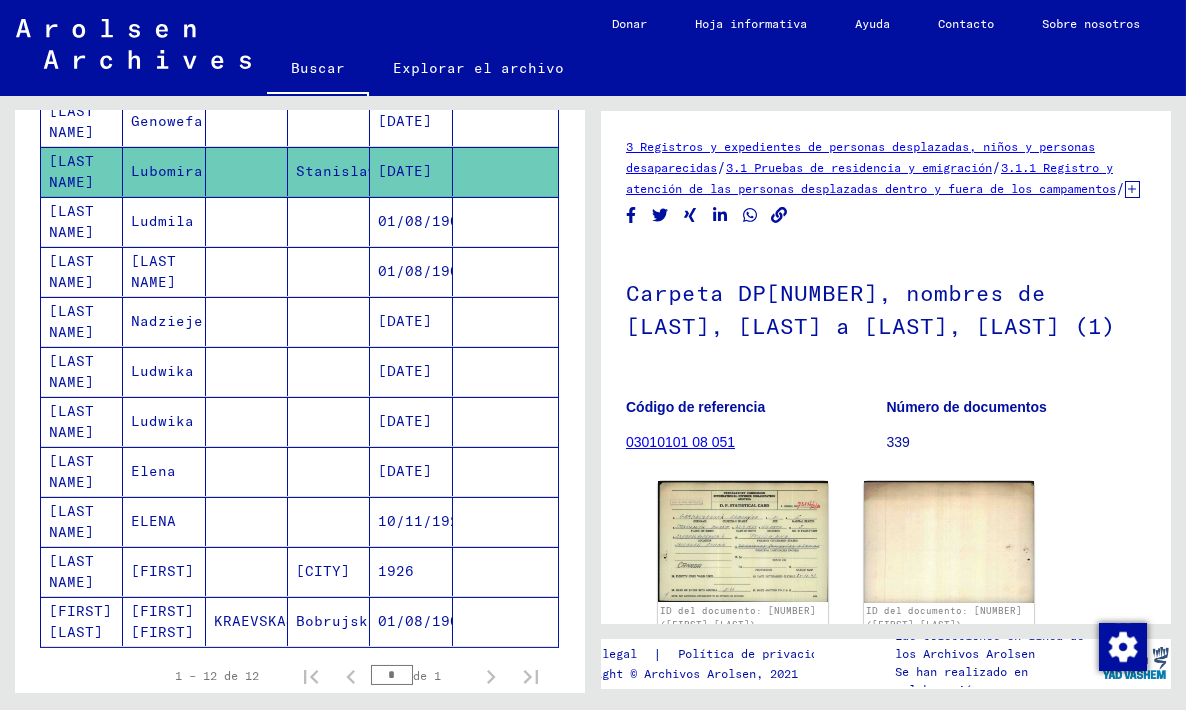 scroll, scrollTop: 91, scrollLeft: 0, axis: vertical 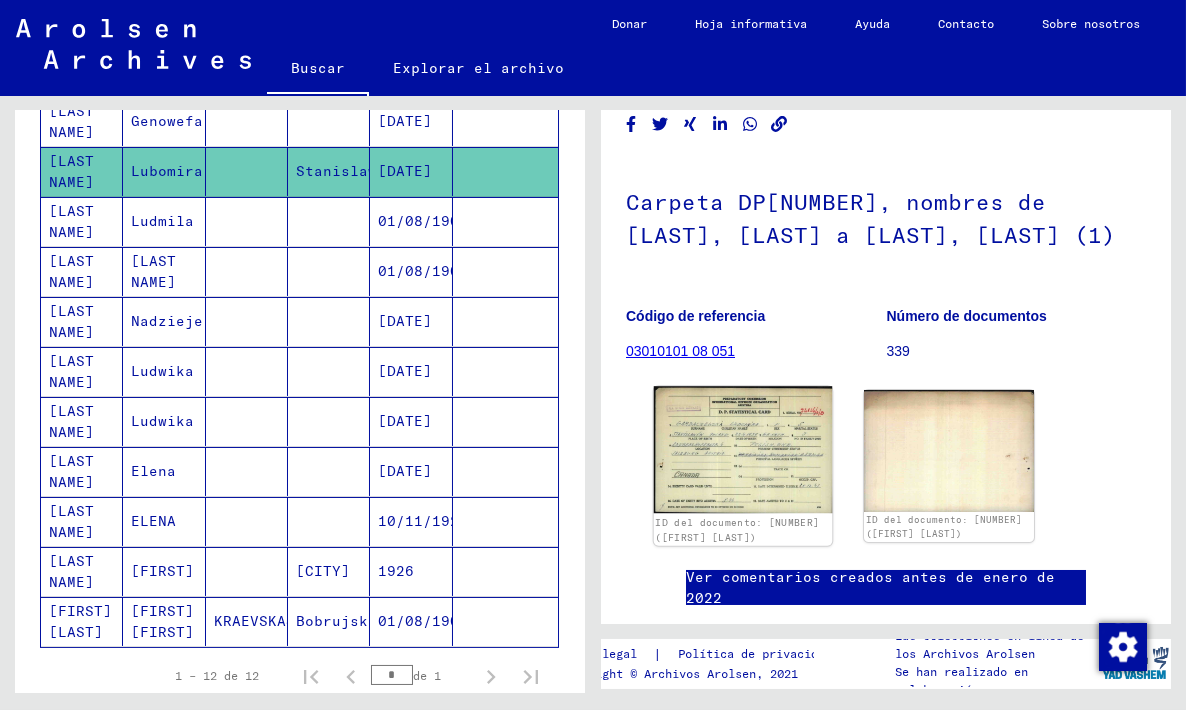 click 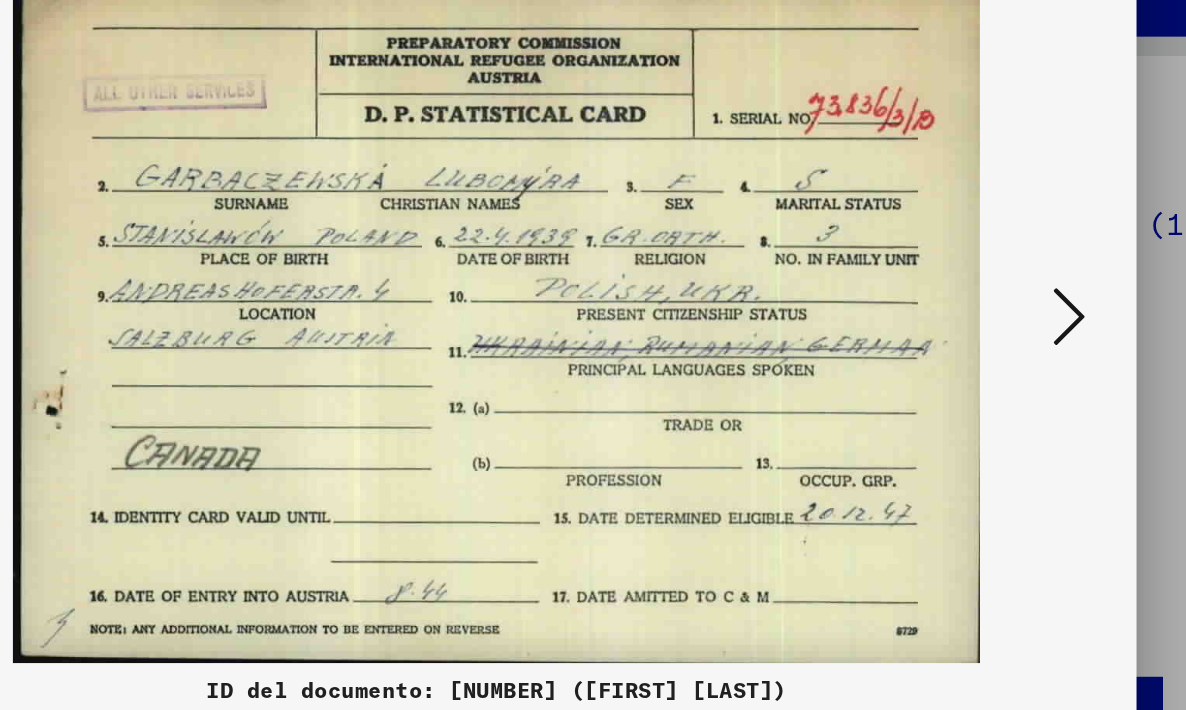 scroll, scrollTop: 0, scrollLeft: 0, axis: both 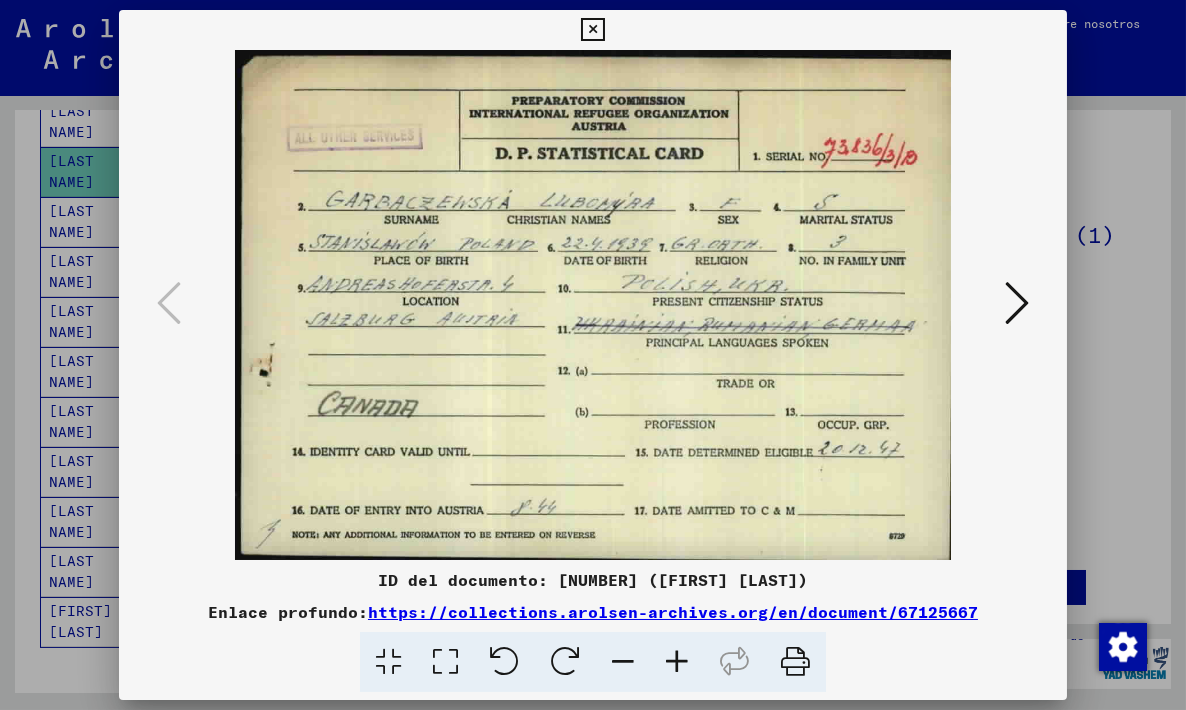 click at bounding box center (1017, 303) 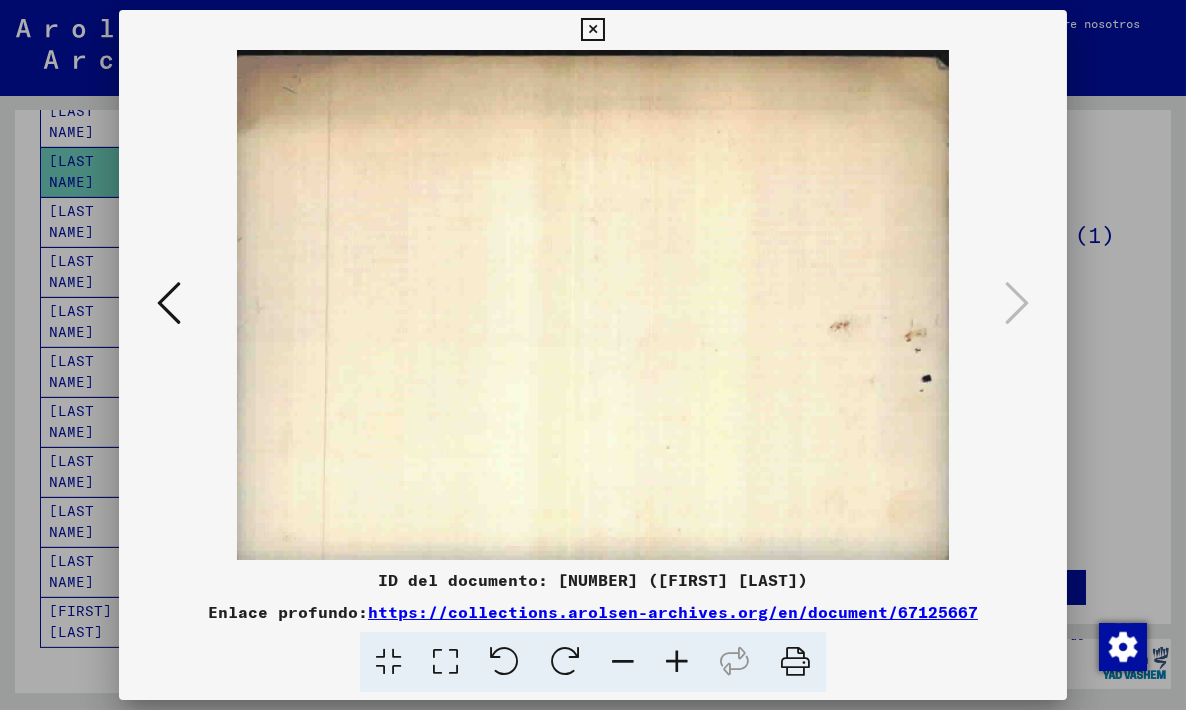 click at bounding box center [169, 304] 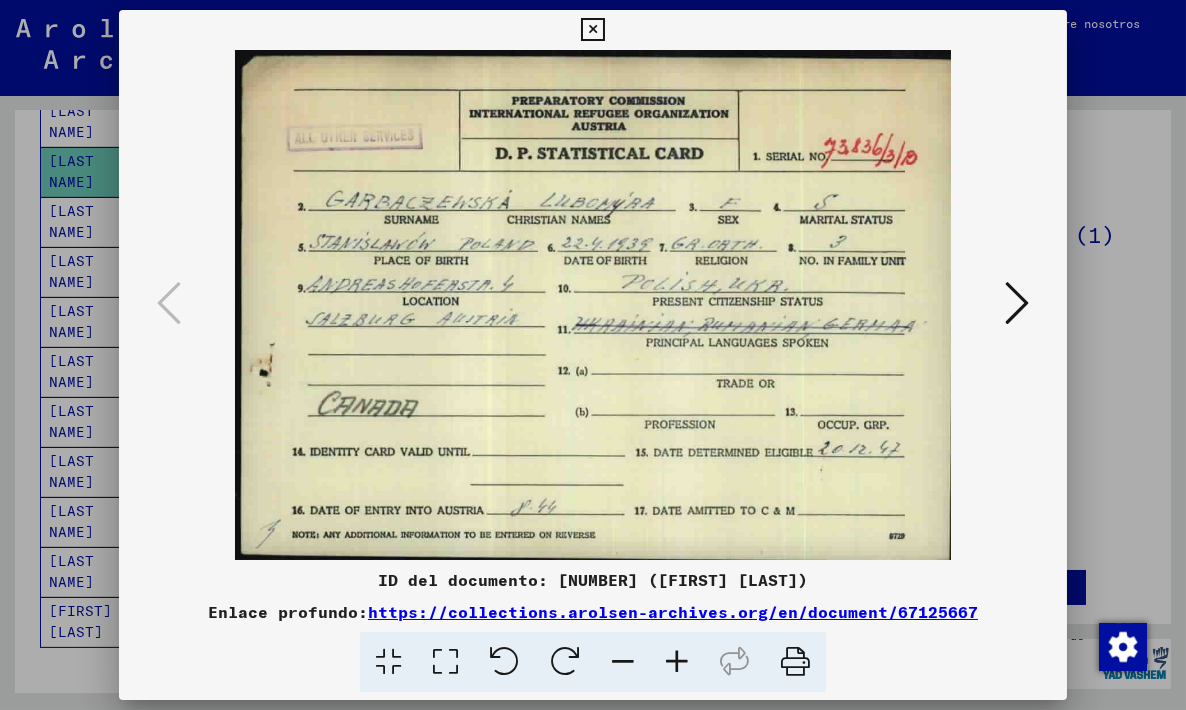 click at bounding box center (592, 30) 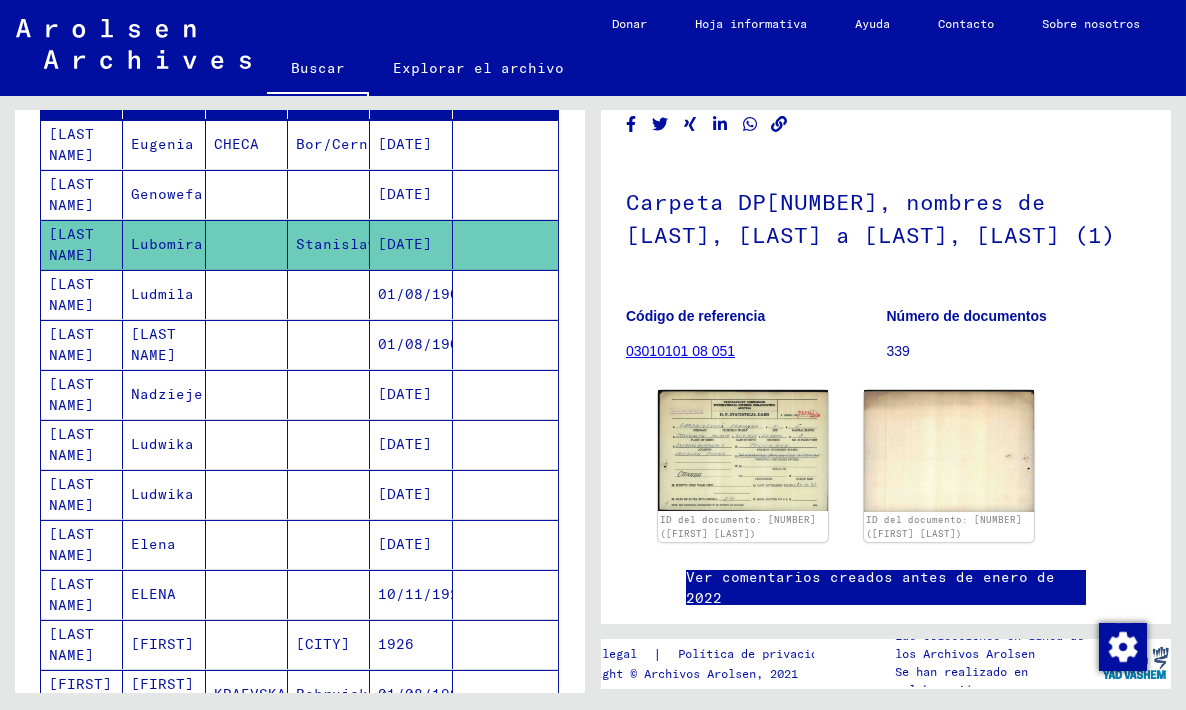scroll, scrollTop: 284, scrollLeft: 0, axis: vertical 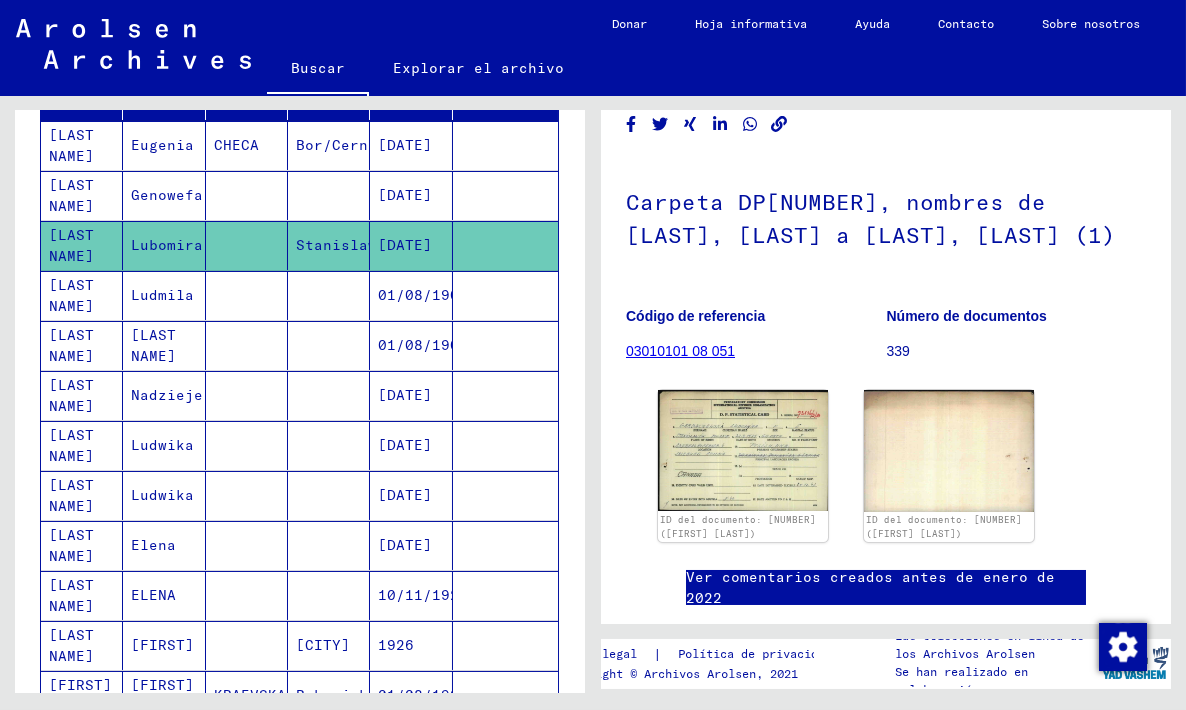 click on "Eugenia" at bounding box center [167, 195] 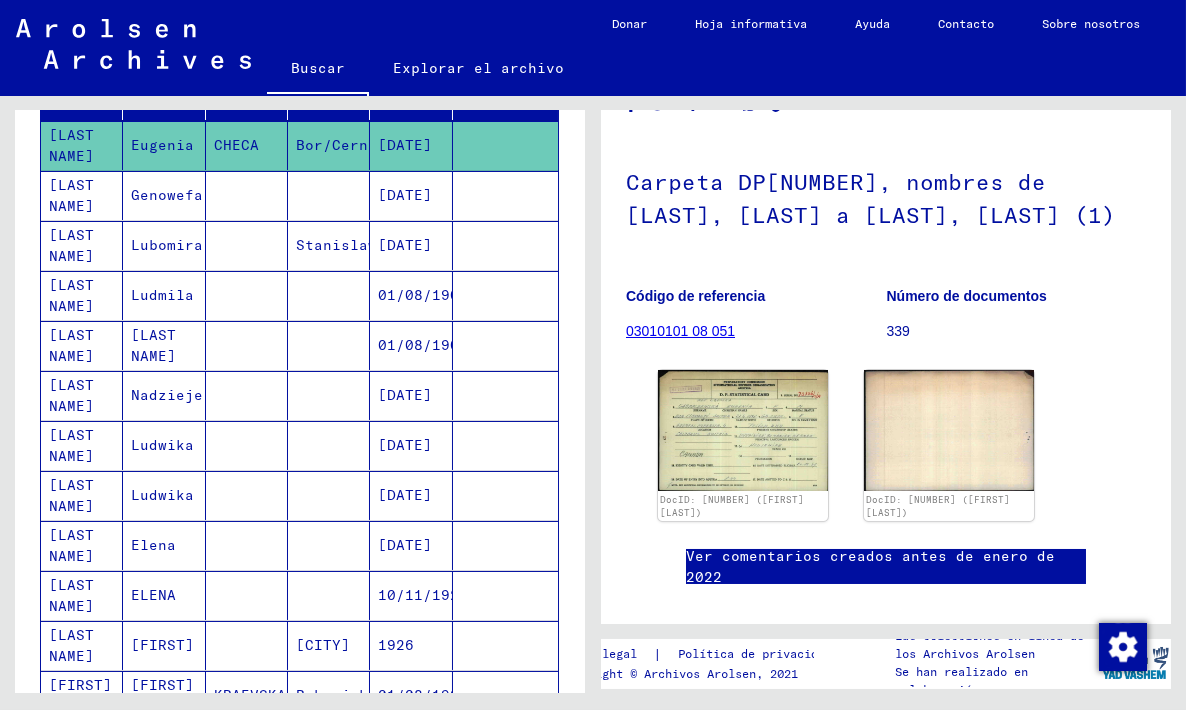 scroll, scrollTop: 131, scrollLeft: 0, axis: vertical 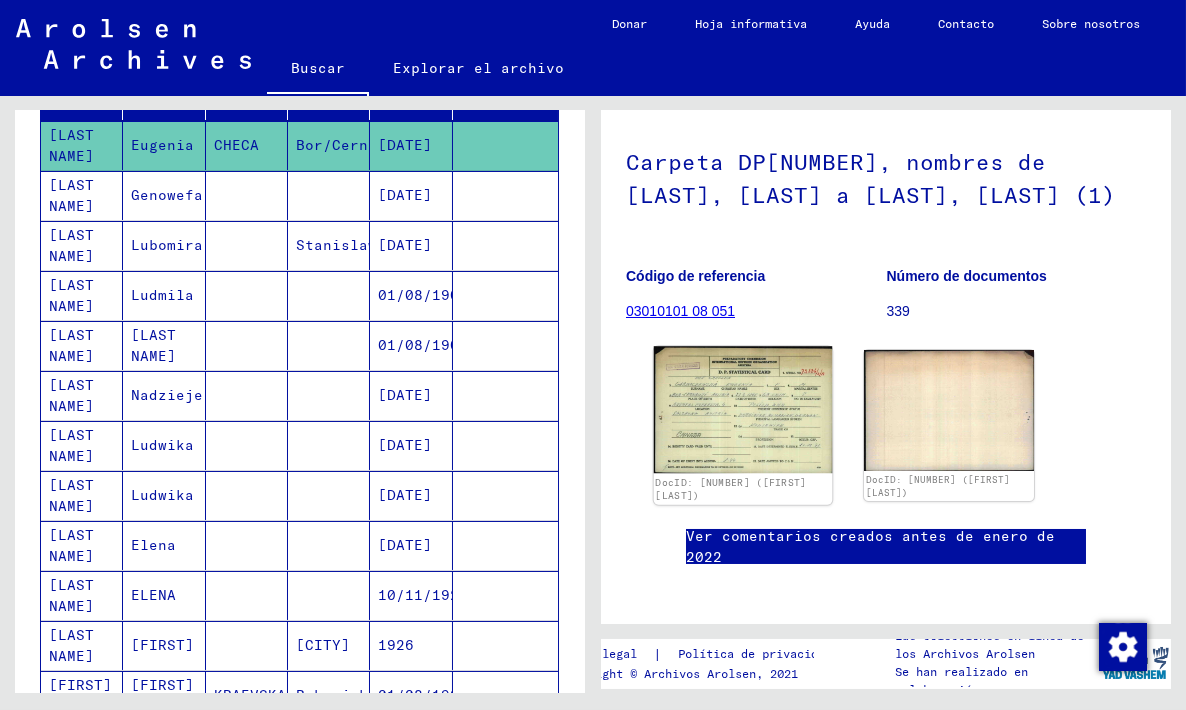 click 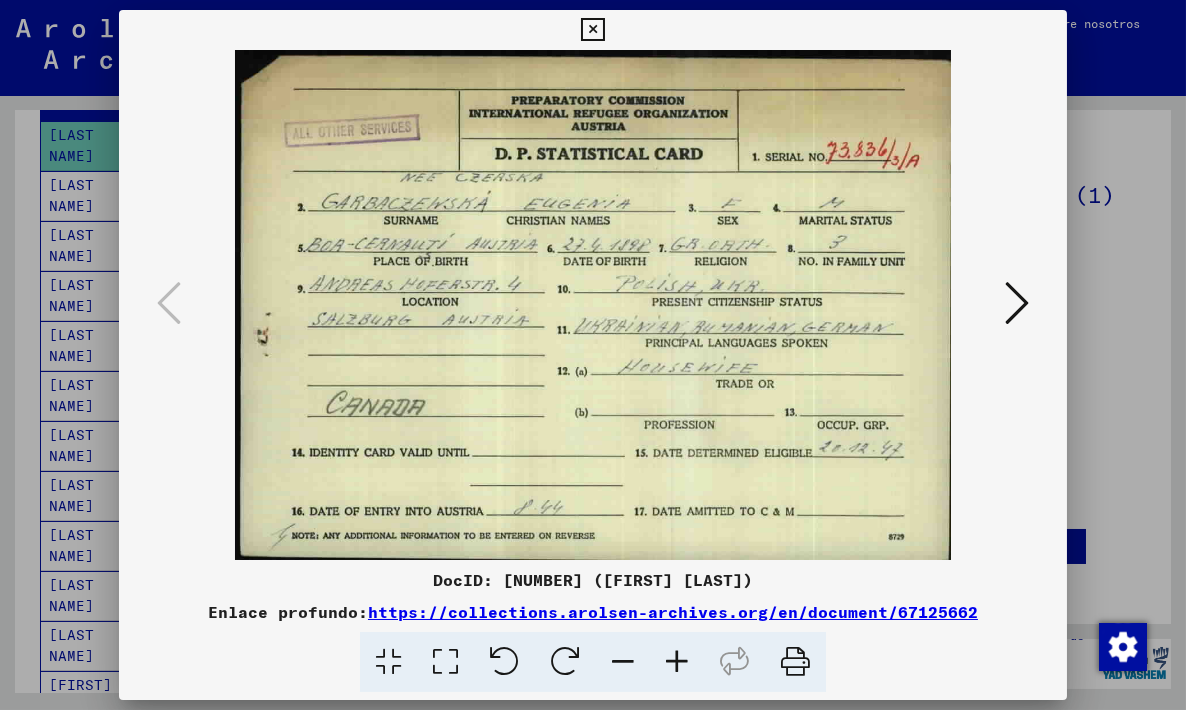 click at bounding box center [592, 30] 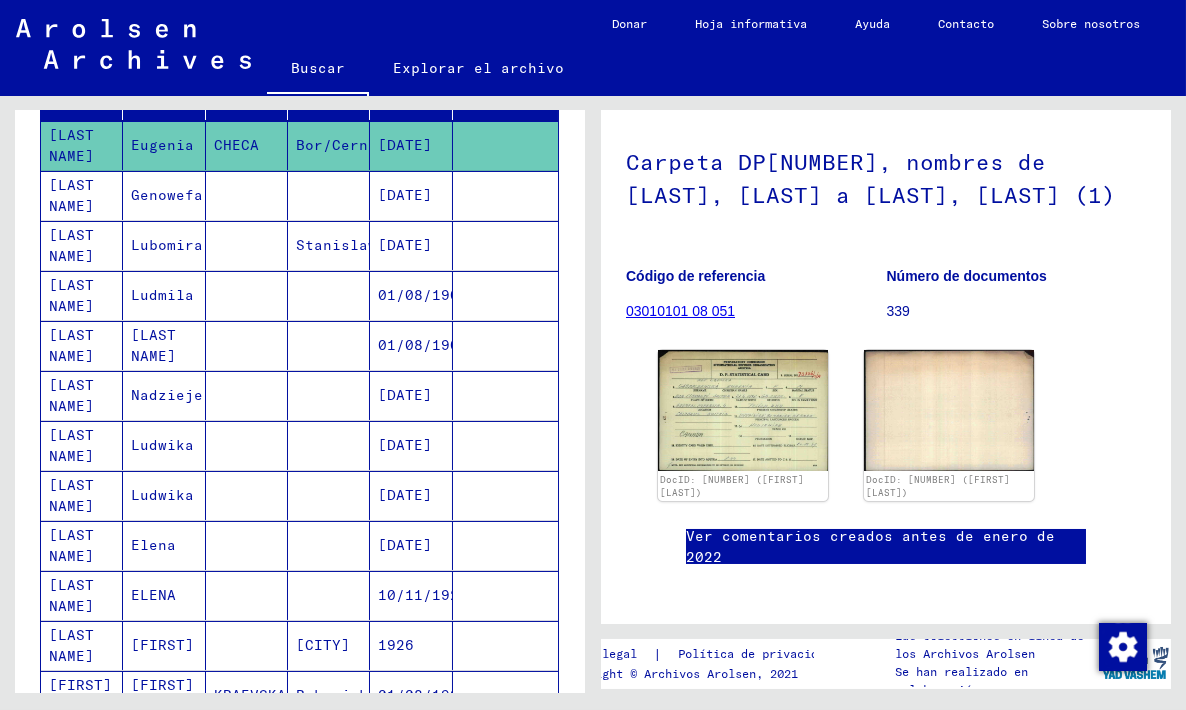 click on "Genowefa" at bounding box center [167, 245] 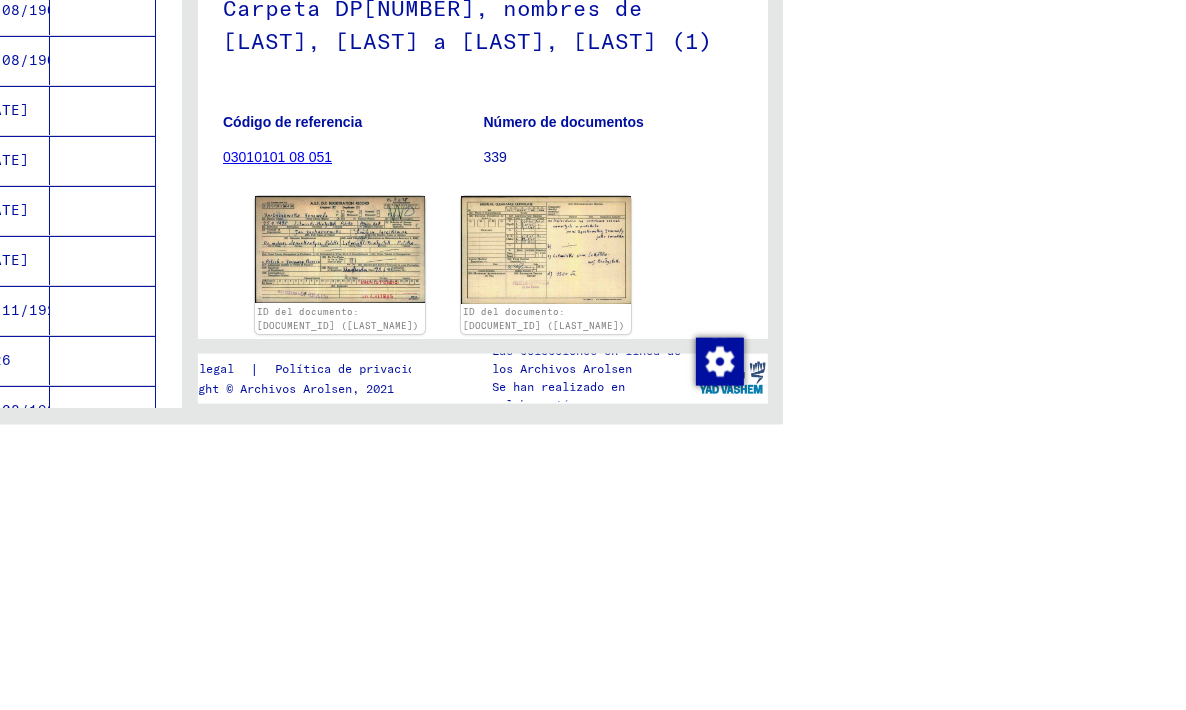 scroll, scrollTop: 4, scrollLeft: 0, axis: vertical 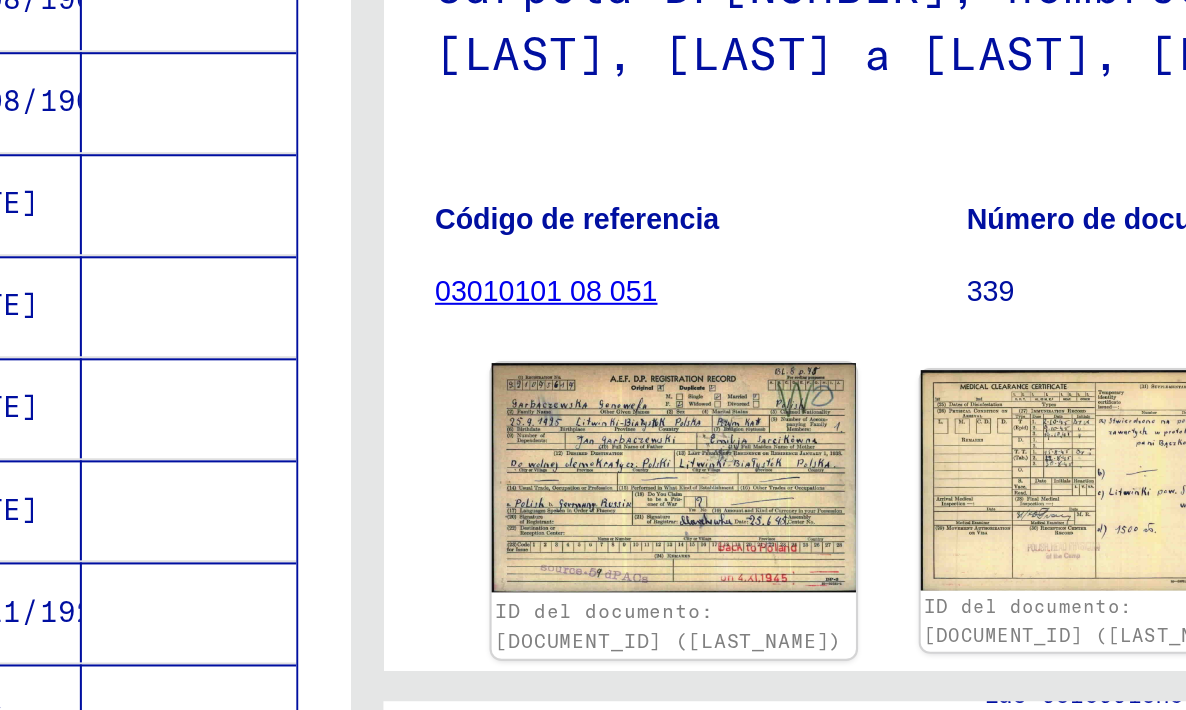 click 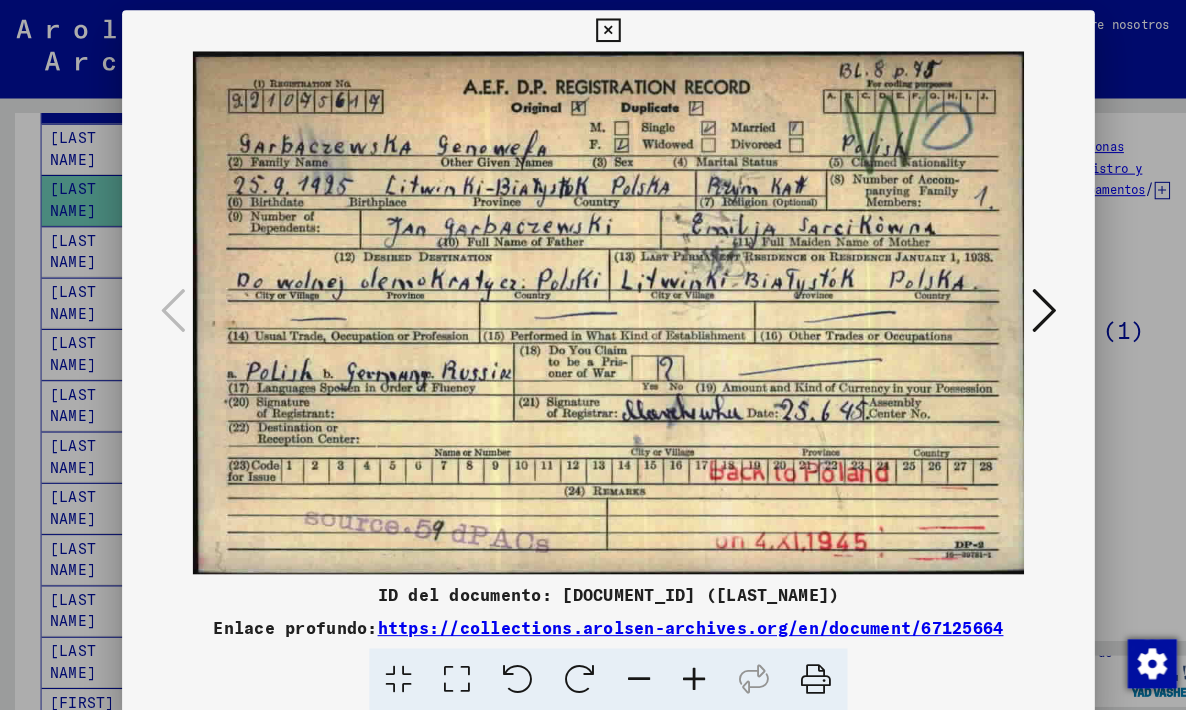 click at bounding box center (592, 30) 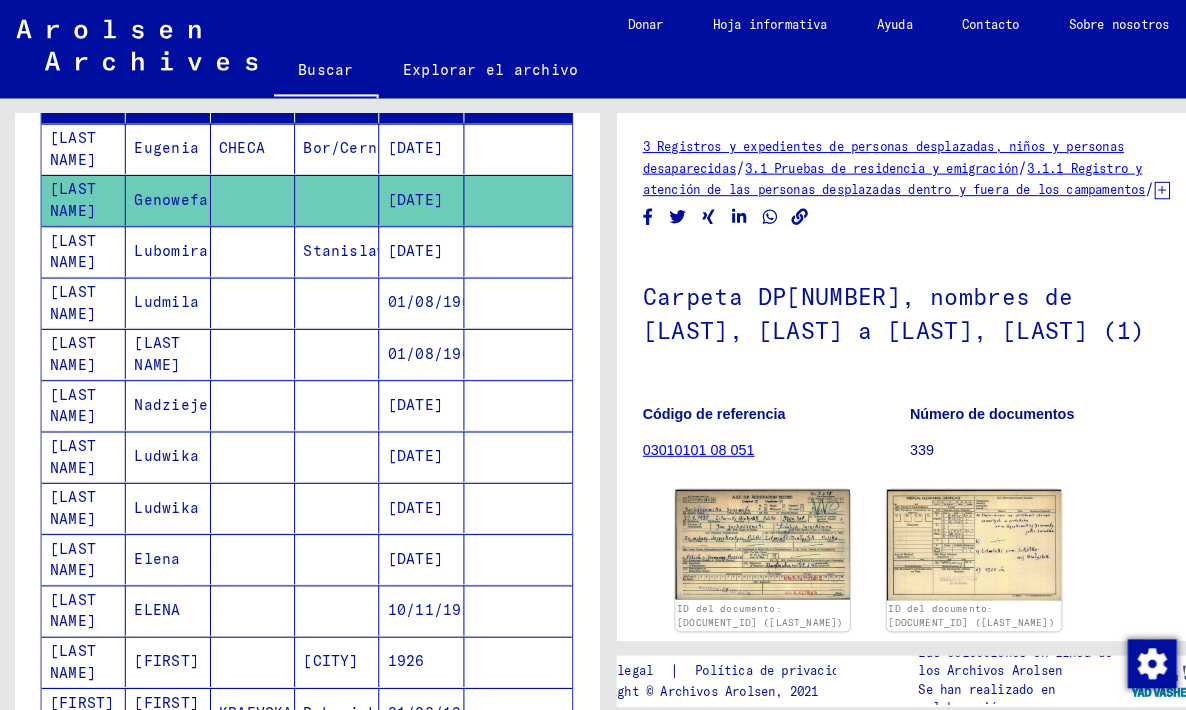click on "[DATE]" at bounding box center (405, 445) 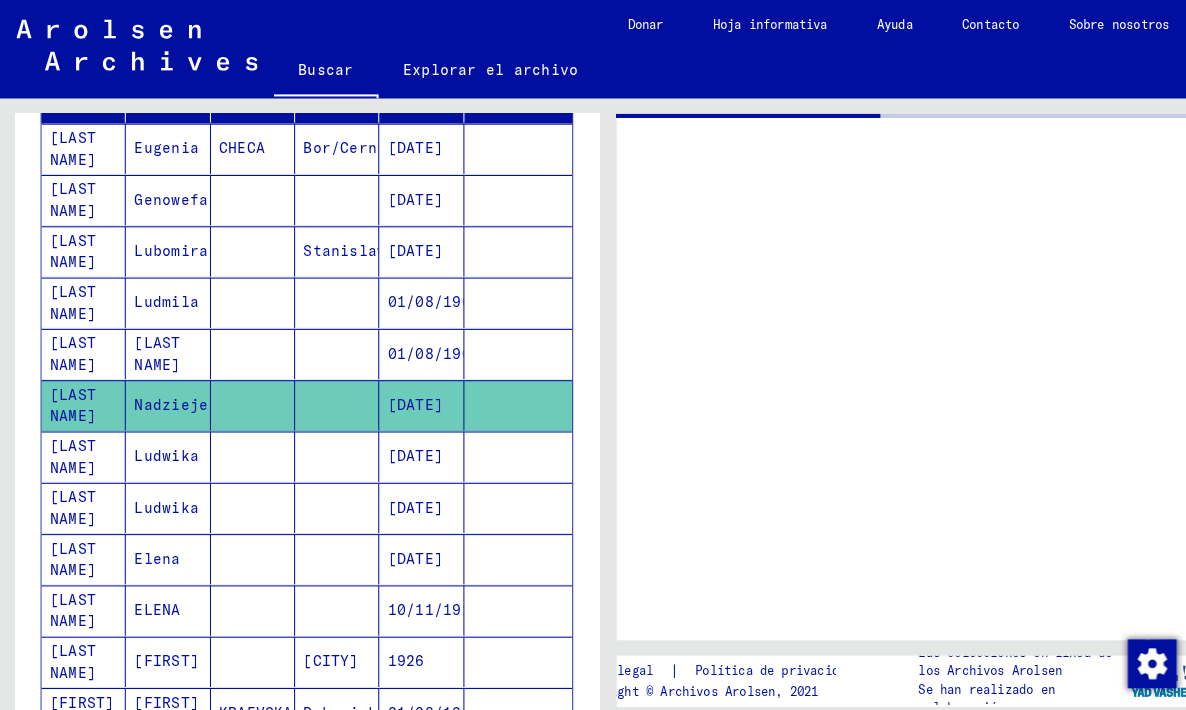 scroll, scrollTop: 0, scrollLeft: 0, axis: both 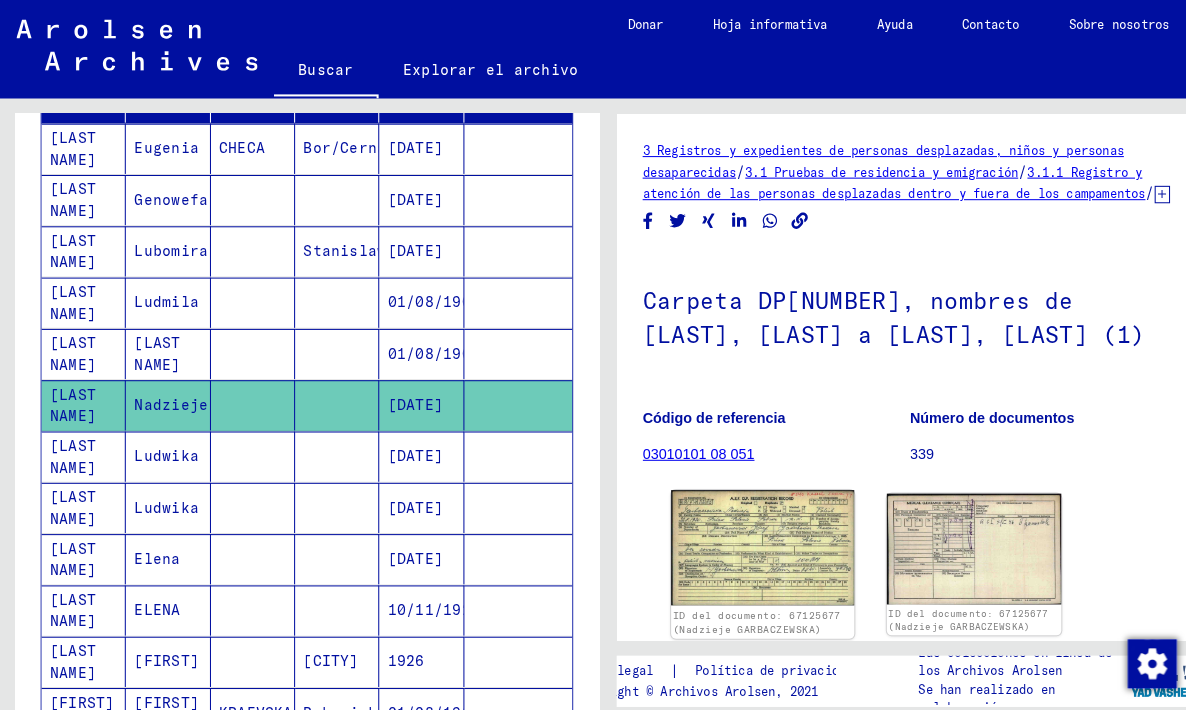 click 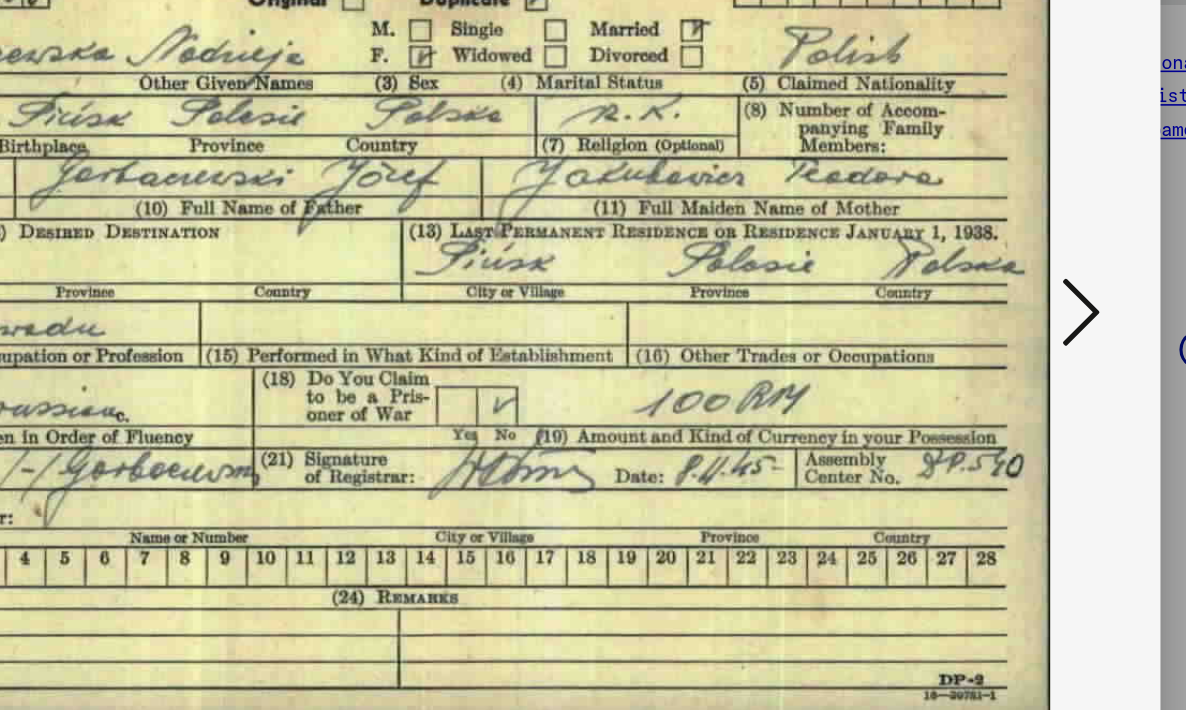 scroll, scrollTop: 0, scrollLeft: 0, axis: both 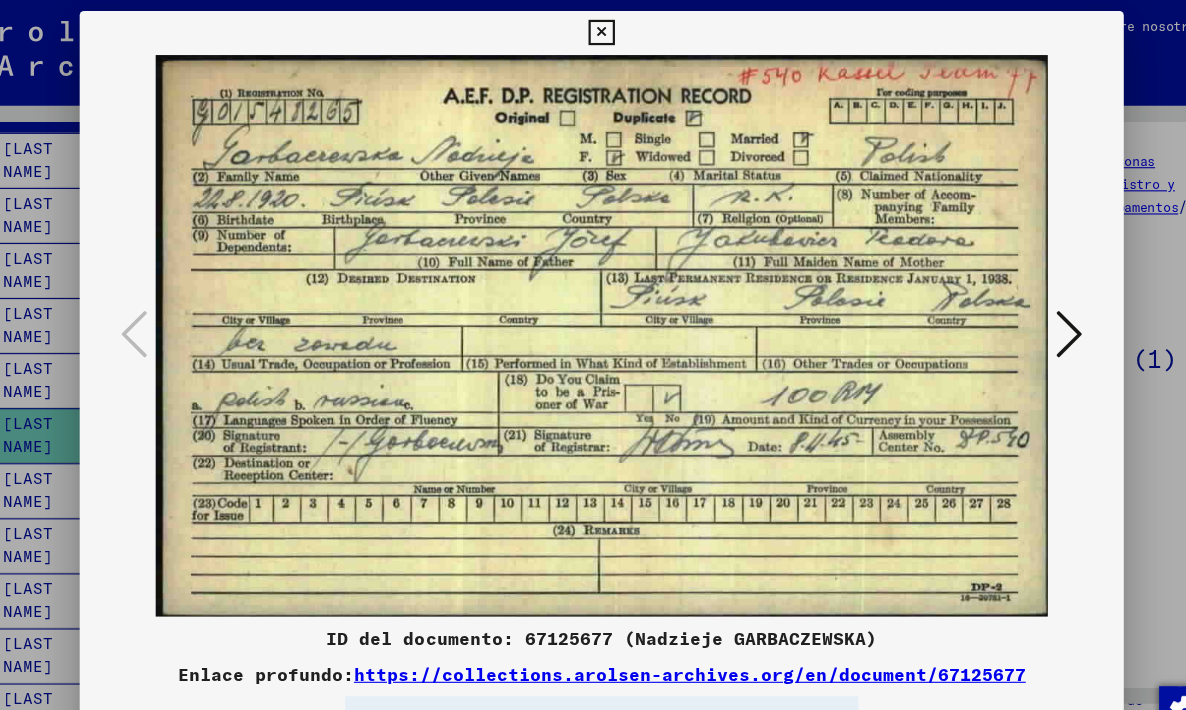 click on "ID del documento: [NUMBER] ([FIRST] [LAST]) Enlace profundo: https://collections.arolsen-archives.org/en/document/[NUMBER]" at bounding box center [593, 351] 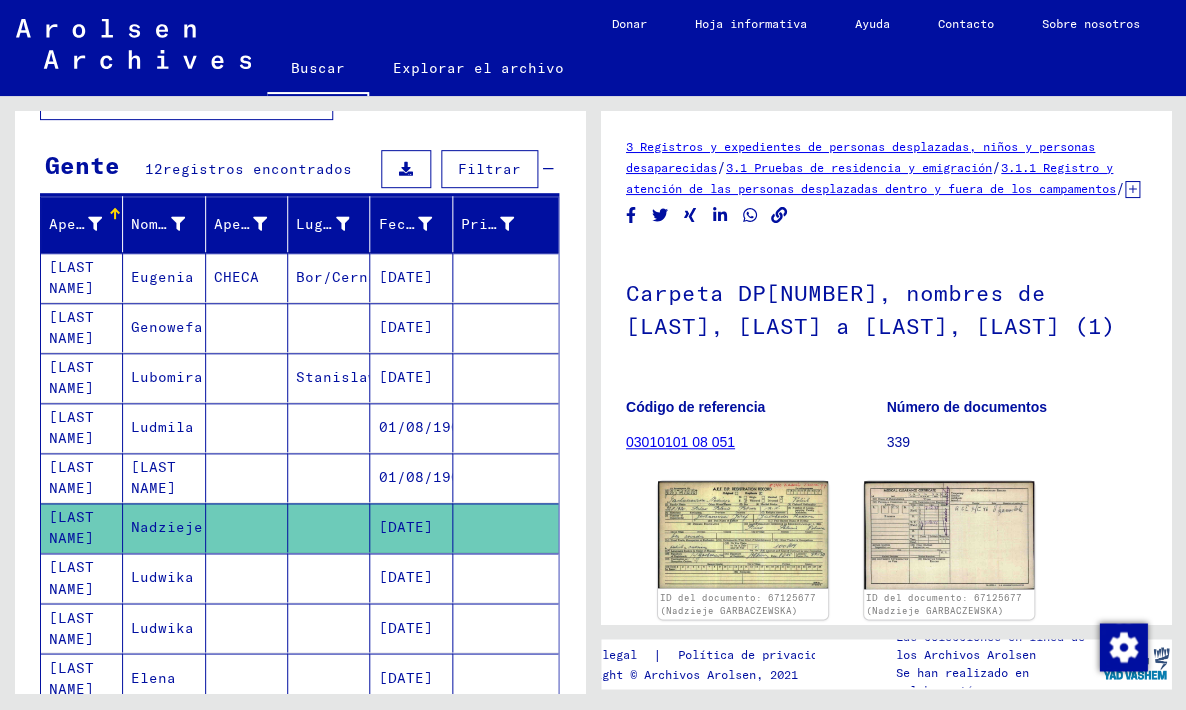 scroll, scrollTop: 0, scrollLeft: 0, axis: both 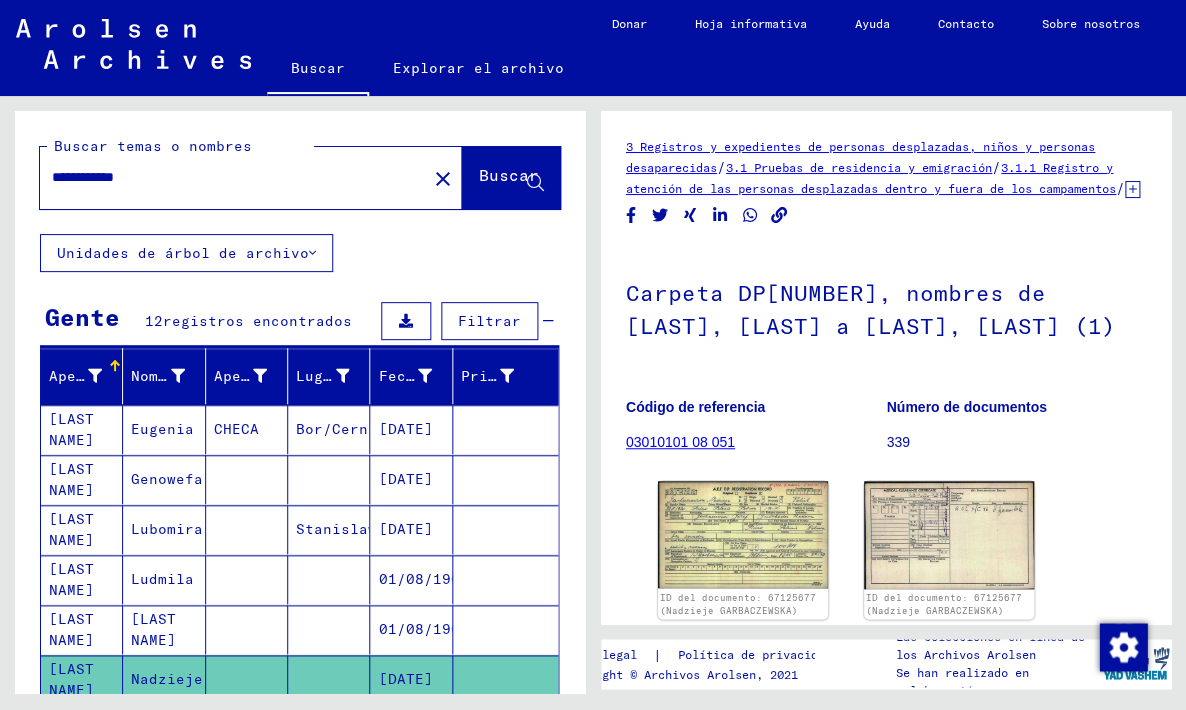 click on "**********" at bounding box center [233, 177] 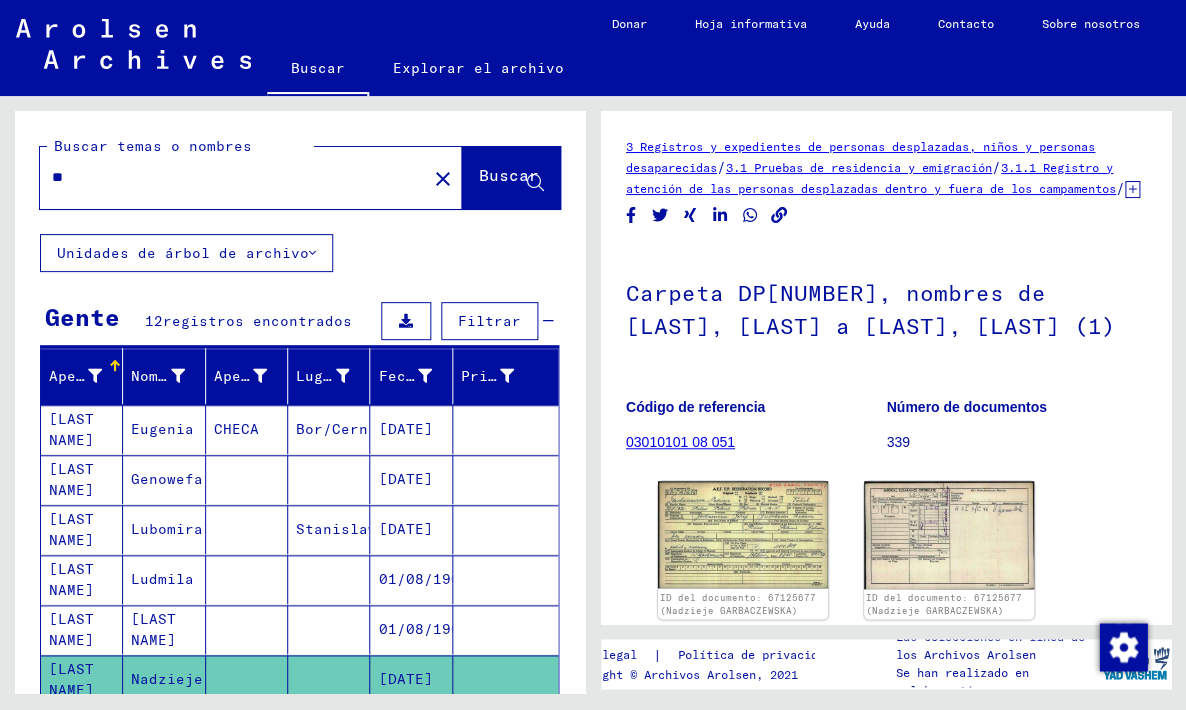 type on "*" 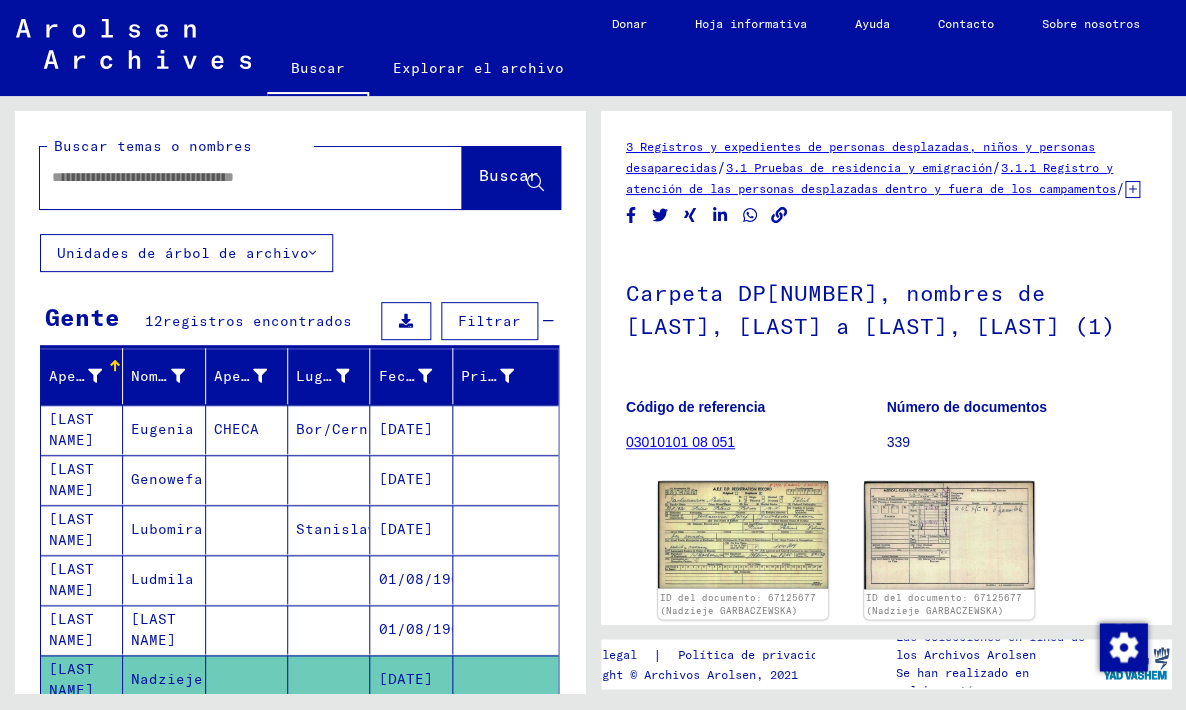 click on "Registros y expedientes de personas desplazadas, niños y personas desaparecidas / Programas de socorro de diversas organizaciones / Programa de “Cuidado y manutención” de la IRO / Expedientes CM/1 originarios de Alemania / Expedientes CM/1 de Alemania, AZ / Expedientes con nombres de KLONIECKI" 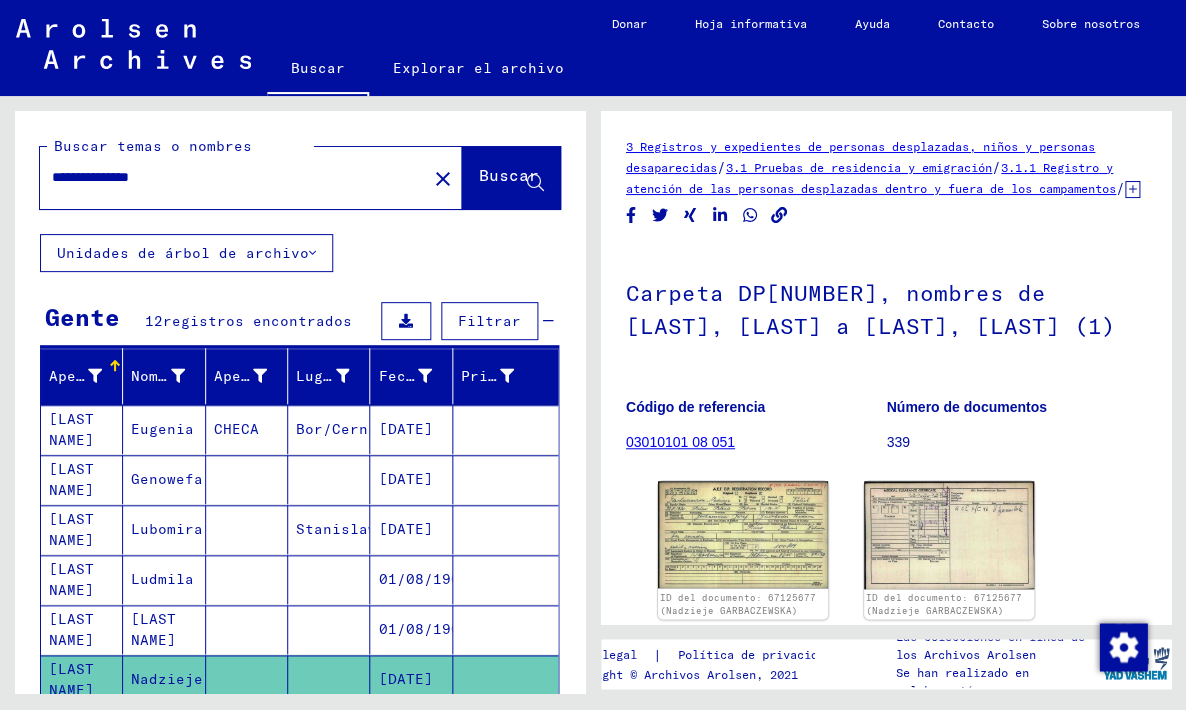 click on "Buscar" 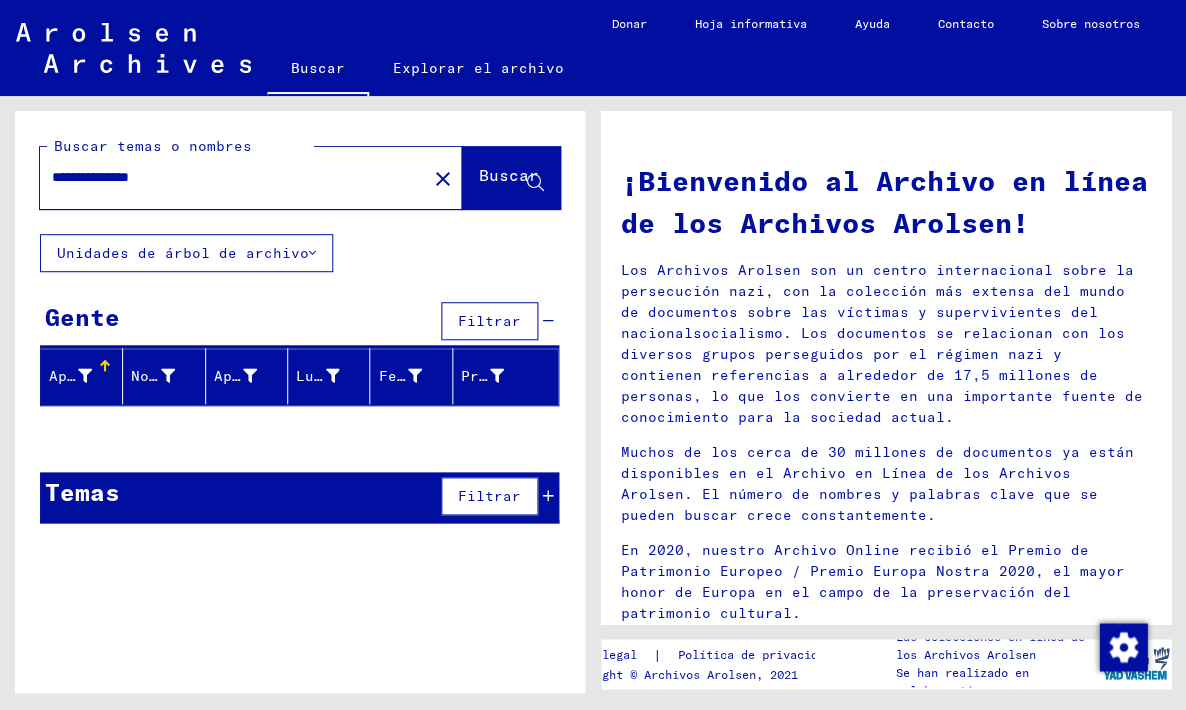 click on "**********" at bounding box center (227, 177) 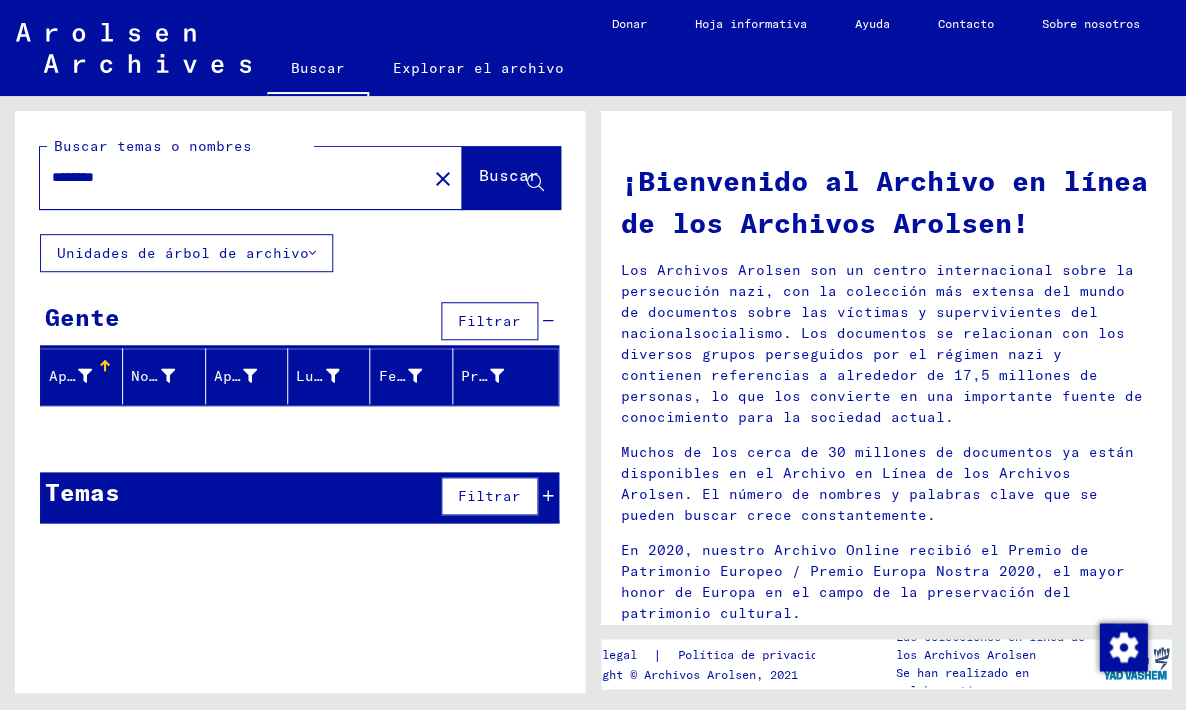 click on "Buscar" 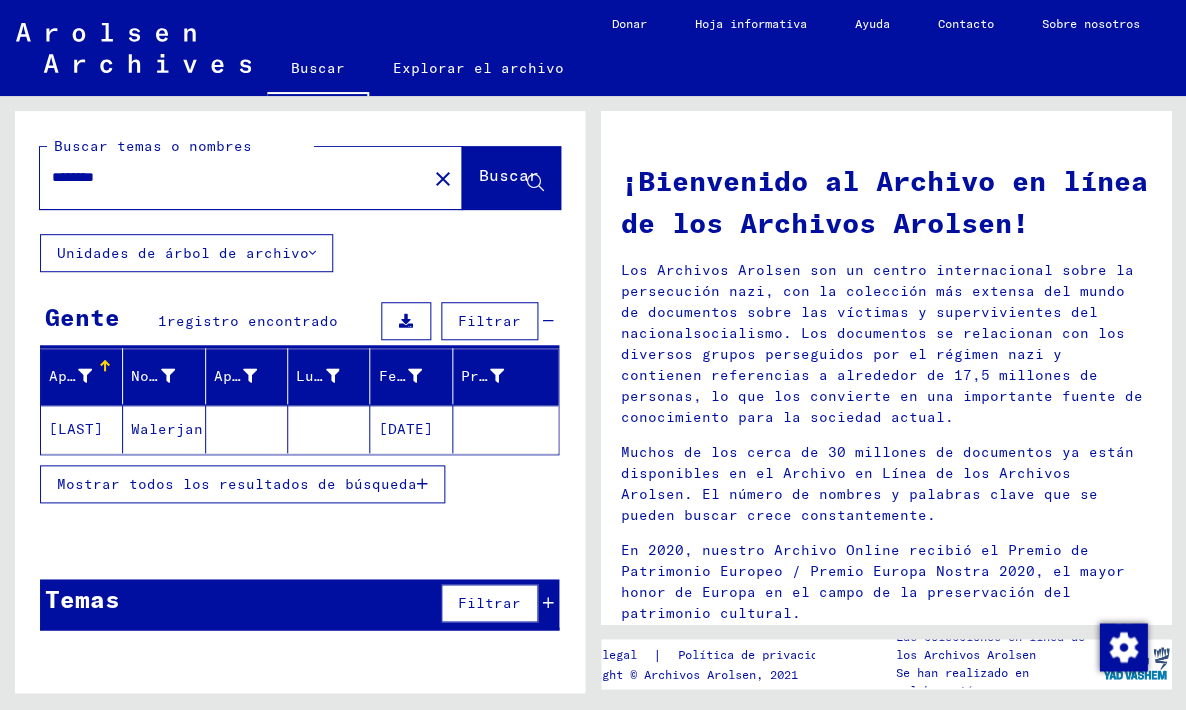 click on "Walerjan" 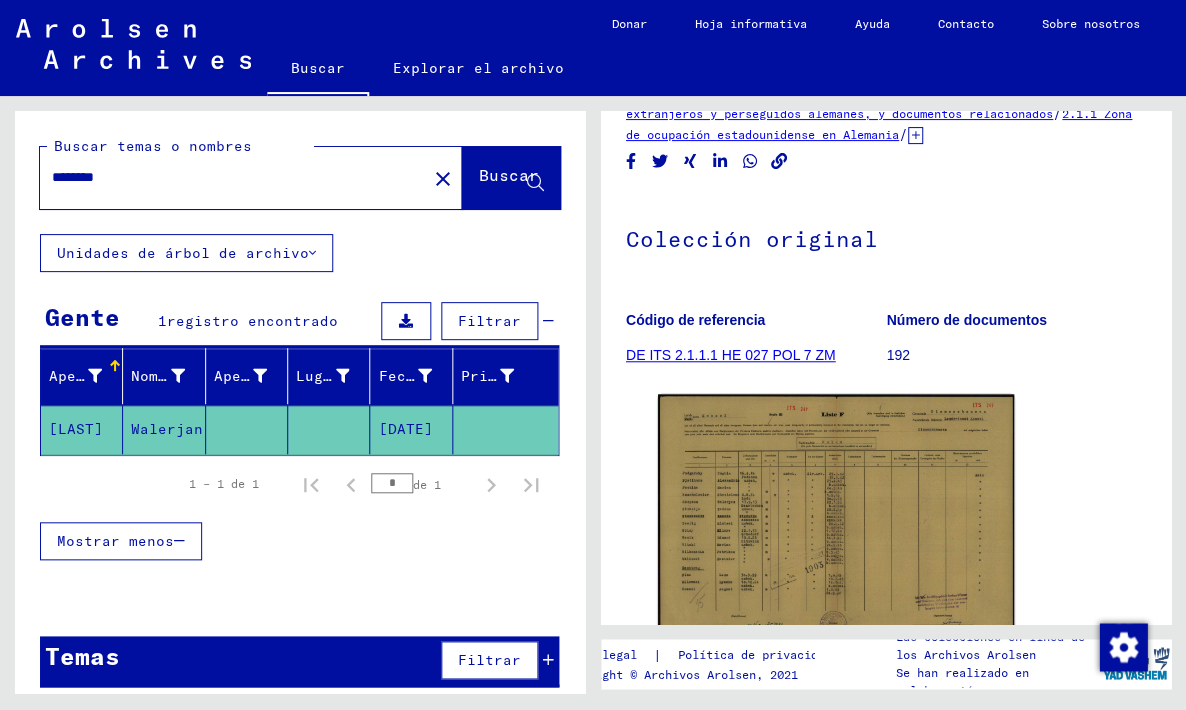 scroll, scrollTop: 105, scrollLeft: 0, axis: vertical 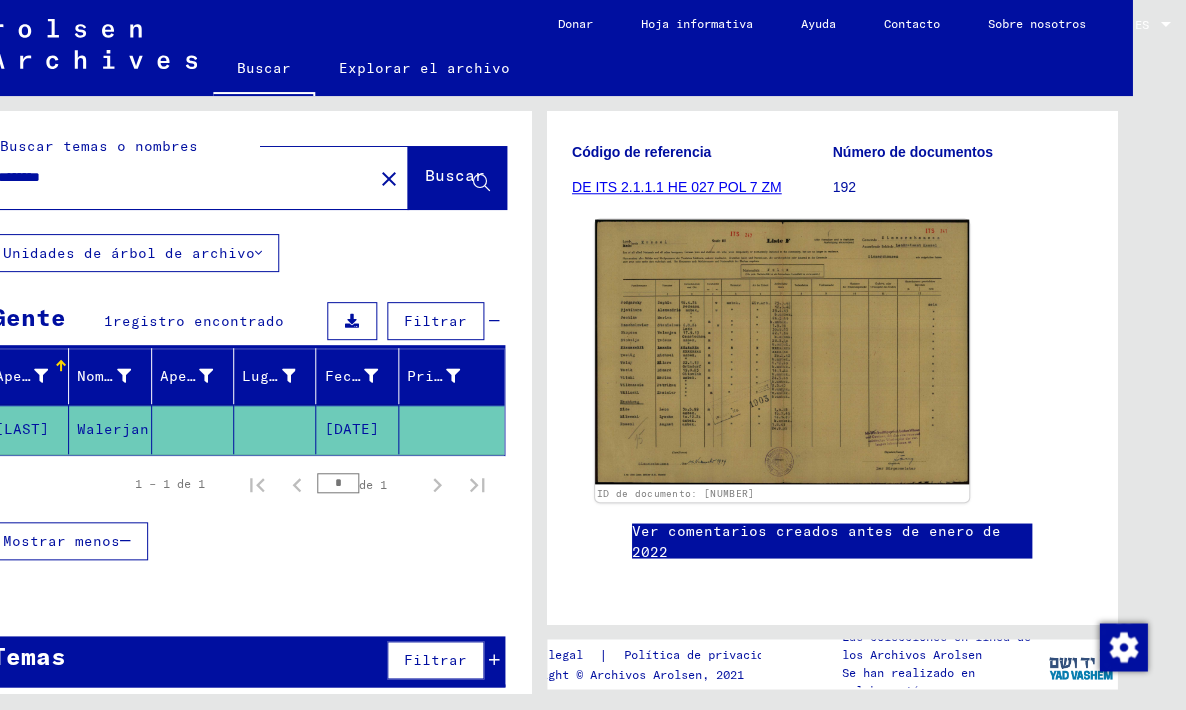 click 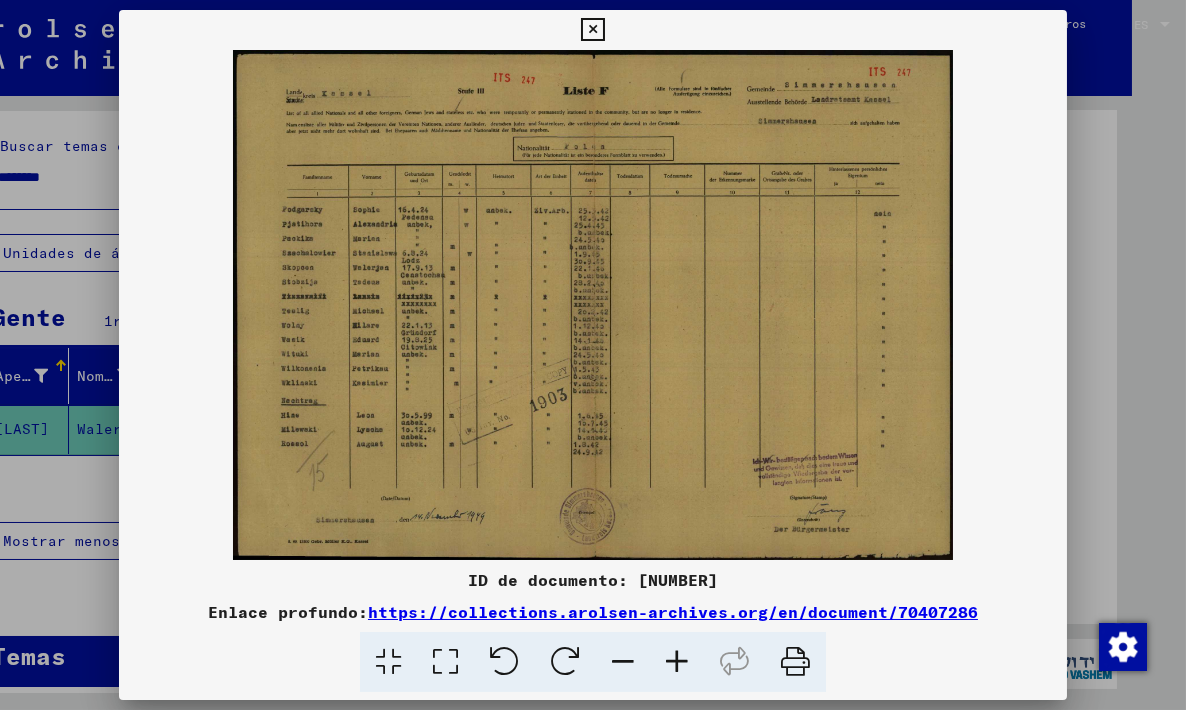 click at bounding box center [592, 30] 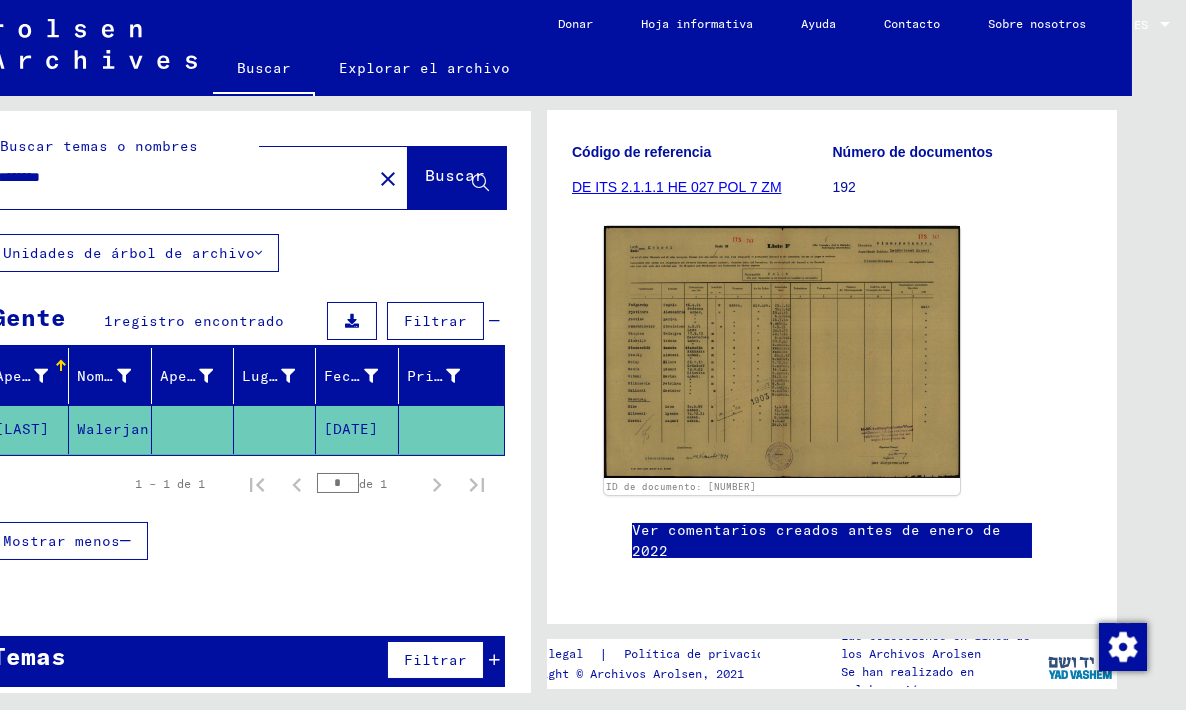 scroll, scrollTop: 0, scrollLeft: 0, axis: both 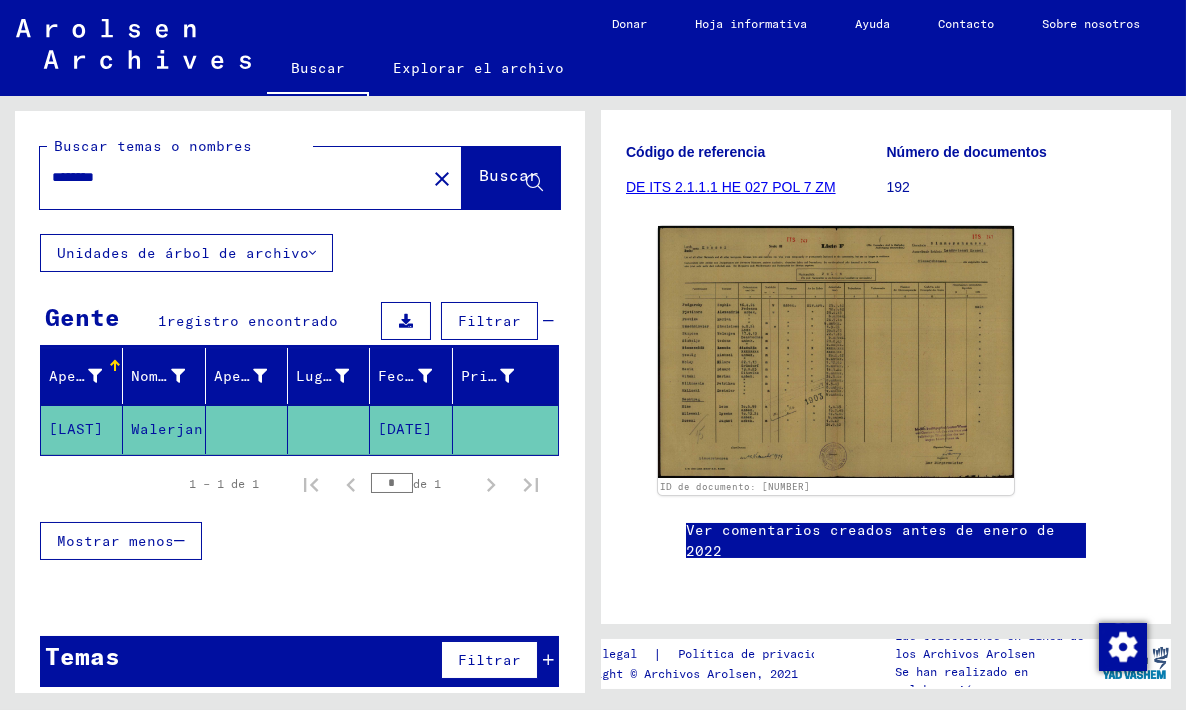 click on "*******" at bounding box center (233, 177) 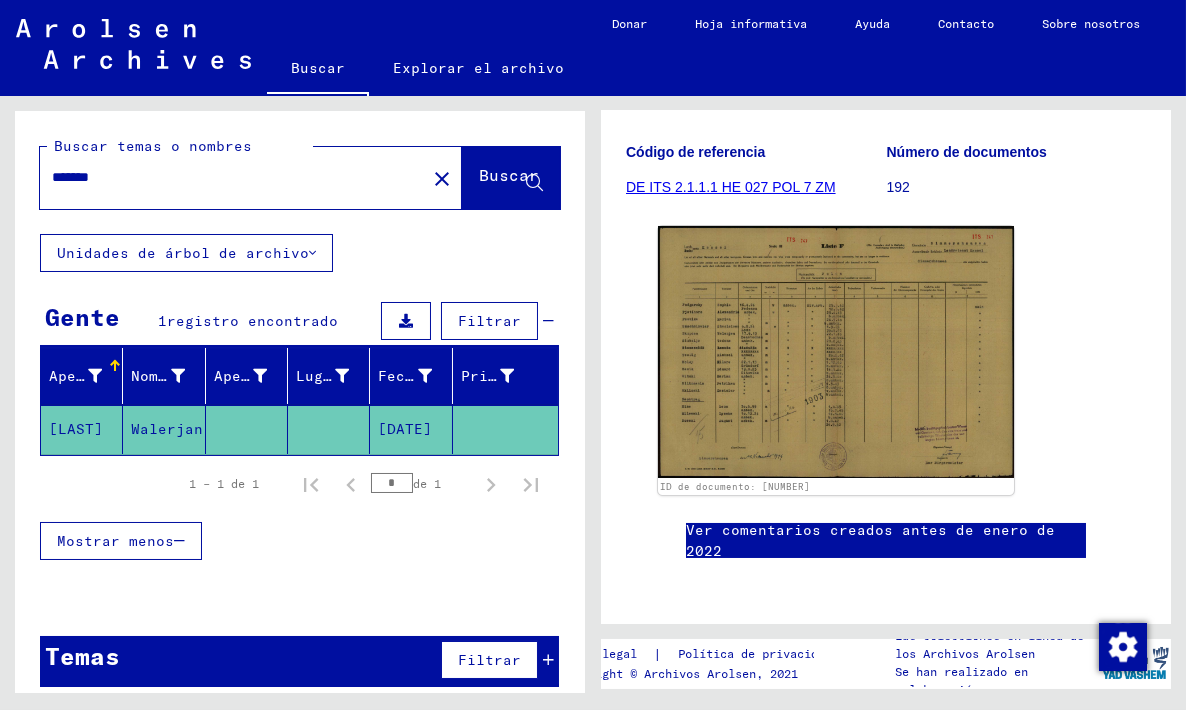 click 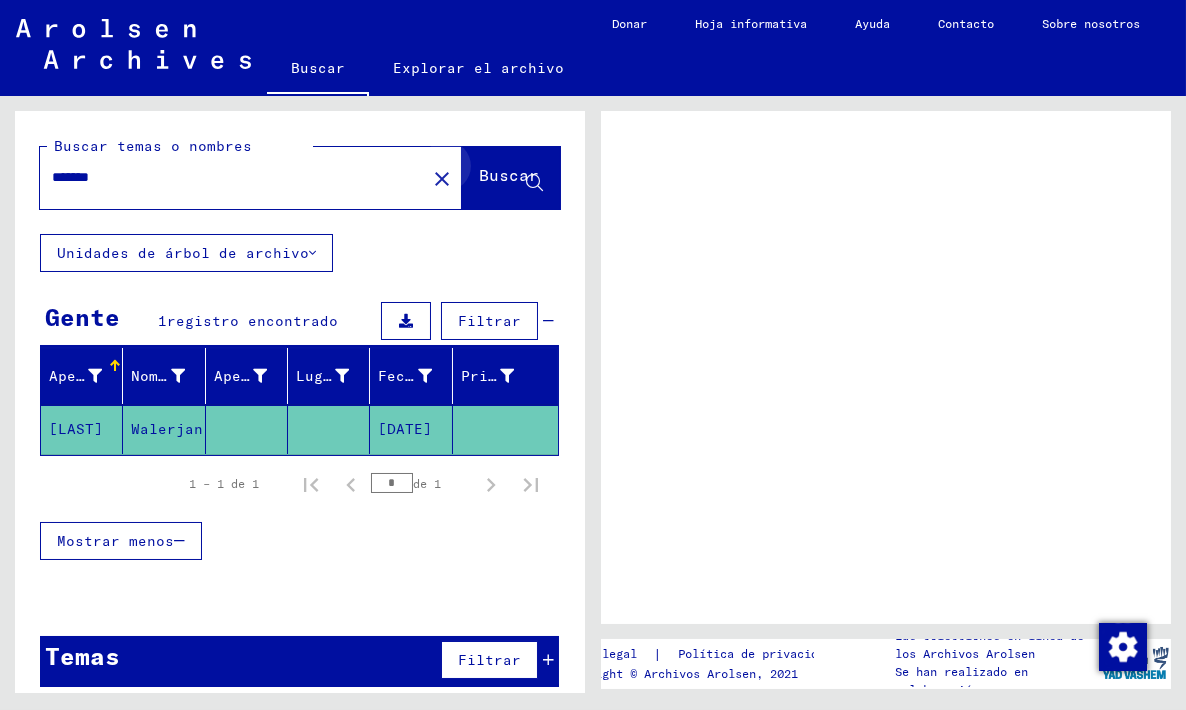 scroll, scrollTop: 0, scrollLeft: 0, axis: both 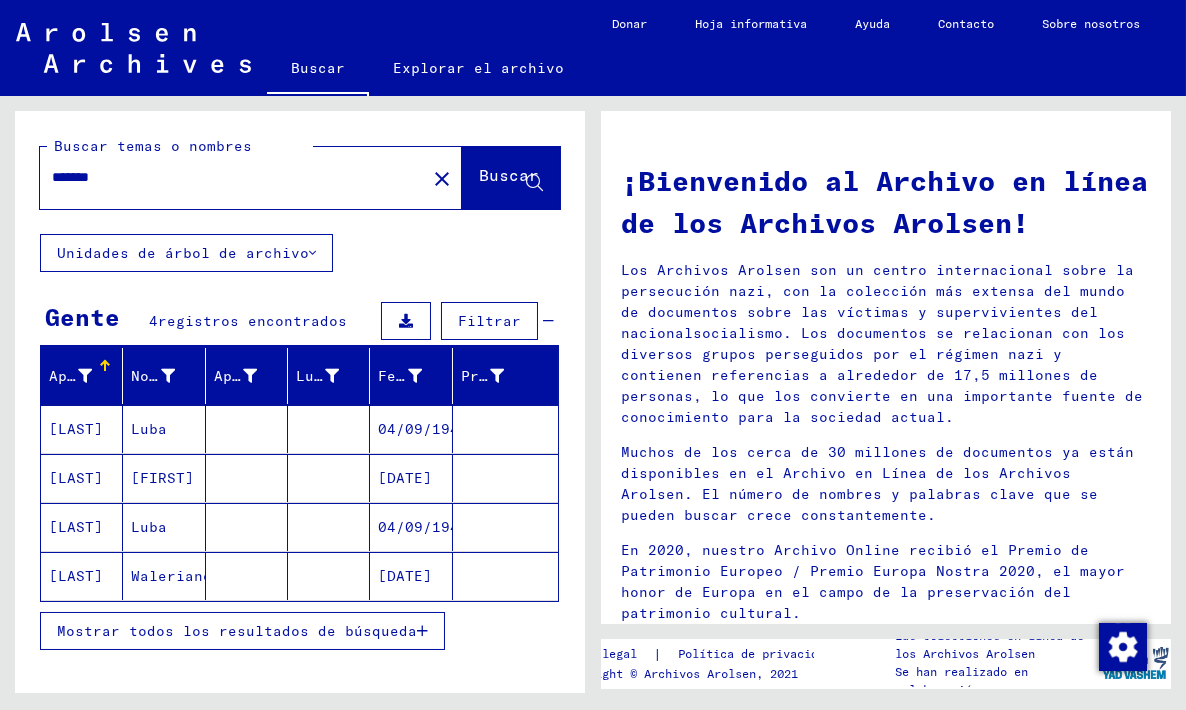 click on "Luba" at bounding box center [171, 576] 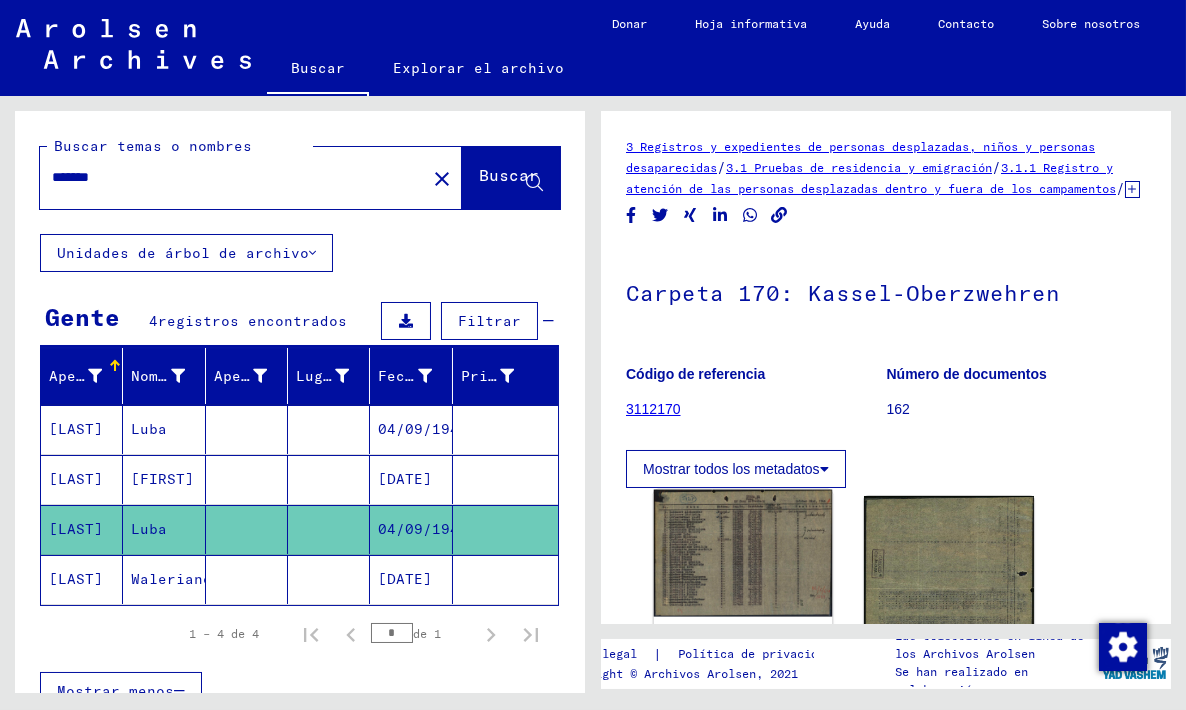 scroll, scrollTop: 0, scrollLeft: 0, axis: both 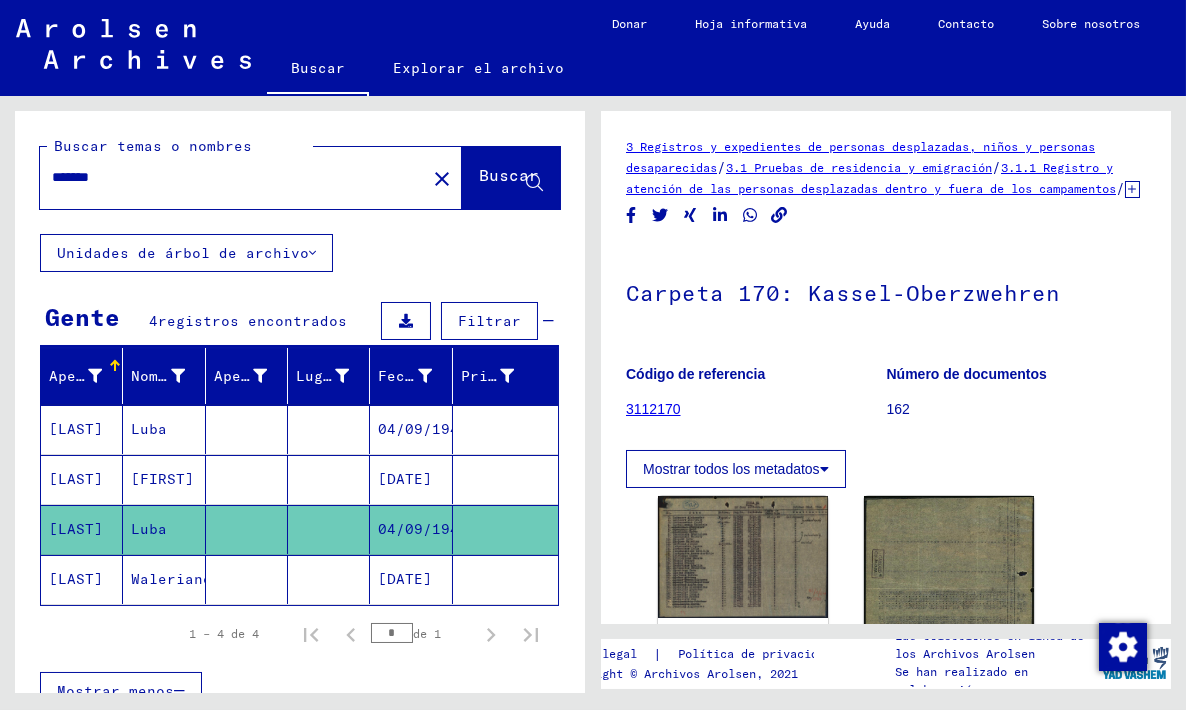 click at bounding box center (247, 479) 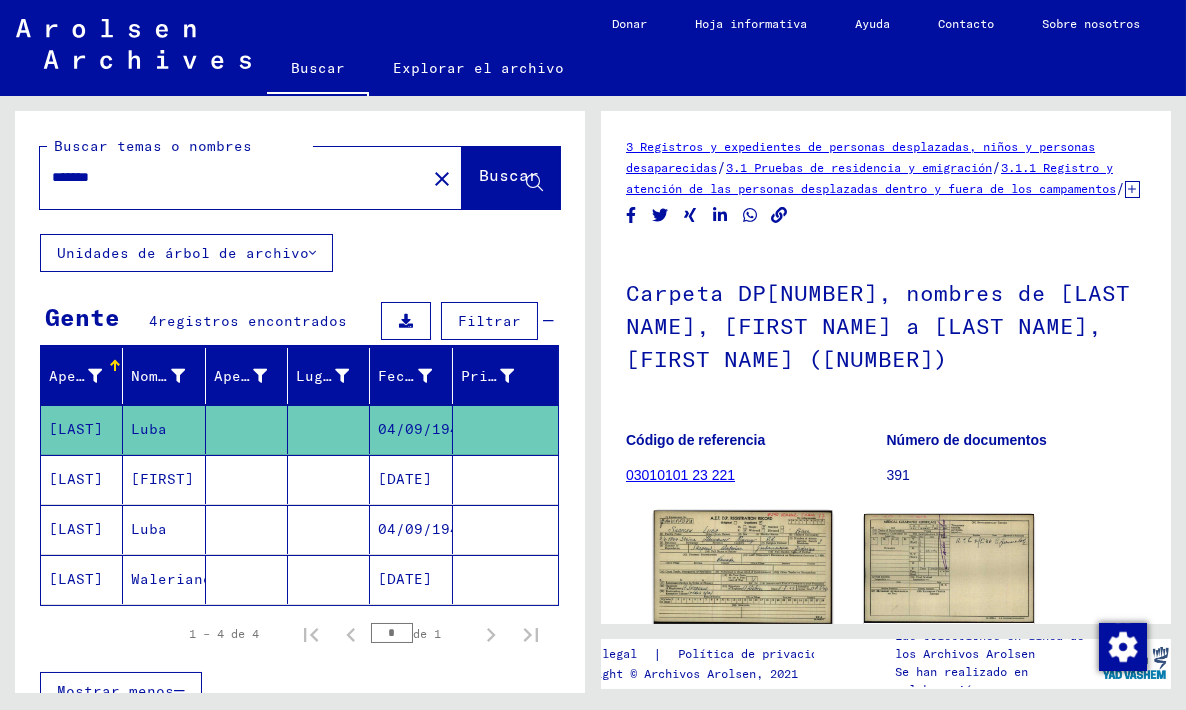 click 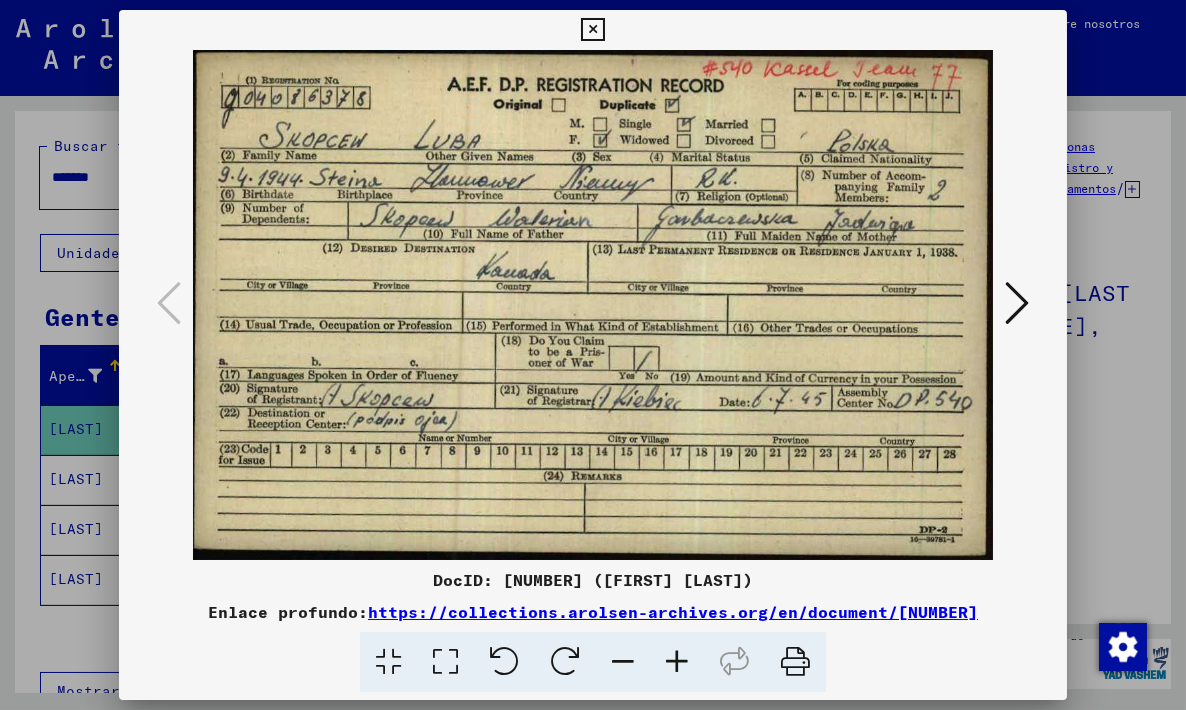 scroll, scrollTop: 0, scrollLeft: 0, axis: both 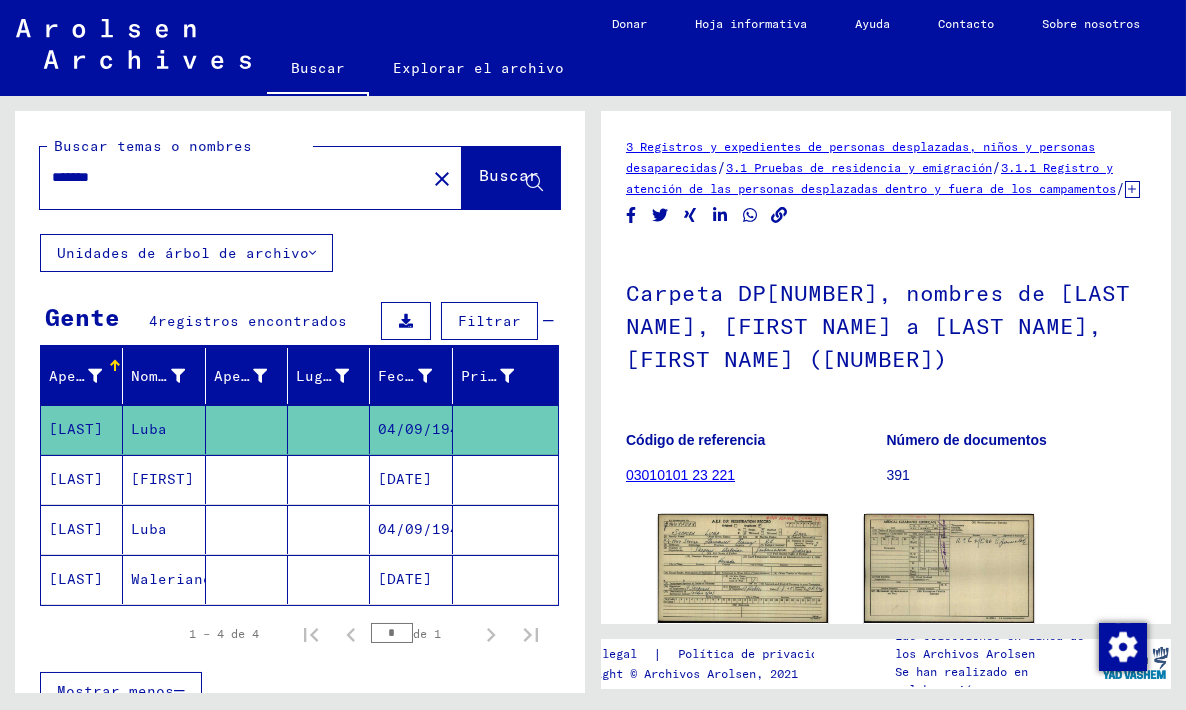 click on "*******" at bounding box center (233, 177) 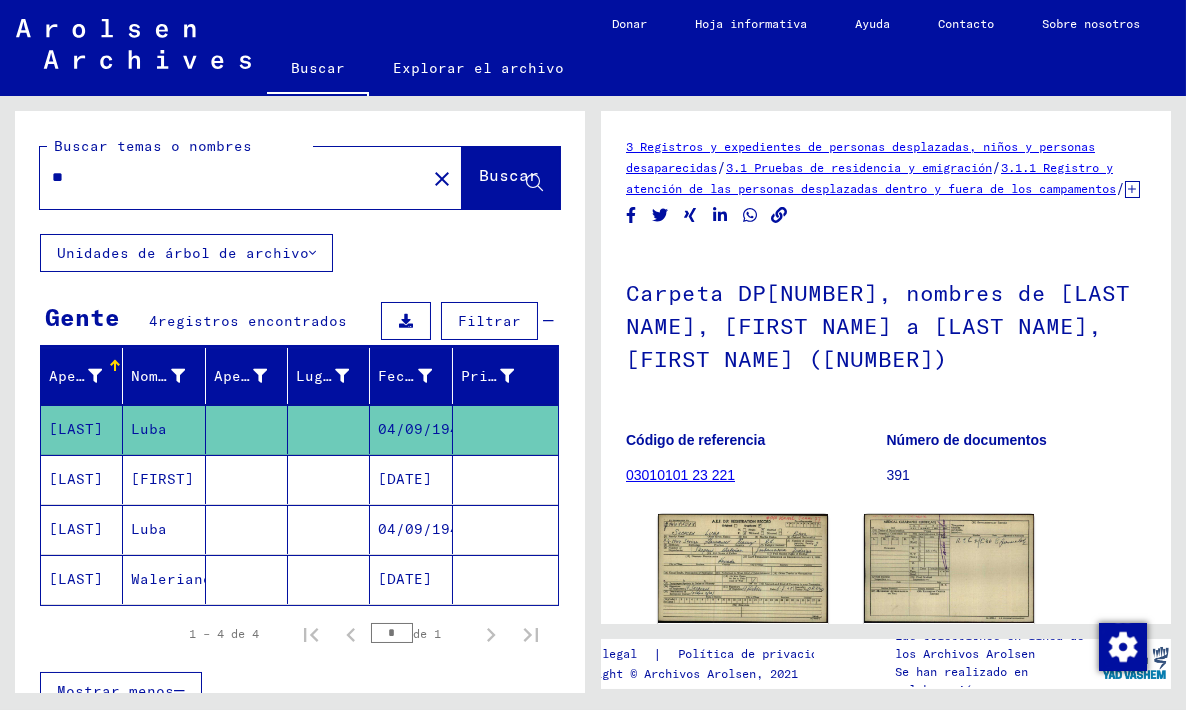 type on "*" 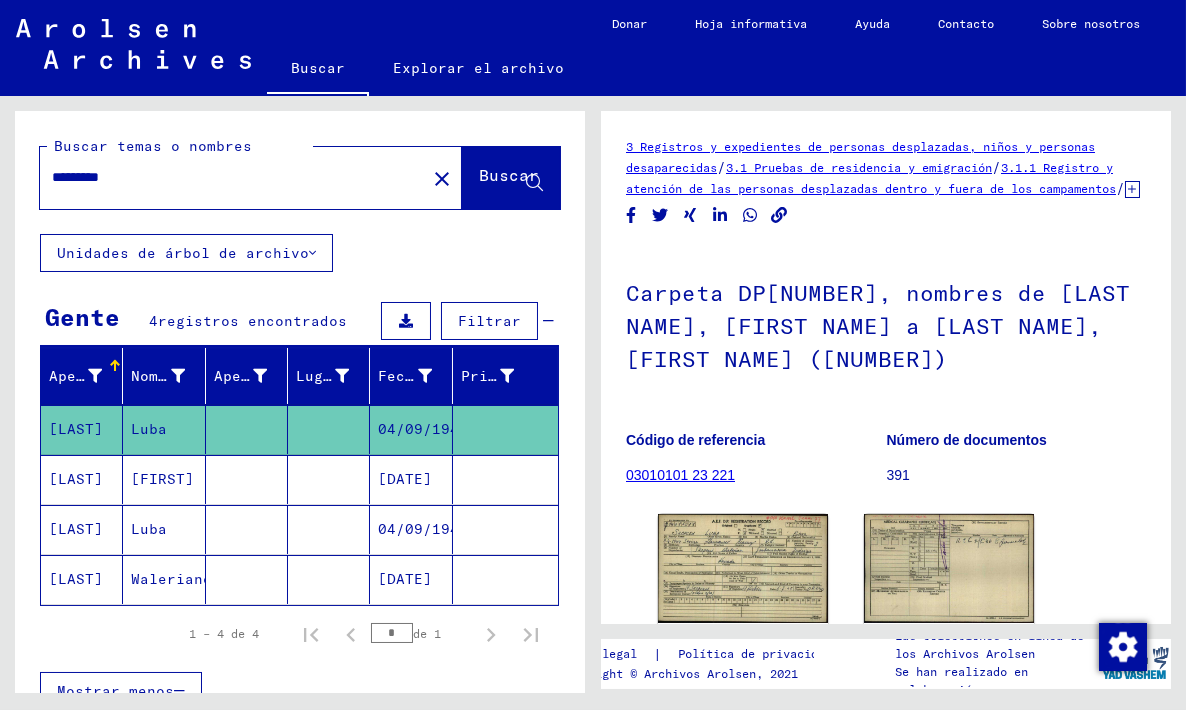 click on "Buscar" 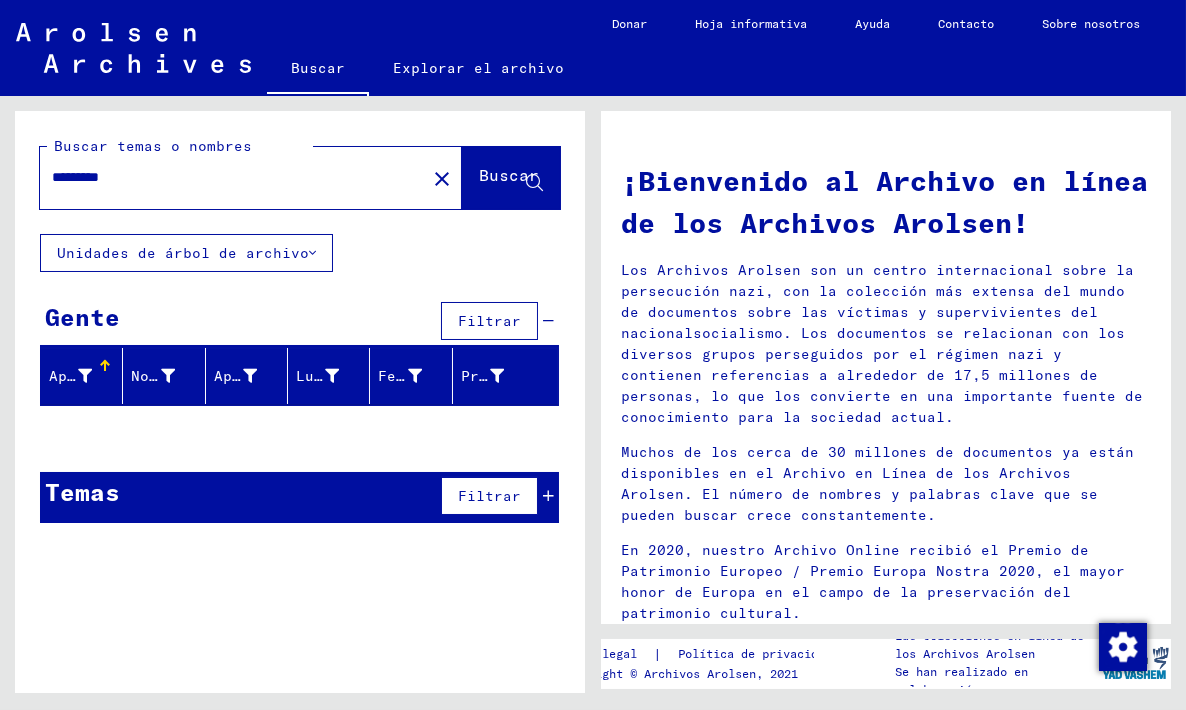 click on "*********" at bounding box center [227, 177] 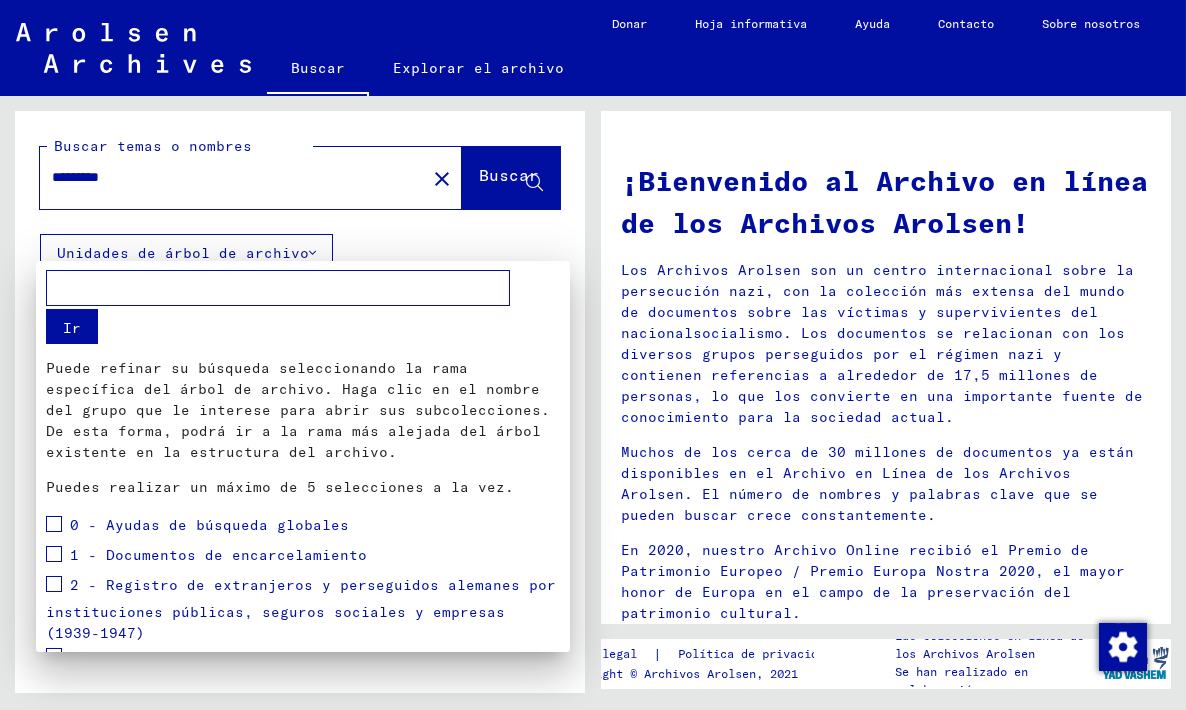 click at bounding box center [278, 287] 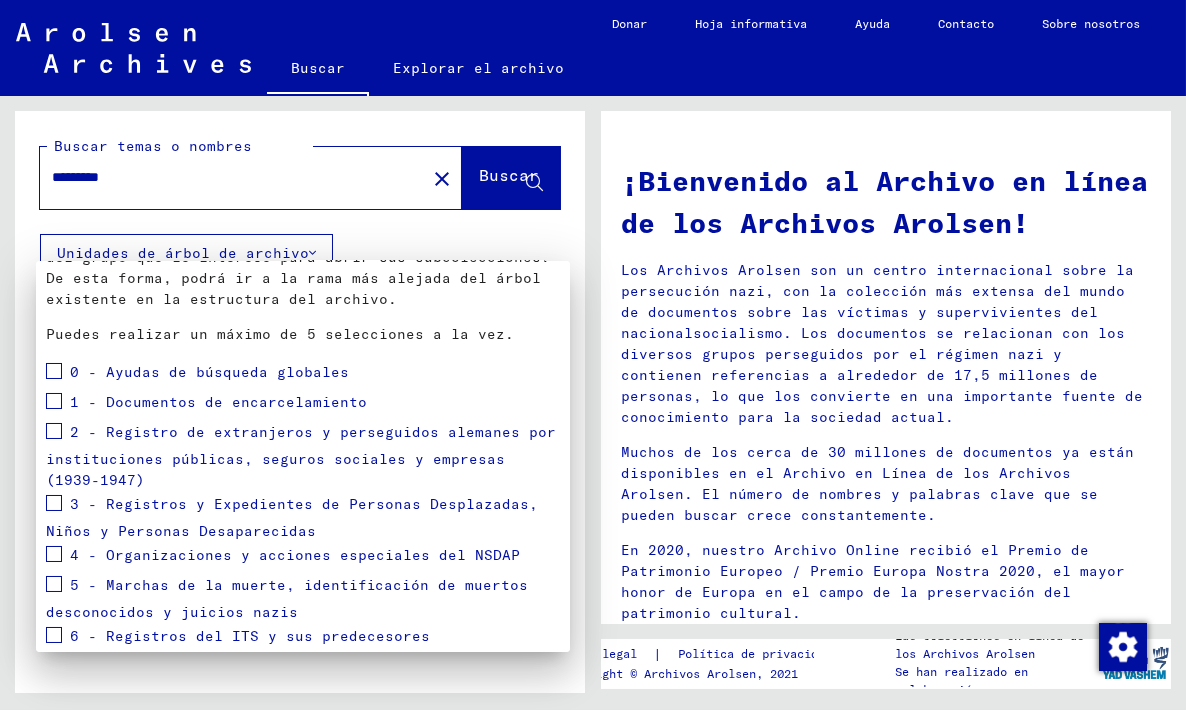 scroll, scrollTop: 154, scrollLeft: 0, axis: vertical 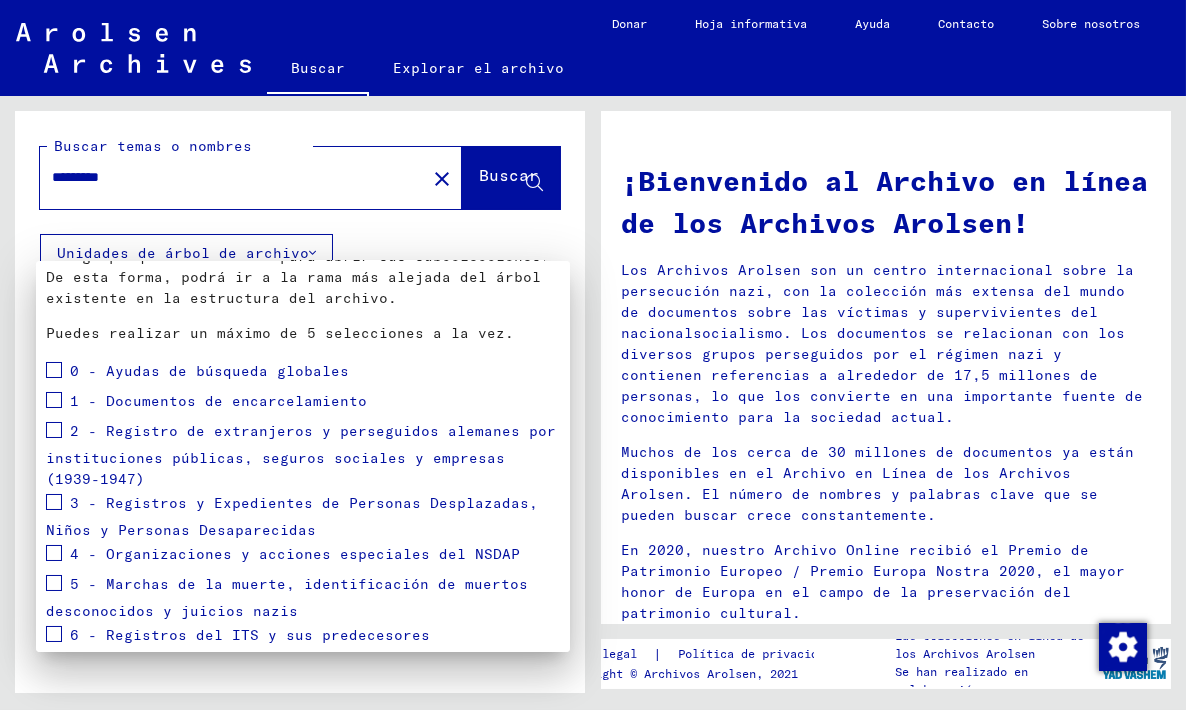click at bounding box center [54, 400] 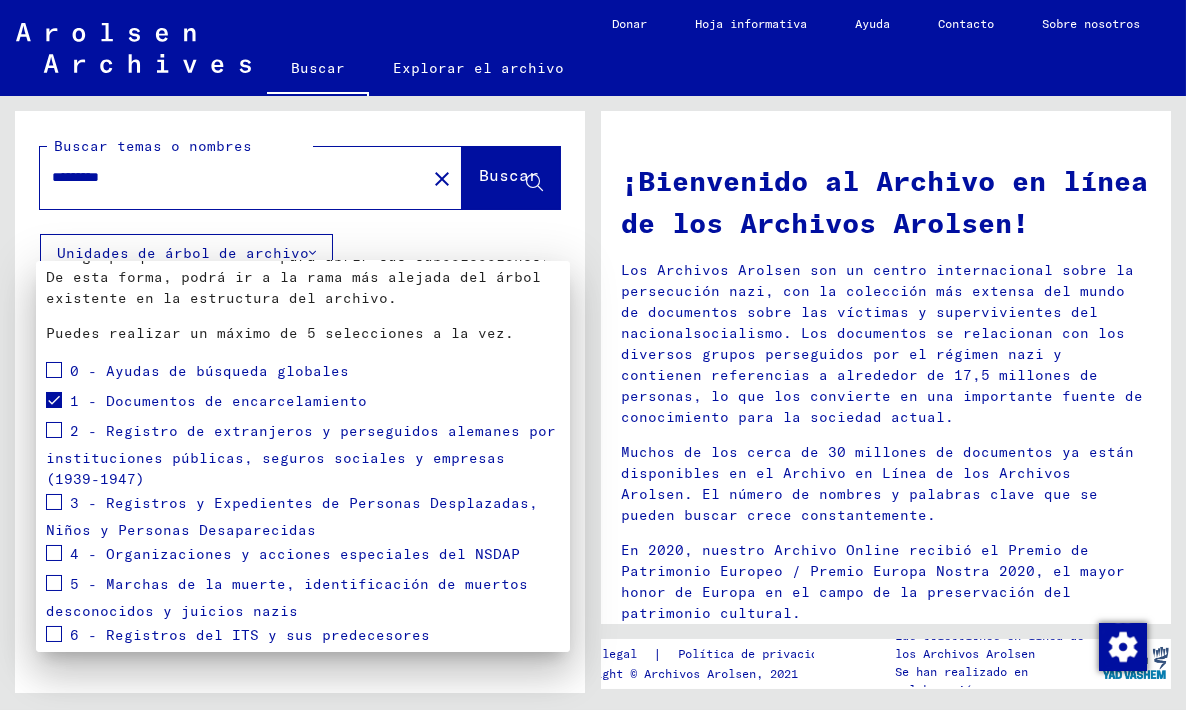 click at bounding box center (54, 400) 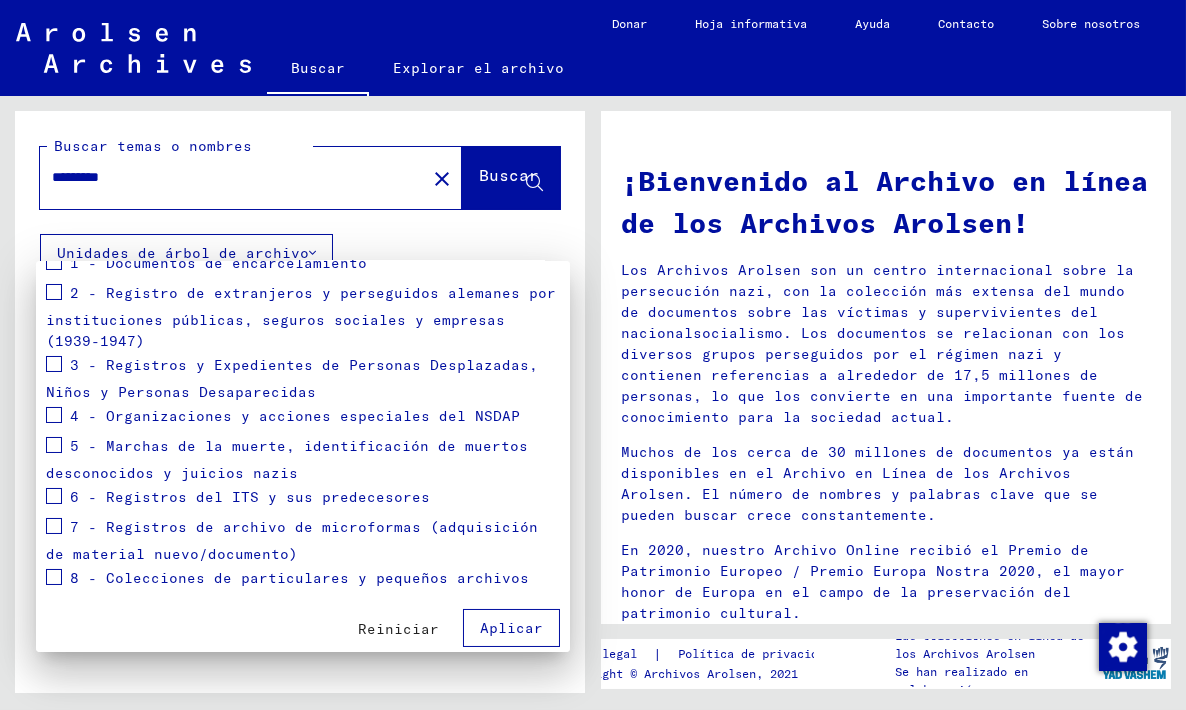 scroll, scrollTop: 297, scrollLeft: 0, axis: vertical 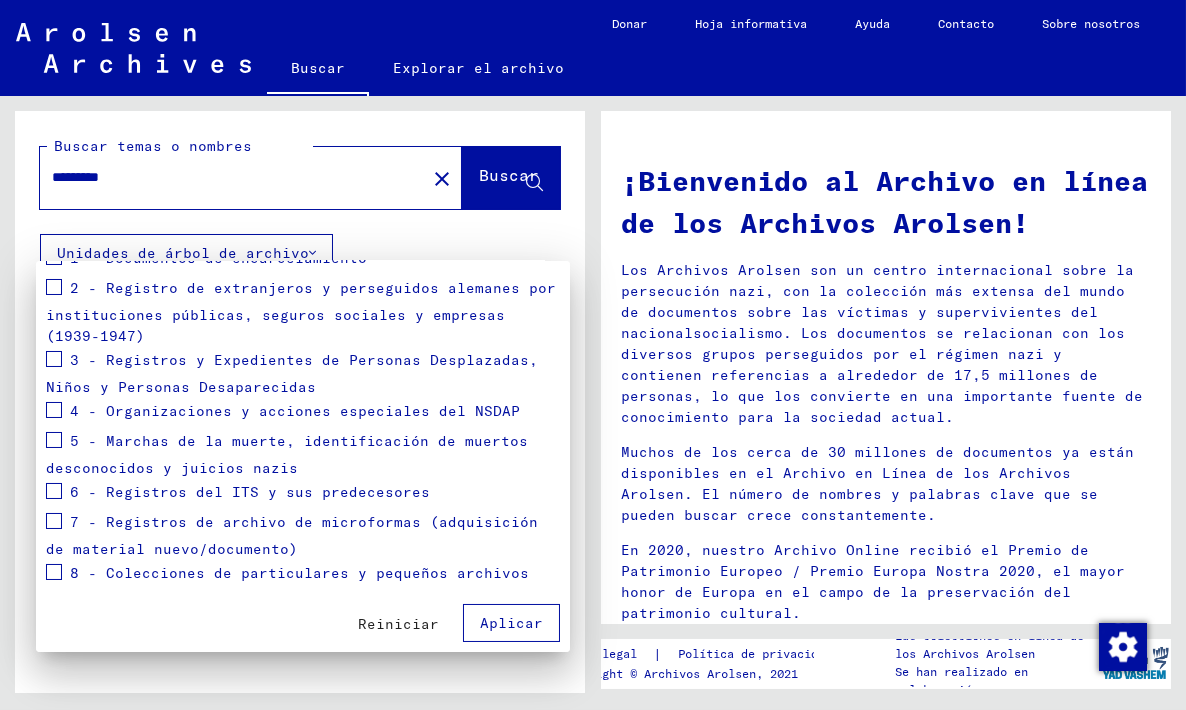 click at bounding box center [54, 572] 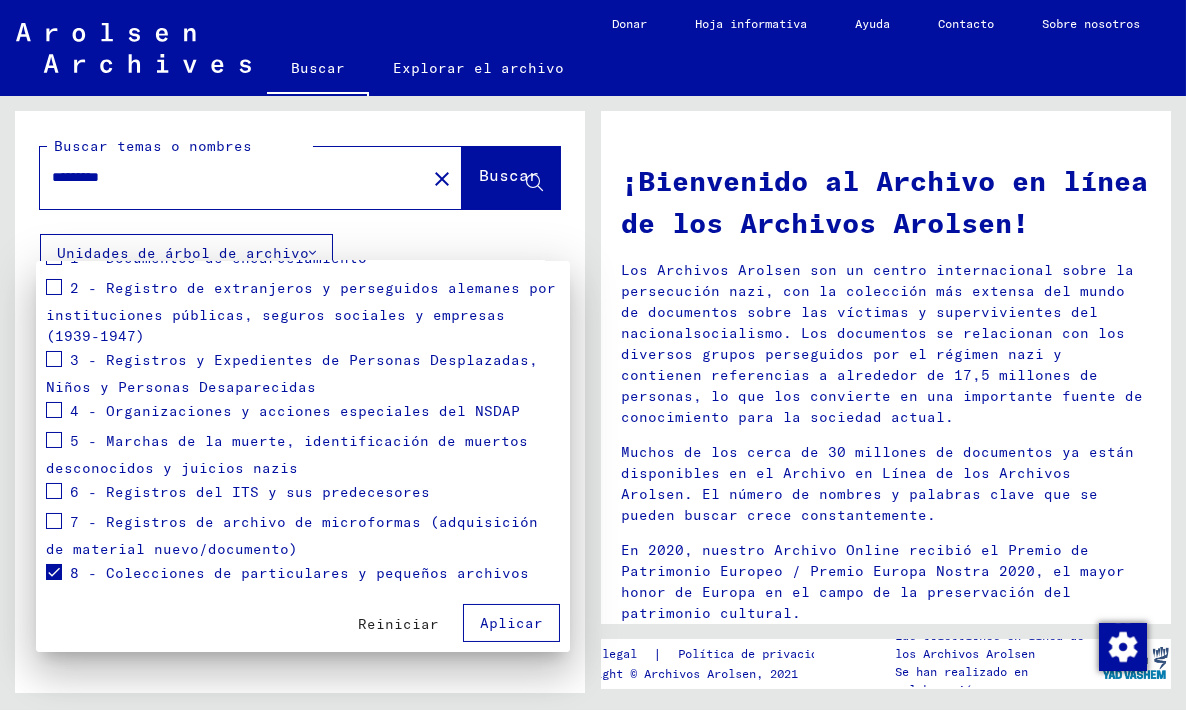 click at bounding box center (54, 521) 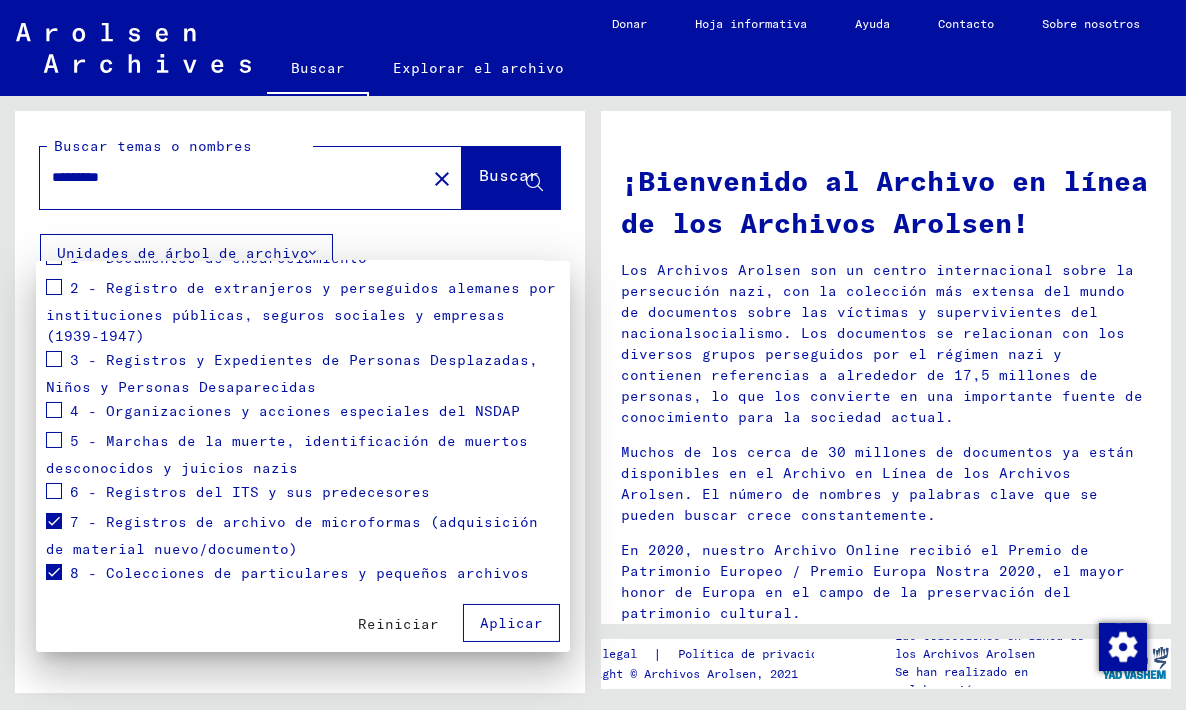 click at bounding box center [54, 491] 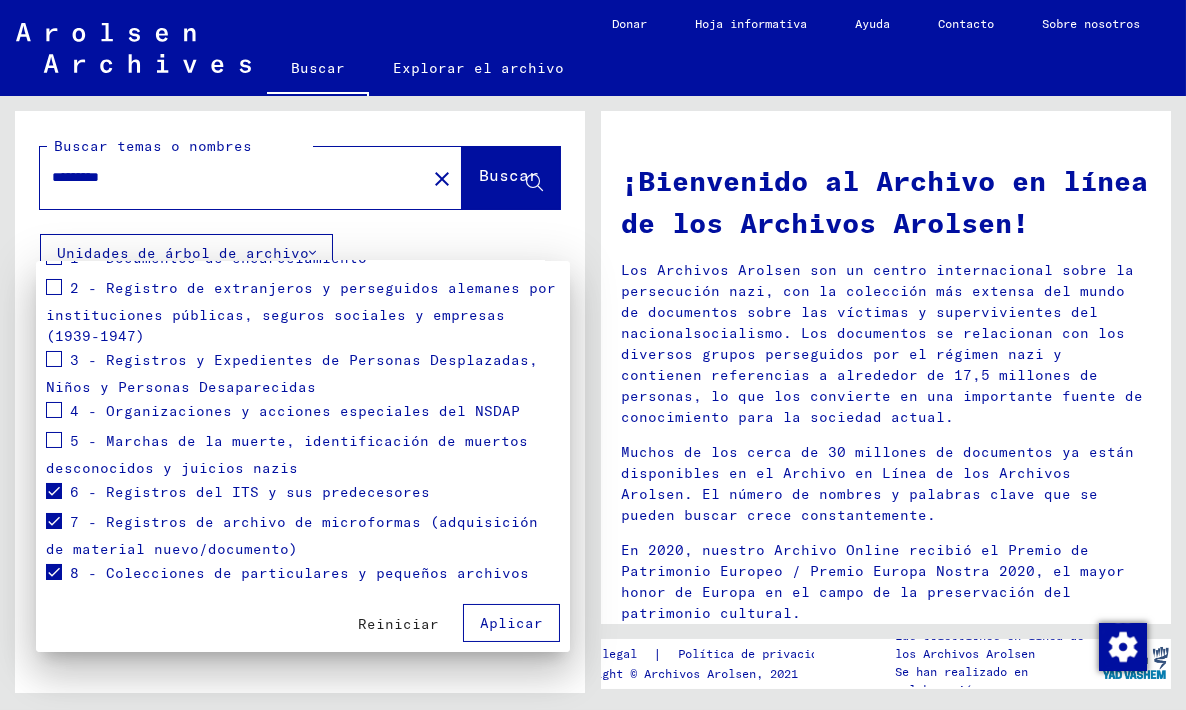 click at bounding box center [54, 440] 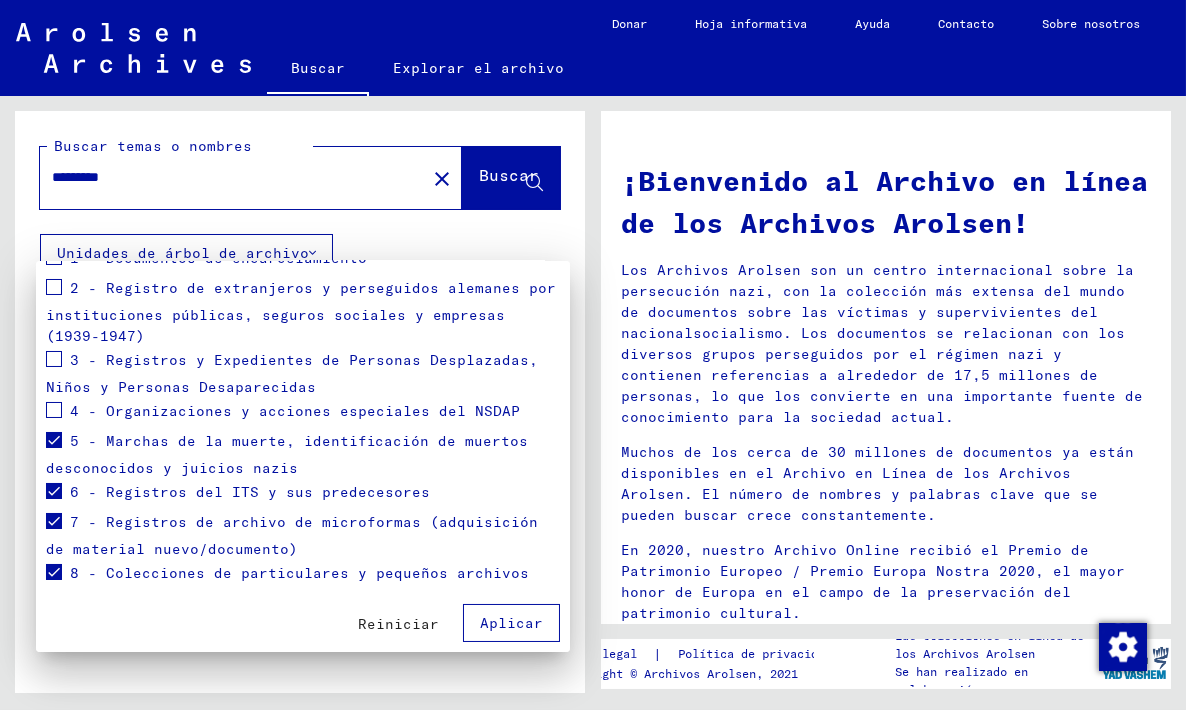 click at bounding box center (54, 408) 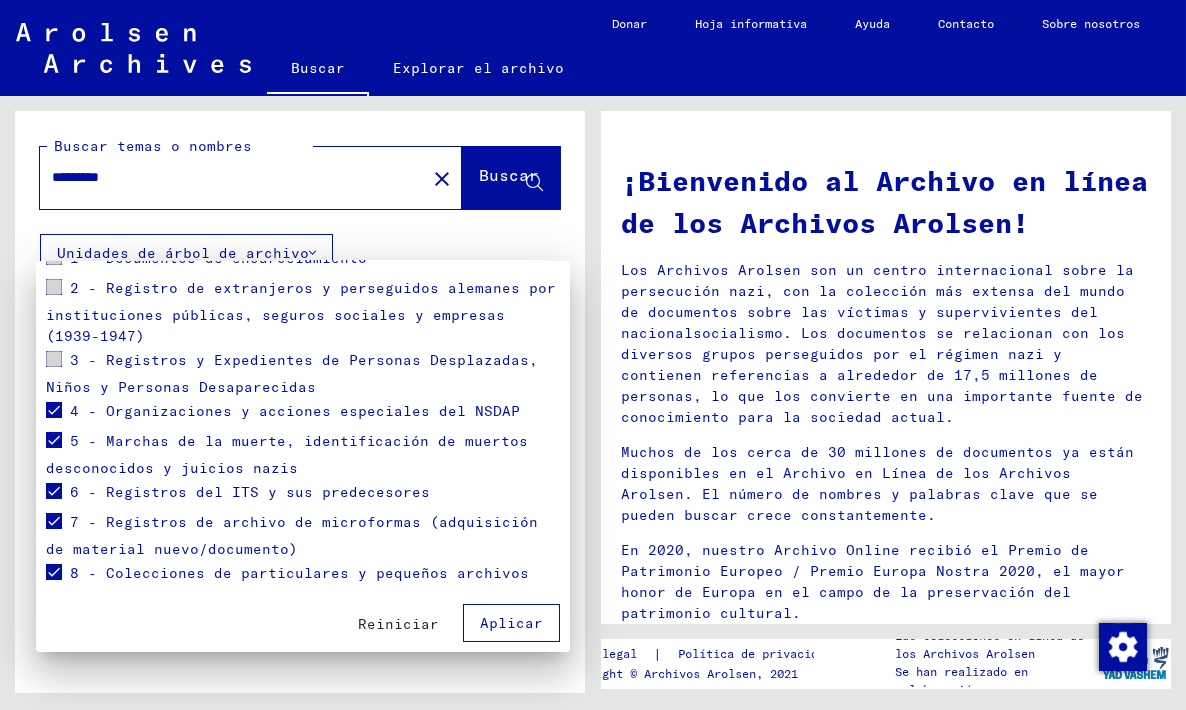 click at bounding box center (54, 359) 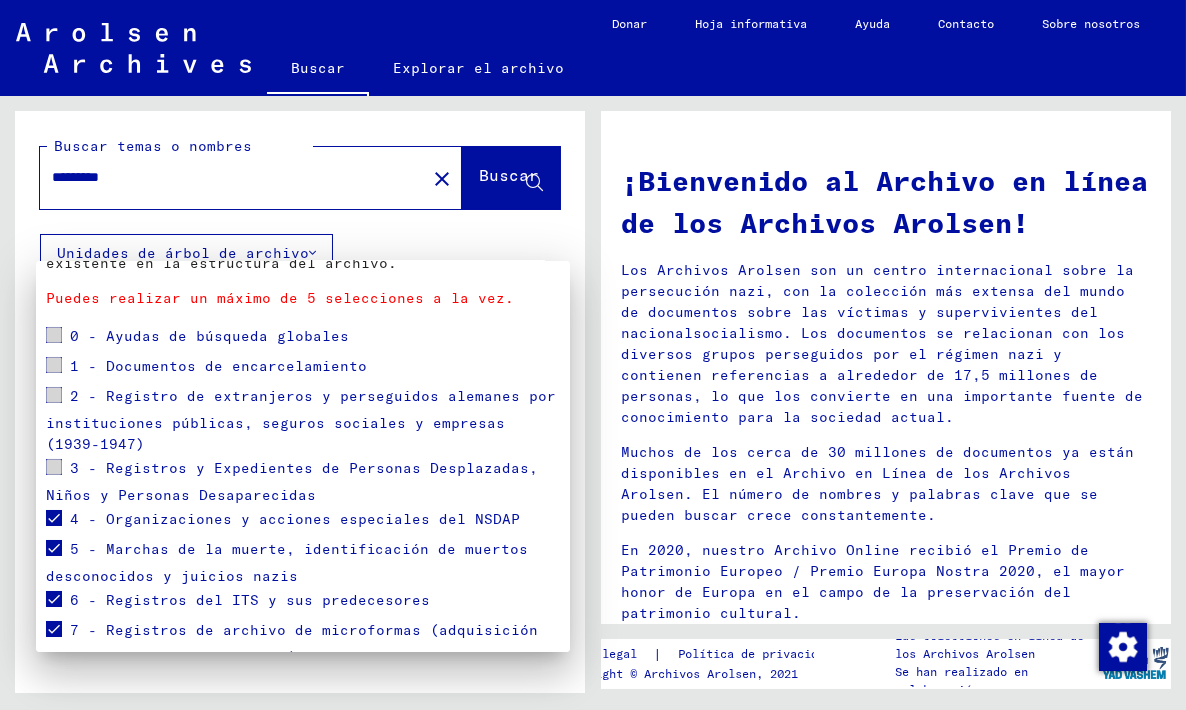 scroll, scrollTop: 188, scrollLeft: 0, axis: vertical 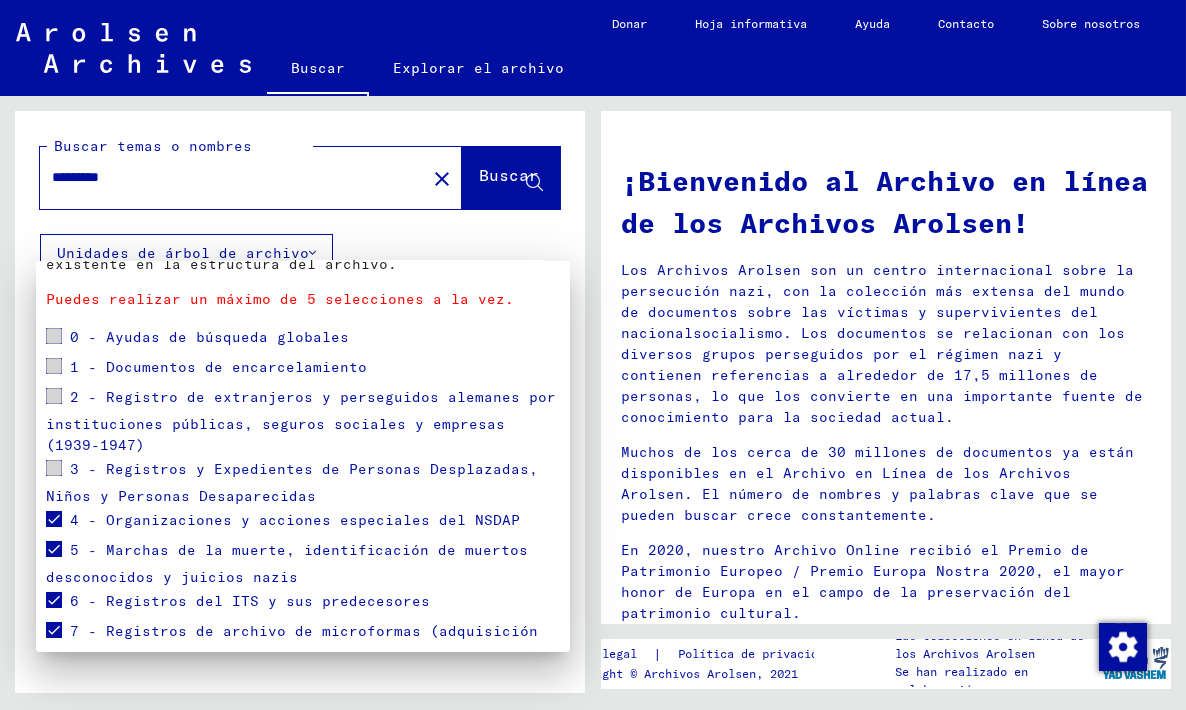 click at bounding box center [54, 336] 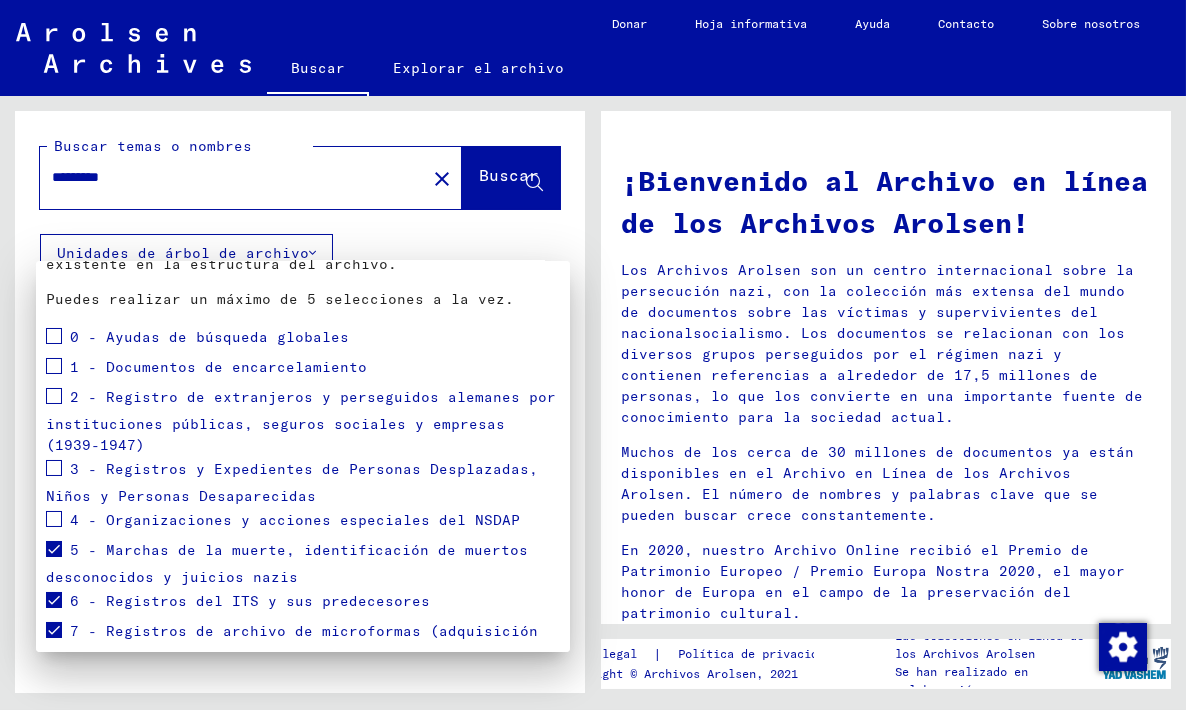 click at bounding box center [54, 549] 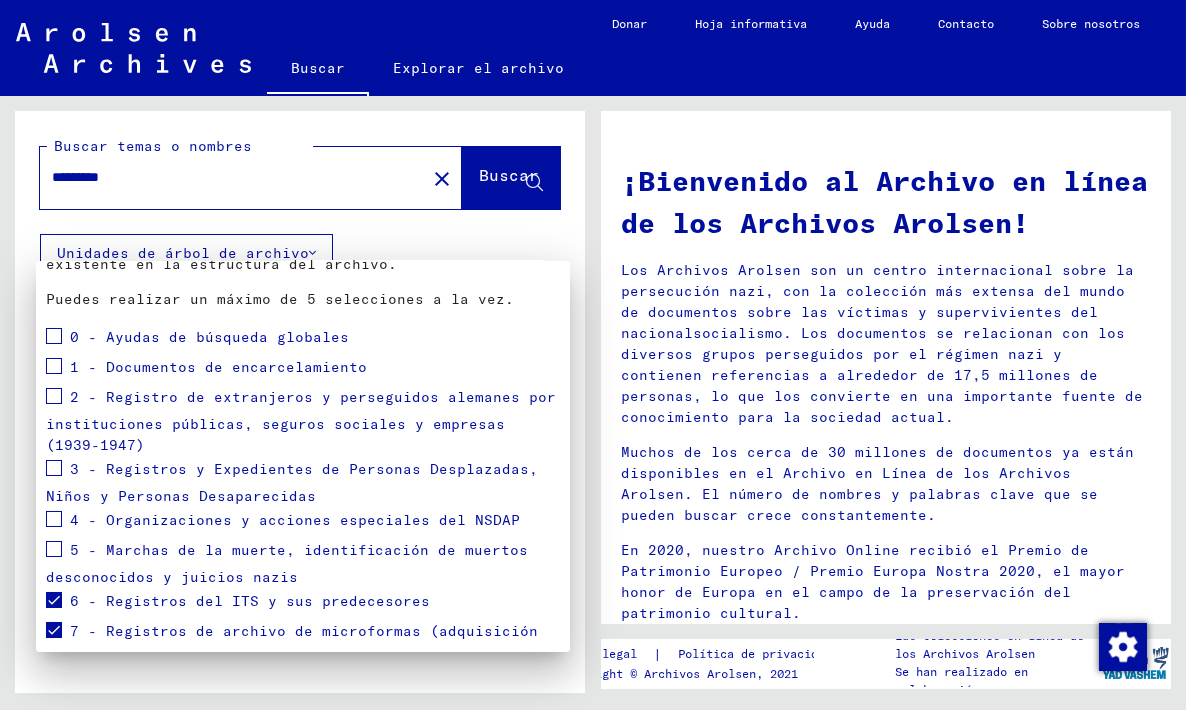 click at bounding box center [54, 598] 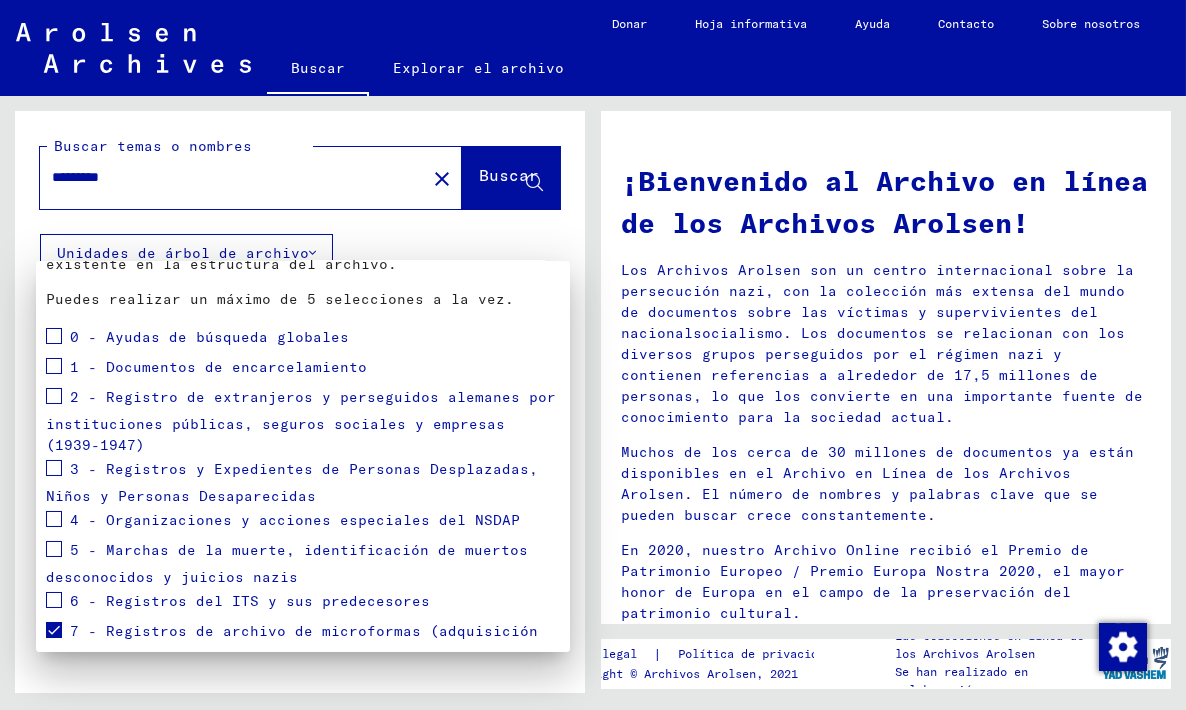 click at bounding box center [54, 630] 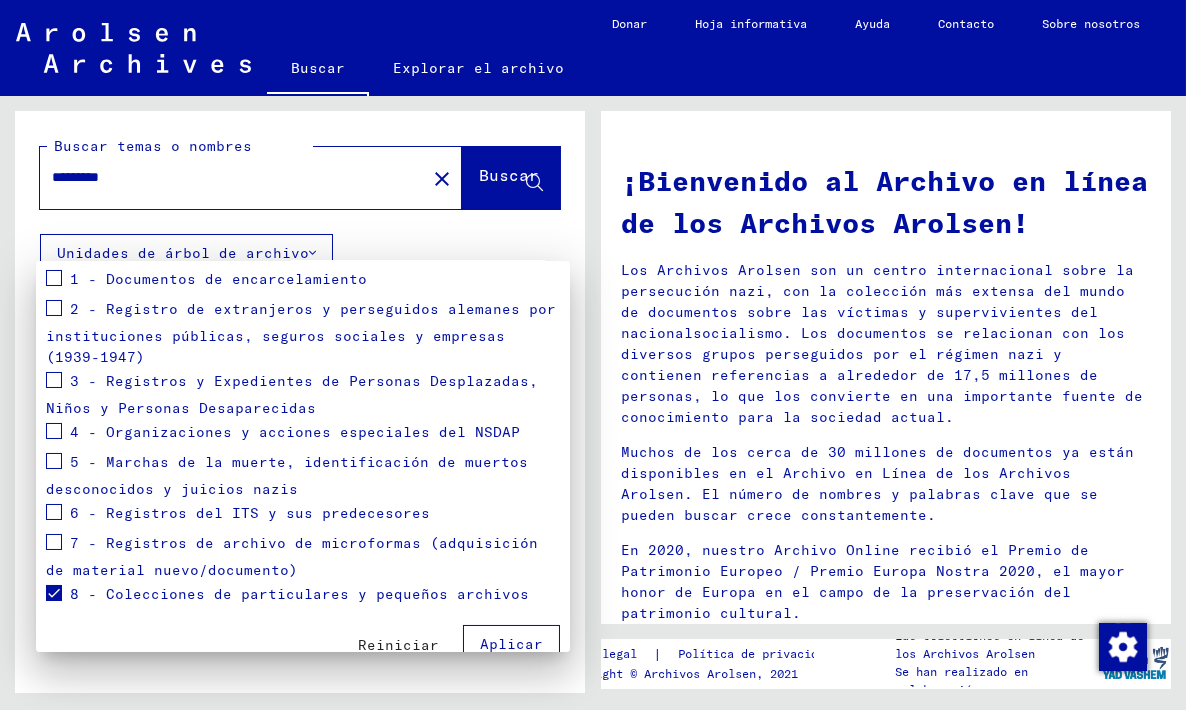 scroll, scrollTop: 277, scrollLeft: 0, axis: vertical 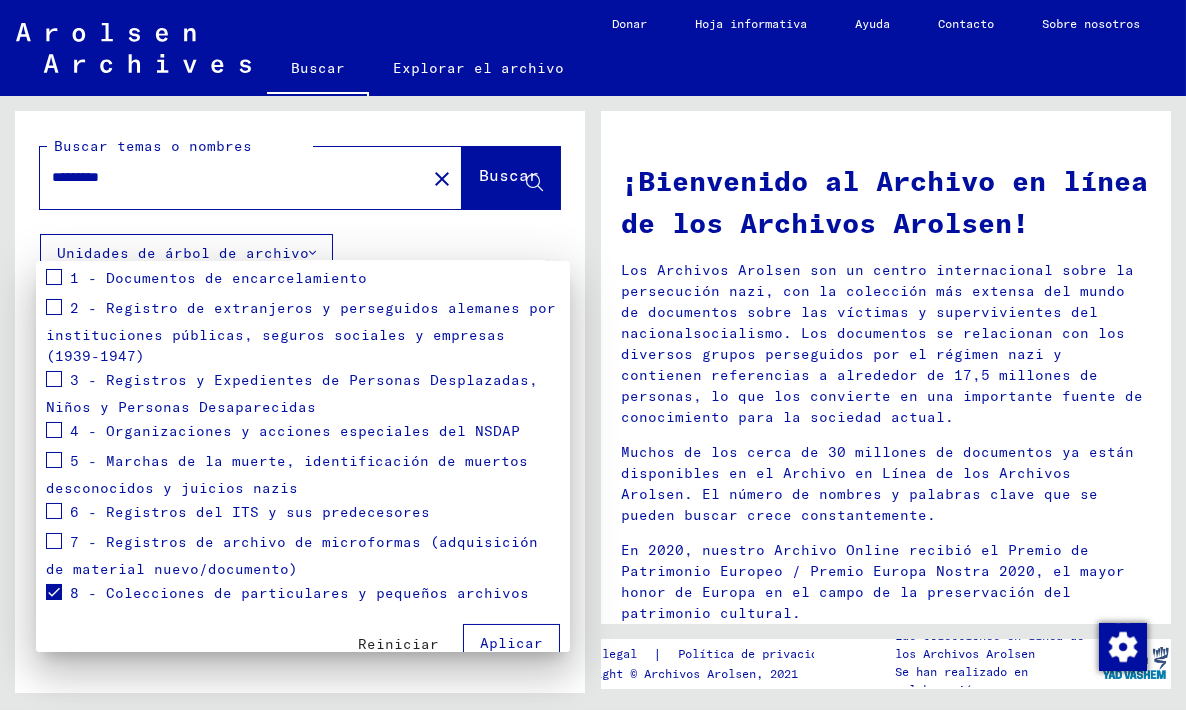 click at bounding box center (54, 592) 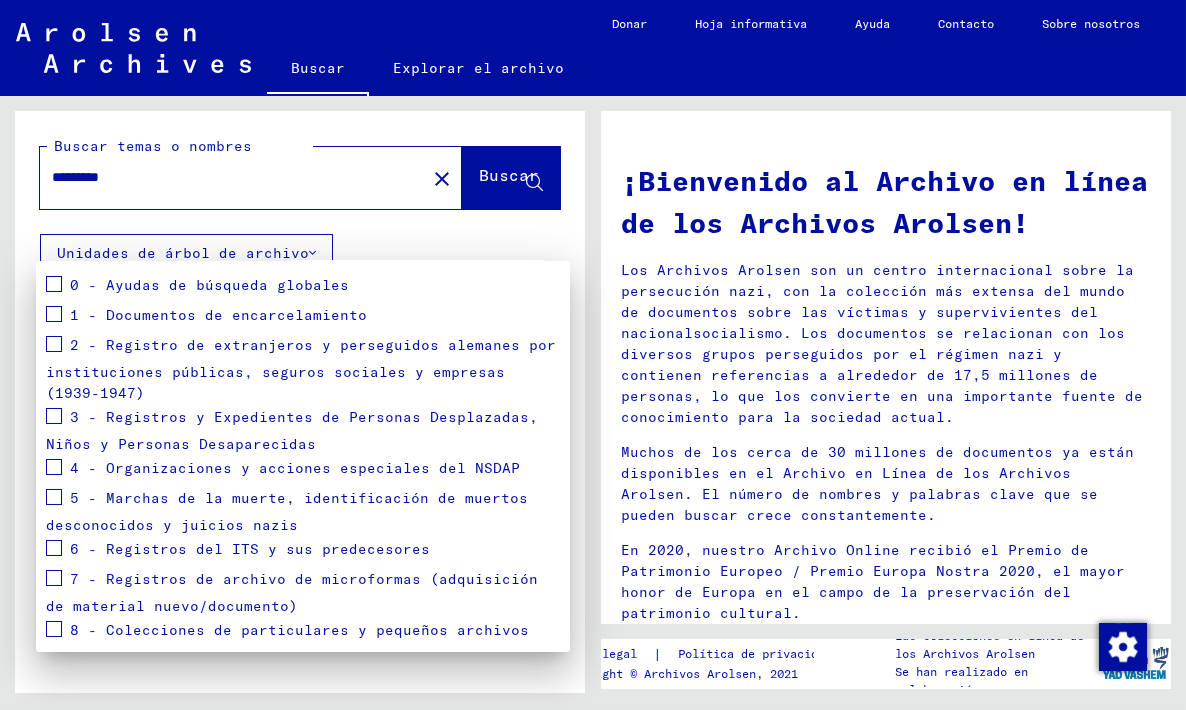 scroll, scrollTop: 239, scrollLeft: 0, axis: vertical 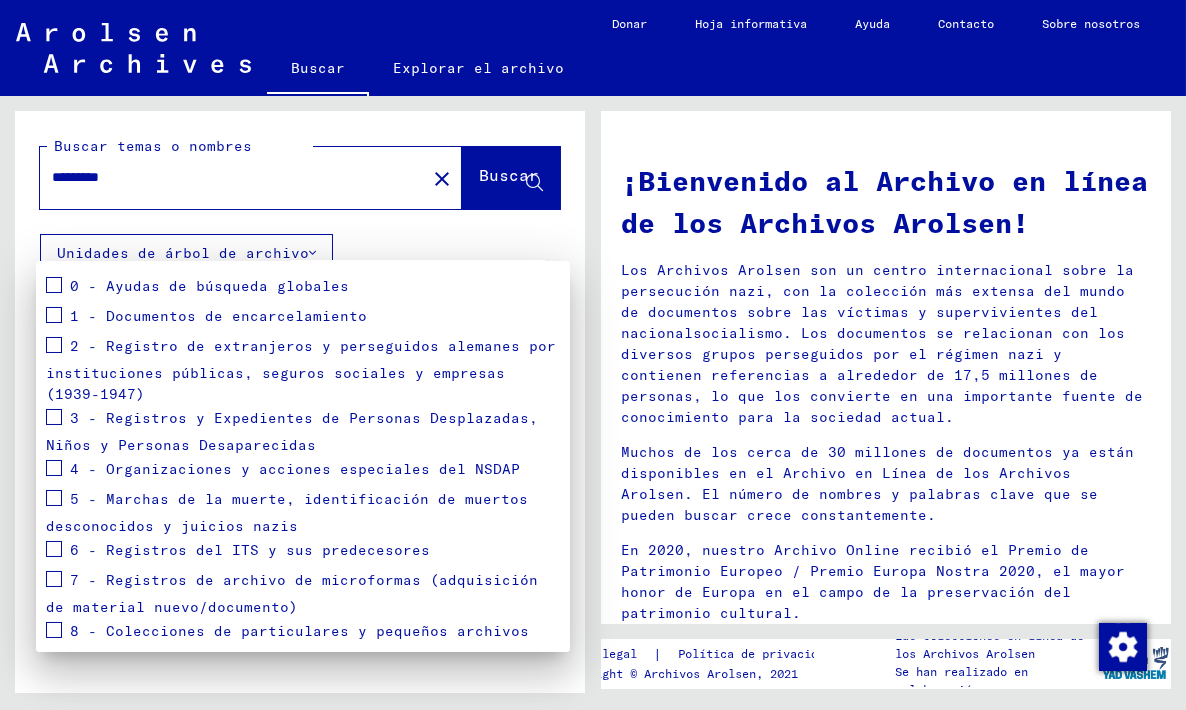 click at bounding box center (54, 345) 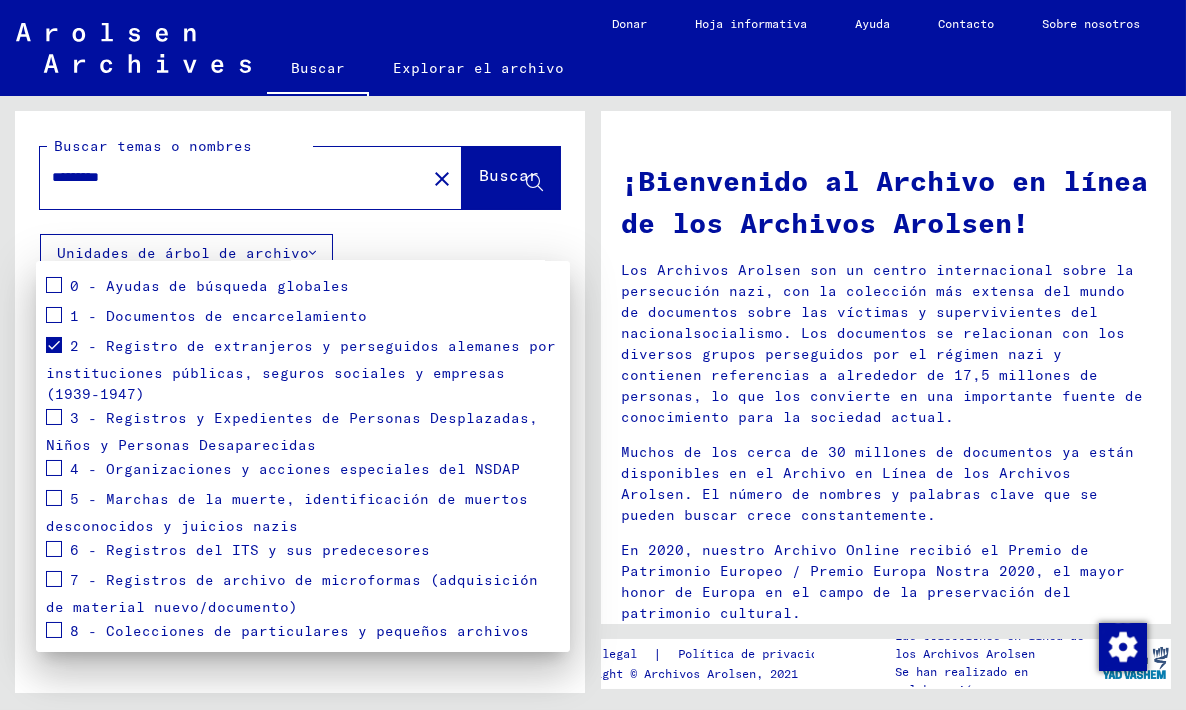 click at bounding box center (54, 313) 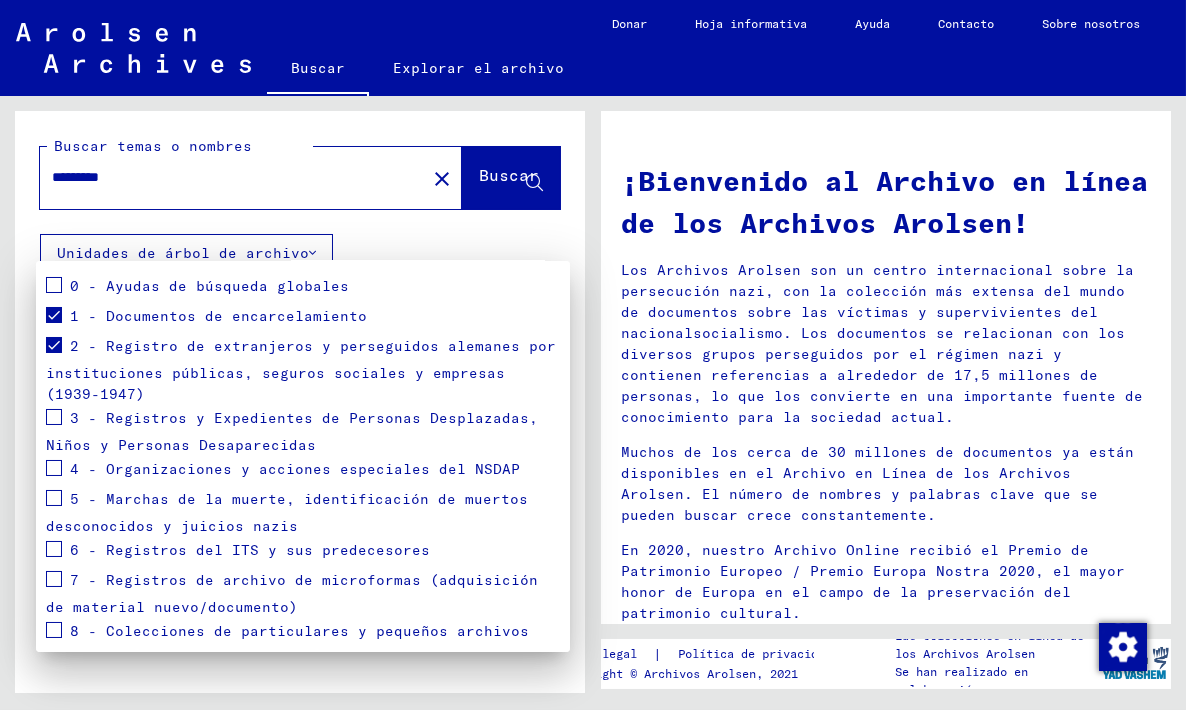 click at bounding box center [54, 285] 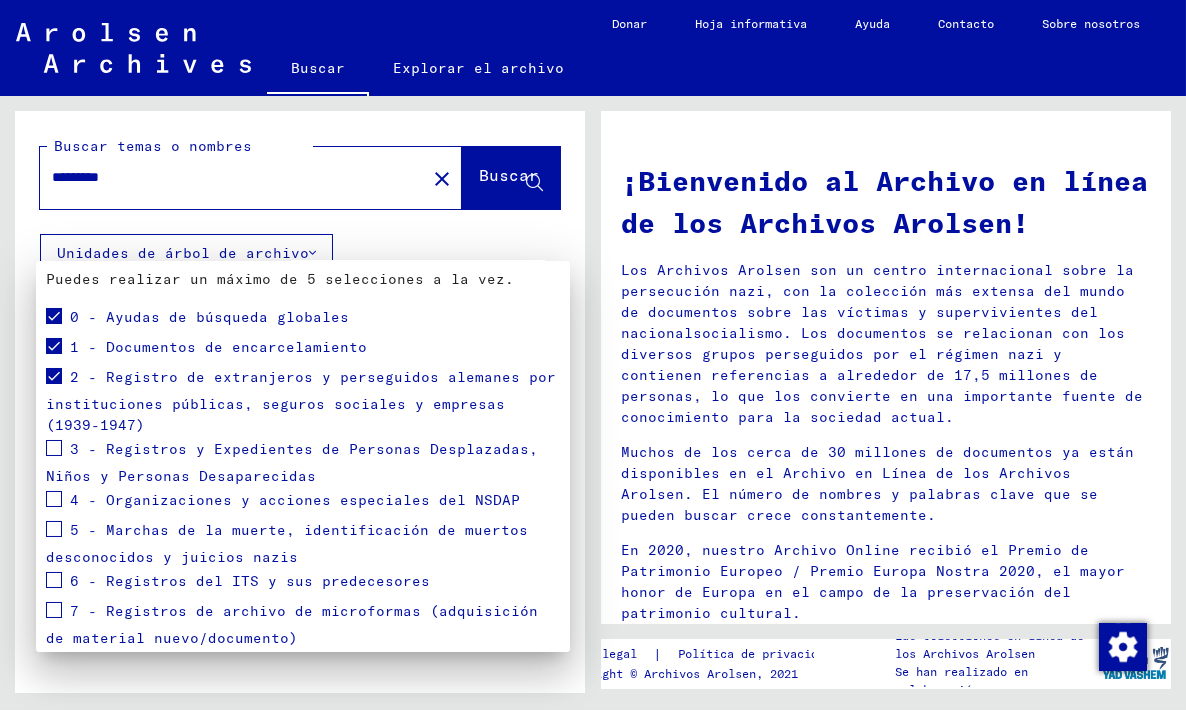 scroll, scrollTop: 211, scrollLeft: 0, axis: vertical 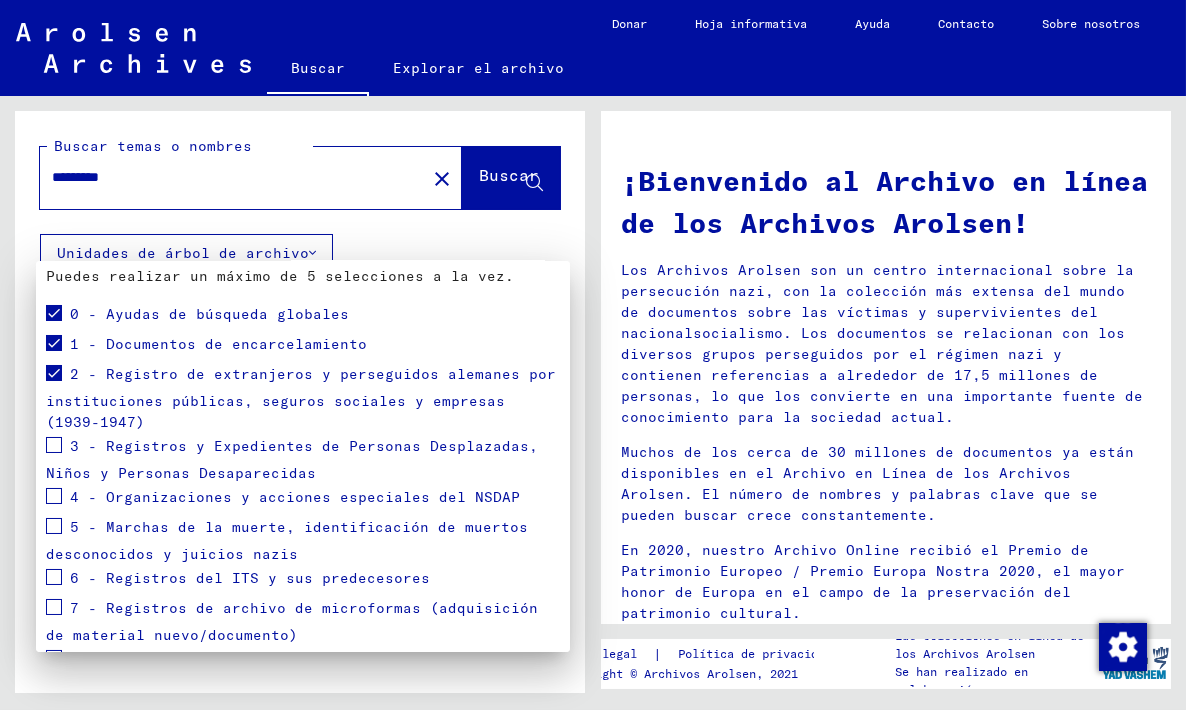 click at bounding box center (54, 445) 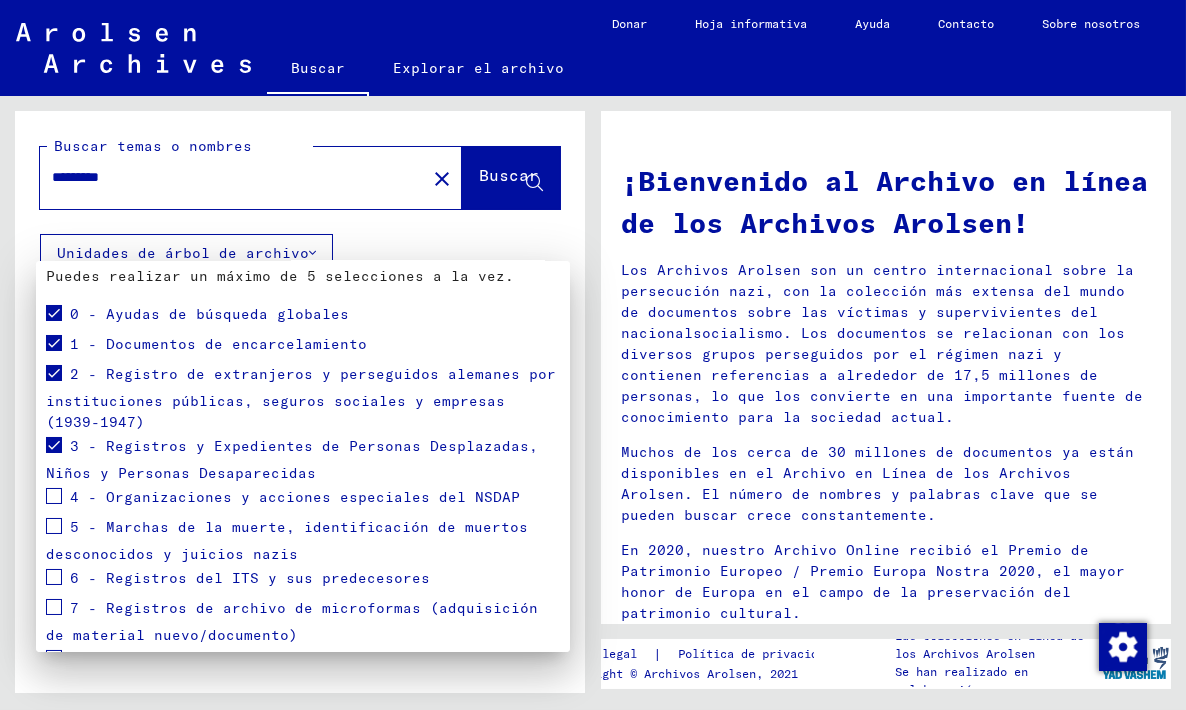 click on "4 - Organizaciones y acciones especiales del NSDAP" at bounding box center (283, 499) 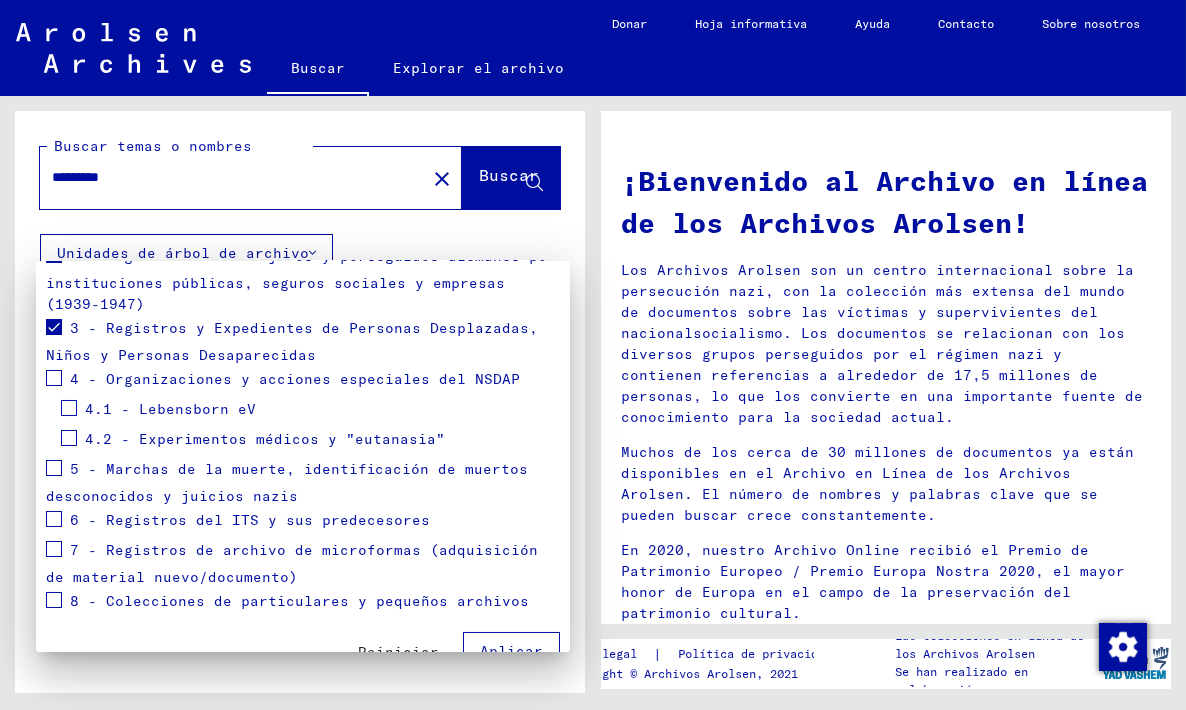 scroll, scrollTop: 334, scrollLeft: 0, axis: vertical 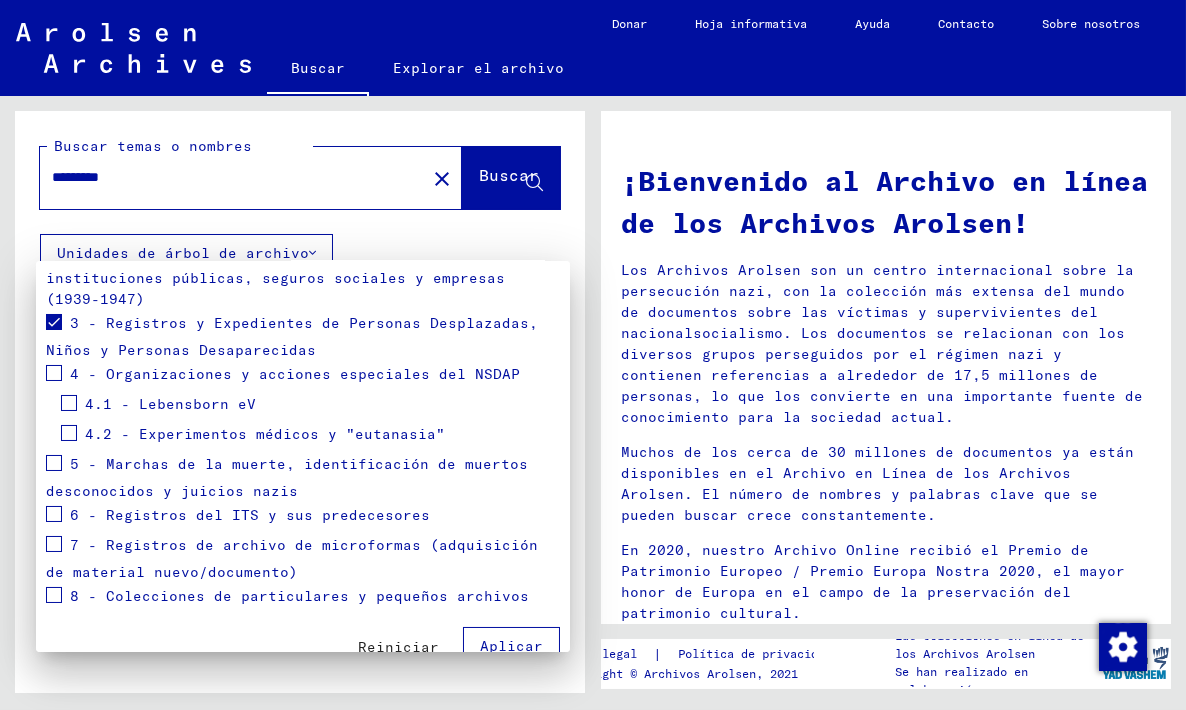 click on "Ir Puede refinar su búsqueda seleccionando la rama específica del árbol de archivo. Haga clic en el nombre del grupo que le interese para abrir sus subcolecciones. De esta forma, podrá ir a la rama más alejada del árbol existente en la estructura del archivo.
Puedes realizar un máximo de 5 selecciones a la vez.
0 - Ayudas de búsqueda globales    1 - Documentos de encarcelamiento    2 - Registro de extranjeros y perseguidos alemanes por instituciones públicas, seguros sociales y empresas (1939-1947)    3 - Registros y Expedientes de Personas Desplazadas, Niños y Personas Desaparecidas    4 - Organizaciones y acciones especiales del NSDAP    4.1 - Lebensborn eV    4.2 - Experimentos médicos y "eutanasia"      5 - Marchas de la muerte, identificación de muertos desconocidos y juicios nazis    6 - Registros del ITS y sus predecesores    7 - Registros de archivo de microformas (adquisición de material nuevo/documento)        Reiniciar Aplicar" at bounding box center (303, 301) 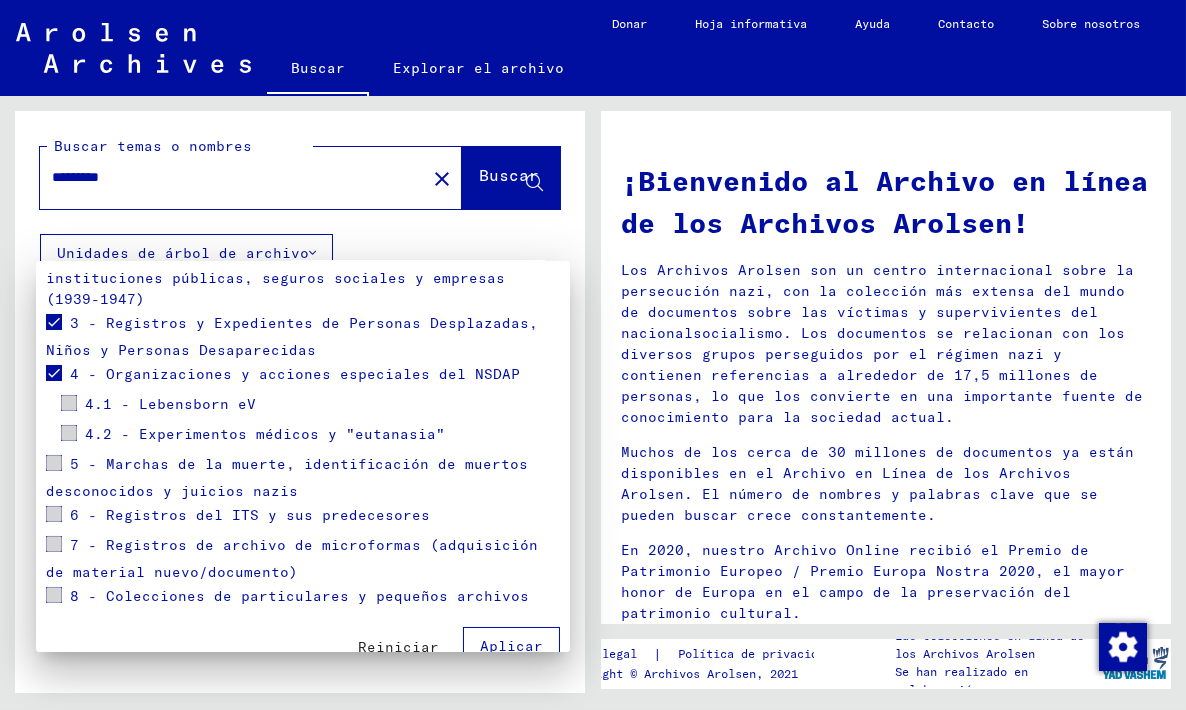 click on "Aplicar" at bounding box center (511, 646) 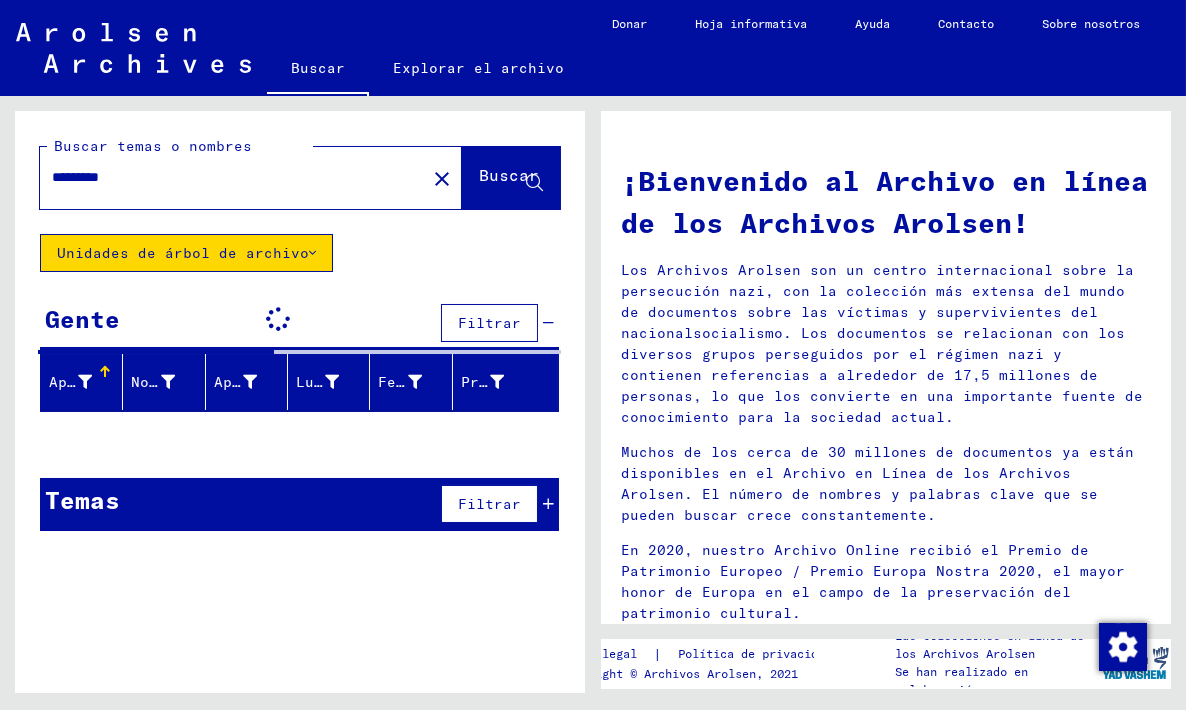 click on "Buscar" 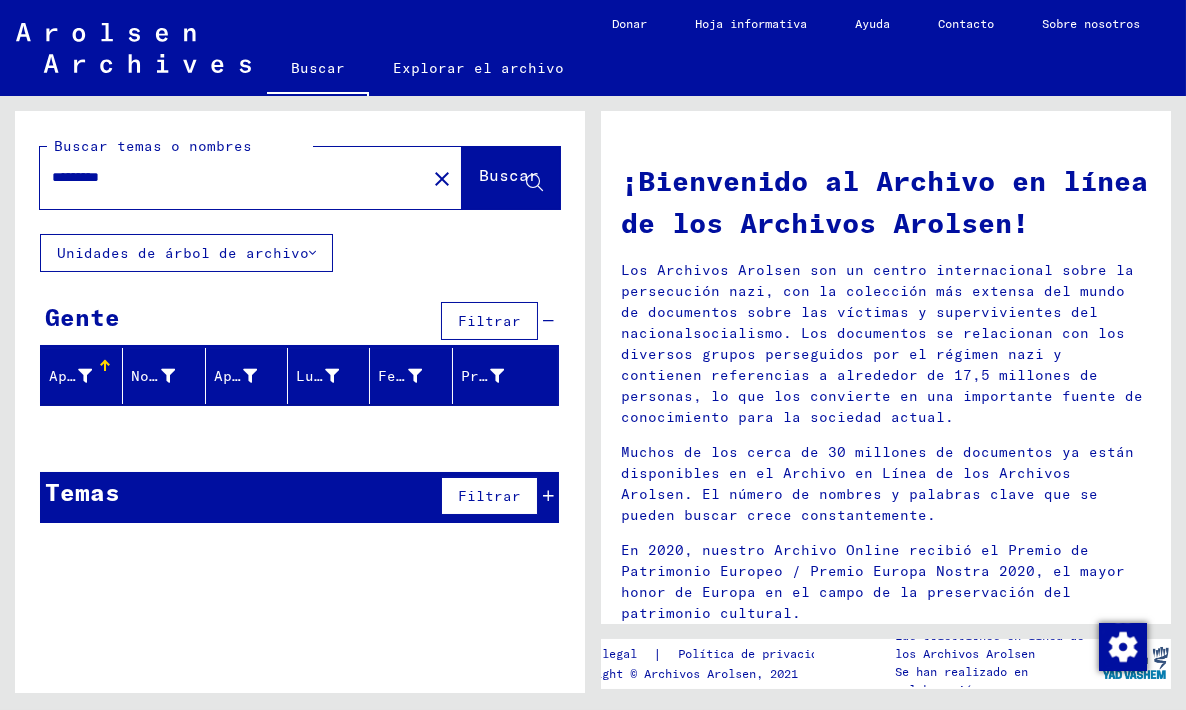 click on "*********" at bounding box center (227, 177) 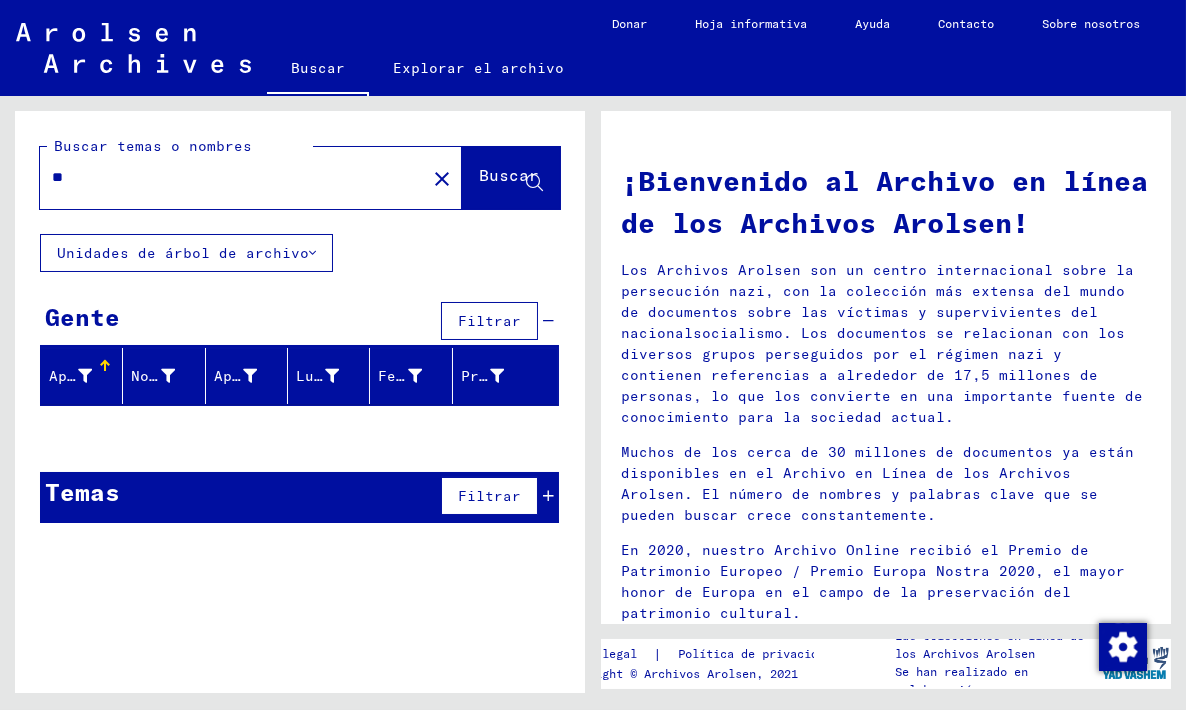 type on "*" 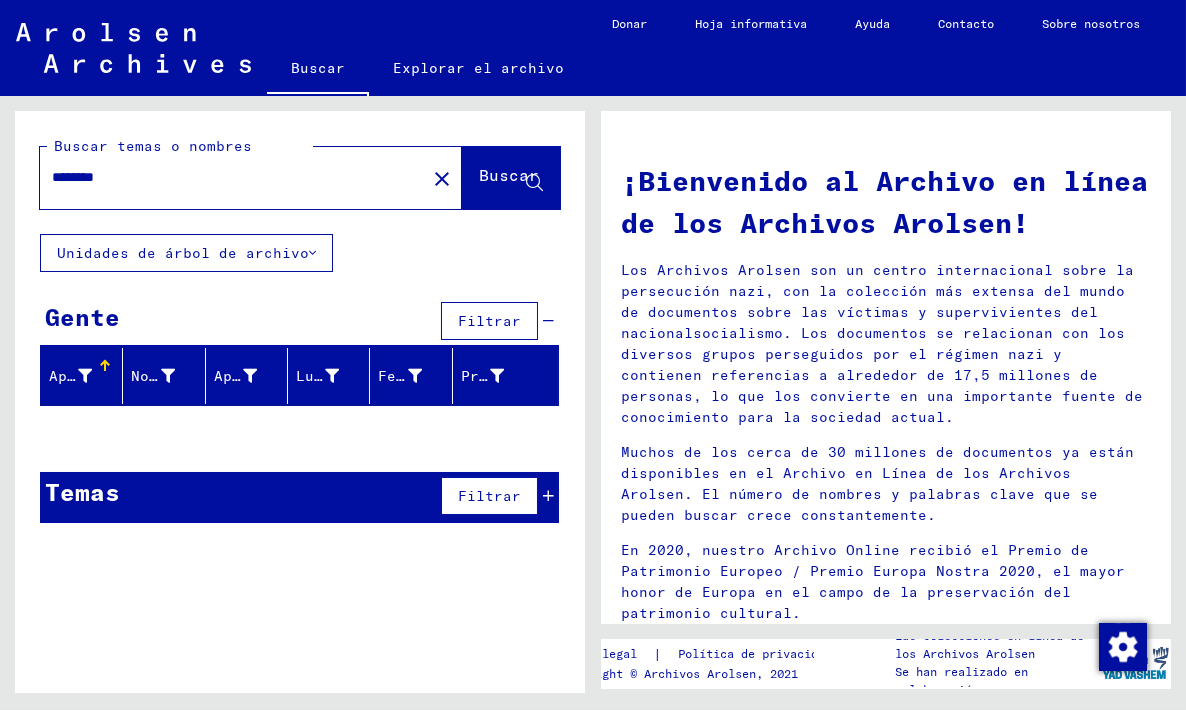 type on "********" 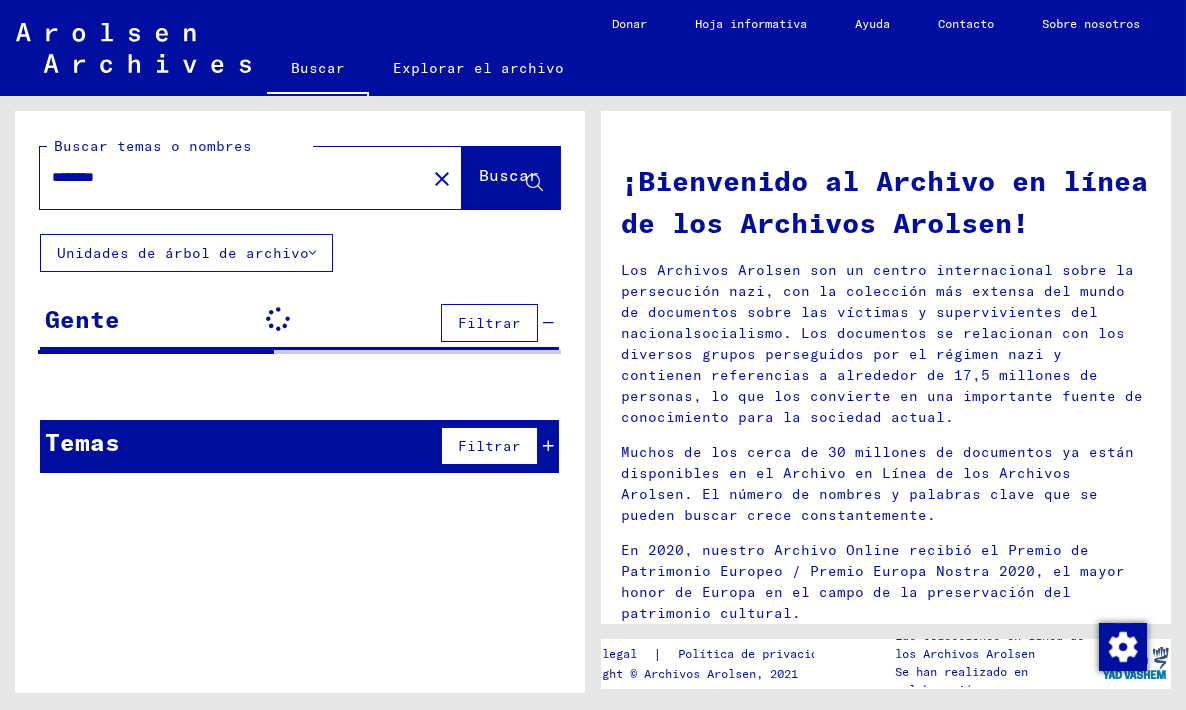 click on "Buscar" 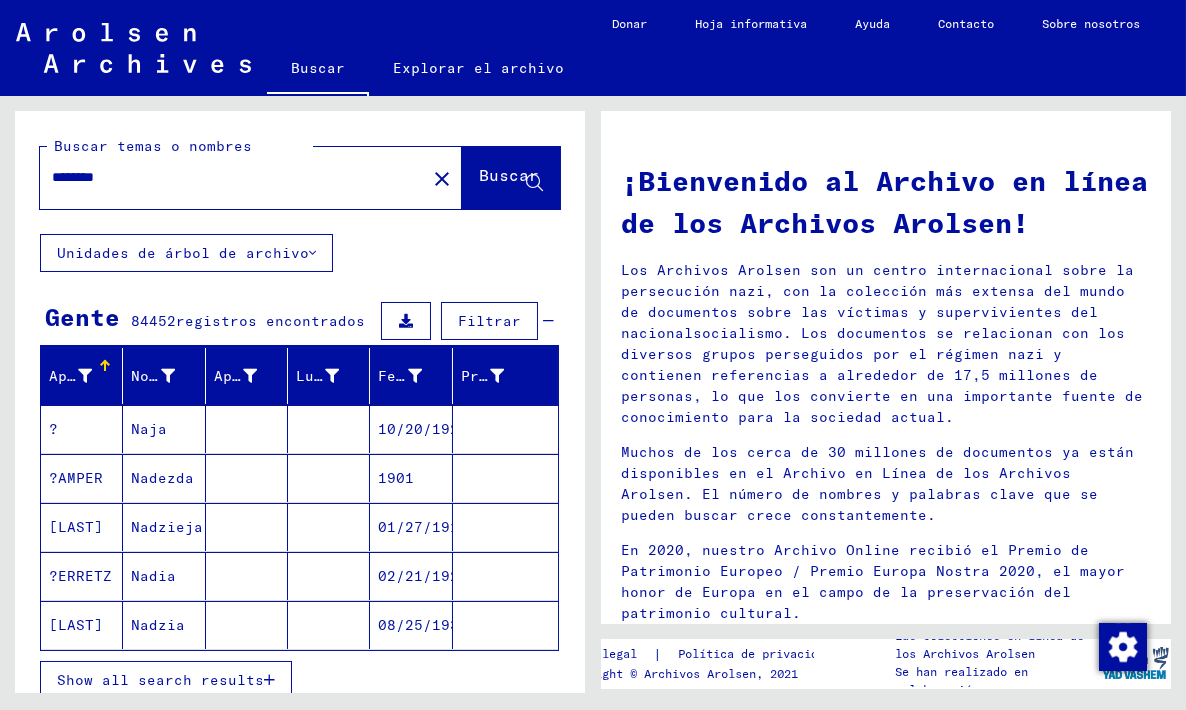 click on "********" 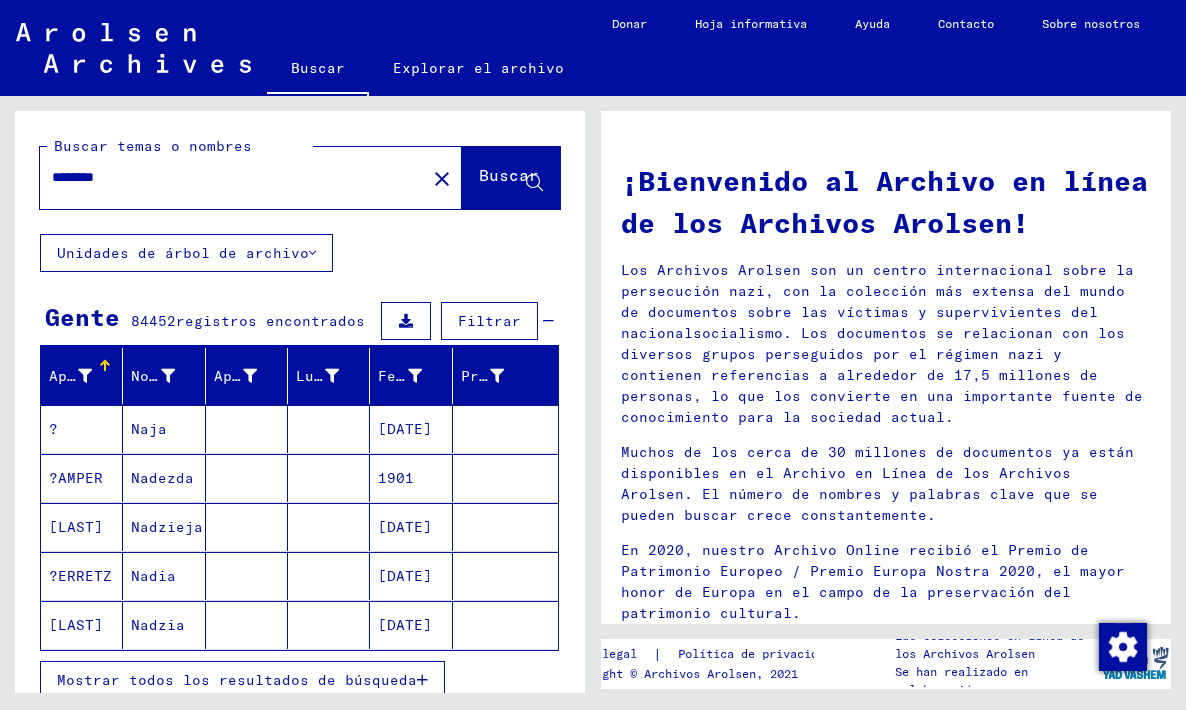 click on "********" at bounding box center (227, 177) 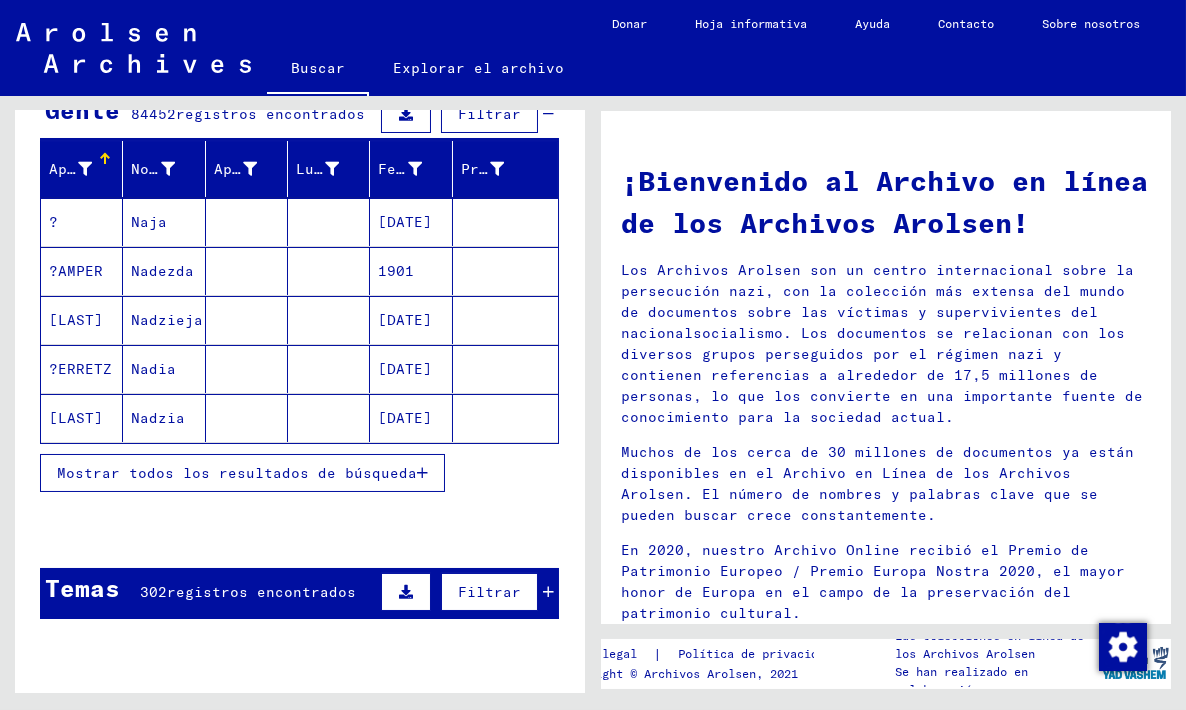 scroll, scrollTop: 226, scrollLeft: 0, axis: vertical 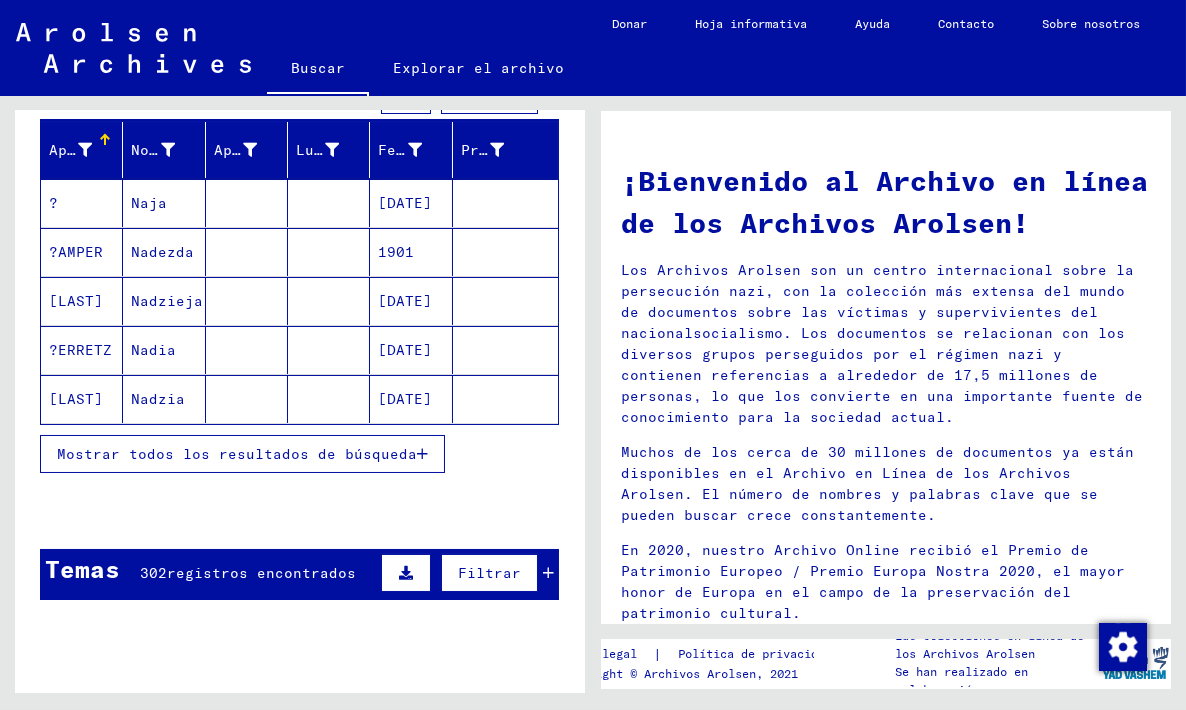 click on "Mostrar todos los resultados de búsqueda" at bounding box center (237, 454) 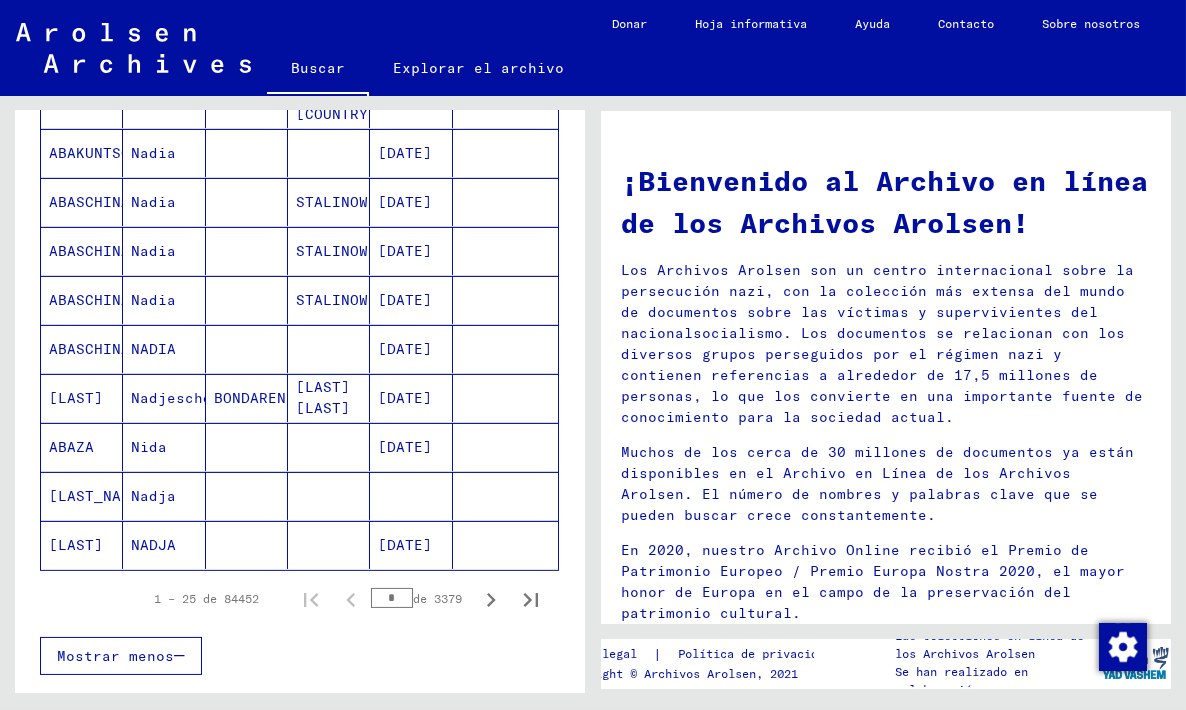 scroll, scrollTop: 1061, scrollLeft: 0, axis: vertical 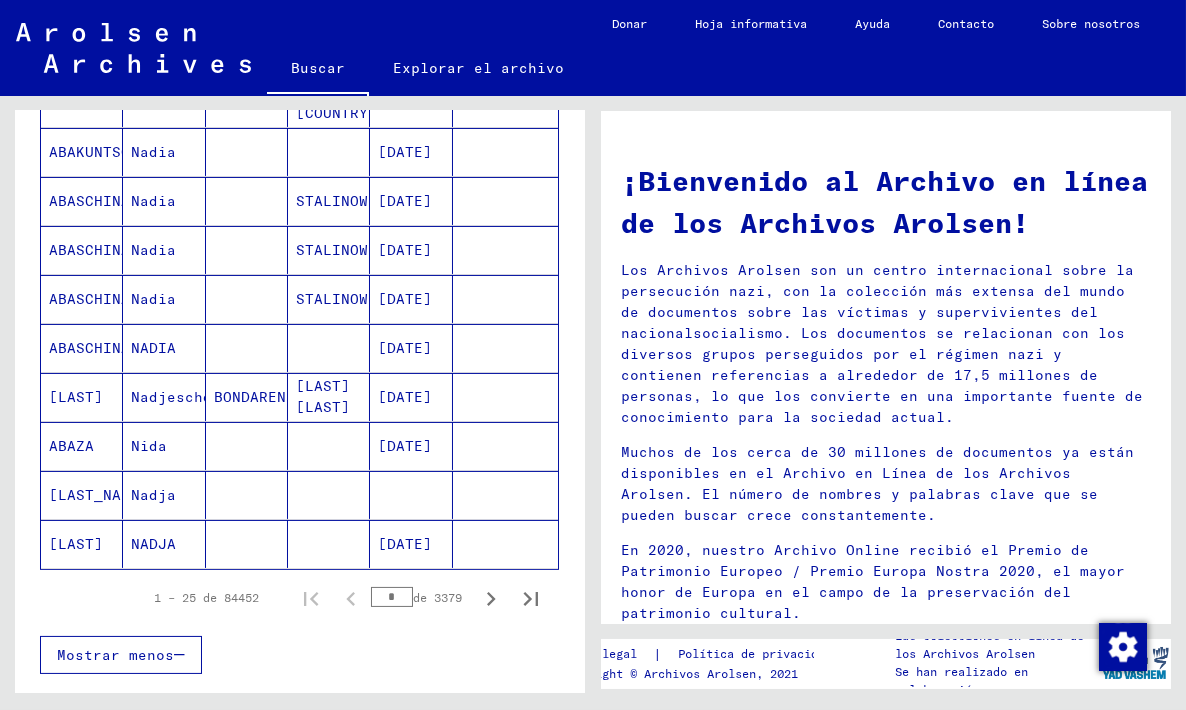 click 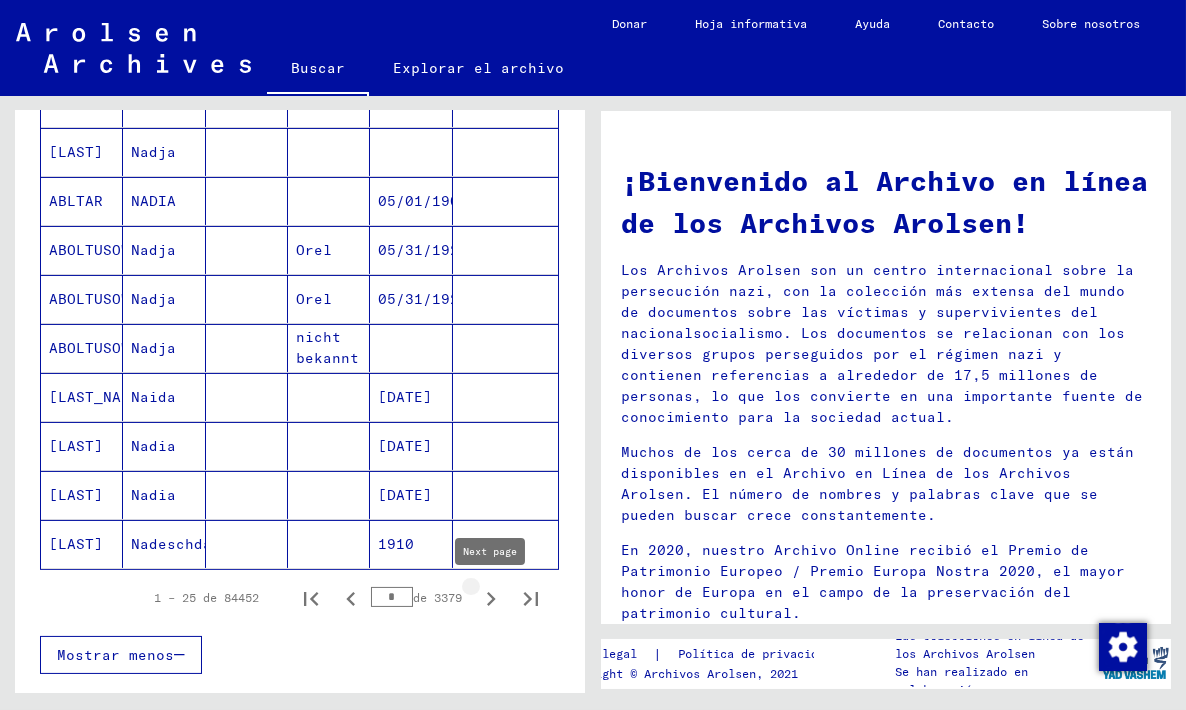 click 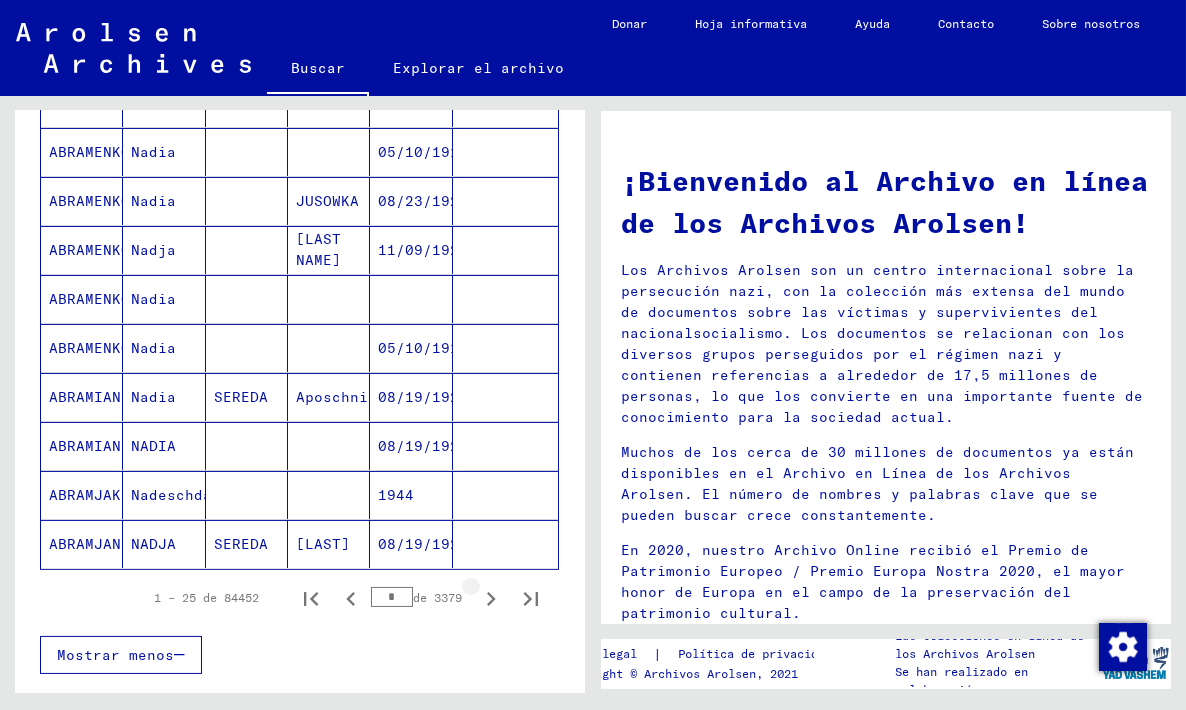 click 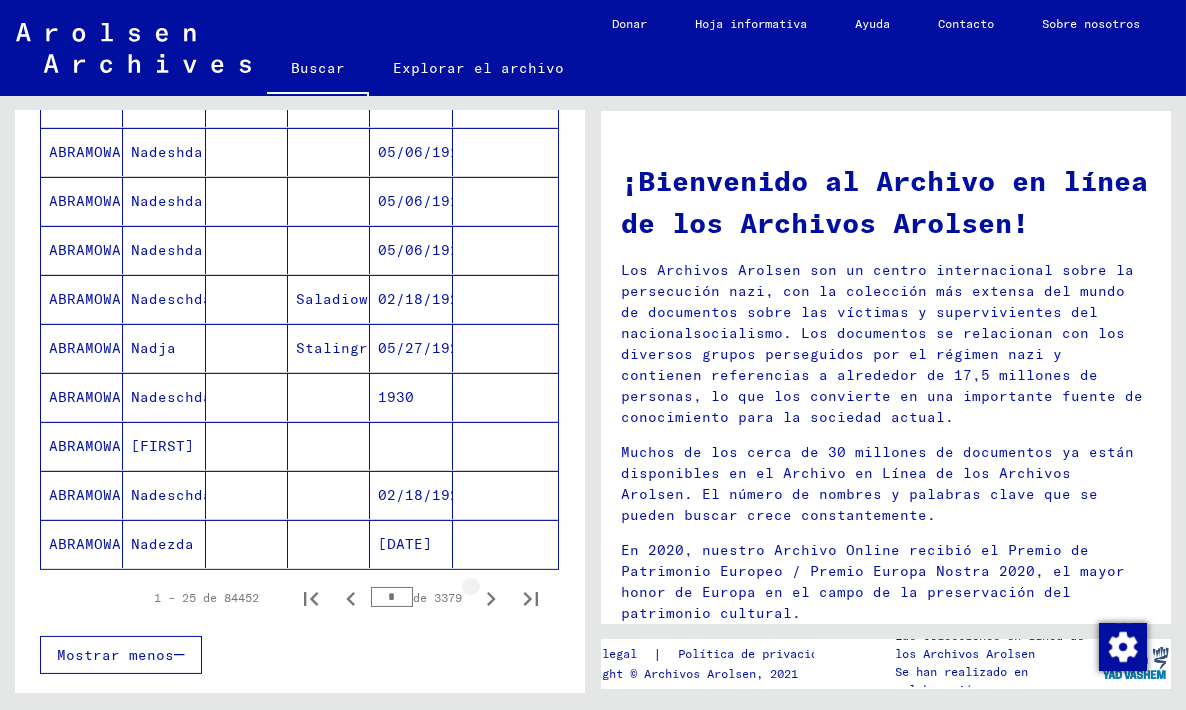 click 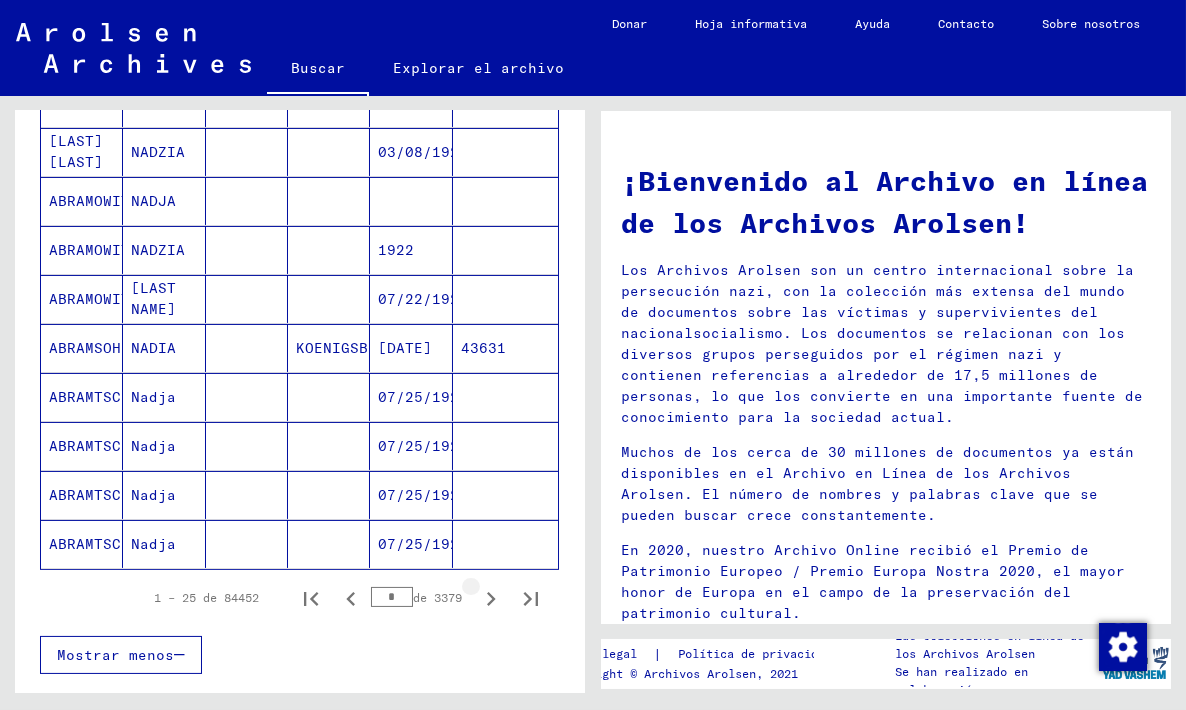 click 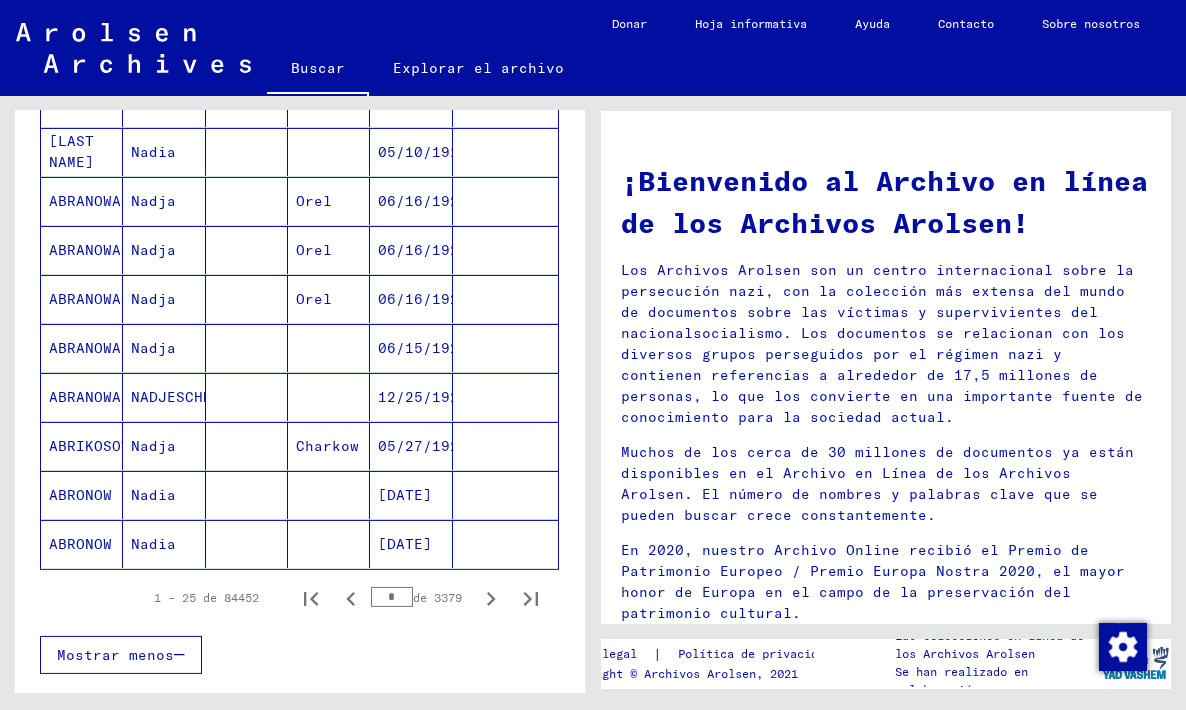 click 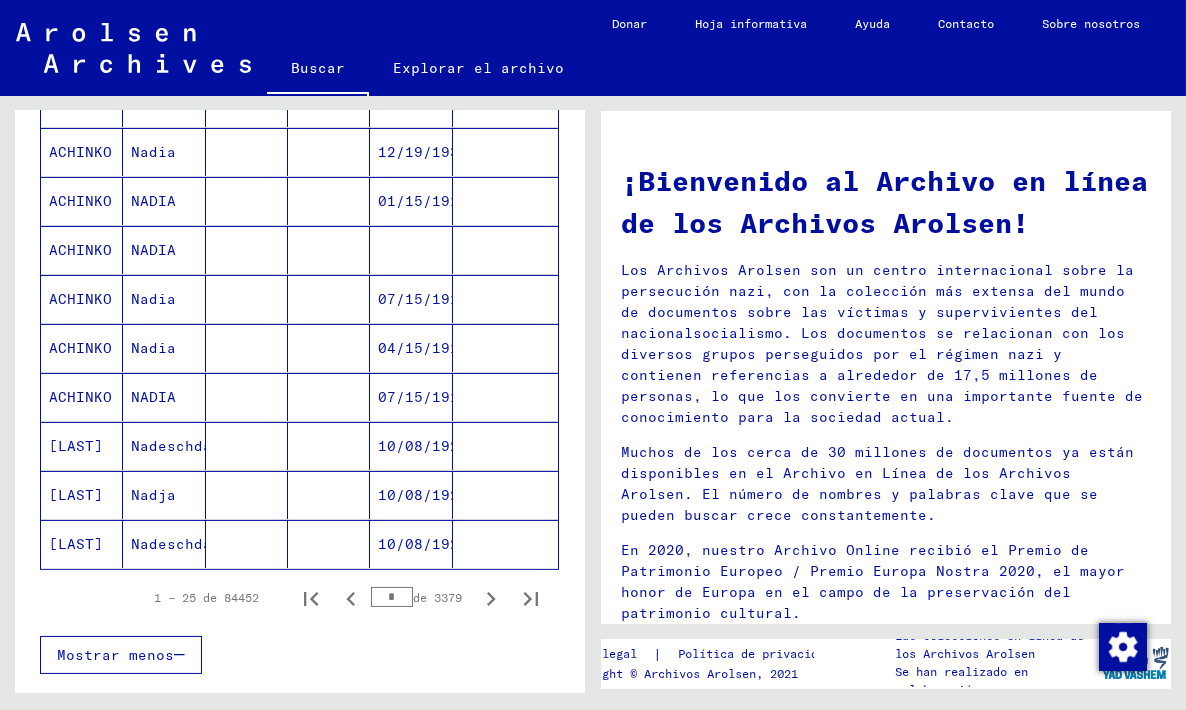 click 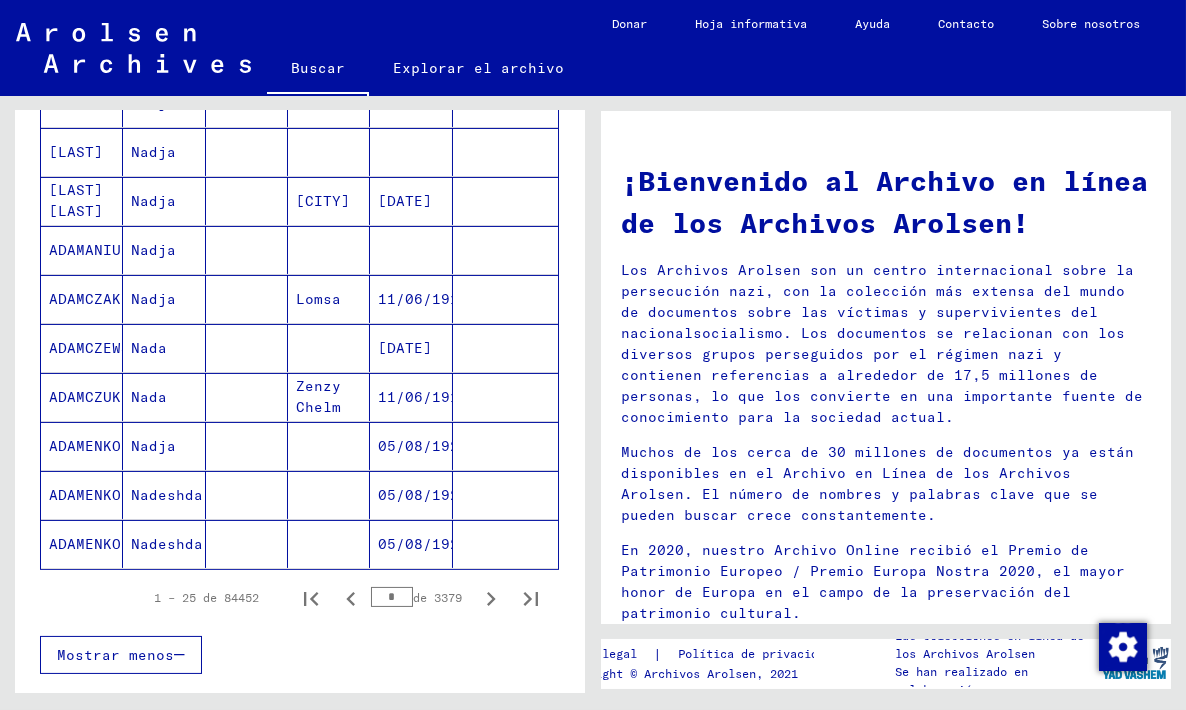 click 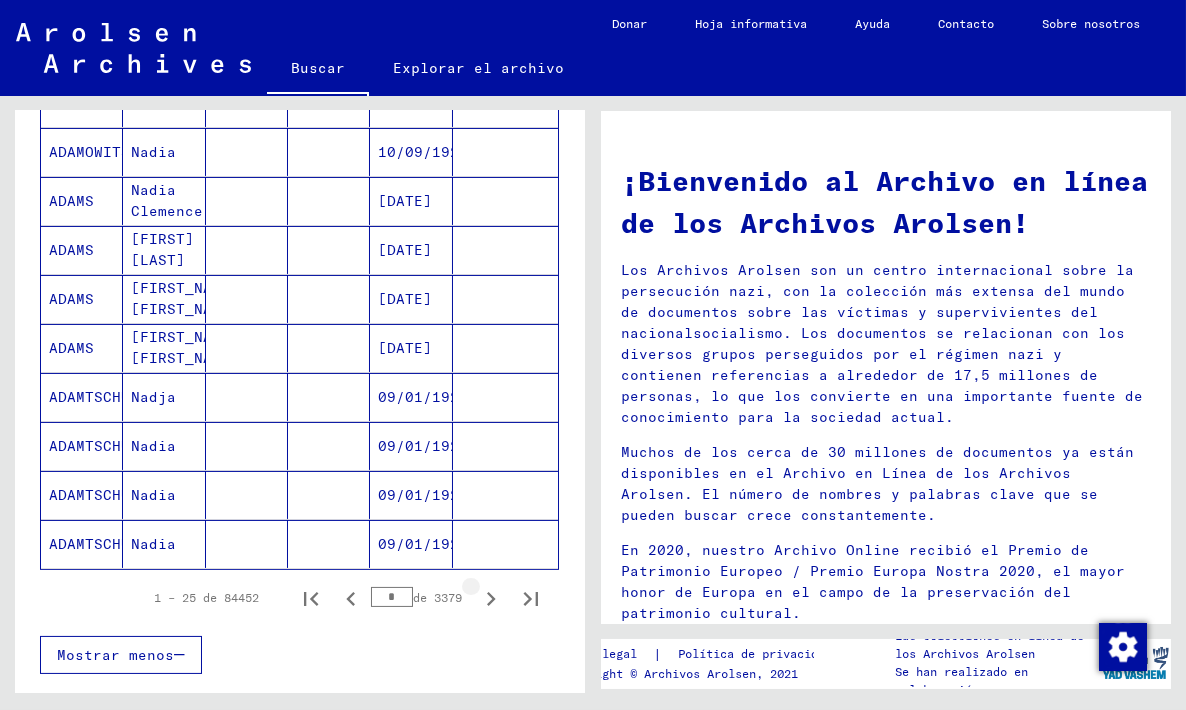 click at bounding box center [491, 598] 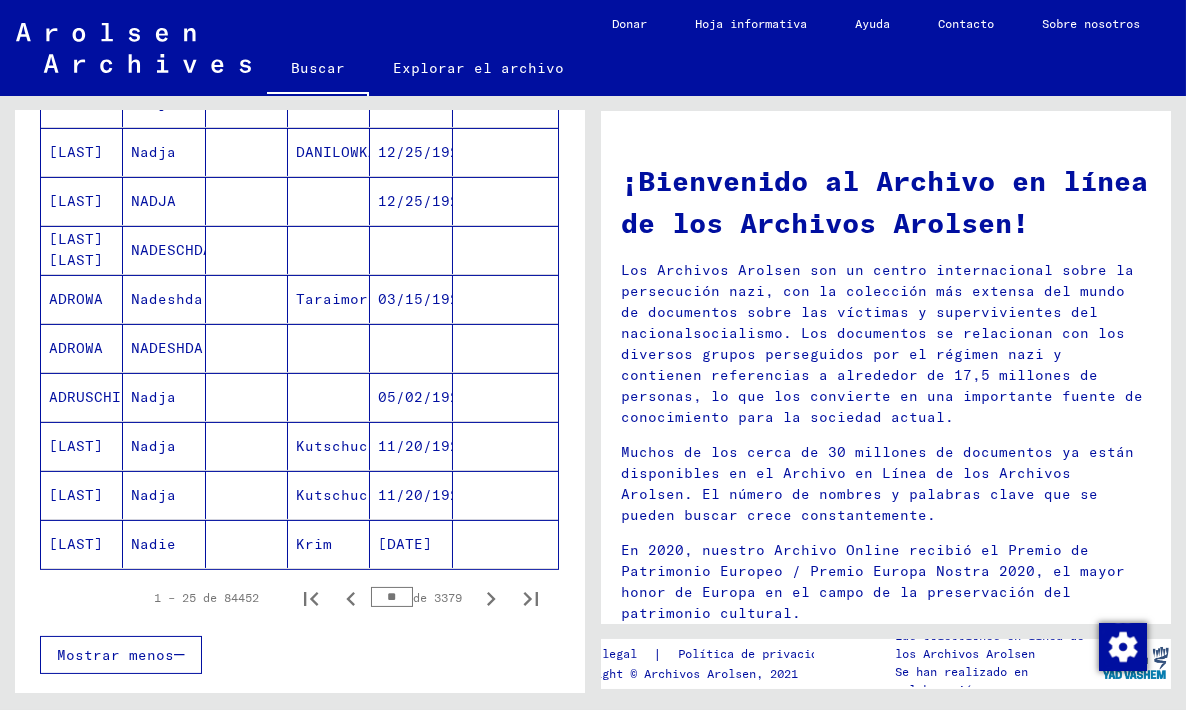 click 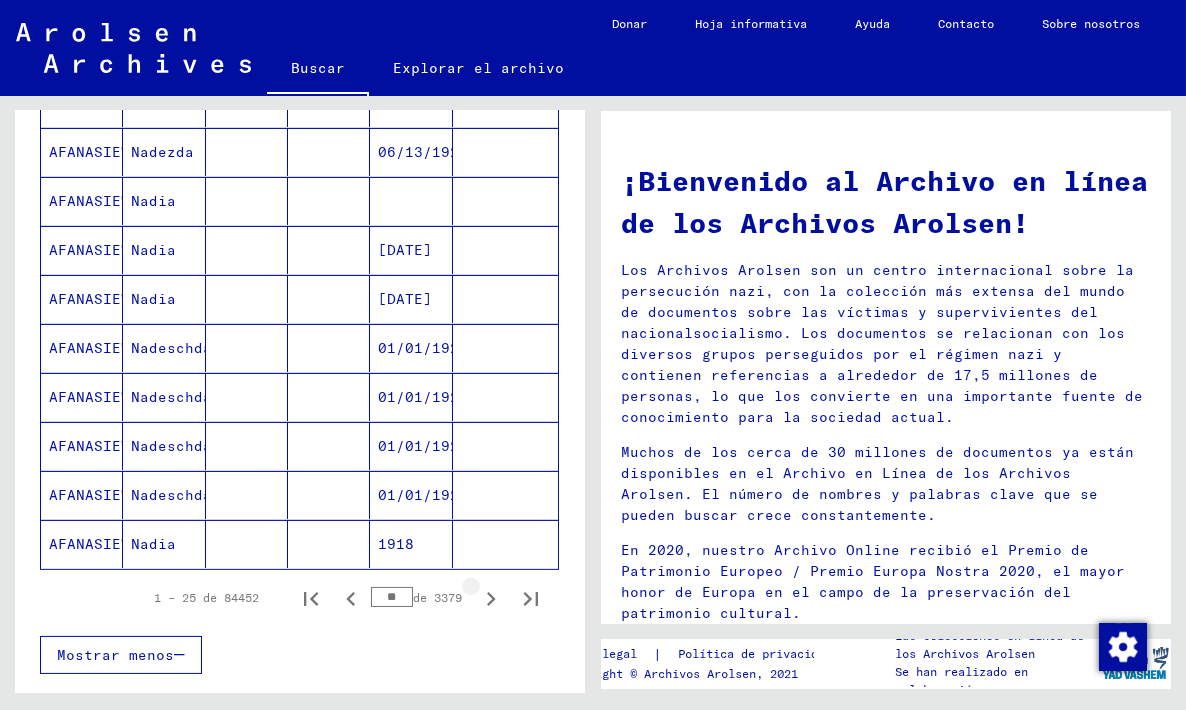 click 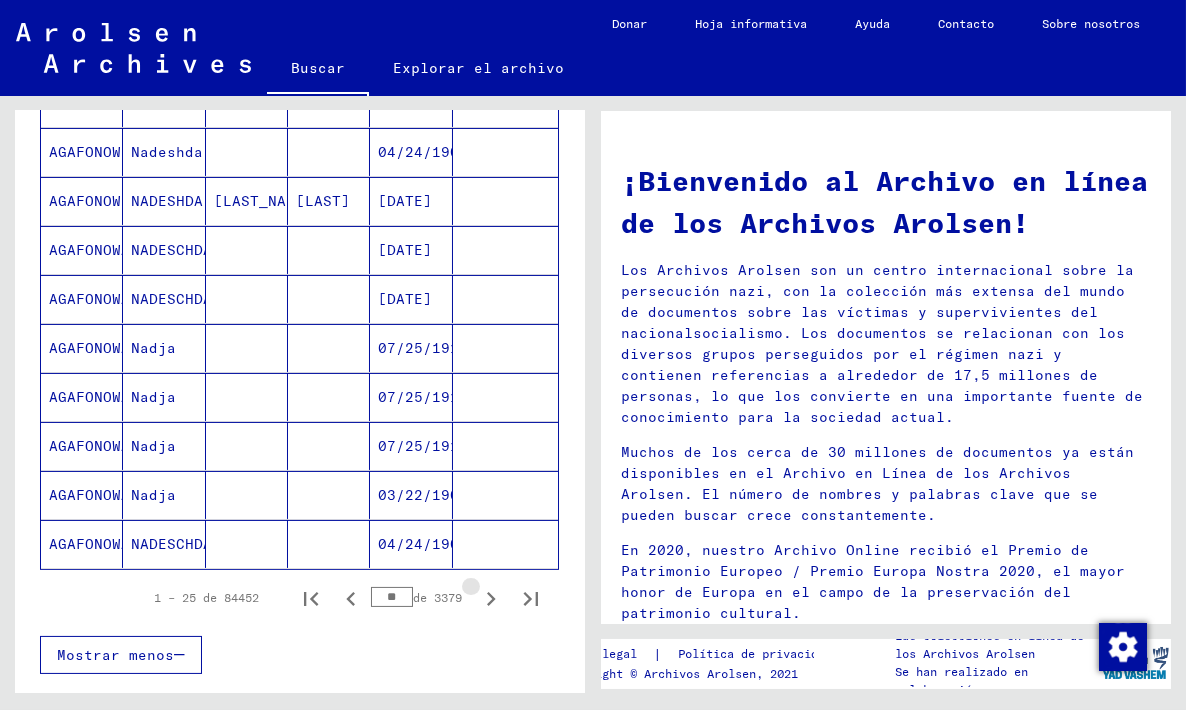 click 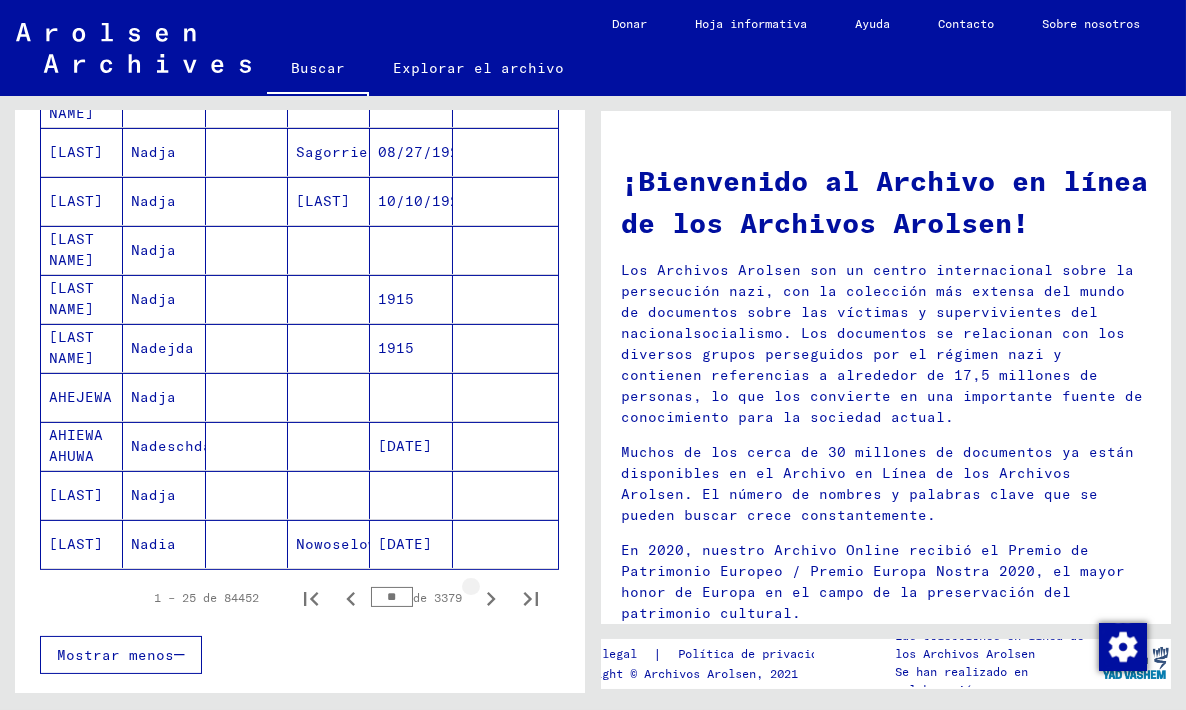 click 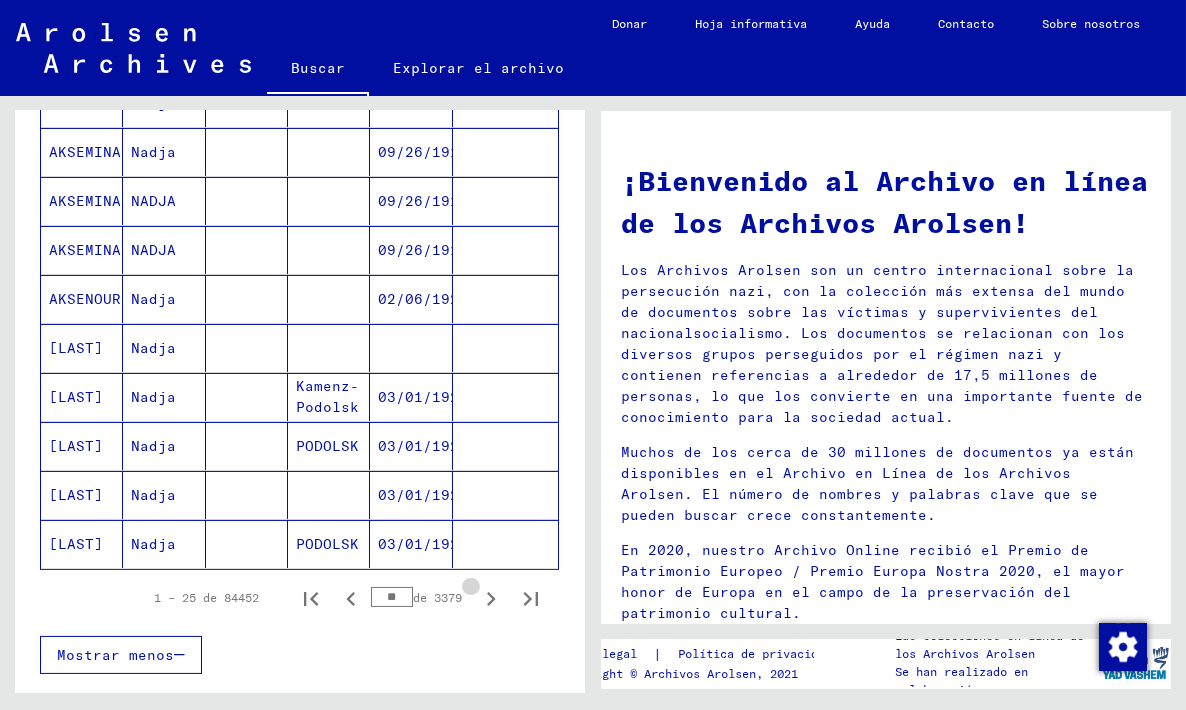click 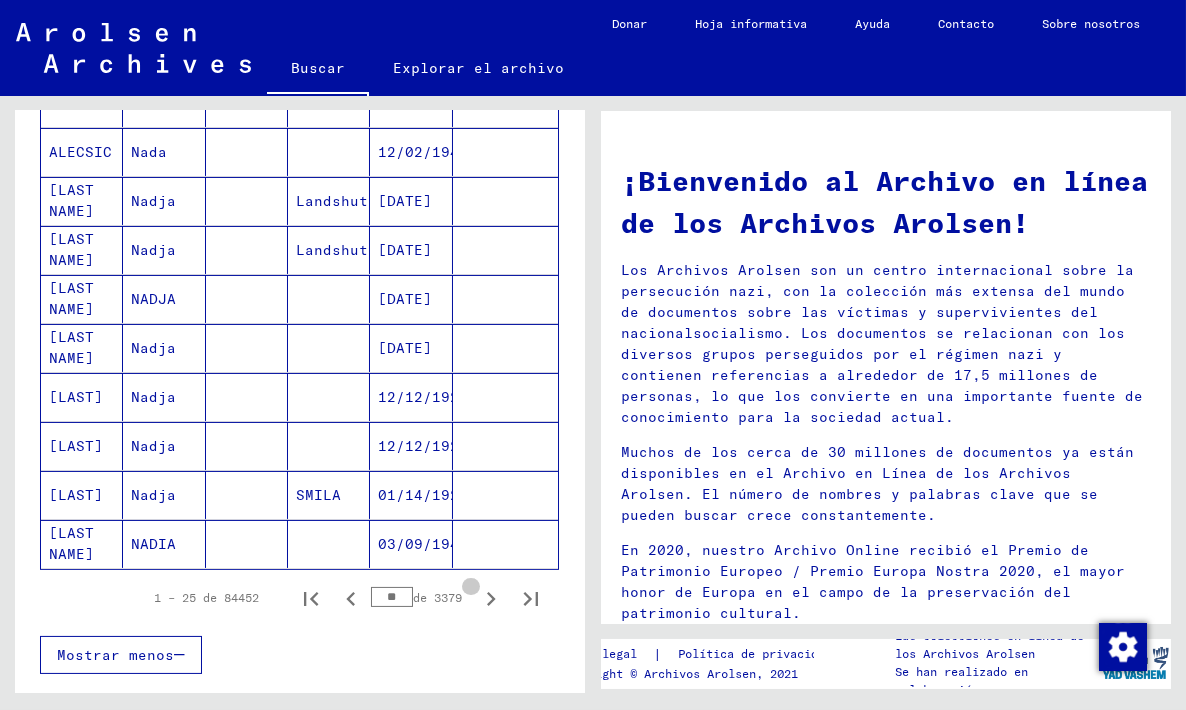 click 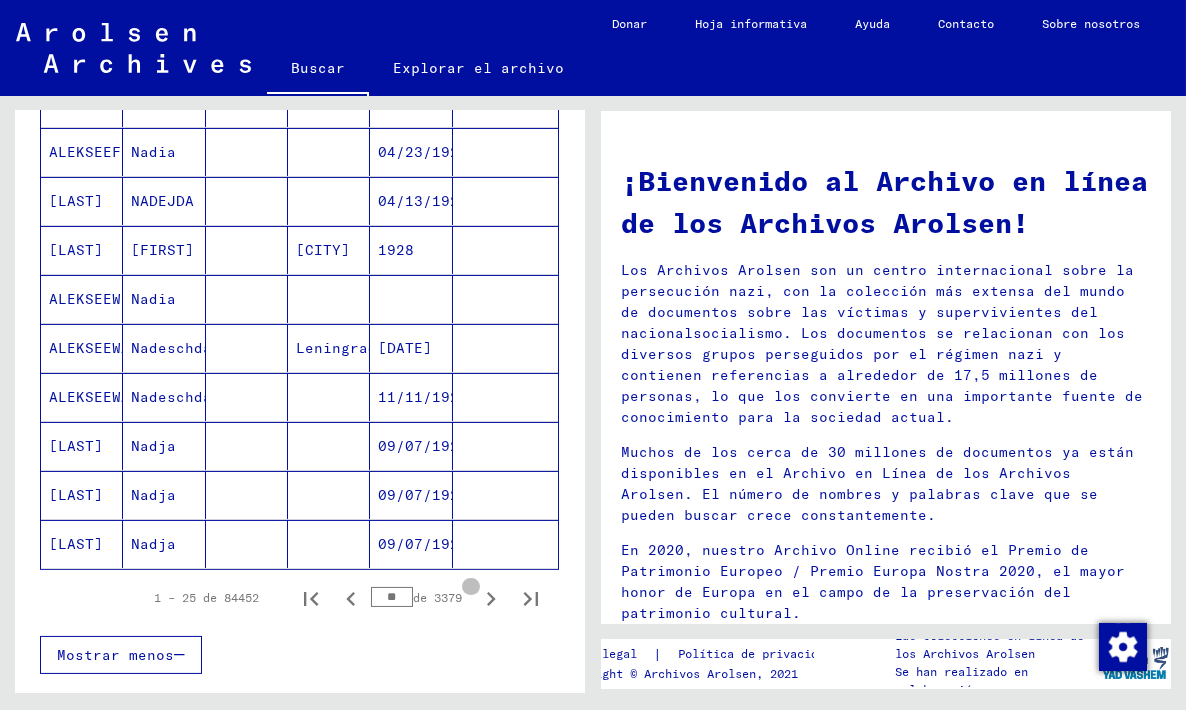 click 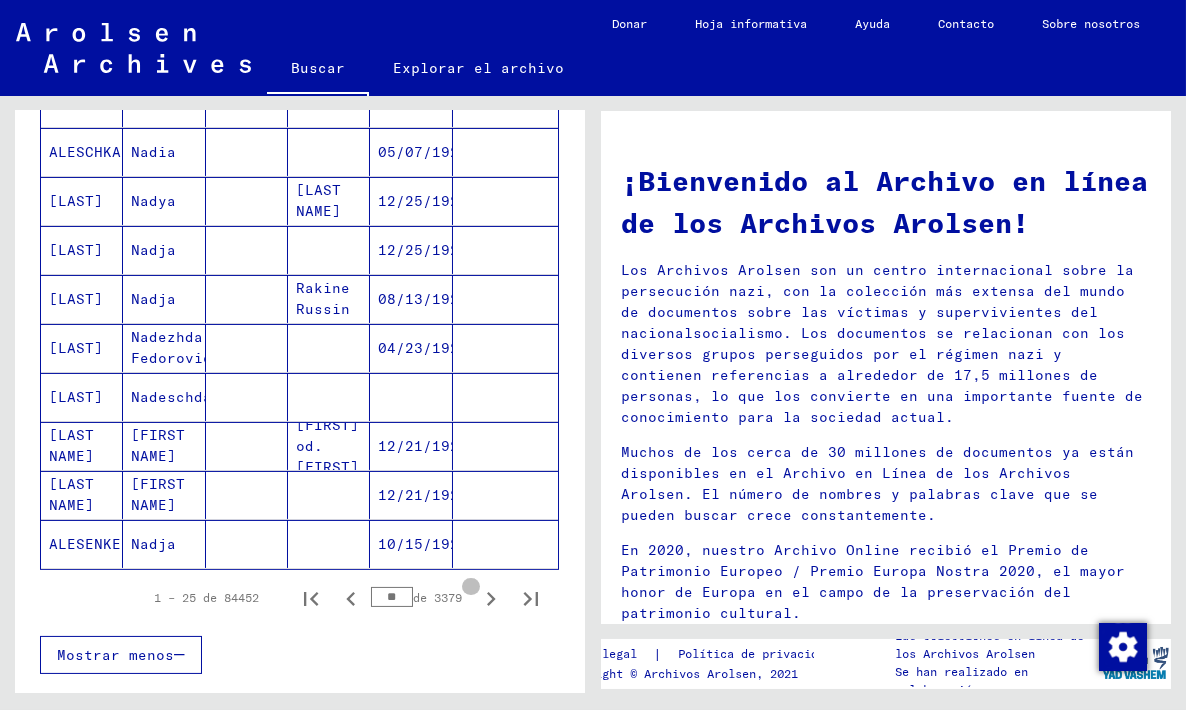 click 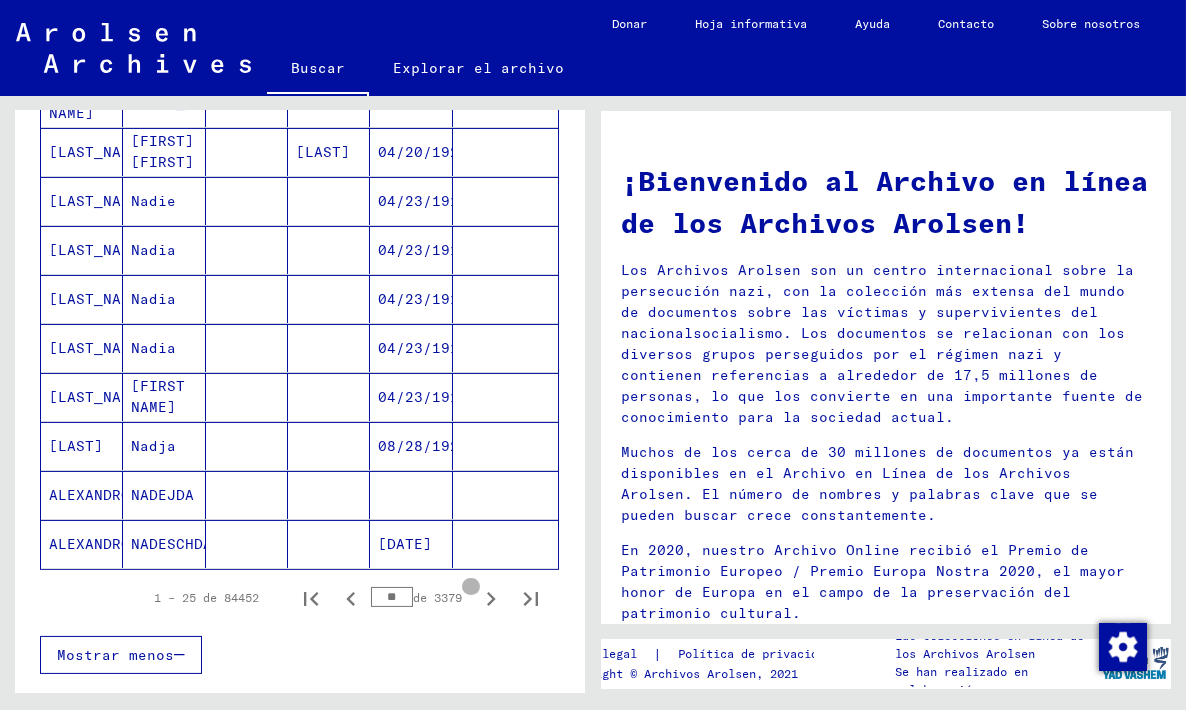 click at bounding box center [491, 598] 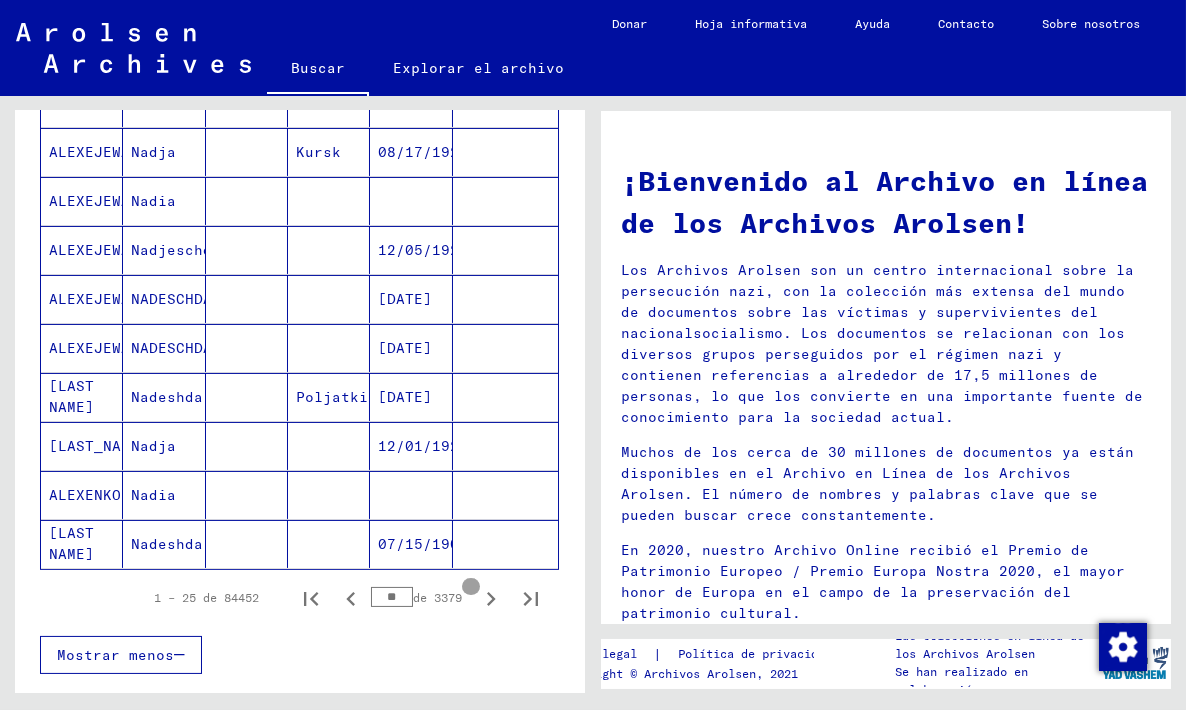 click 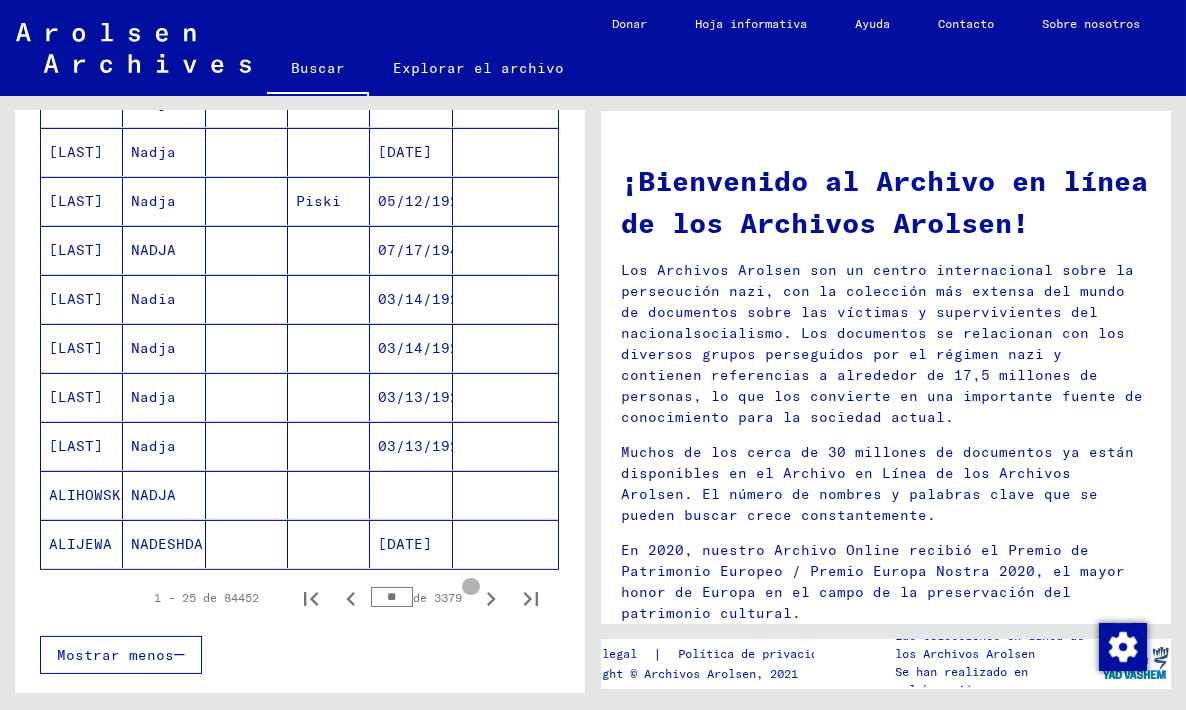 click at bounding box center [491, 598] 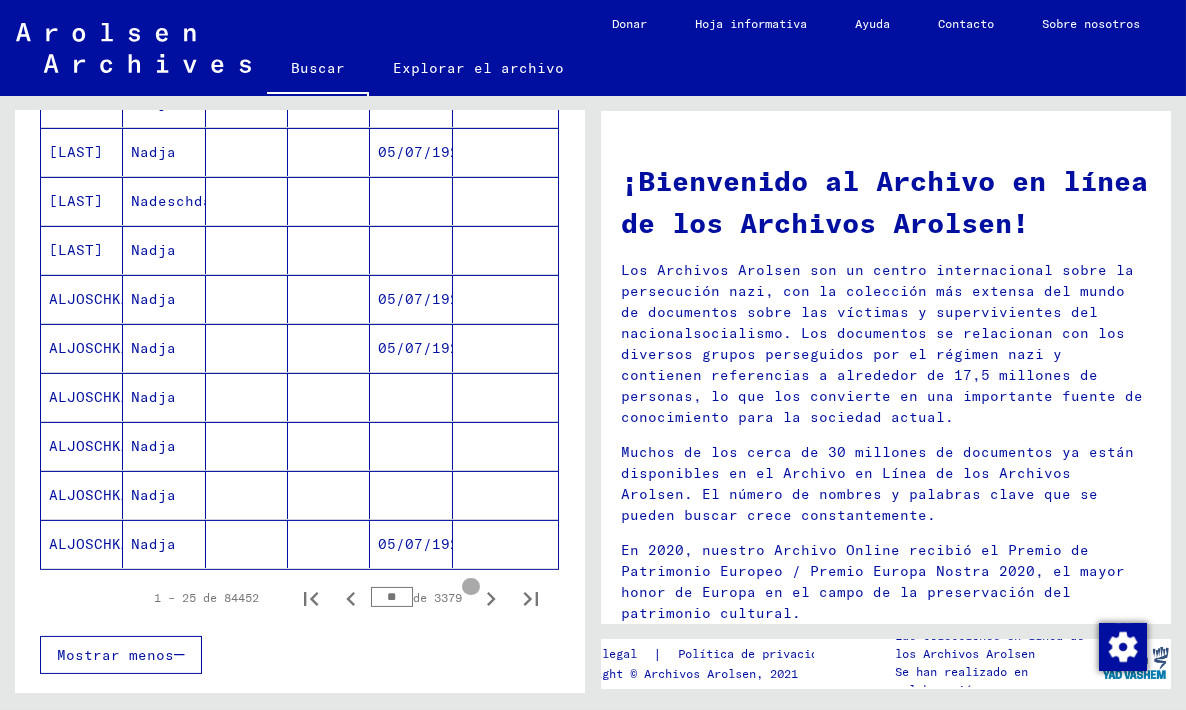 click at bounding box center (491, 598) 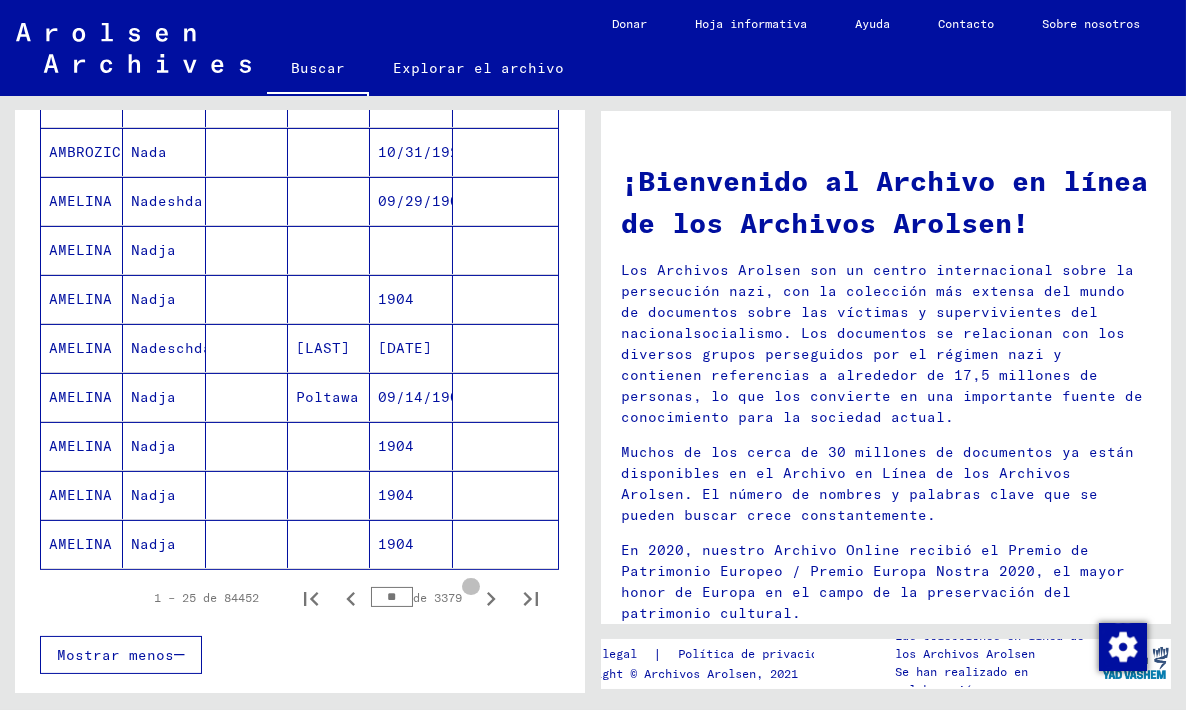 click at bounding box center (491, 598) 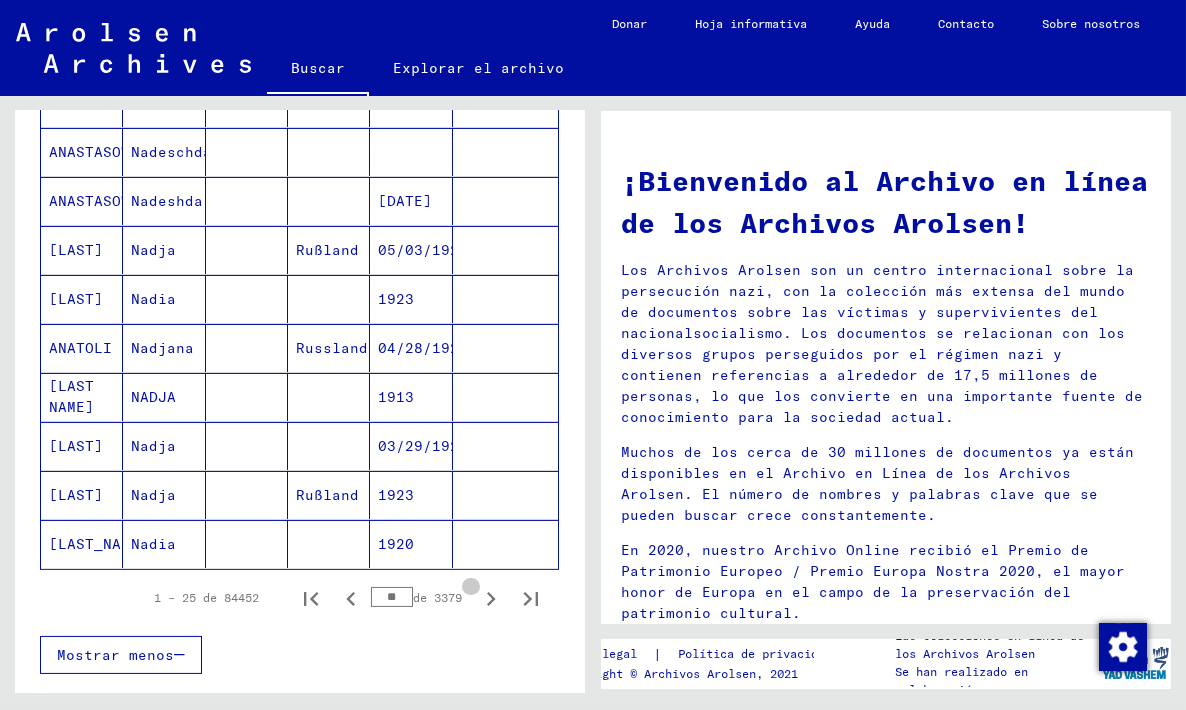 click on "1 – 25 de 84452 ** de 3379" at bounding box center [340, 598] 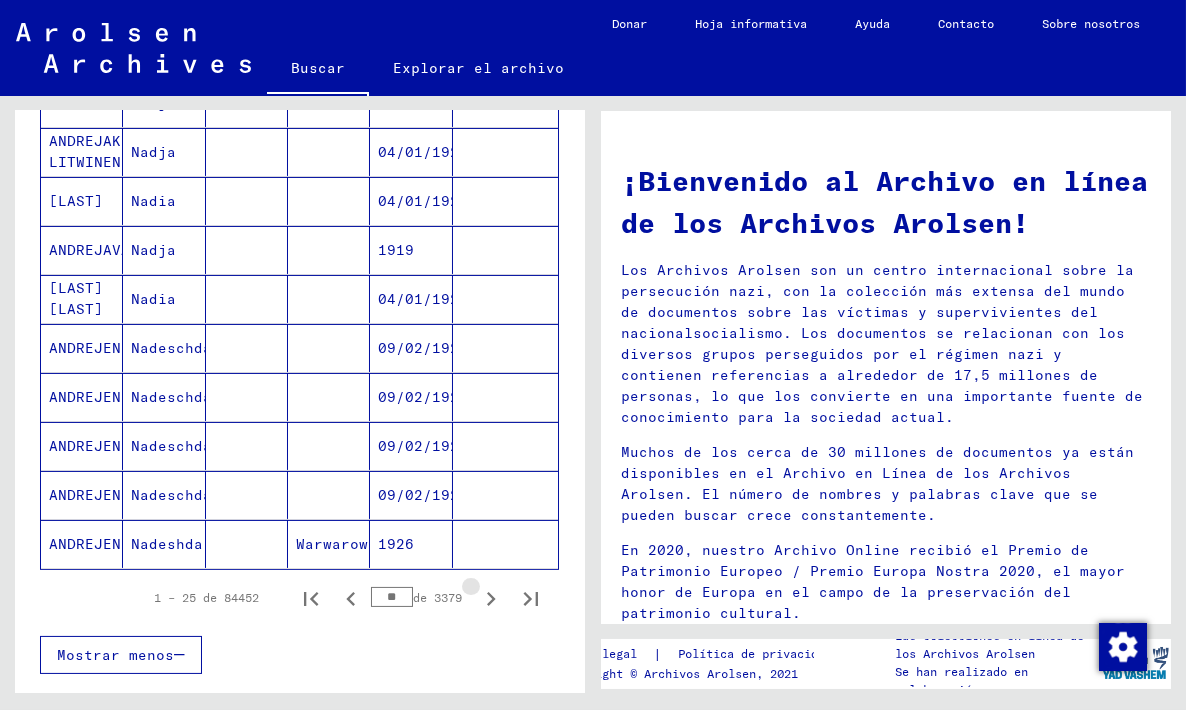 click at bounding box center (491, 598) 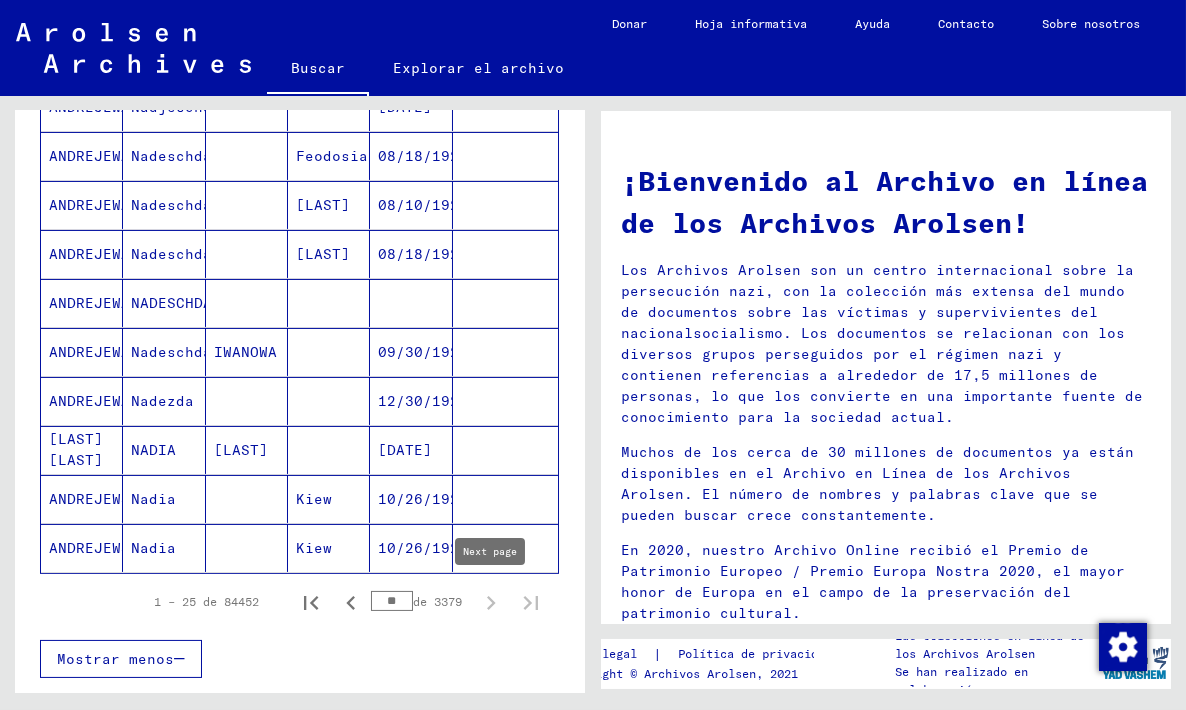 type on "****" 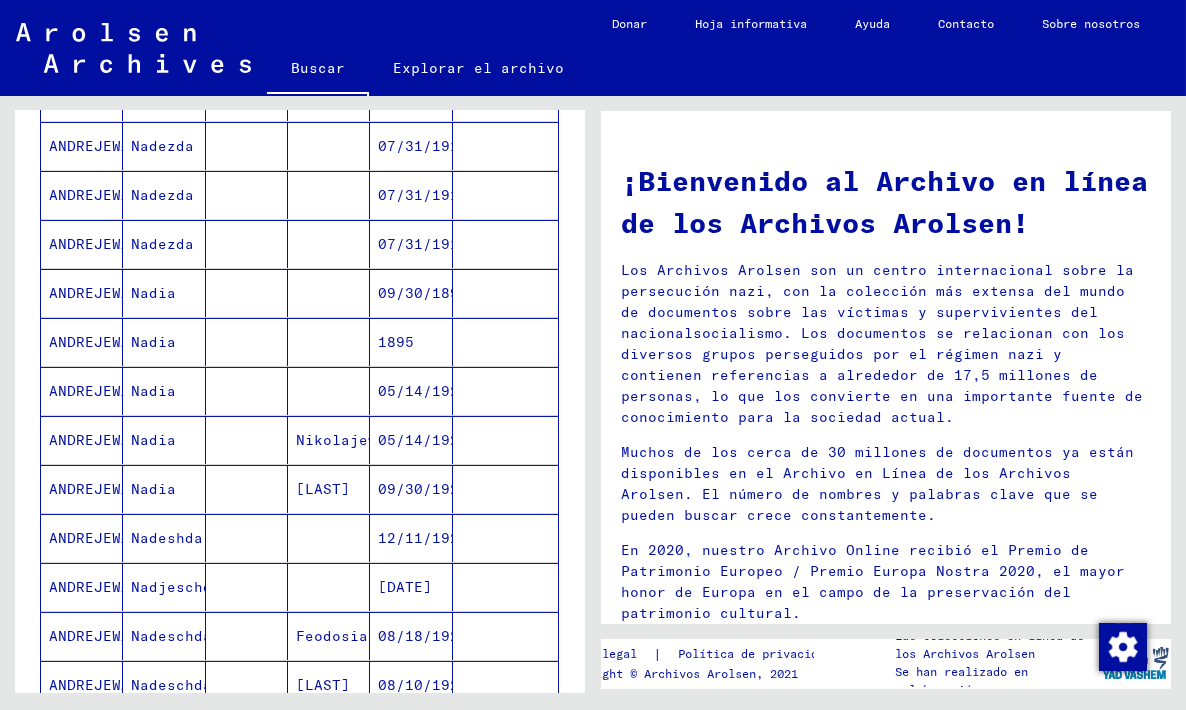 scroll, scrollTop: 0, scrollLeft: 0, axis: both 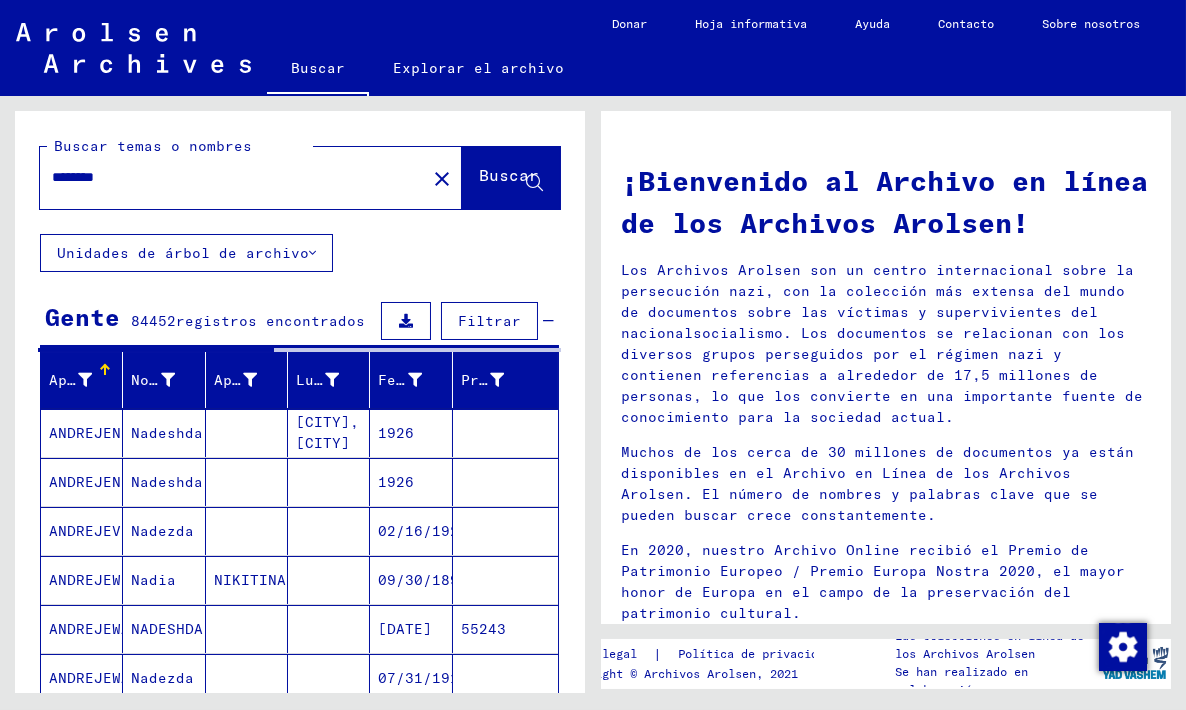 click on "********" at bounding box center [227, 177] 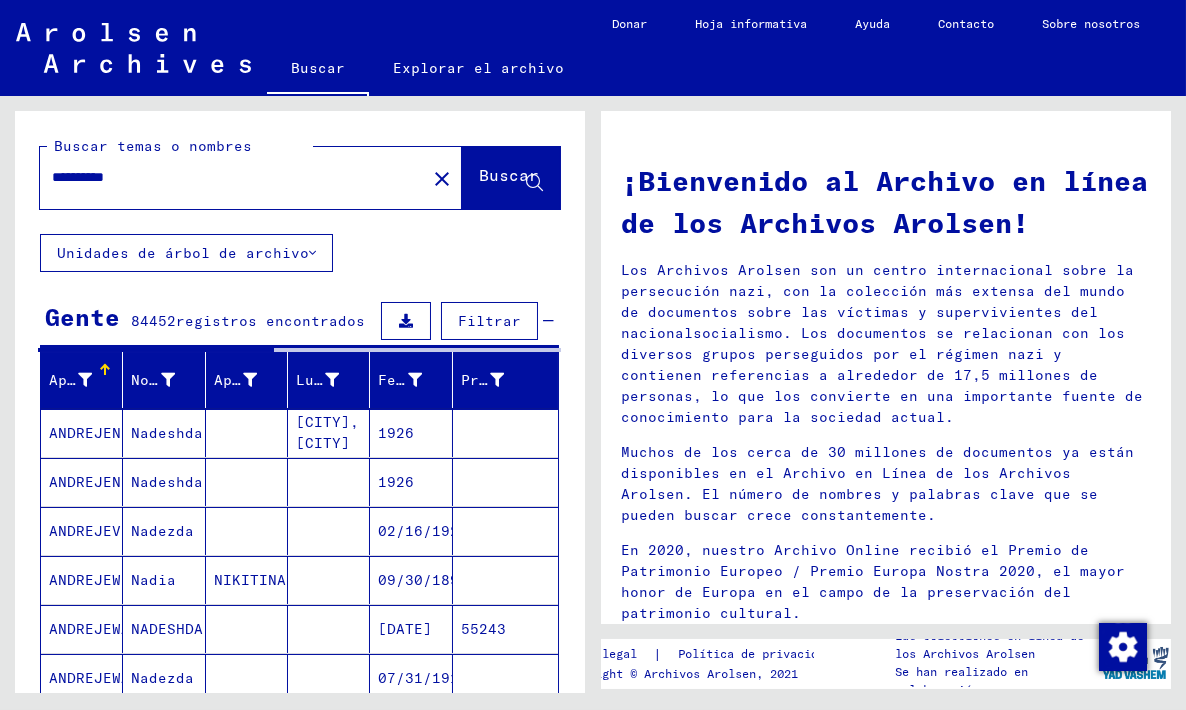 type on "**********" 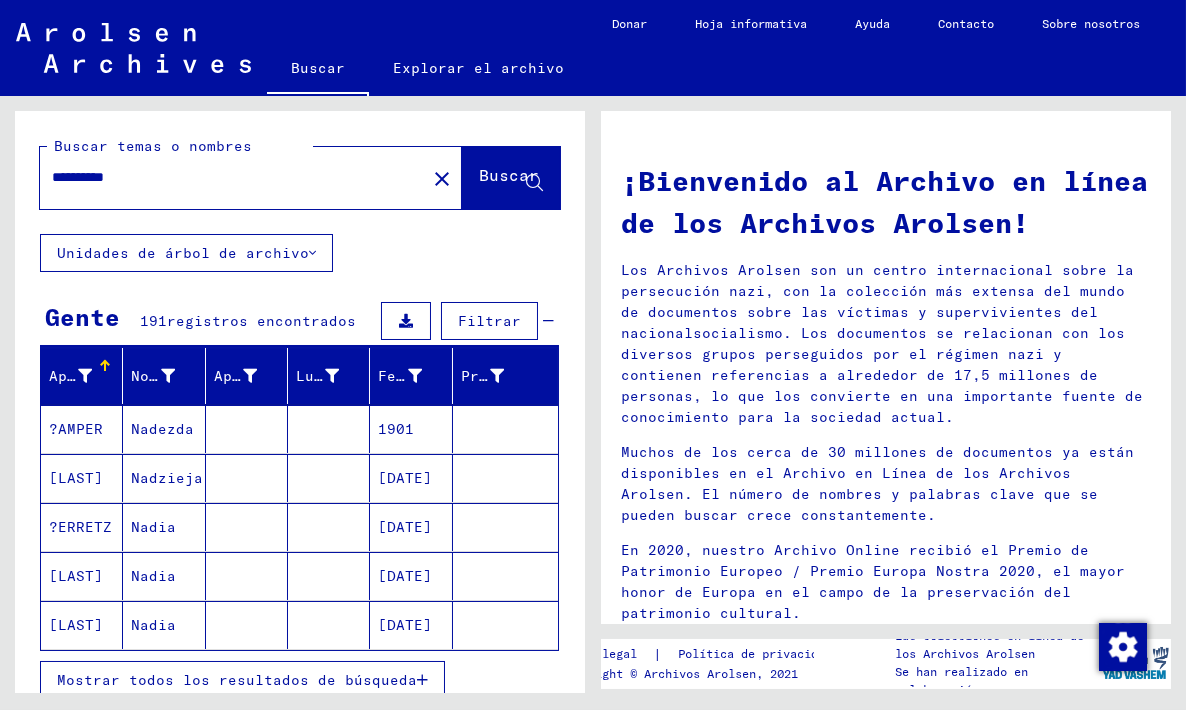 type 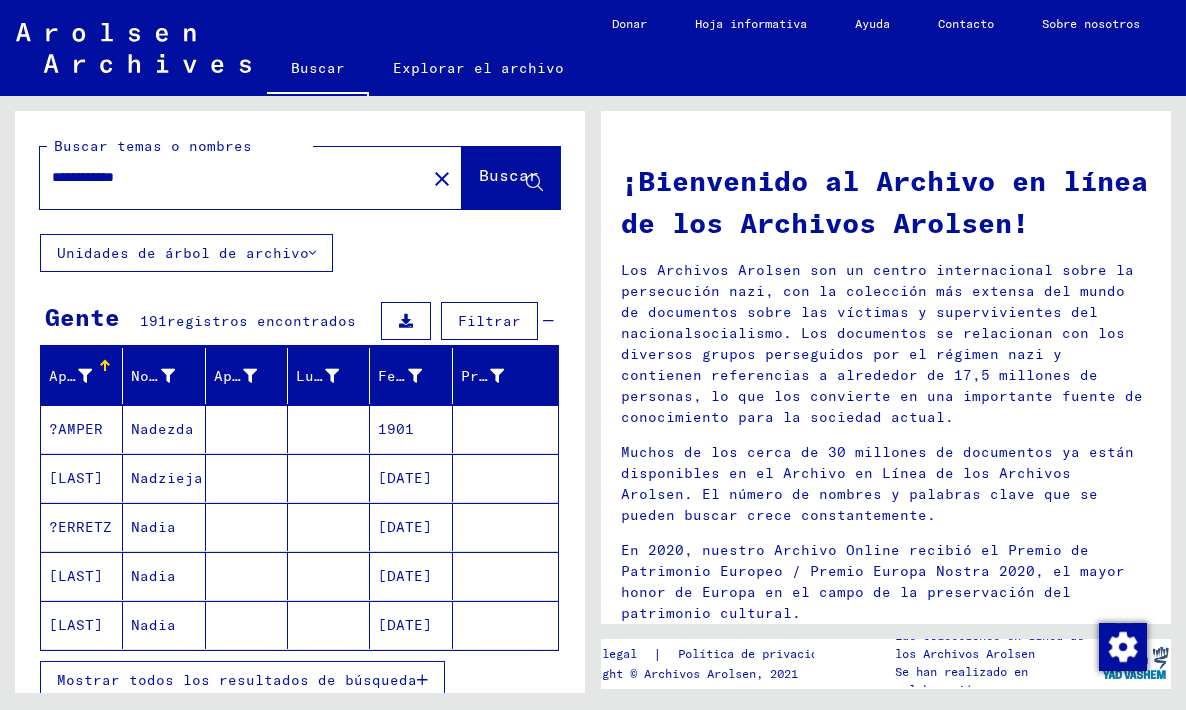 click on "Buscar" 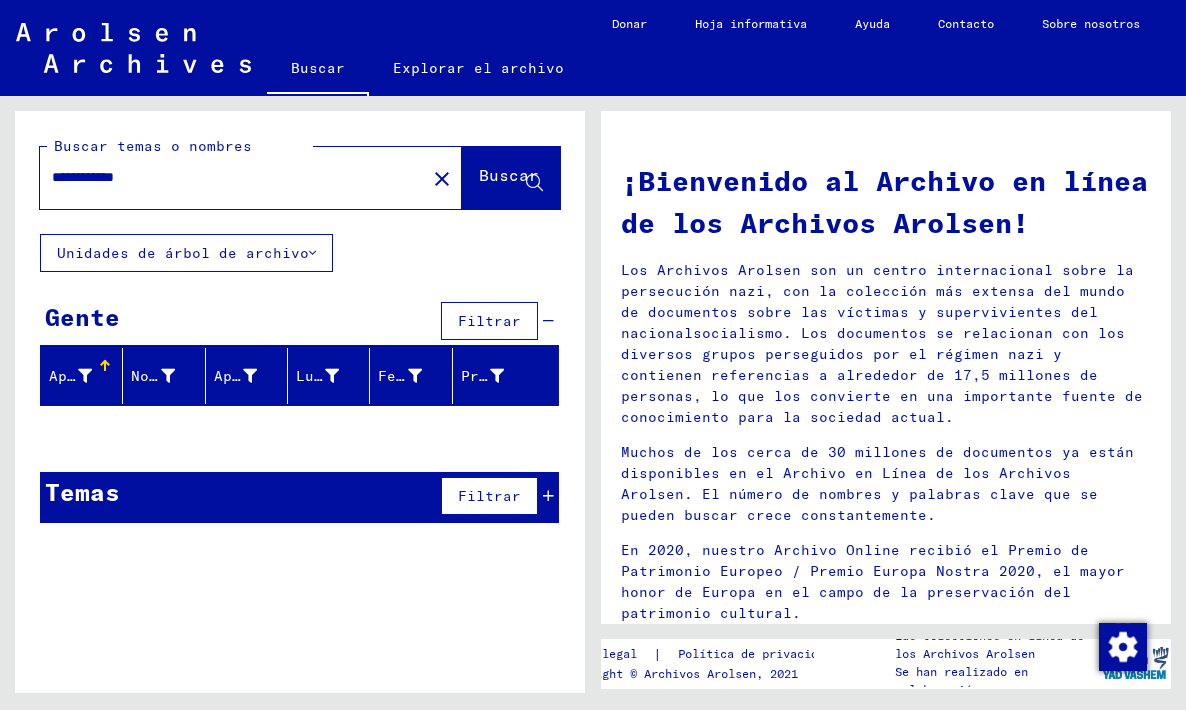 click on "**********" at bounding box center [227, 177] 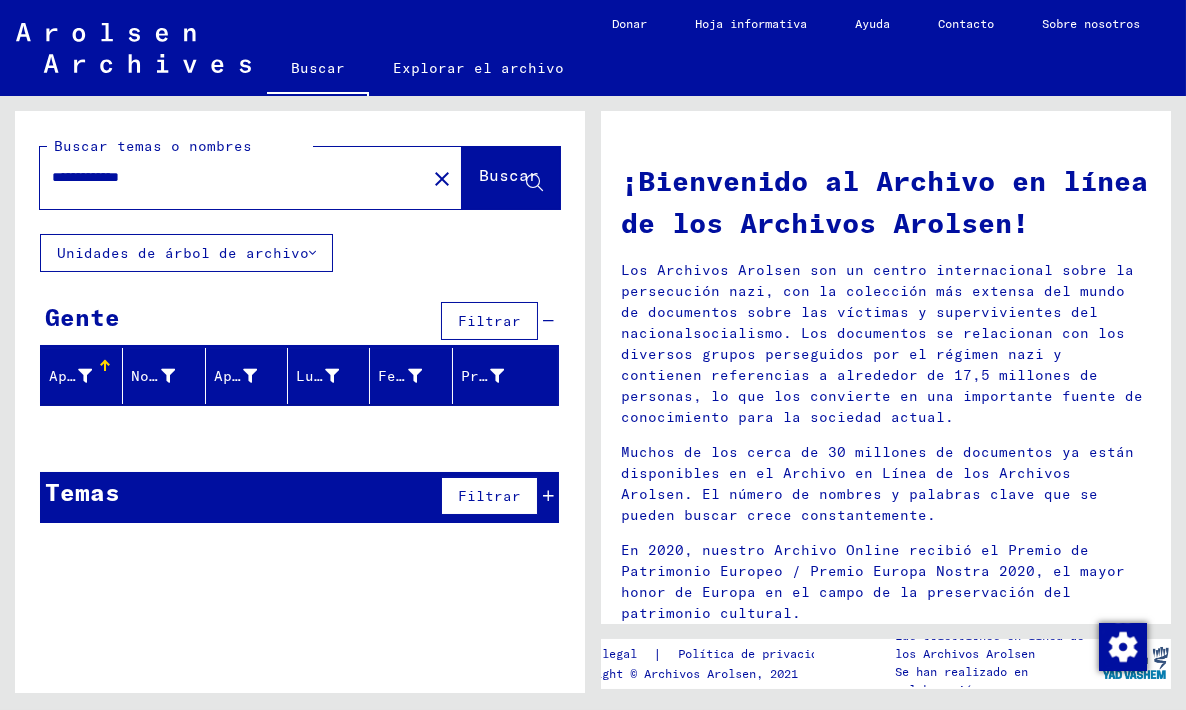 click on "Buscar" 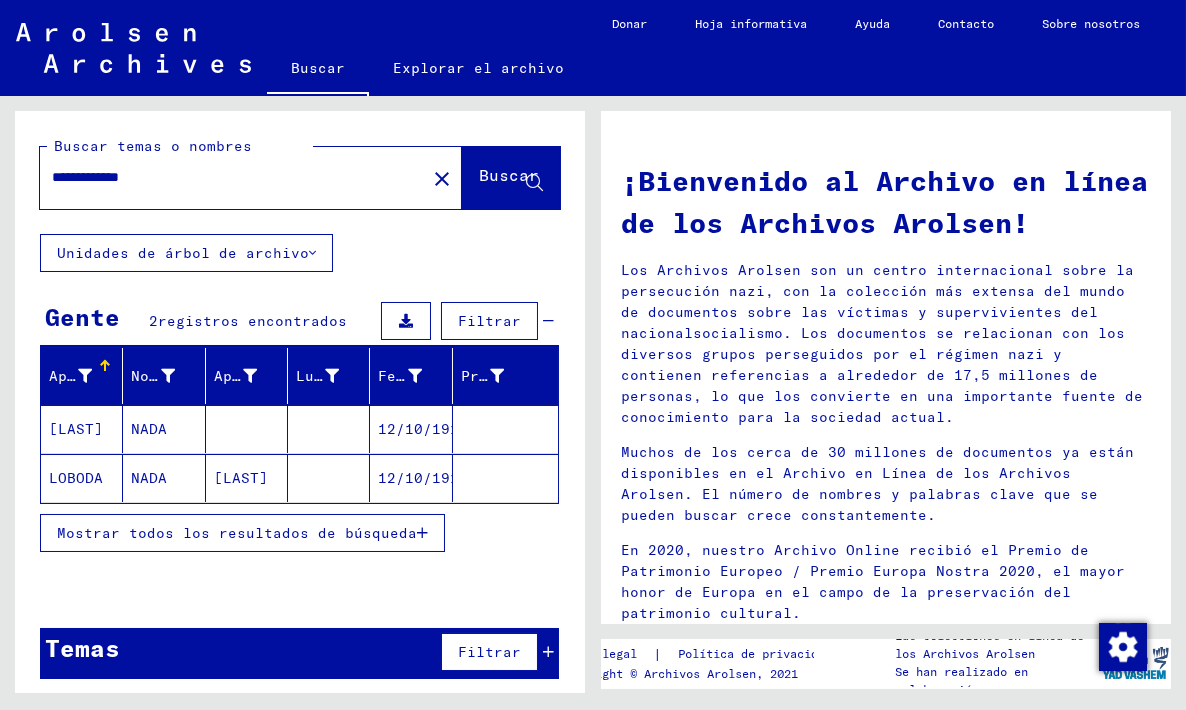 click on "NADA" at bounding box center (149, 478) 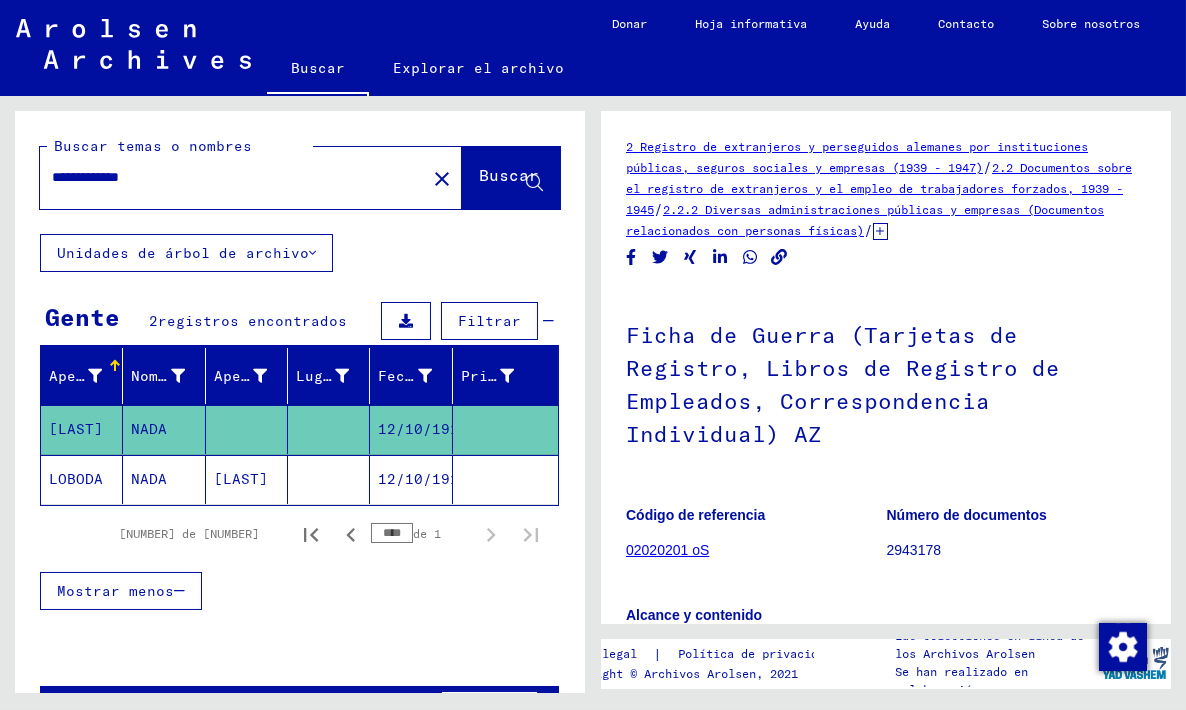scroll, scrollTop: 428, scrollLeft: 0, axis: vertical 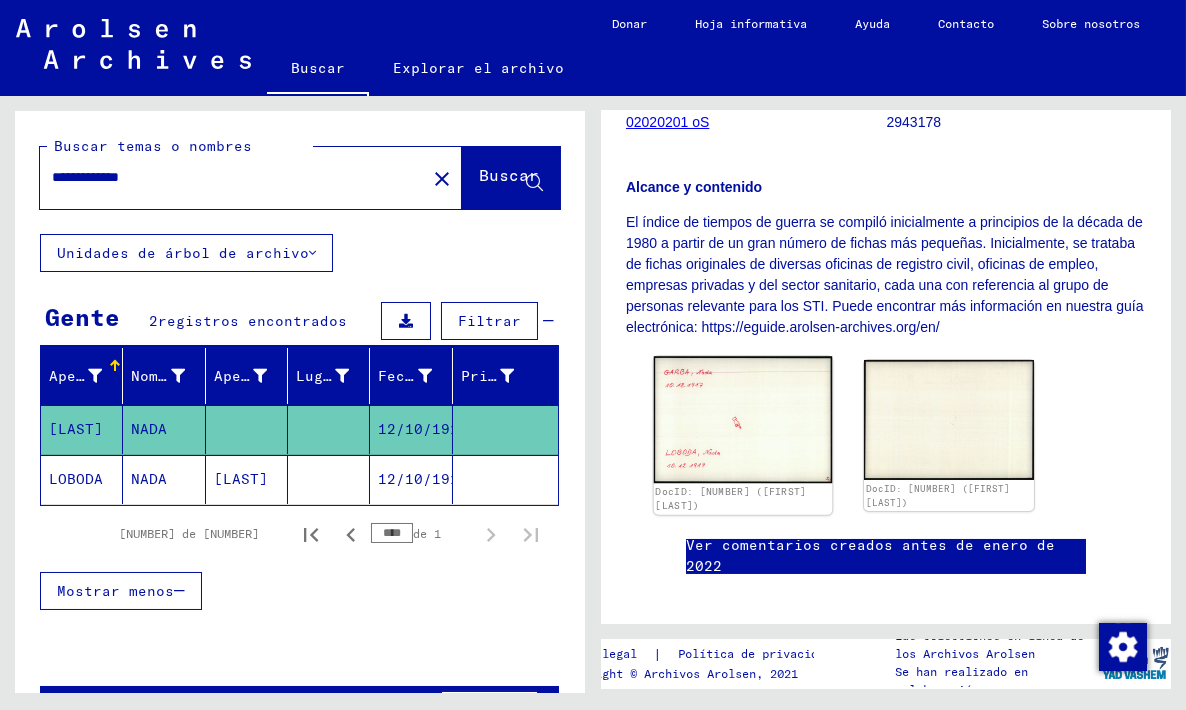 click 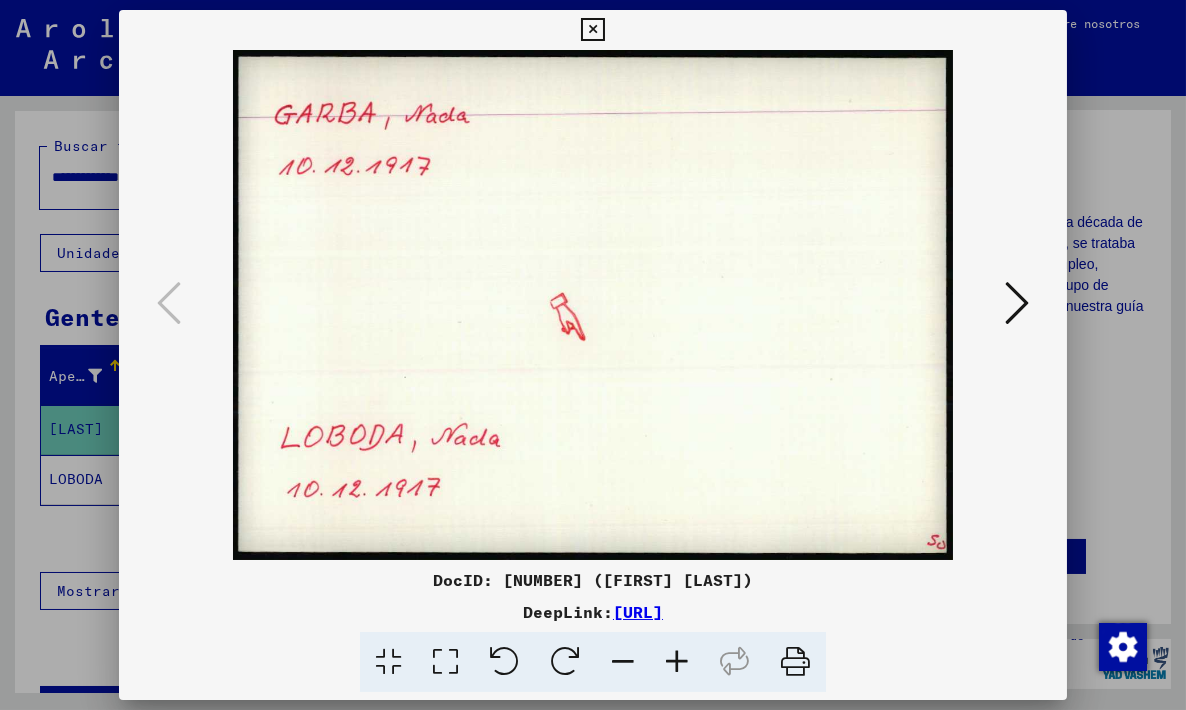 scroll, scrollTop: 0, scrollLeft: 0, axis: both 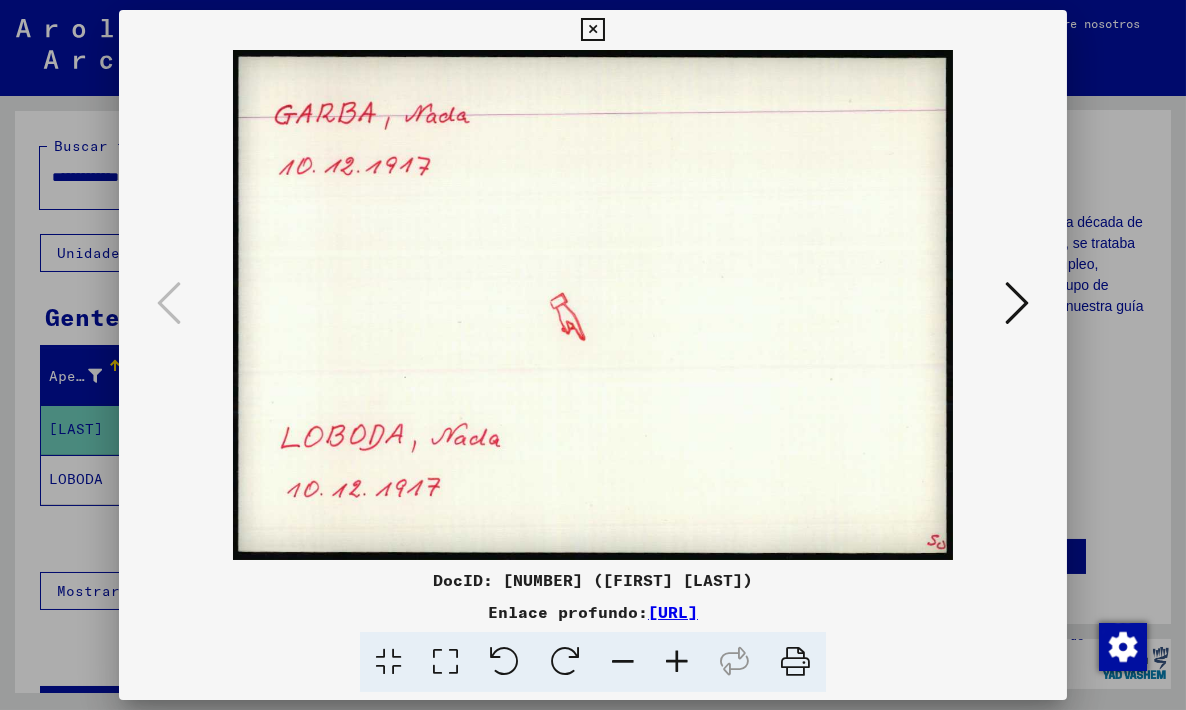 click at bounding box center [1017, 303] 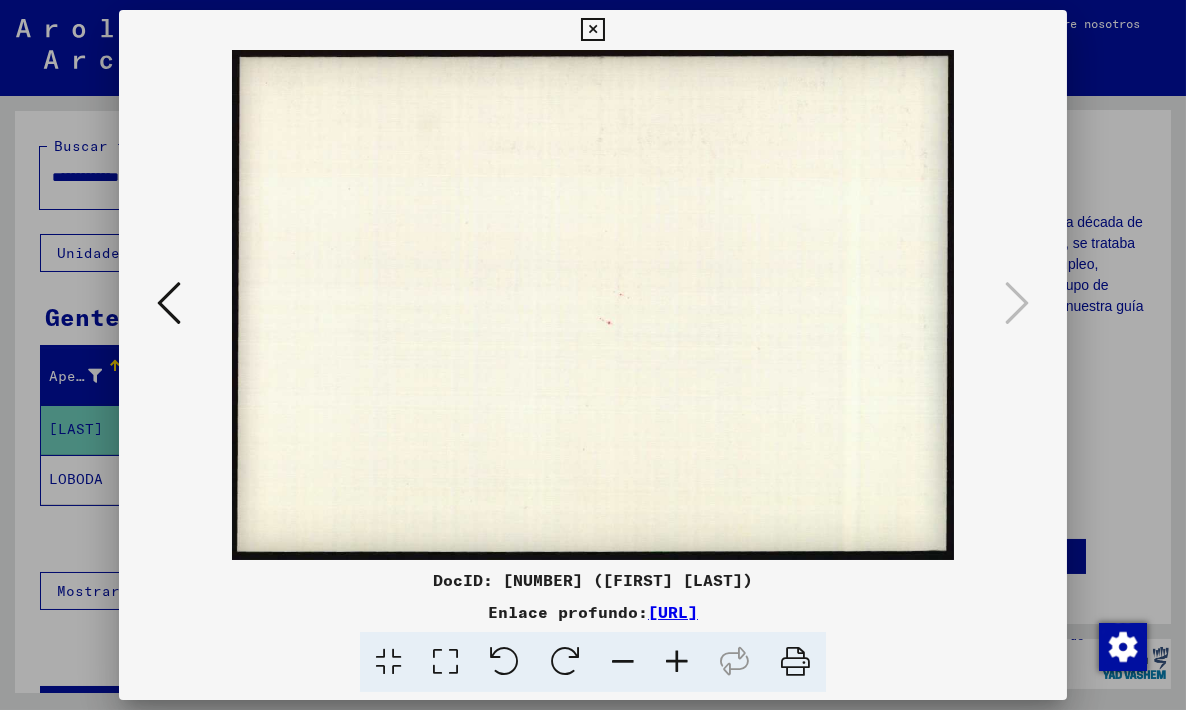 click at bounding box center (593, 355) 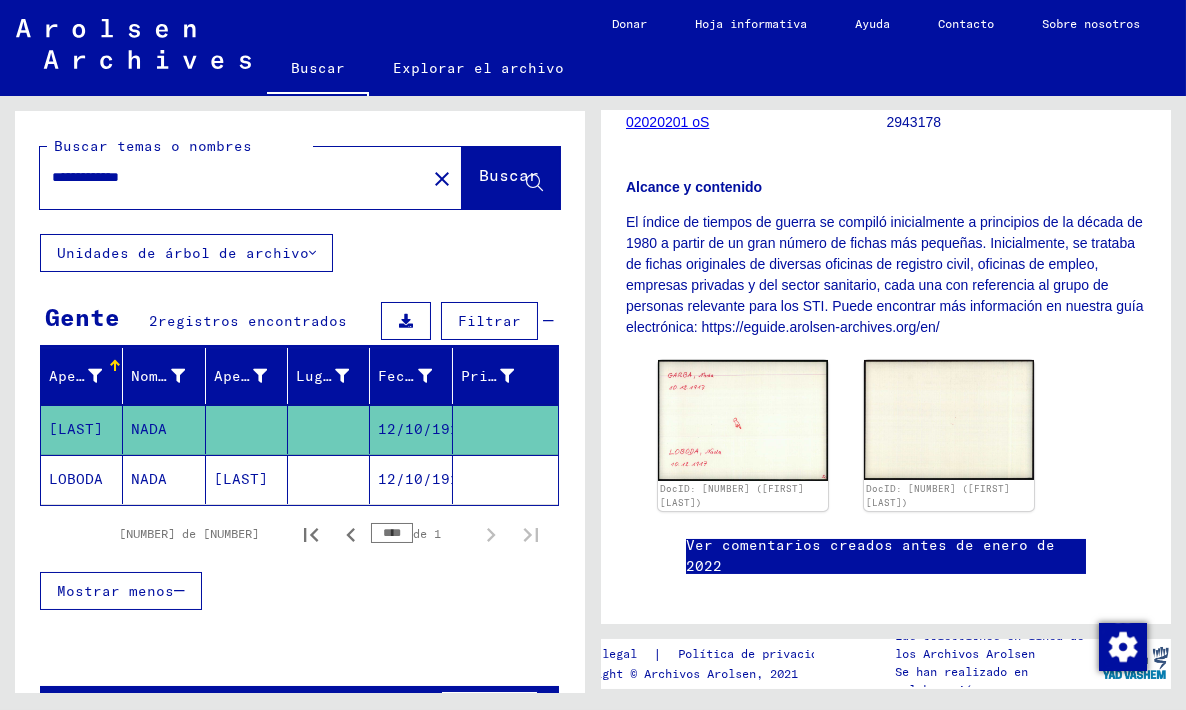click on "**********" at bounding box center (233, 177) 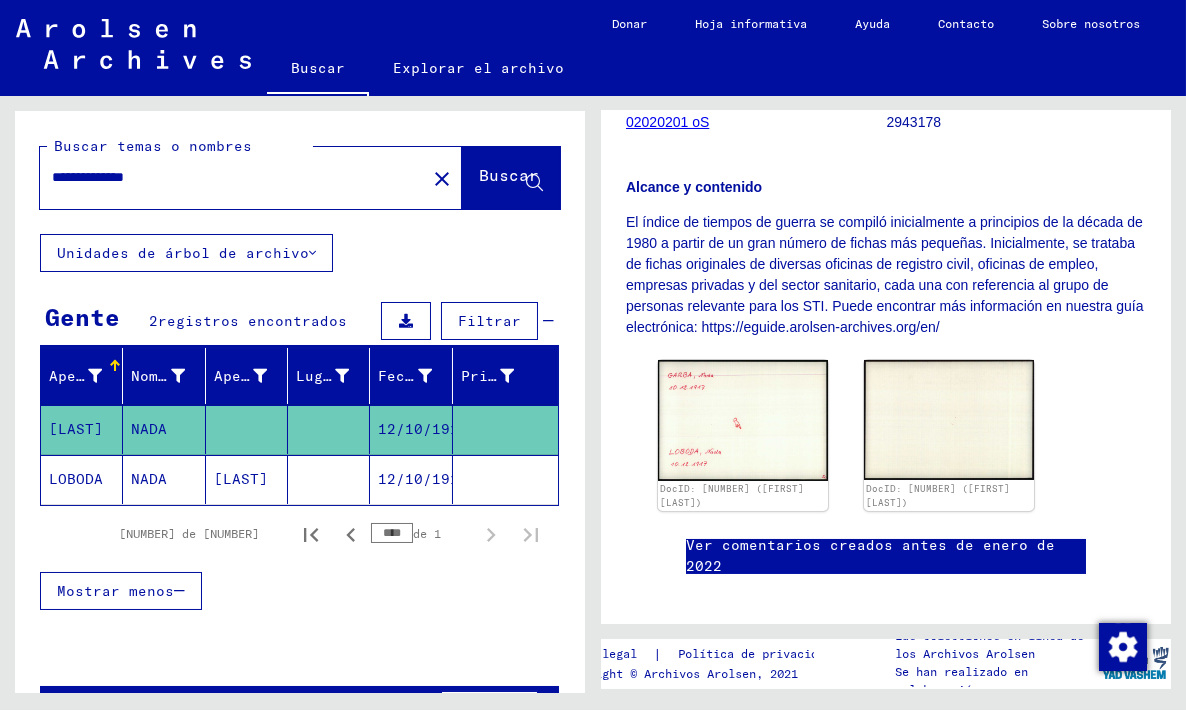 click on "**********" at bounding box center (233, 177) 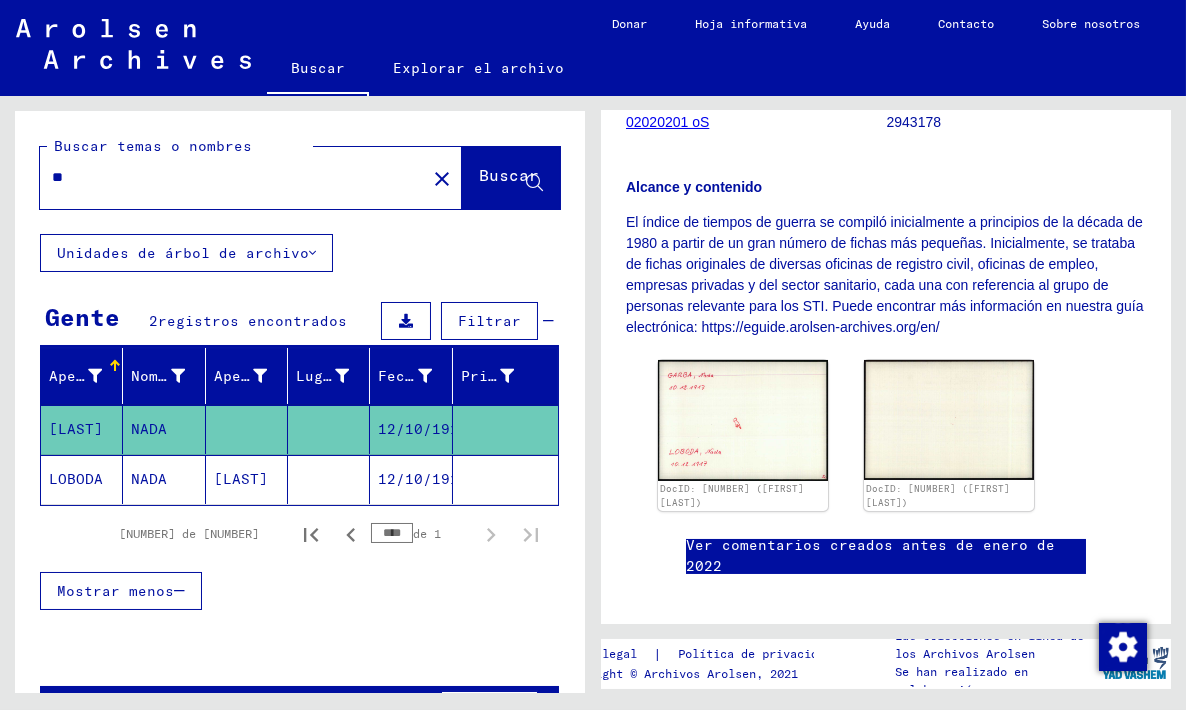 type on "*" 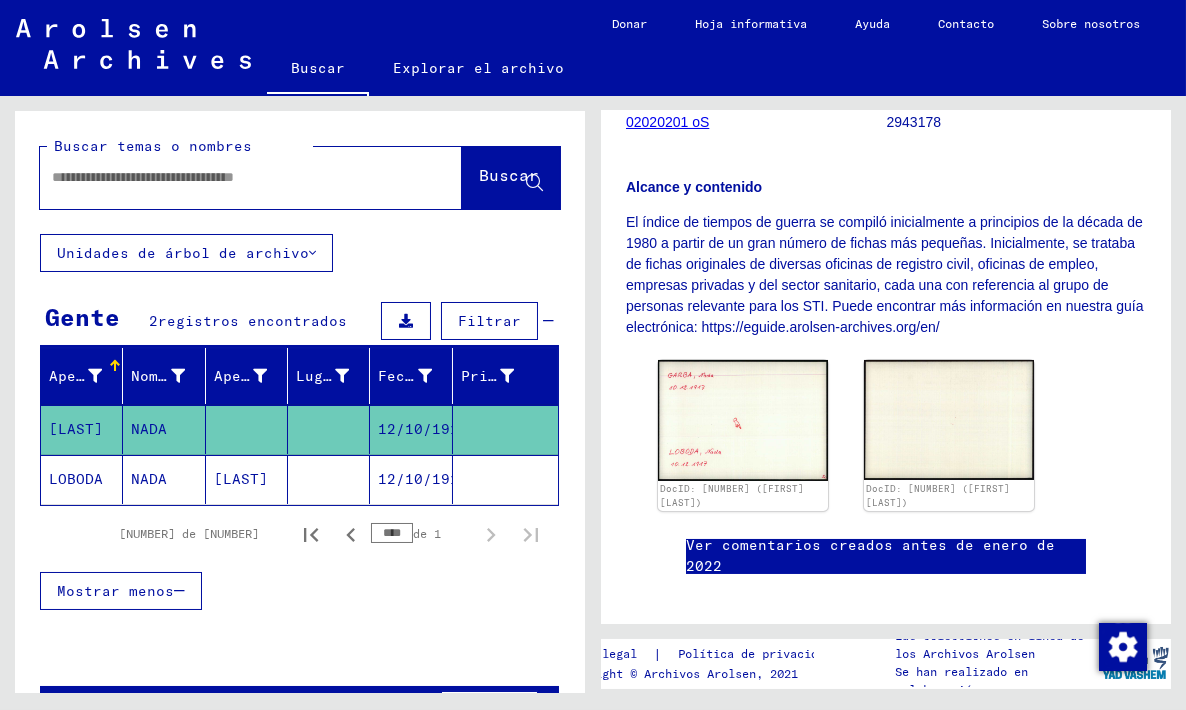click on "Unidades de árbol de archivo" 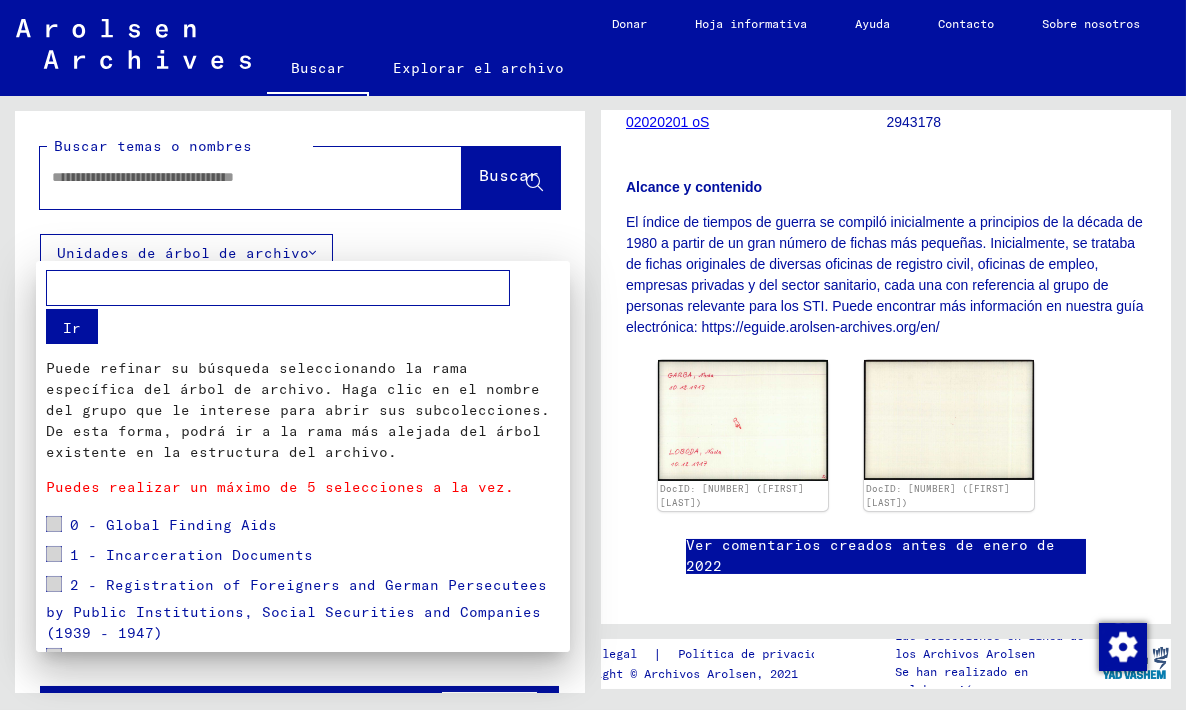 click on "1 - Incarceration Documents" at bounding box center [303, 557] 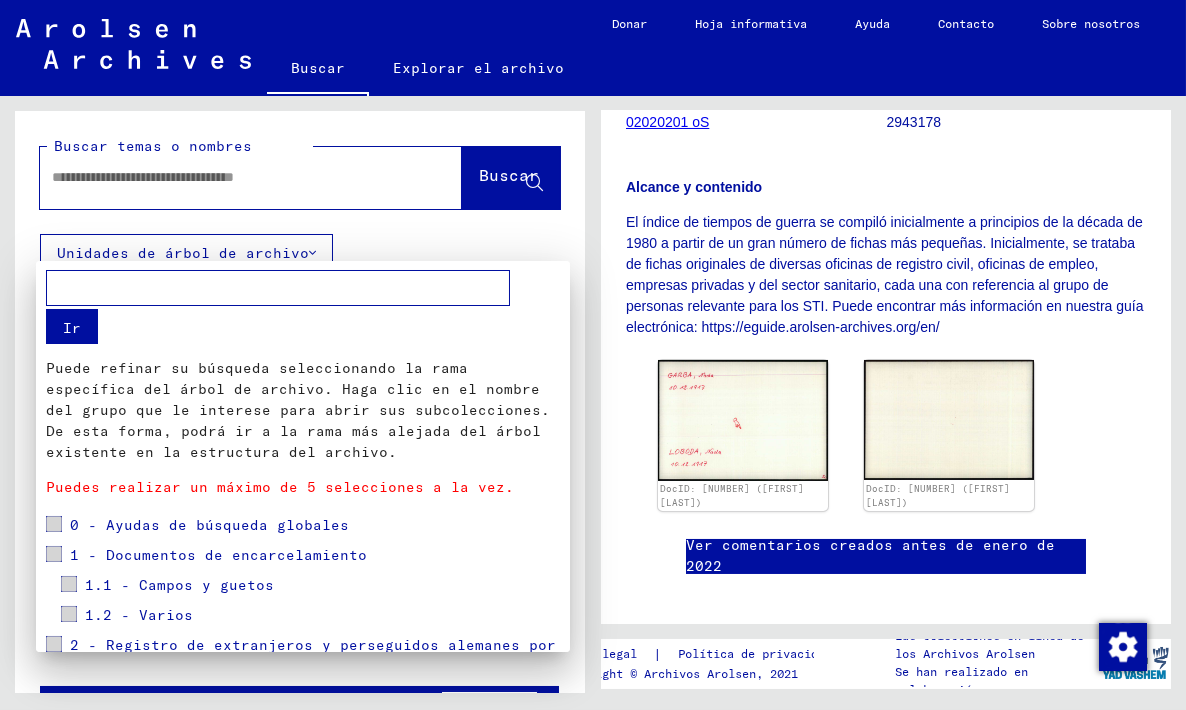 click at bounding box center [278, 287] 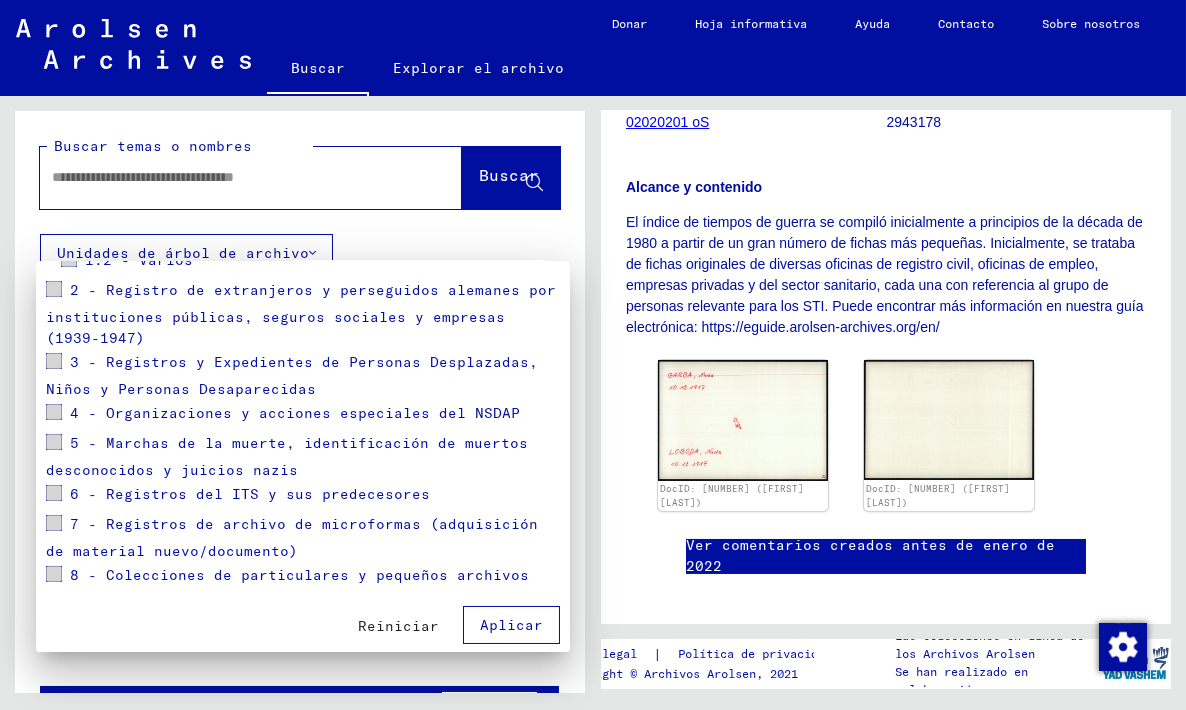 scroll, scrollTop: 357, scrollLeft: 0, axis: vertical 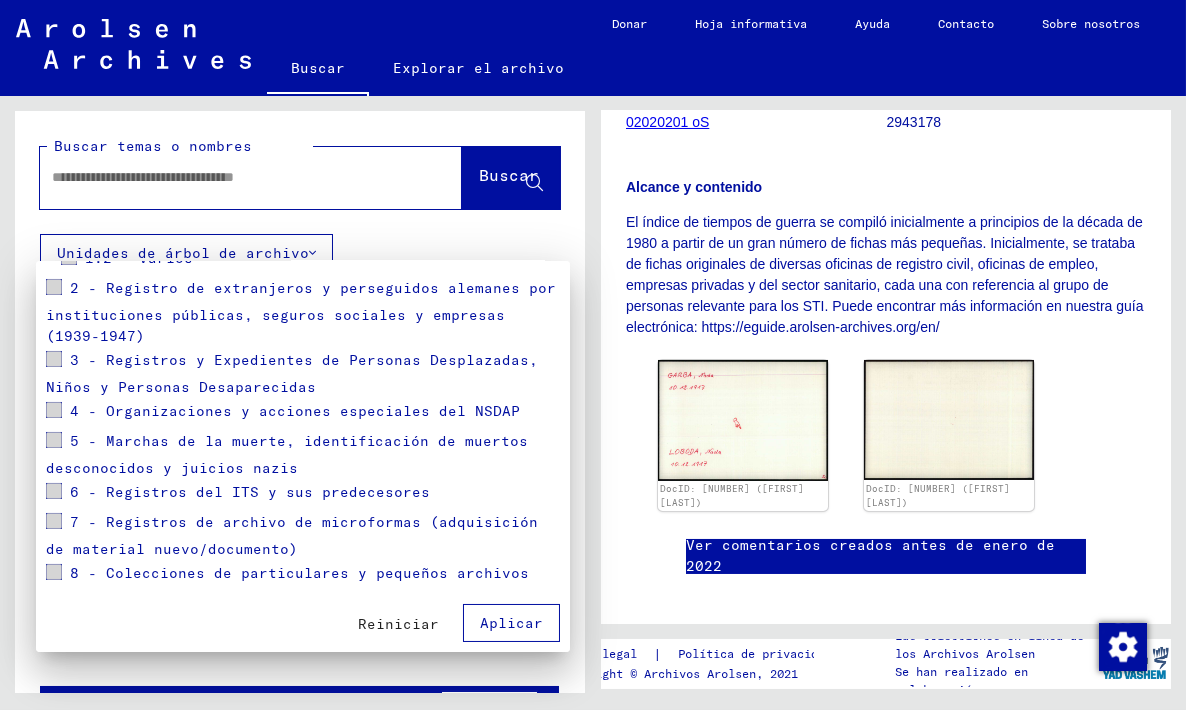 click on "Reiniciar" at bounding box center [398, 624] 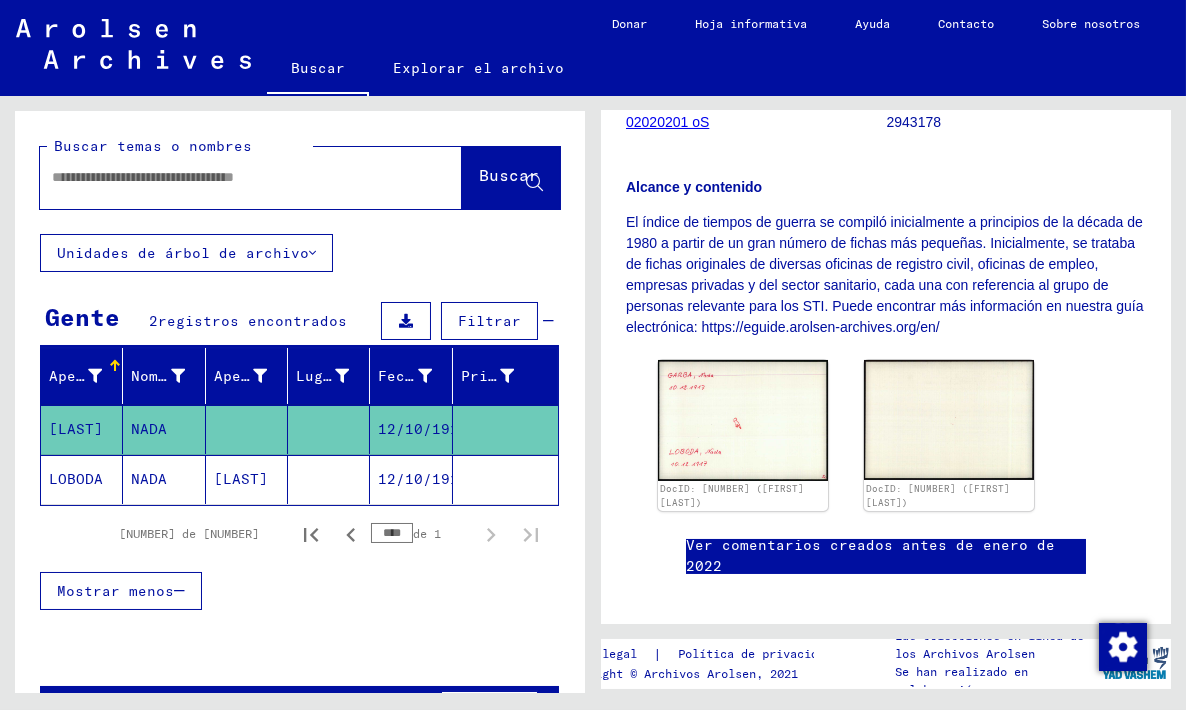 click at bounding box center [233, 177] 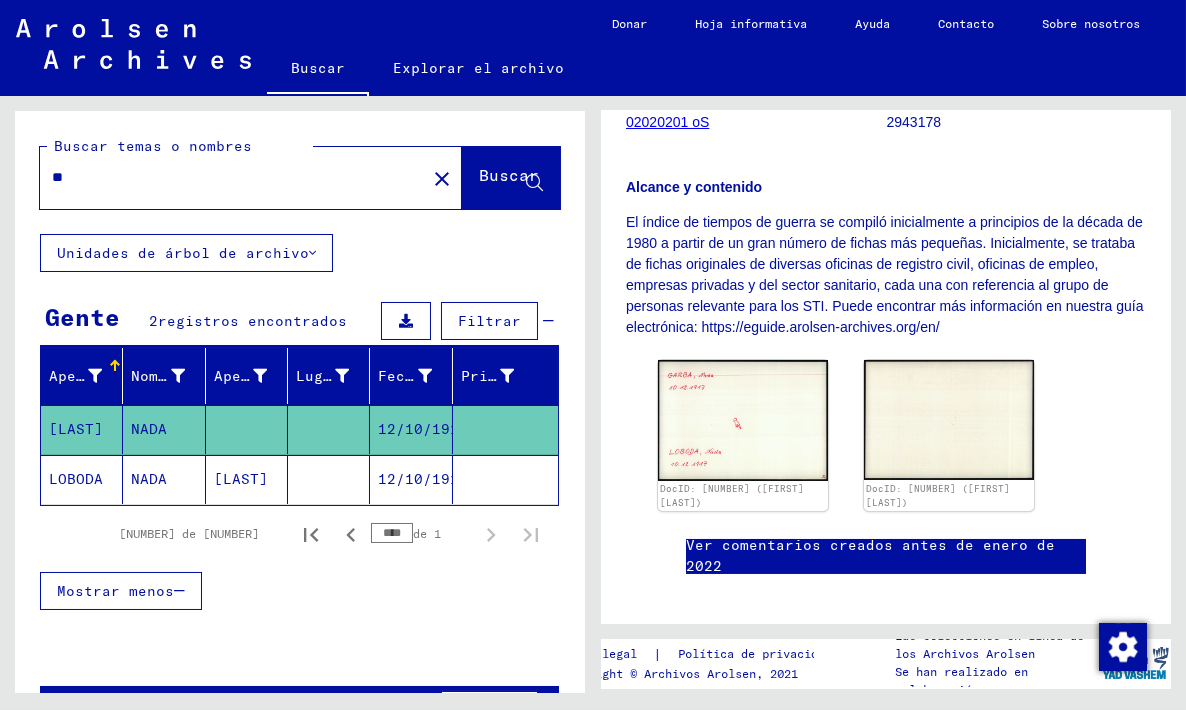 type on "**" 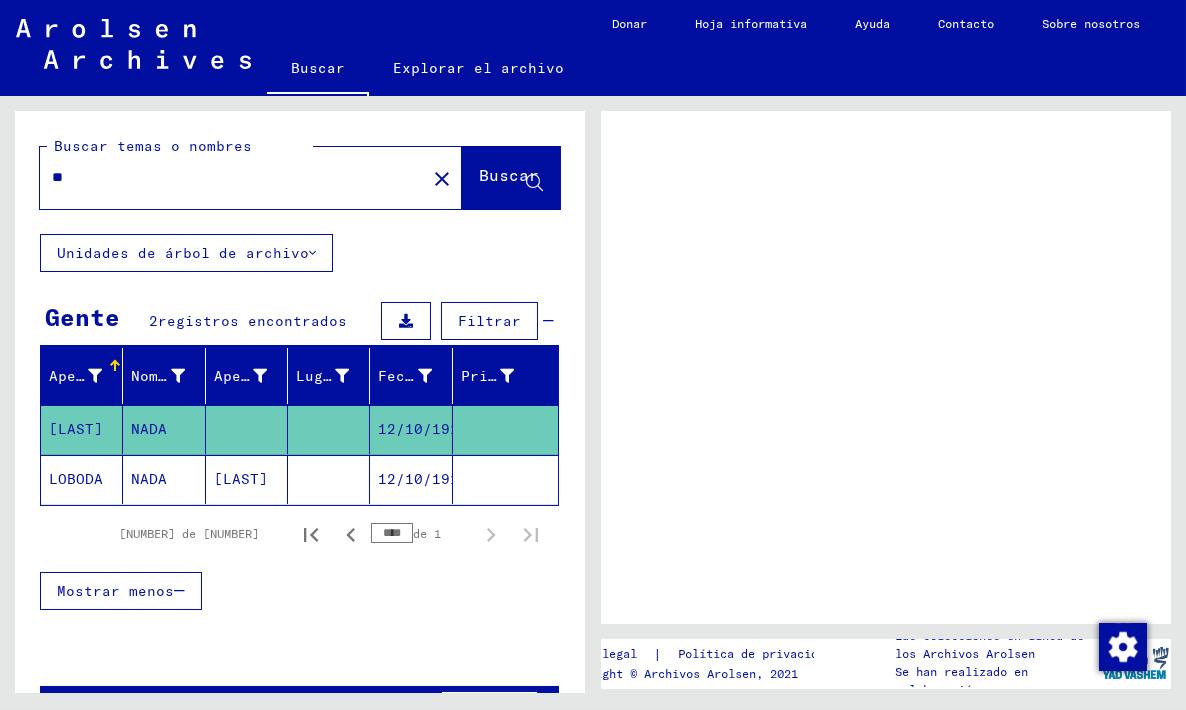 scroll, scrollTop: 0, scrollLeft: 0, axis: both 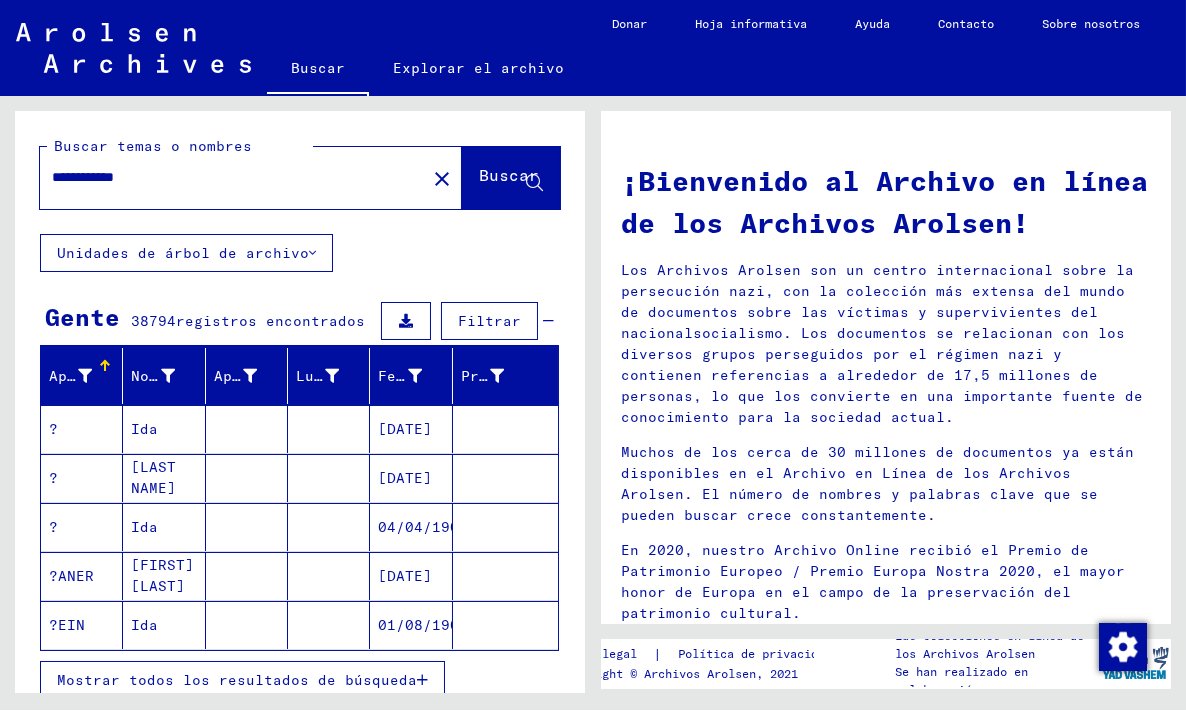 click on "Buscar" 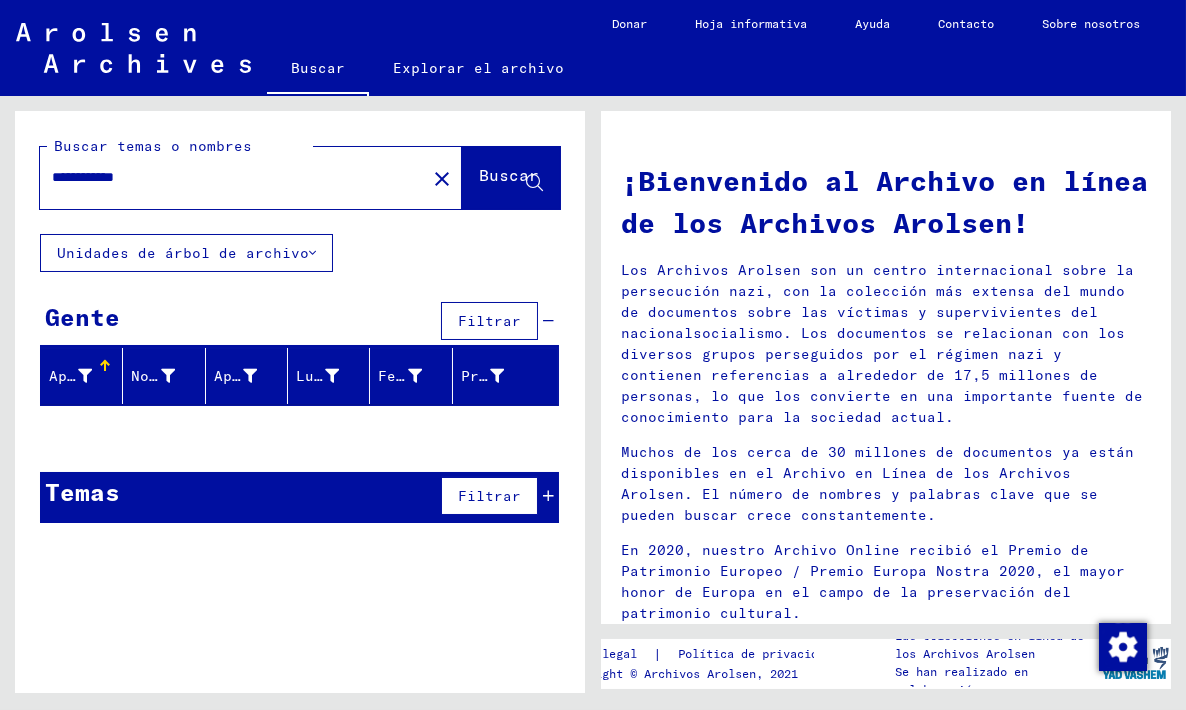 click on "**********" at bounding box center [227, 177] 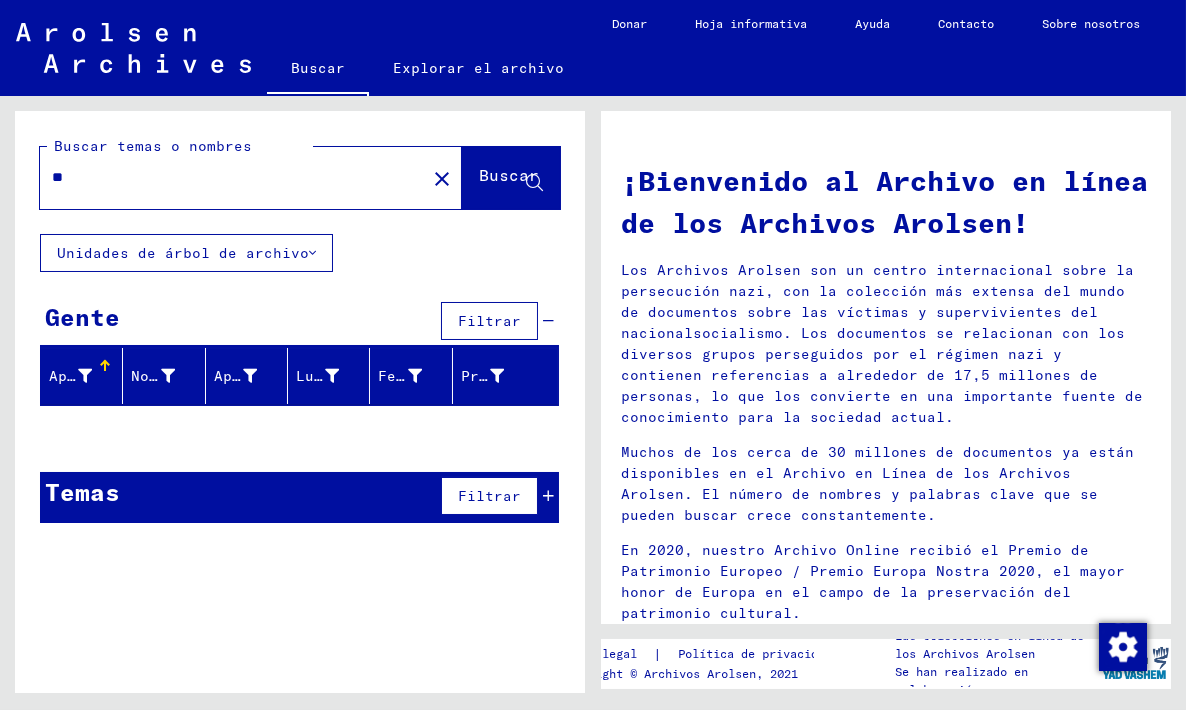 type on "*" 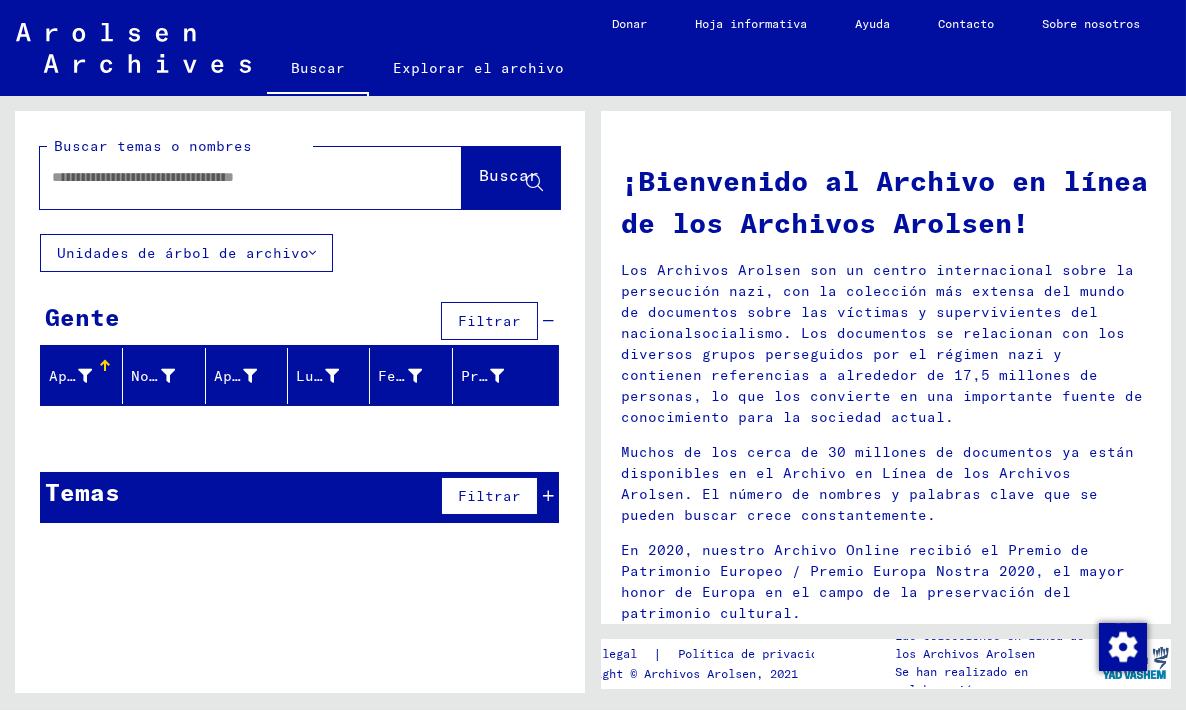 type on "*" 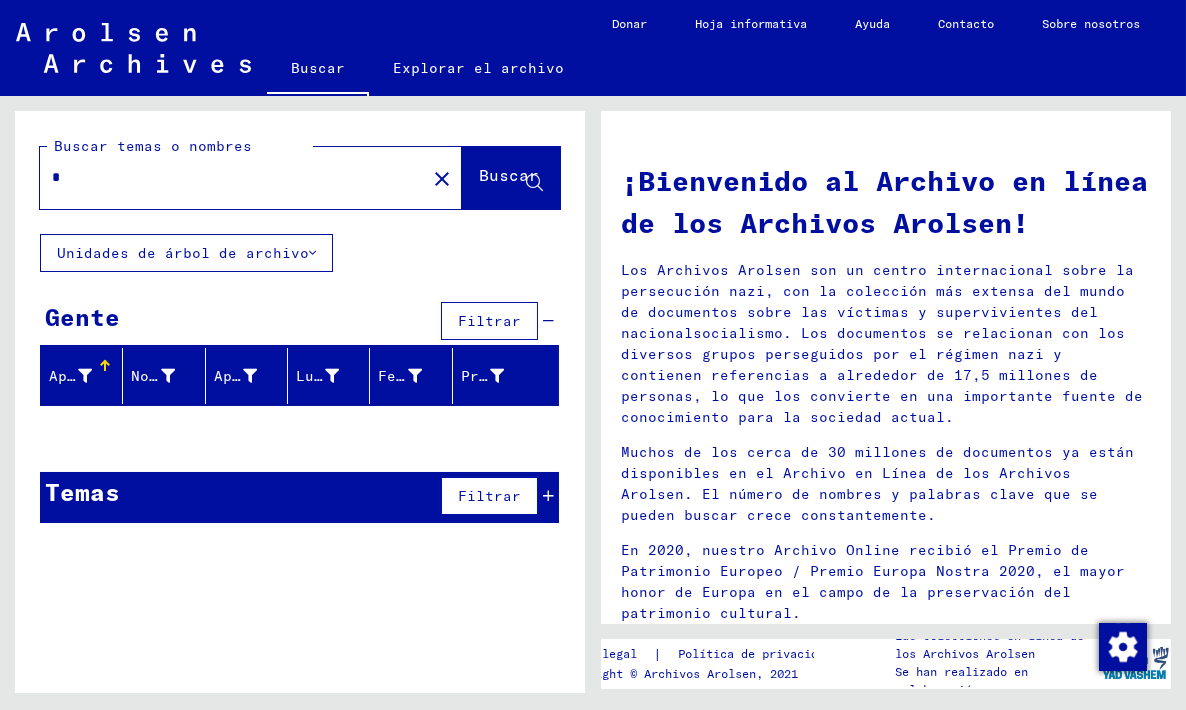 click on "Explorar el archivo" 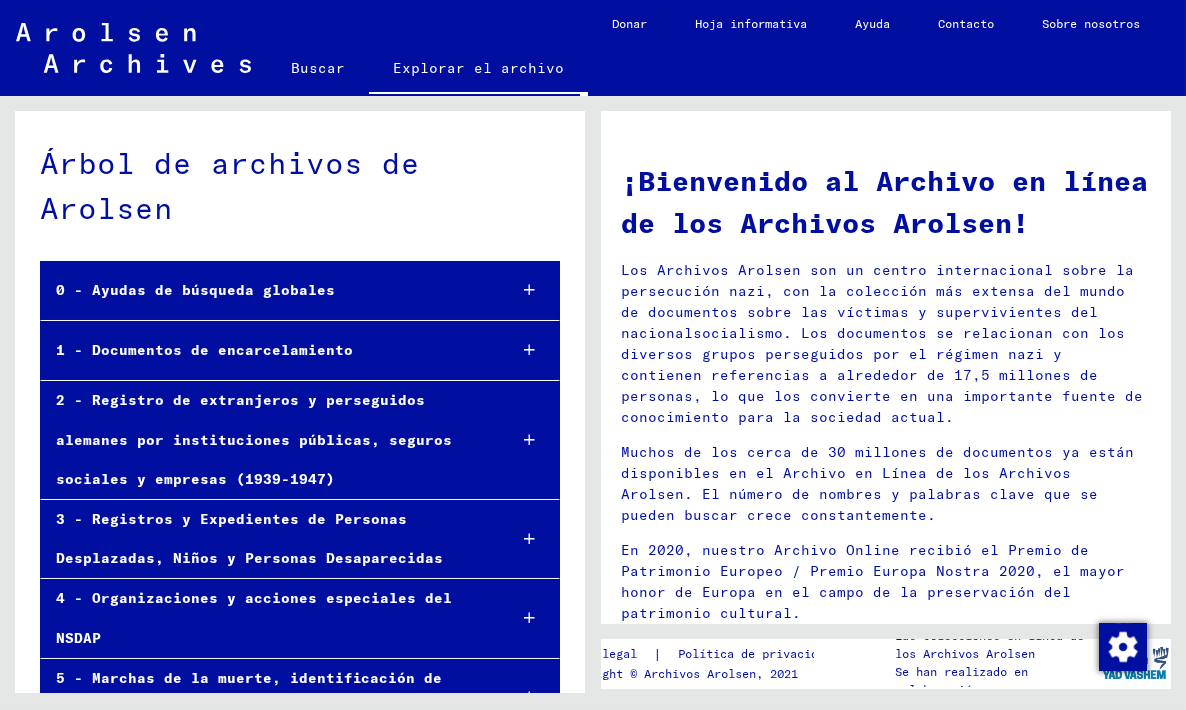 click on "0 - Ayudas de búsqueda globales" at bounding box center [195, 290] 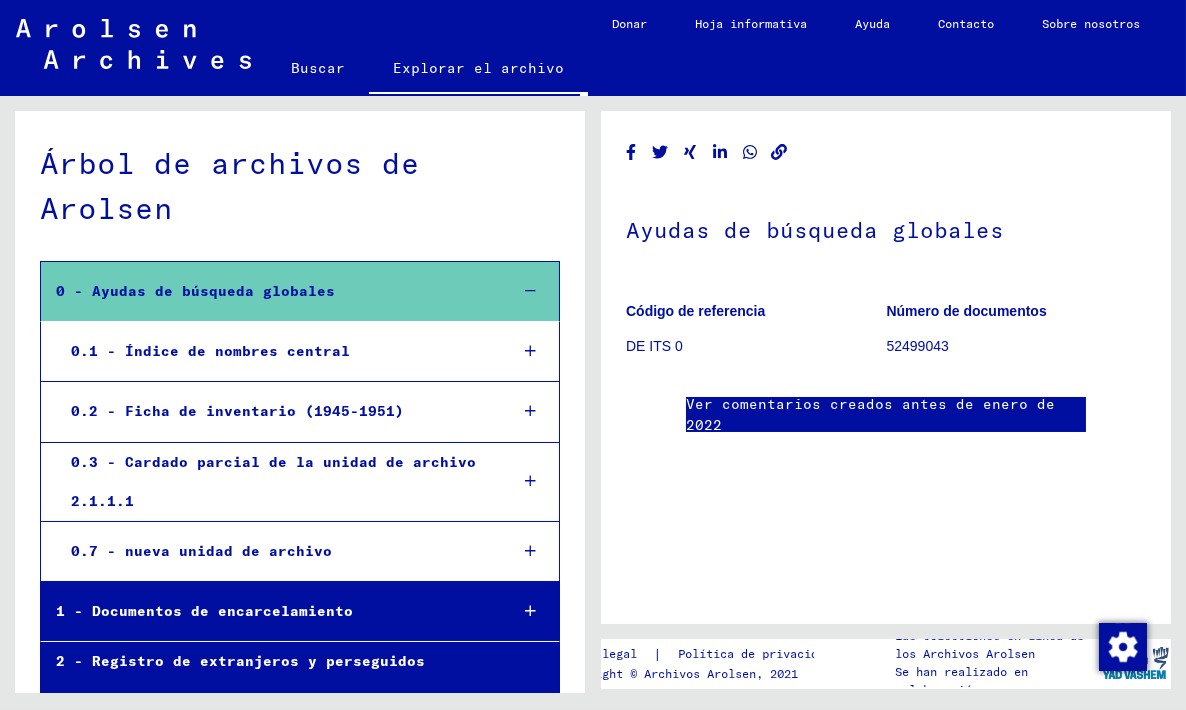 click on "0.1 - Índice de nombres central" at bounding box center (210, 351) 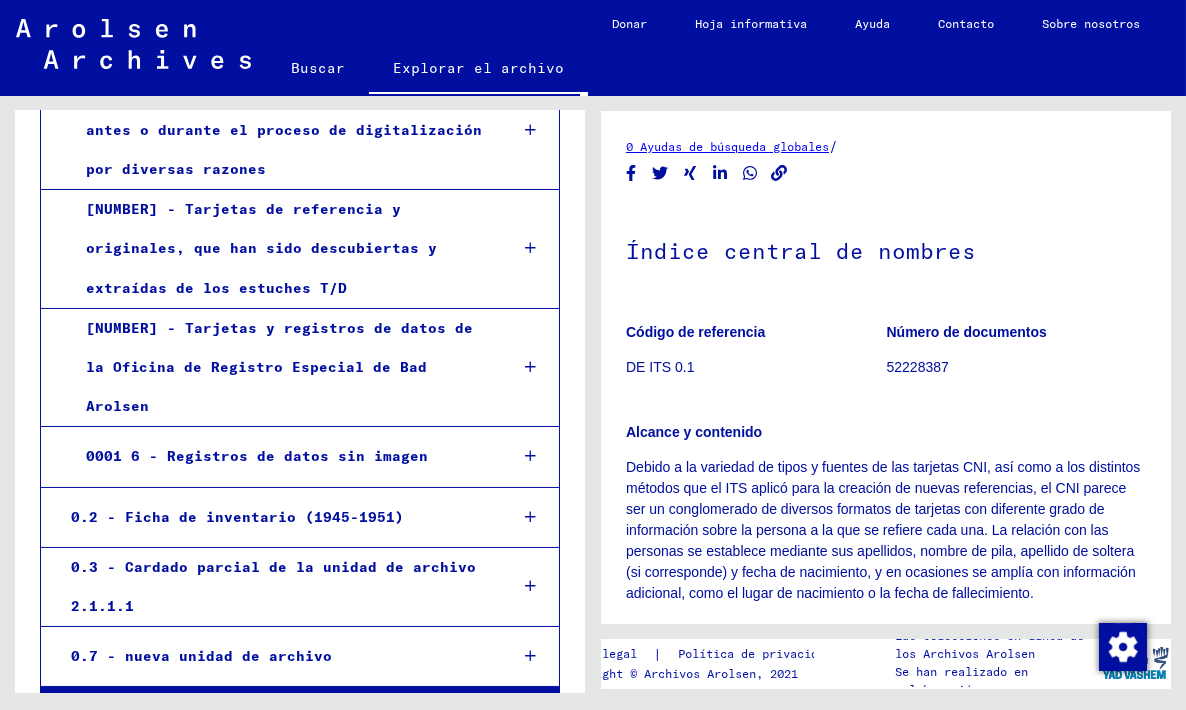 scroll, scrollTop: 594, scrollLeft: 0, axis: vertical 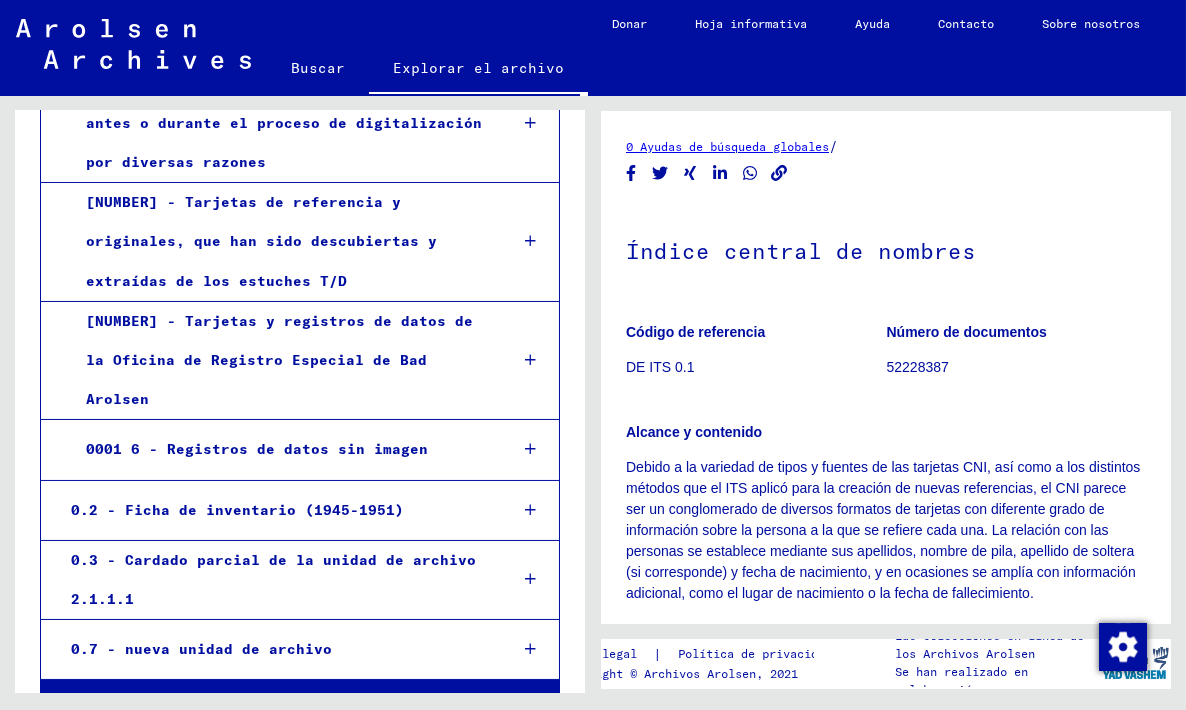 click on "0001 6 - Registros de datos sin imagen" at bounding box center (257, 449) 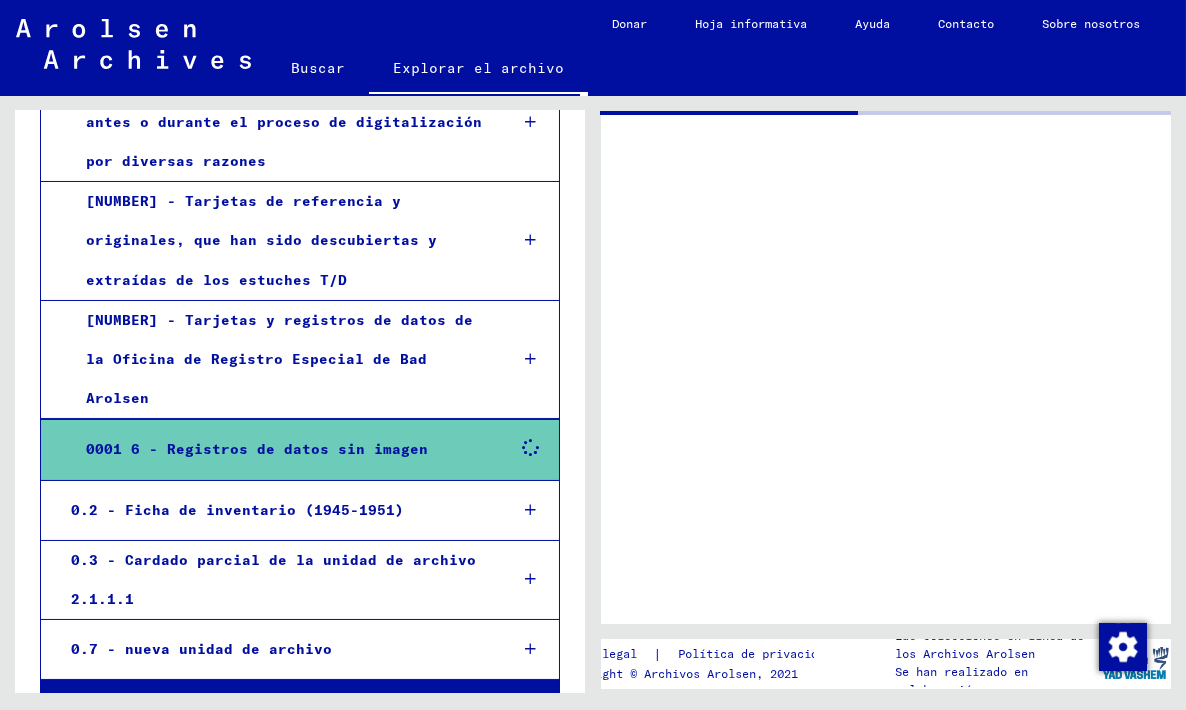 scroll, scrollTop: 593, scrollLeft: 0, axis: vertical 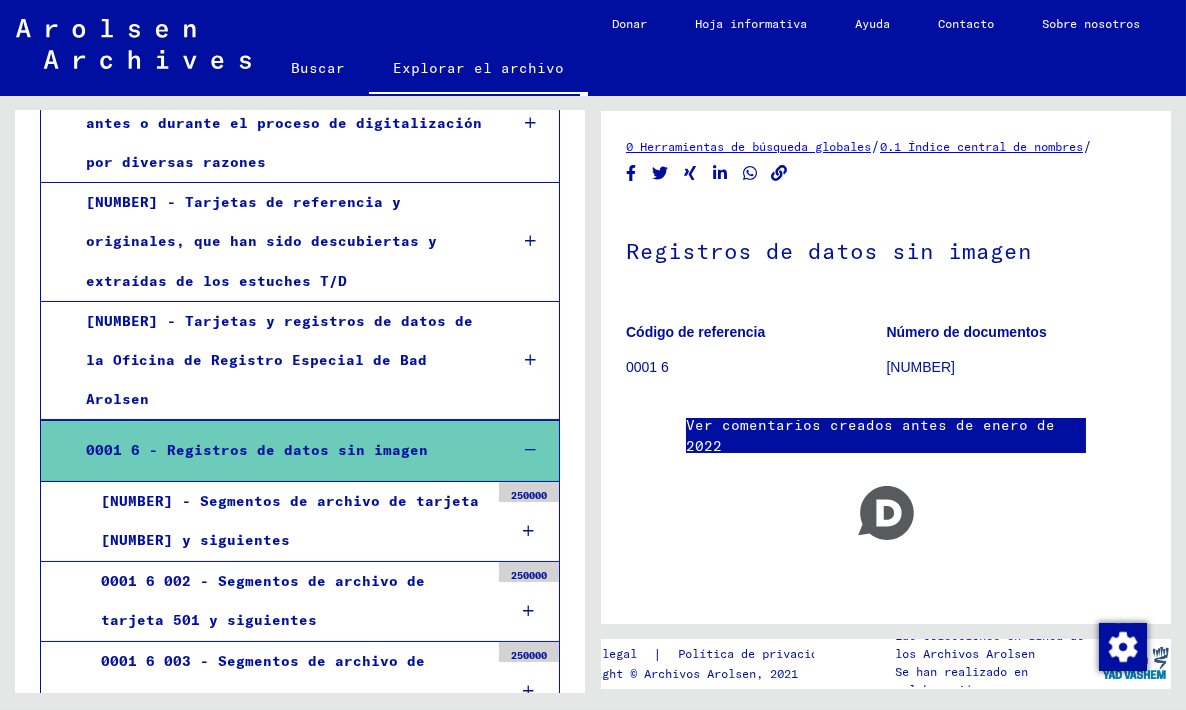 click on "[NUMBER] - Segmentos de archivo de tarjeta [NUMBER] y siguientes" at bounding box center (290, 520) 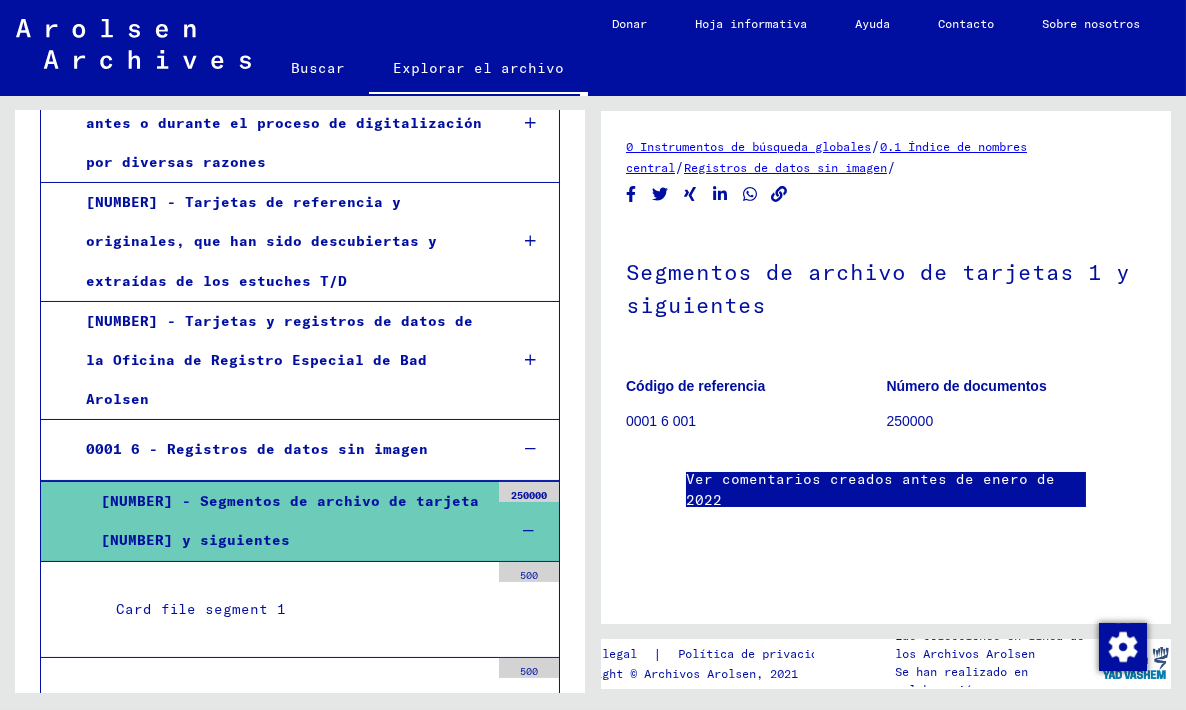click on "Card file segment 1 500" at bounding box center (300, 610) 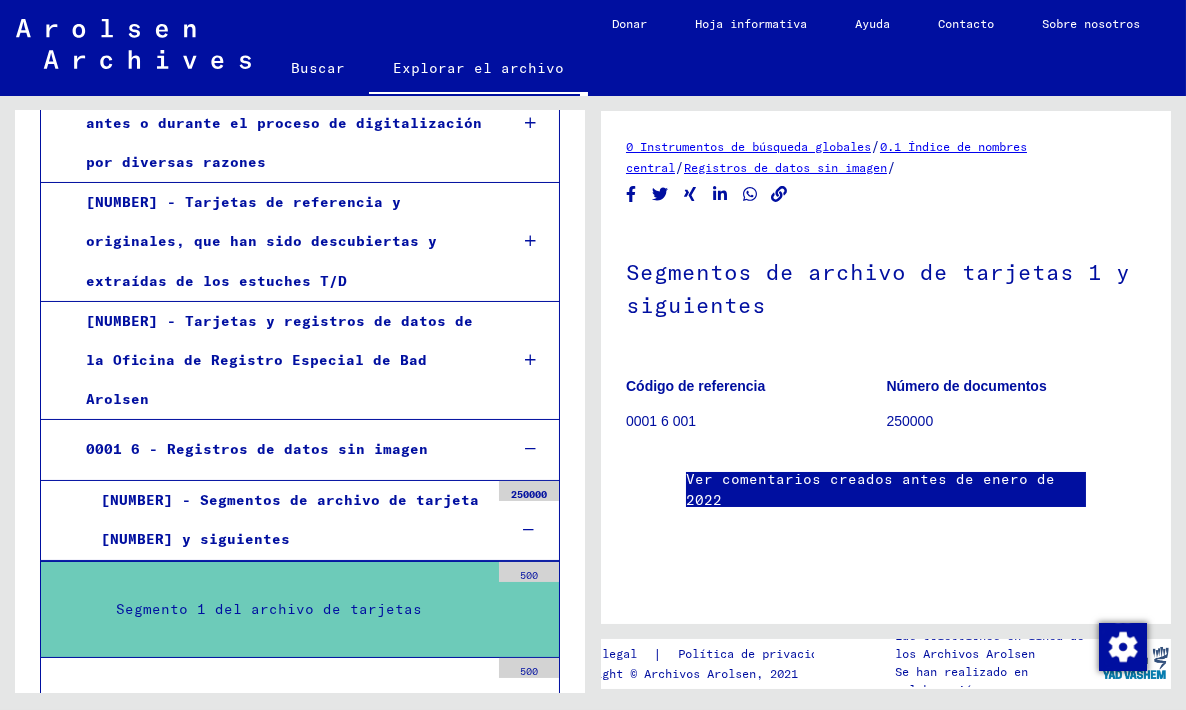 click on "[NUMBER] - Segmentos de archivo de tarjeta [NUMBER] y siguientes" at bounding box center (287, 520) 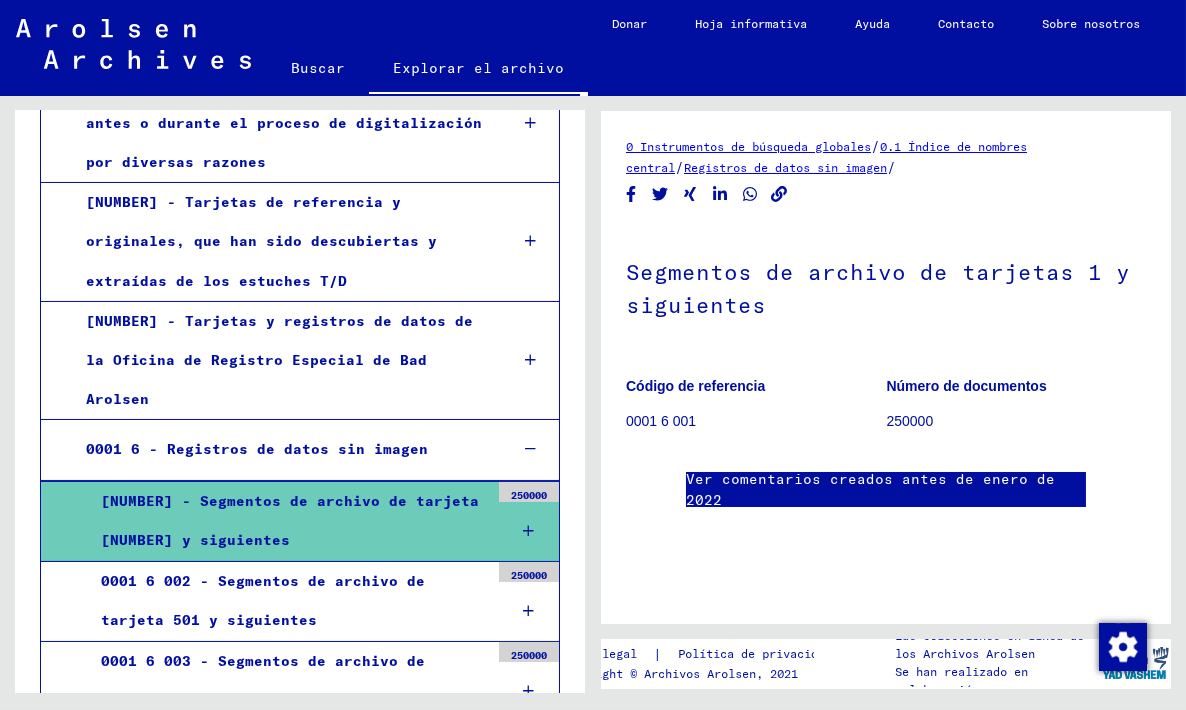 click on "[NUMBER] - Segmentos de archivo de tarjeta [NUMBER] y siguientes" at bounding box center (287, 521) 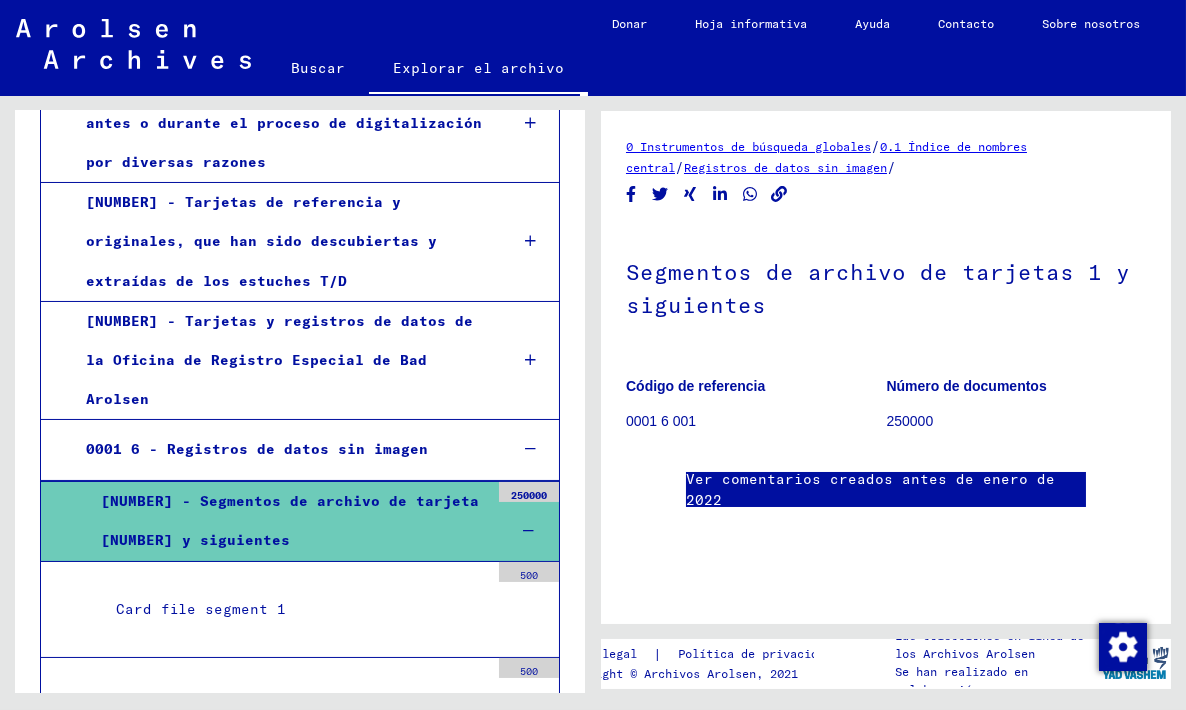 click at bounding box center [529, 531] 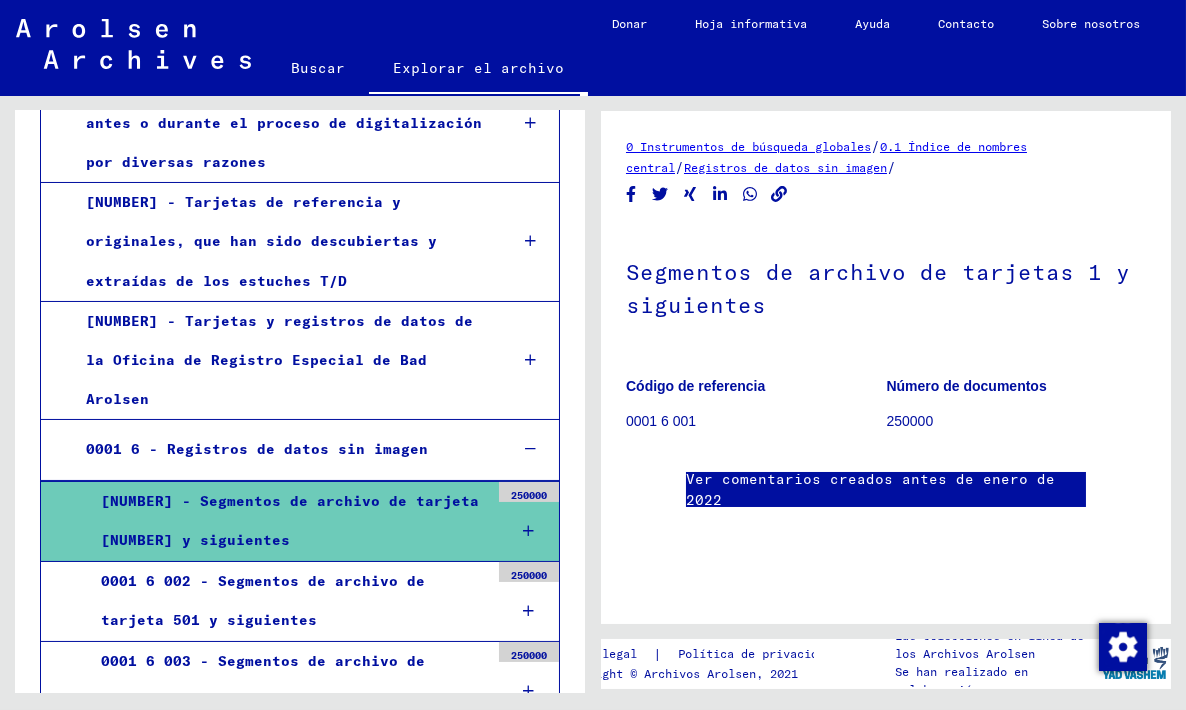 click at bounding box center (529, 531) 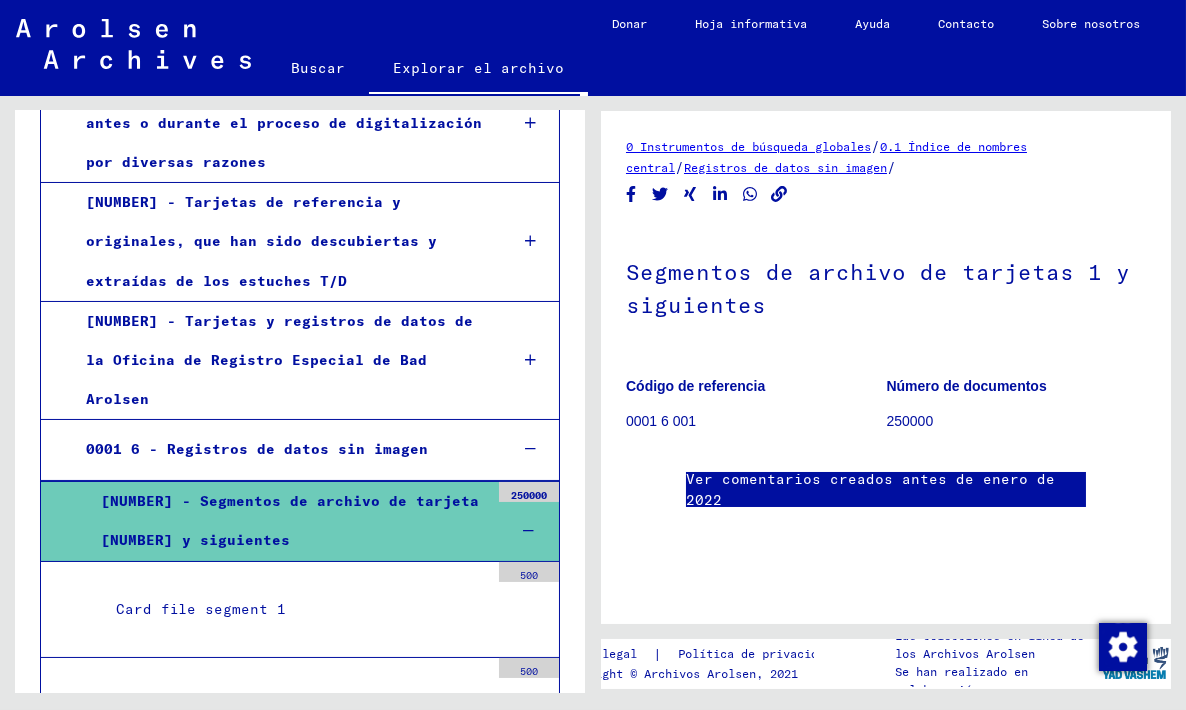 click at bounding box center (529, 619) 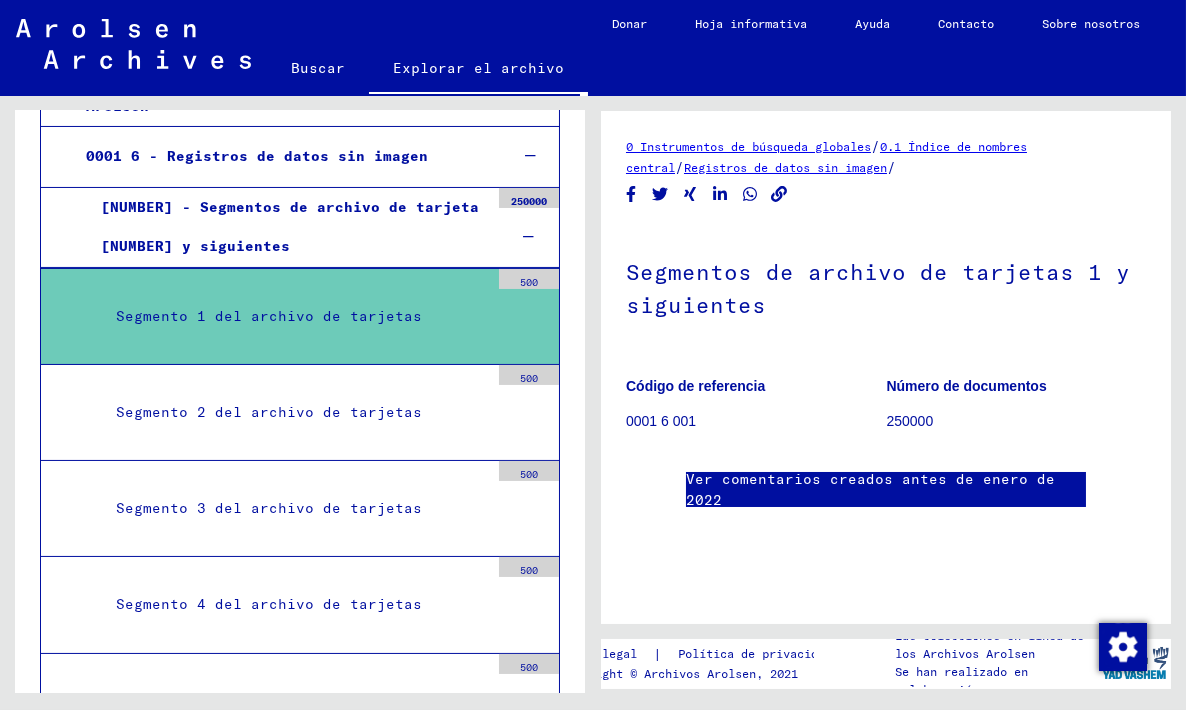 scroll, scrollTop: 889, scrollLeft: 0, axis: vertical 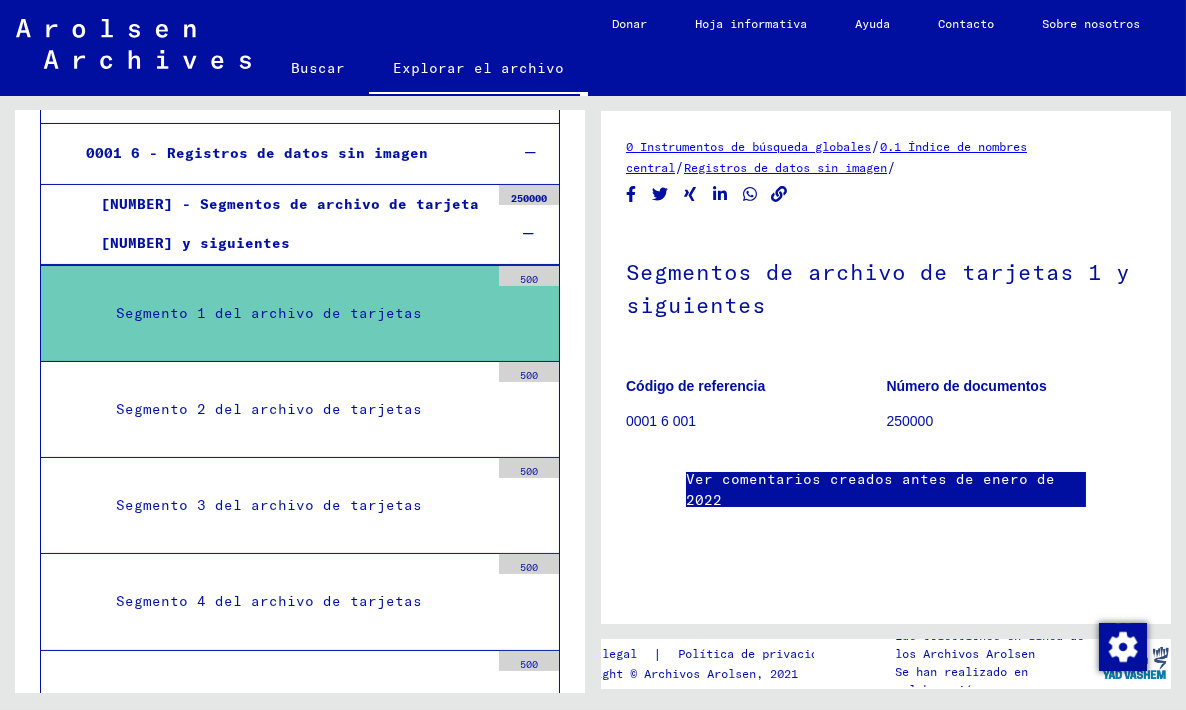 click on "Segmento 3 del archivo de tarjetas" at bounding box center [295, 505] 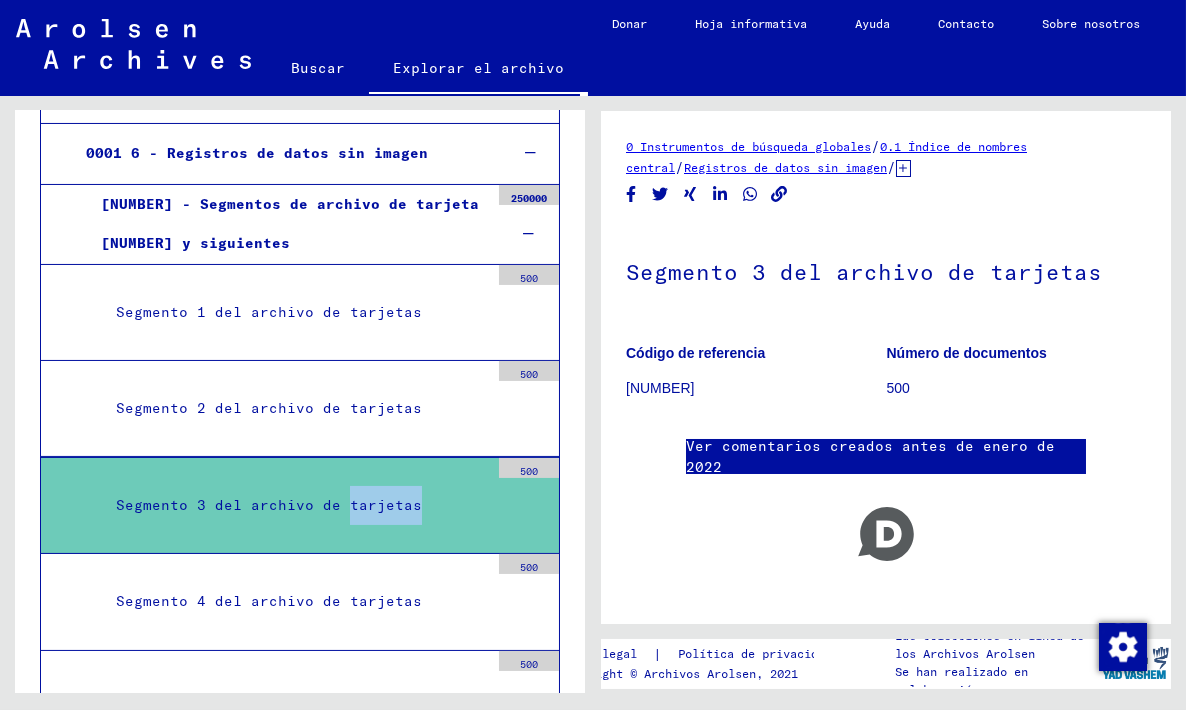 click on "[NUMBER]" 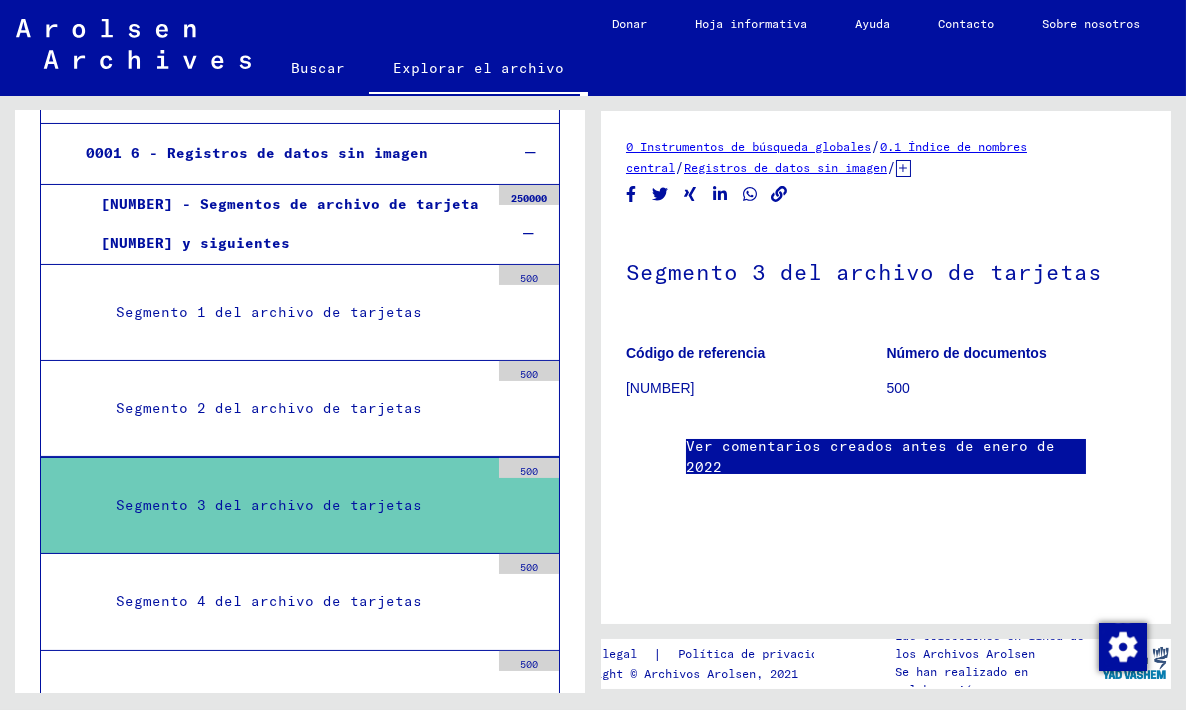 click on "500" 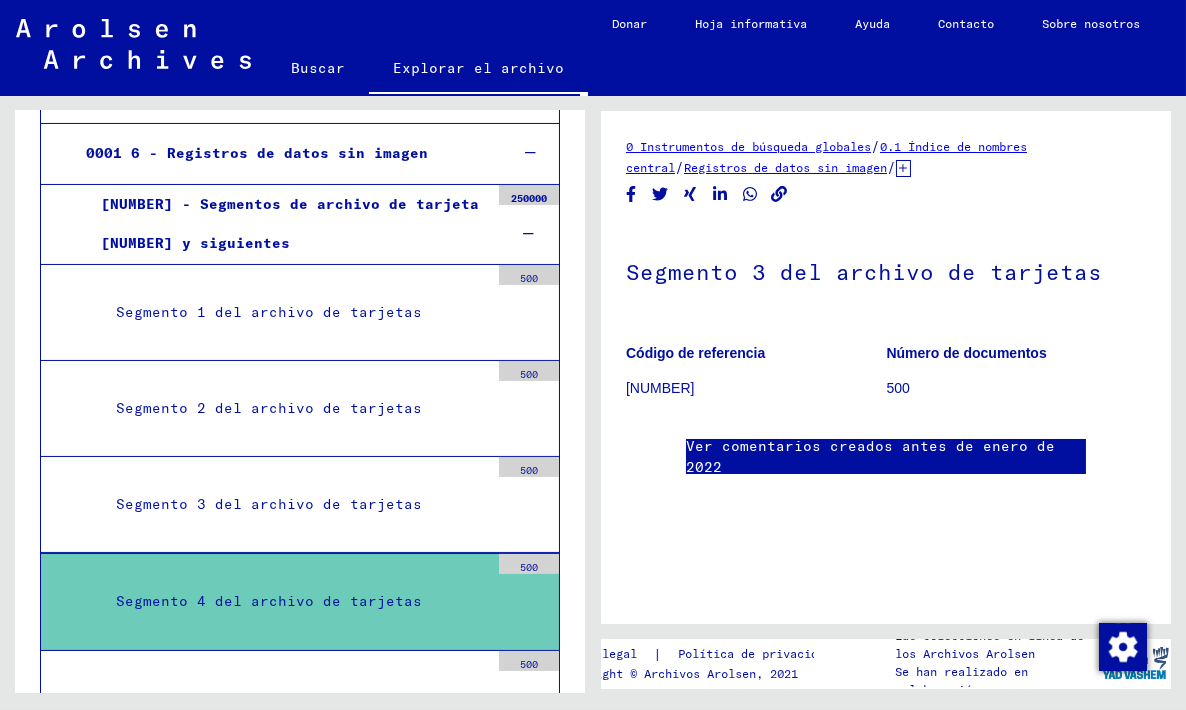 click on "Segmento 4 del archivo de tarjetas 500" at bounding box center (300, 601) 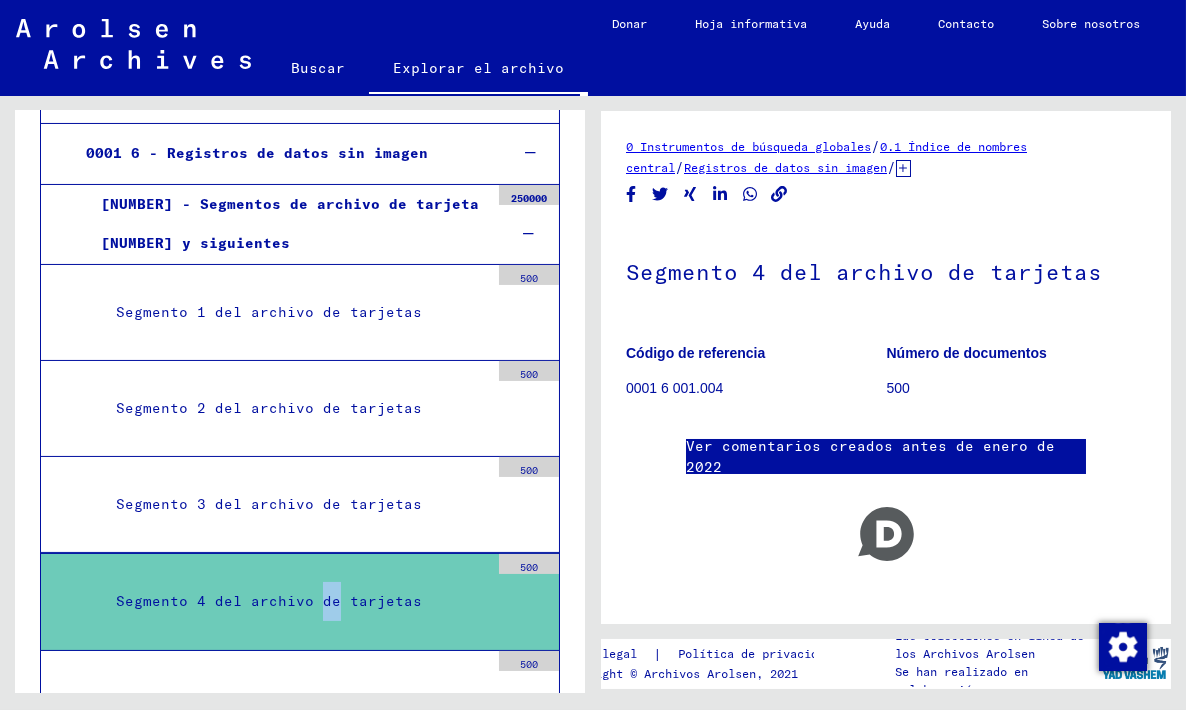 click on "Segmento 4 del archivo de tarjetas" at bounding box center [269, 601] 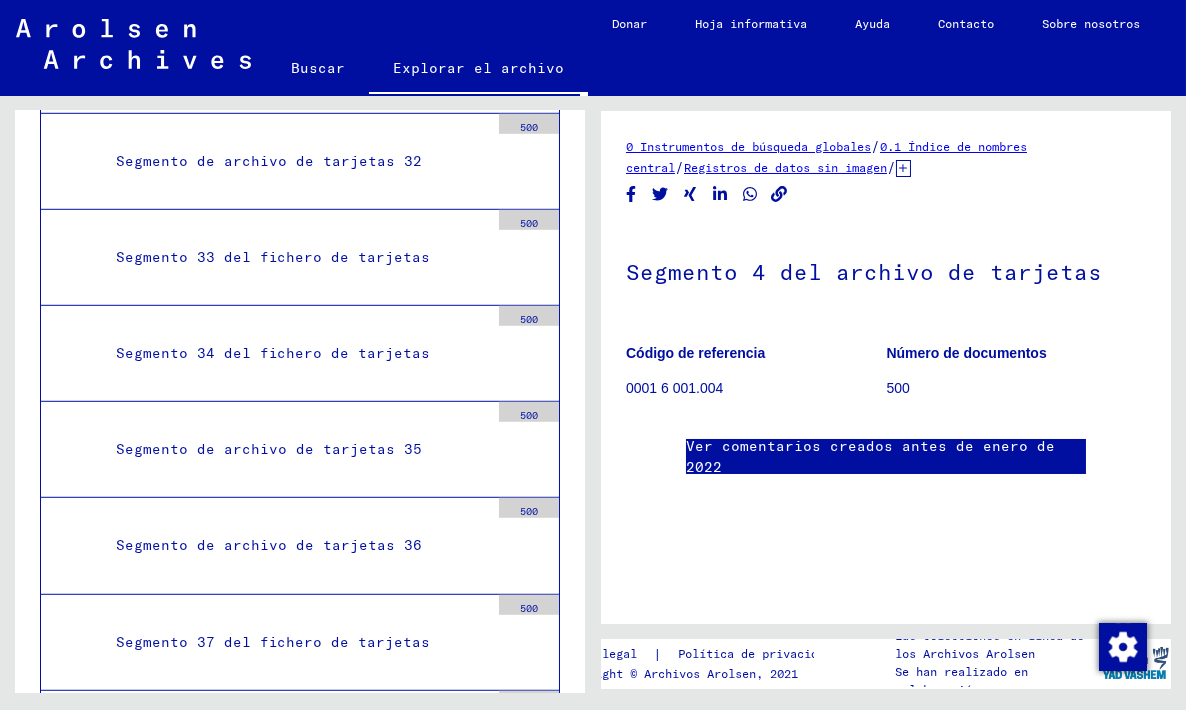 scroll, scrollTop: 4034, scrollLeft: 0, axis: vertical 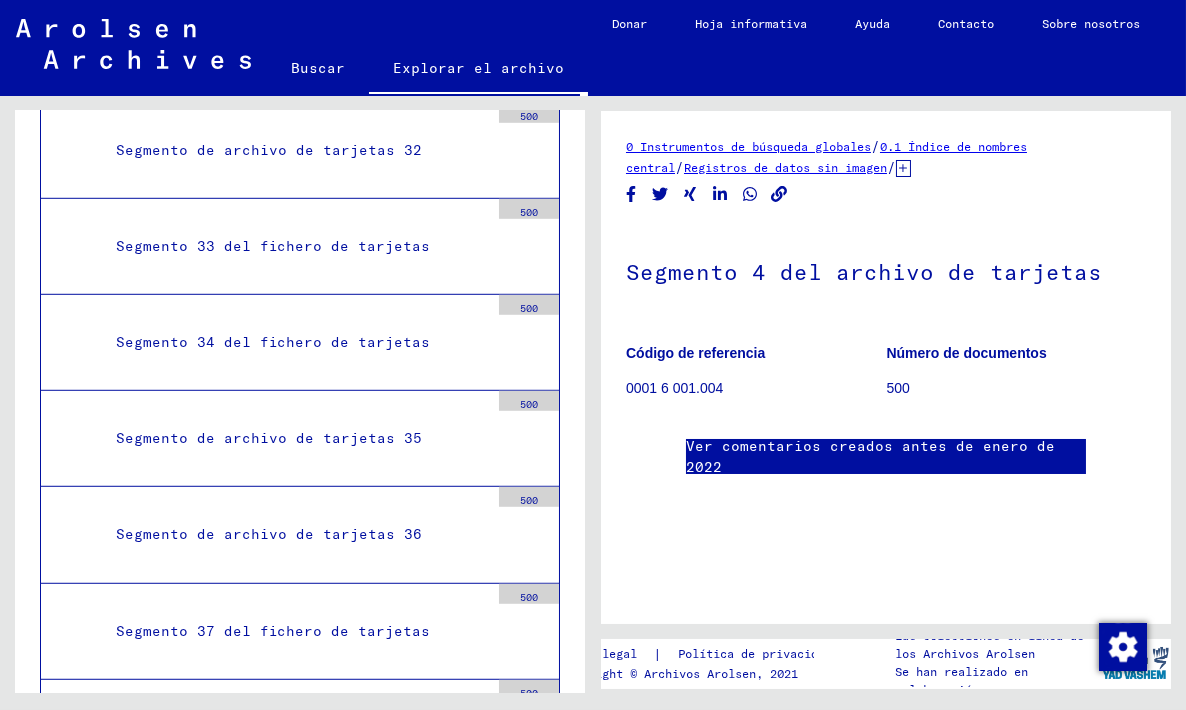 click on "Segmento de archivo de tarjetas 36" at bounding box center [295, 534] 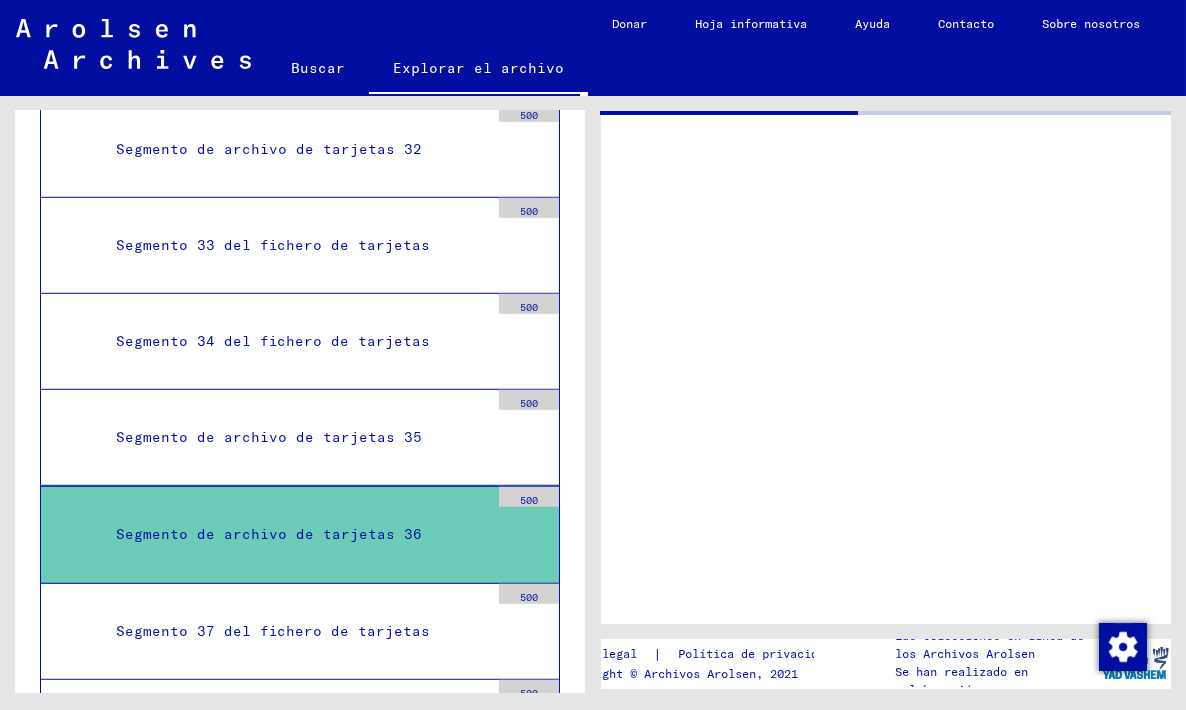 scroll, scrollTop: 4033, scrollLeft: 0, axis: vertical 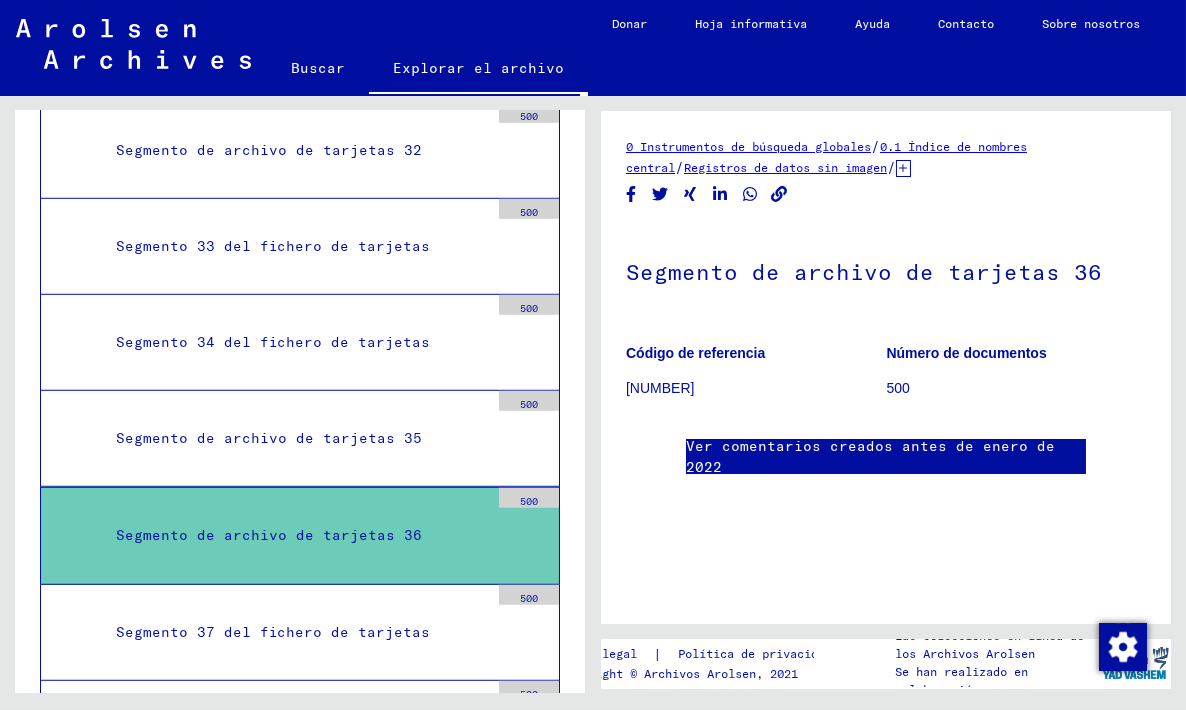 click on "Hoja informativa" 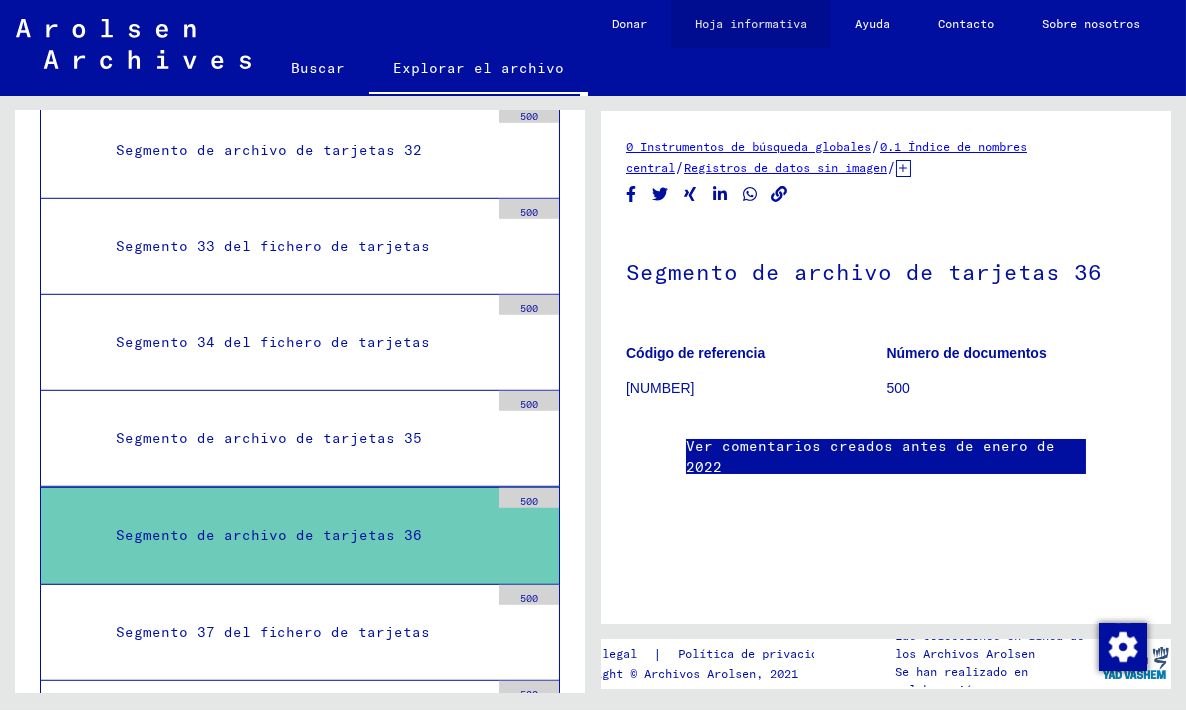 scroll, scrollTop: 0, scrollLeft: 0, axis: both 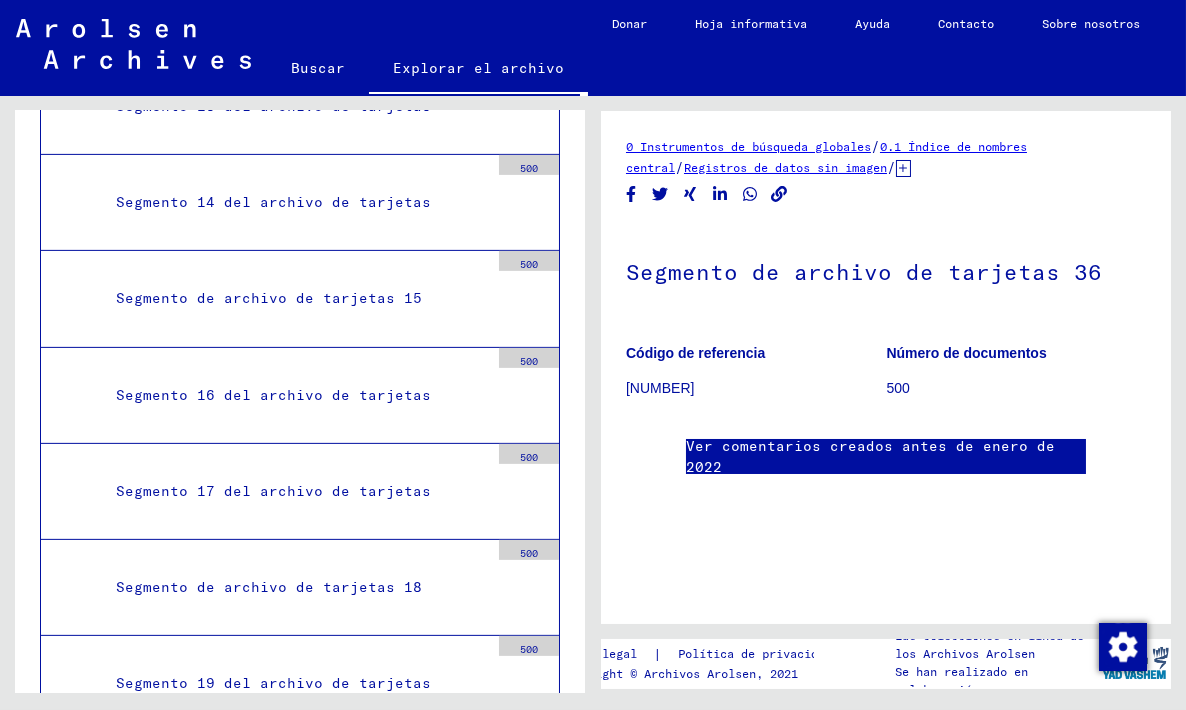 click on "Buscar" 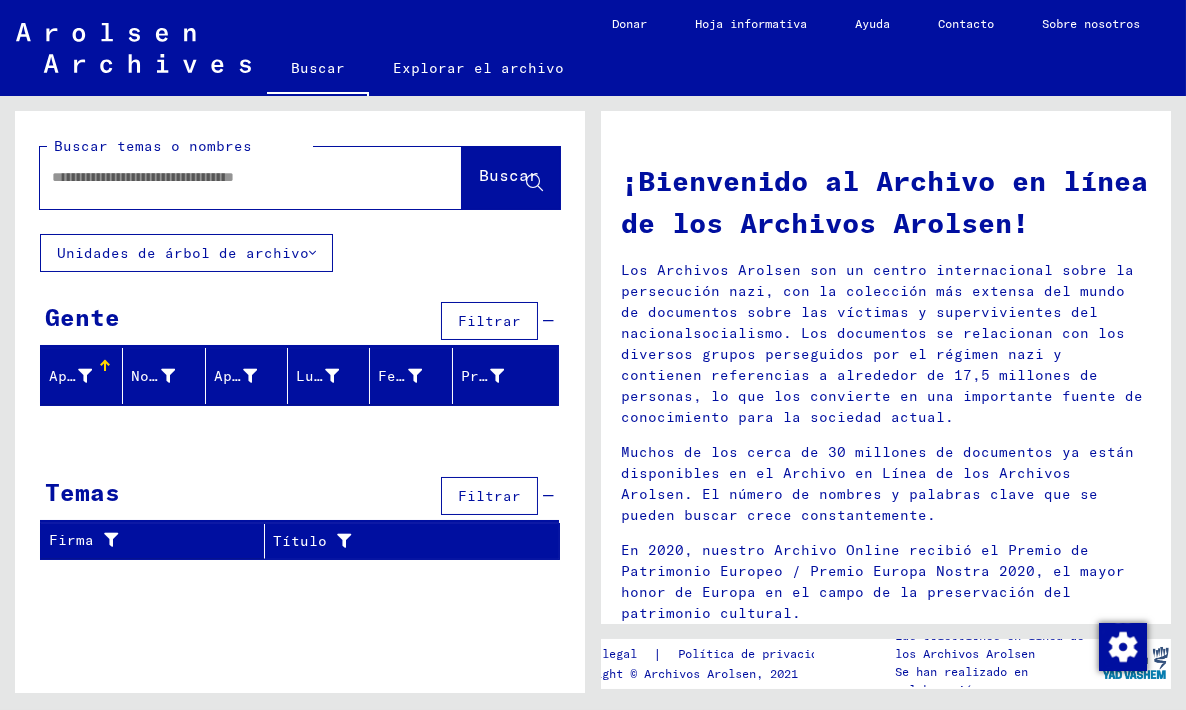 click at bounding box center [227, 177] 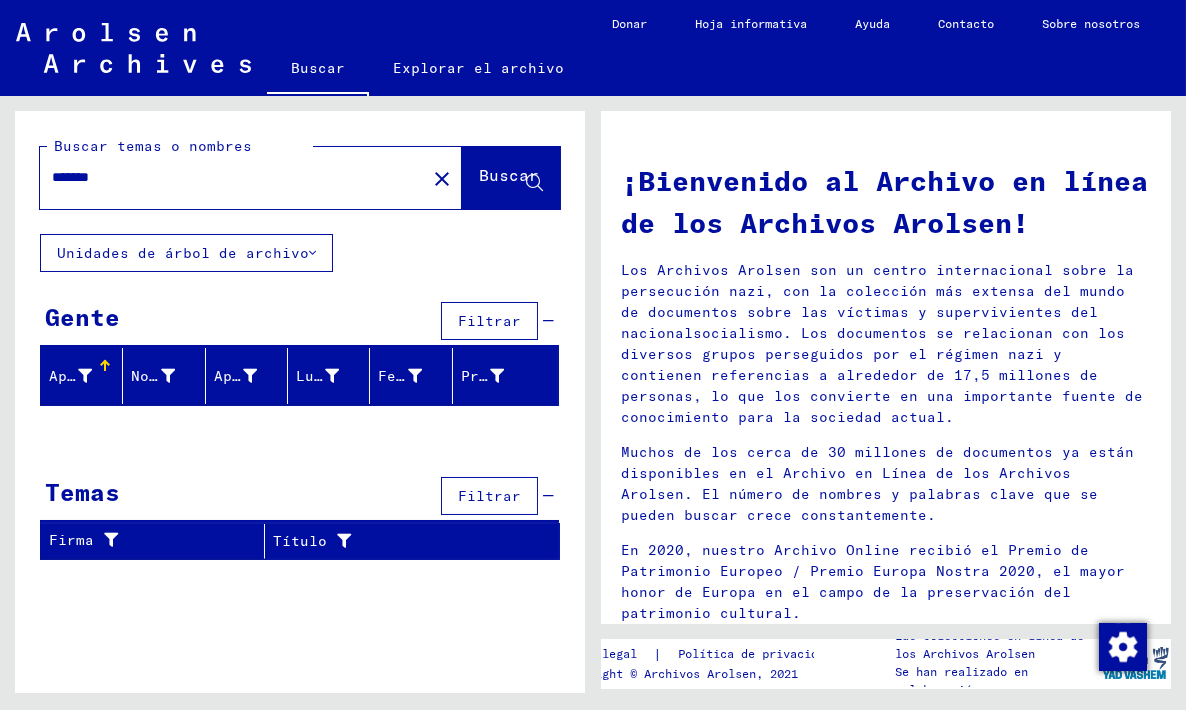 type on "*******" 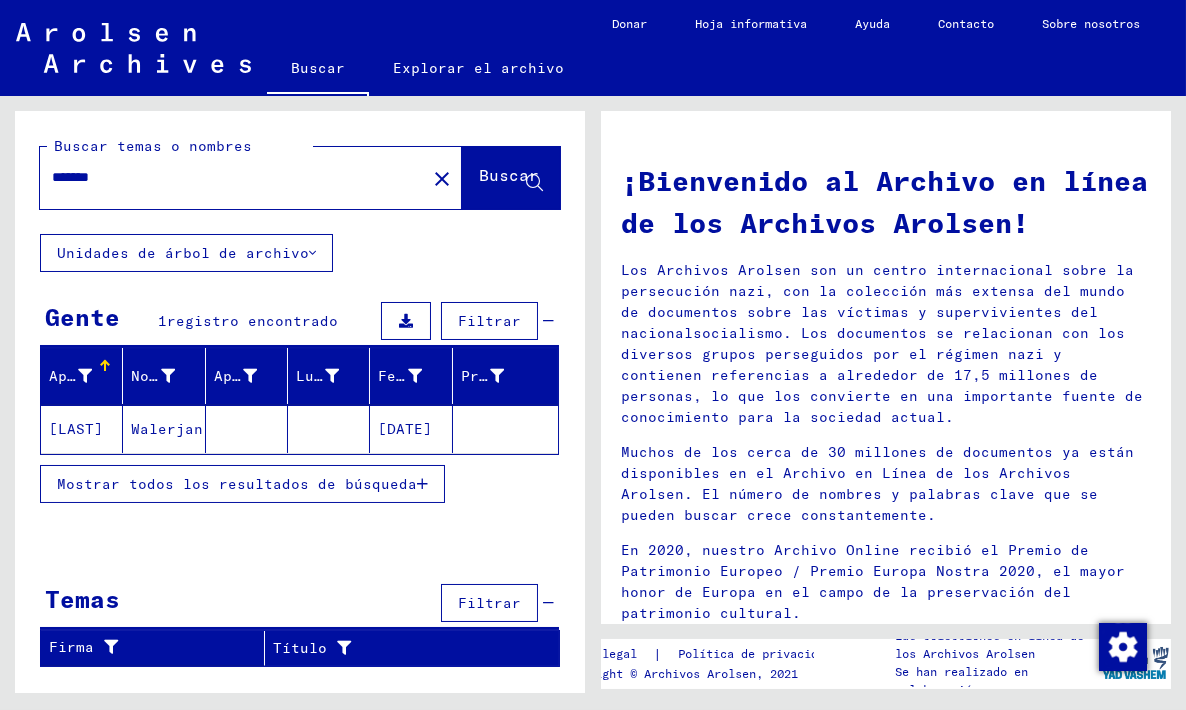 click on "Mostrar todos los resultados de búsqueda" at bounding box center [242, 484] 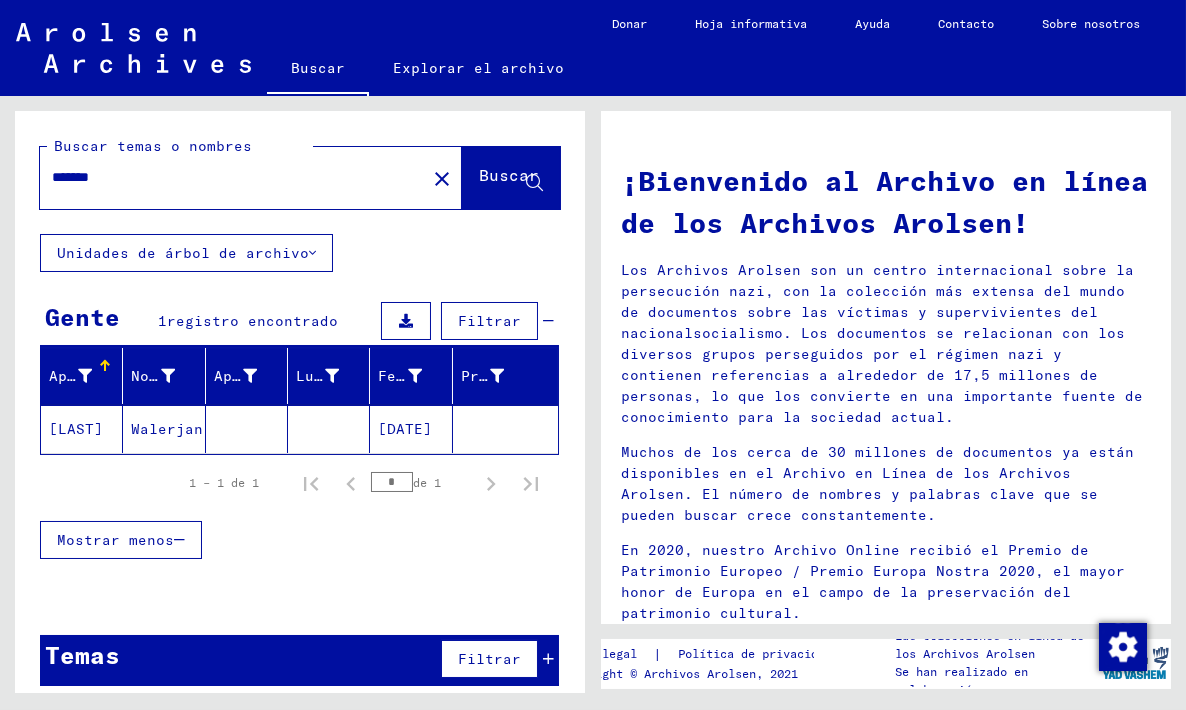 scroll, scrollTop: 13, scrollLeft: 0, axis: vertical 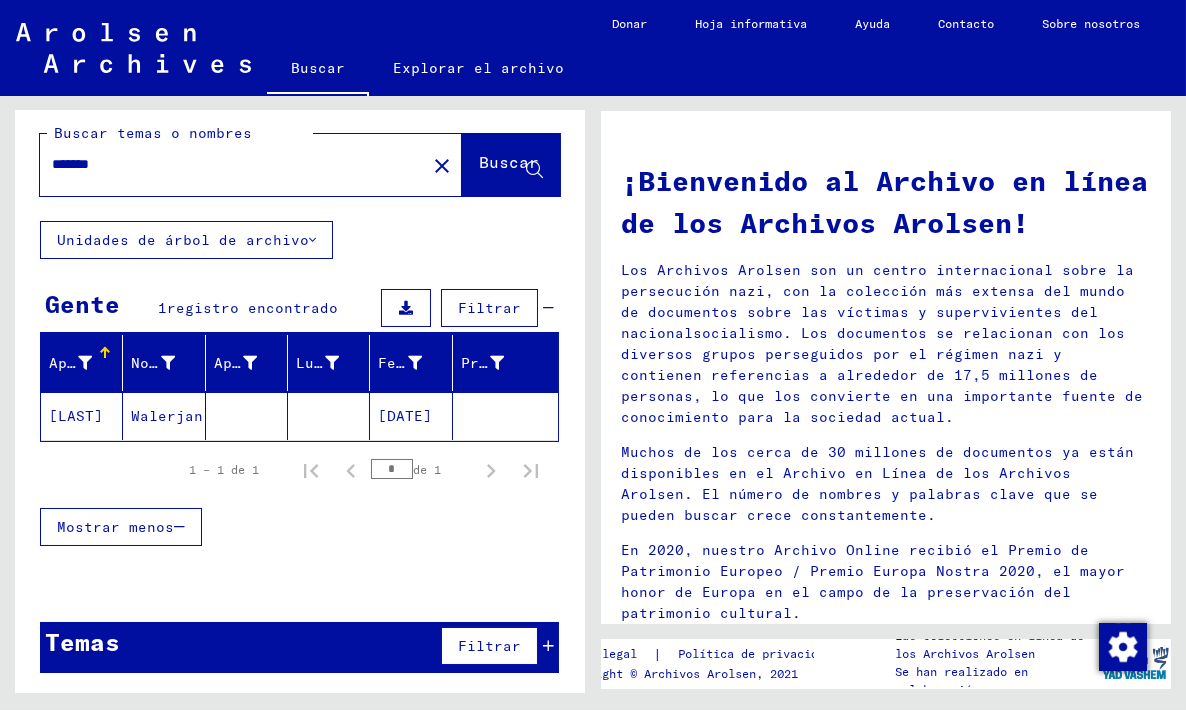 click on "Walerjan" 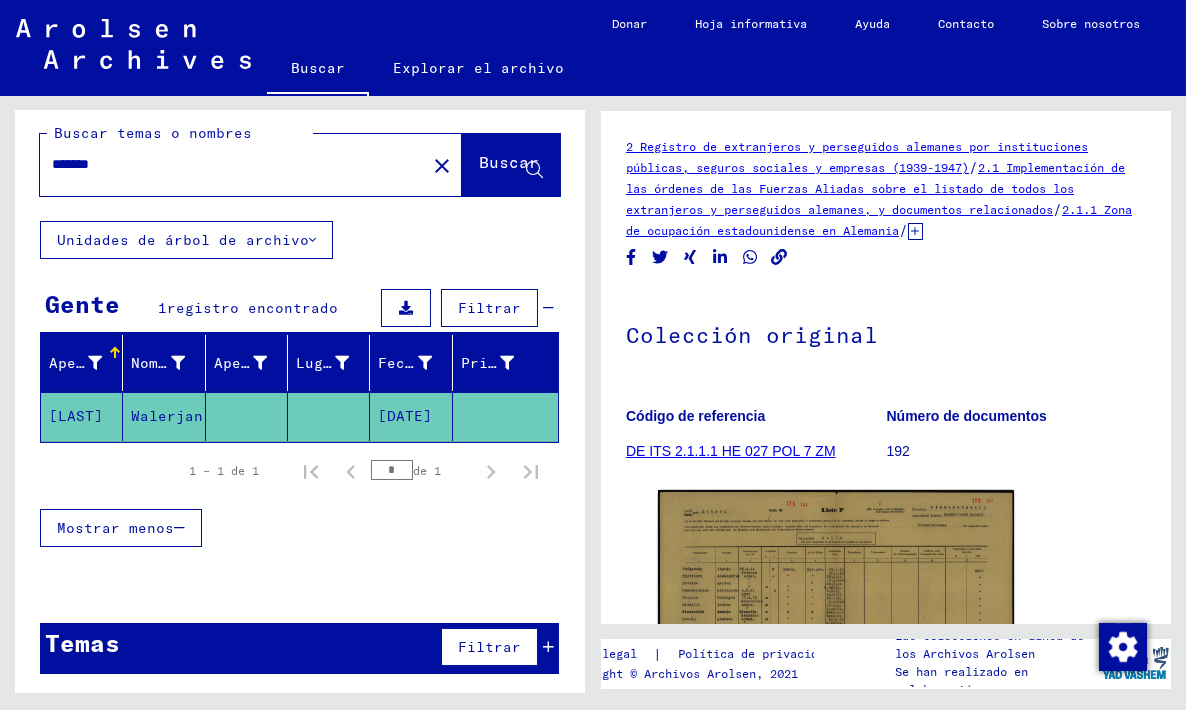click at bounding box center [406, 308] 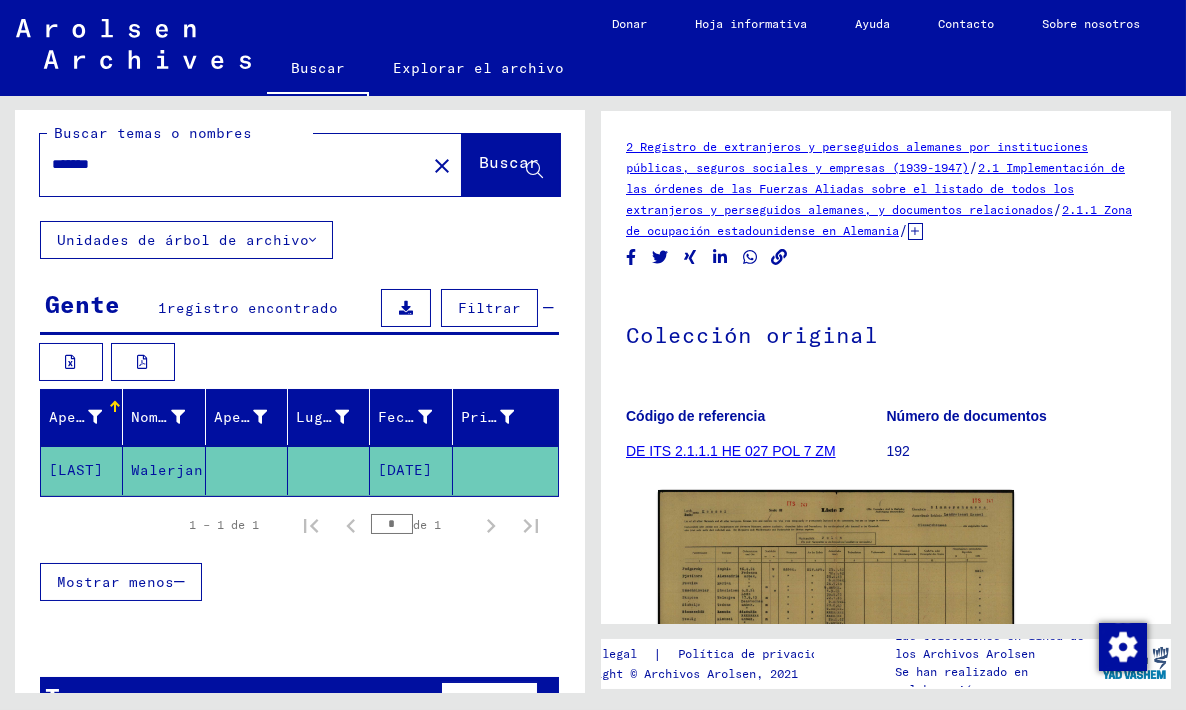 scroll, scrollTop: 0, scrollLeft: 0, axis: both 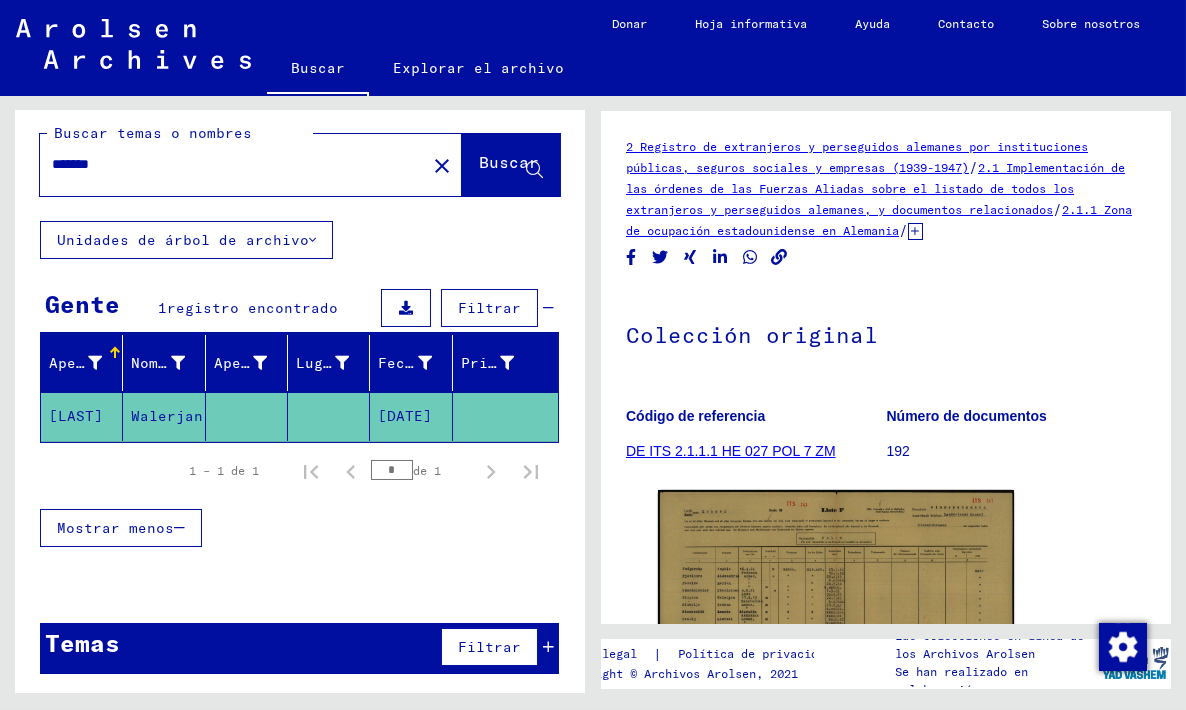 click at bounding box center (406, 308) 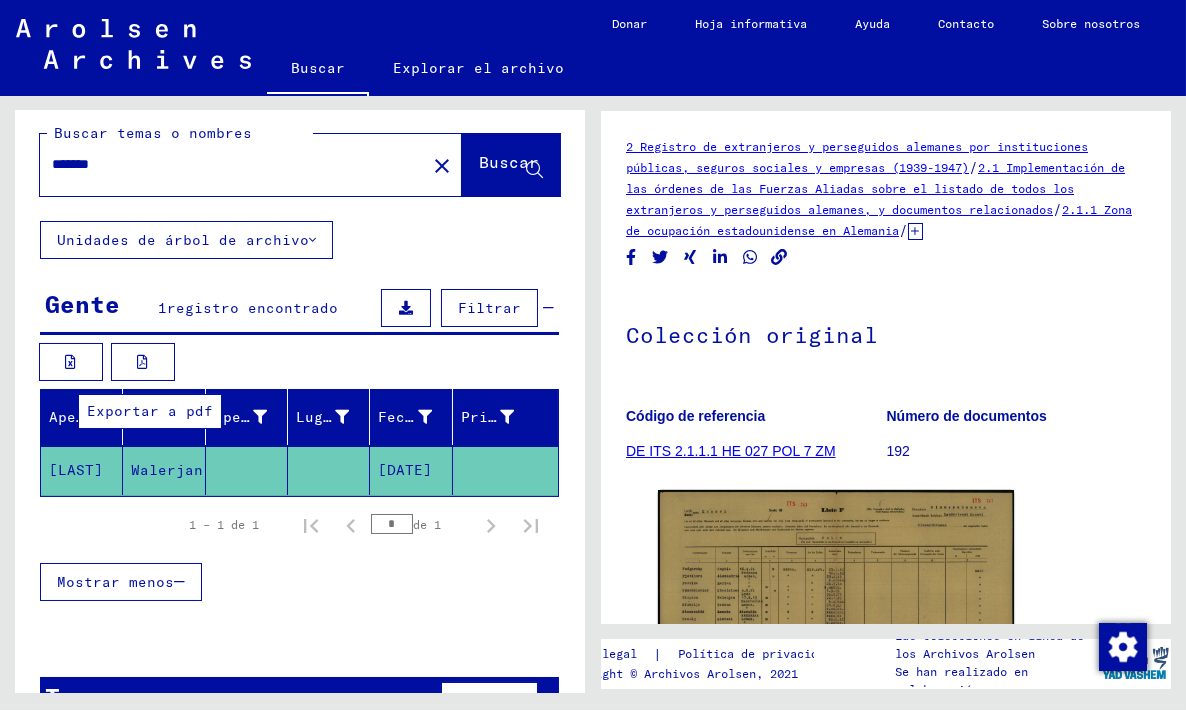 click at bounding box center [143, 362] 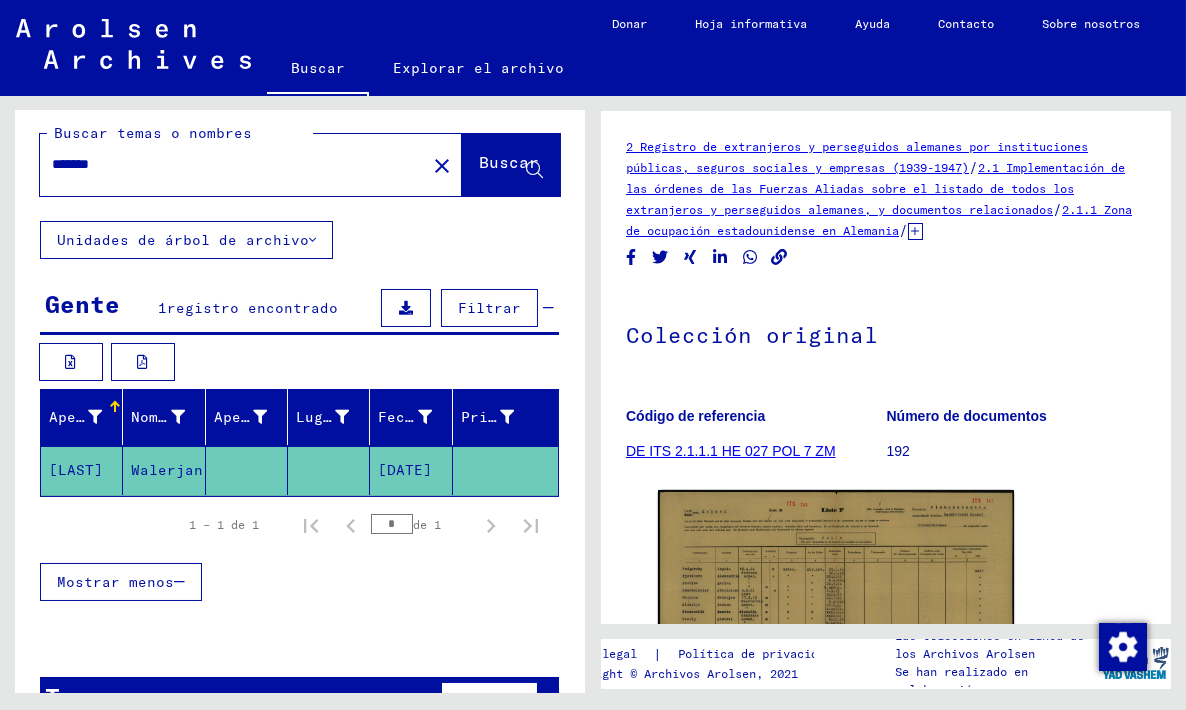 click on "Filtrar" at bounding box center (489, 308) 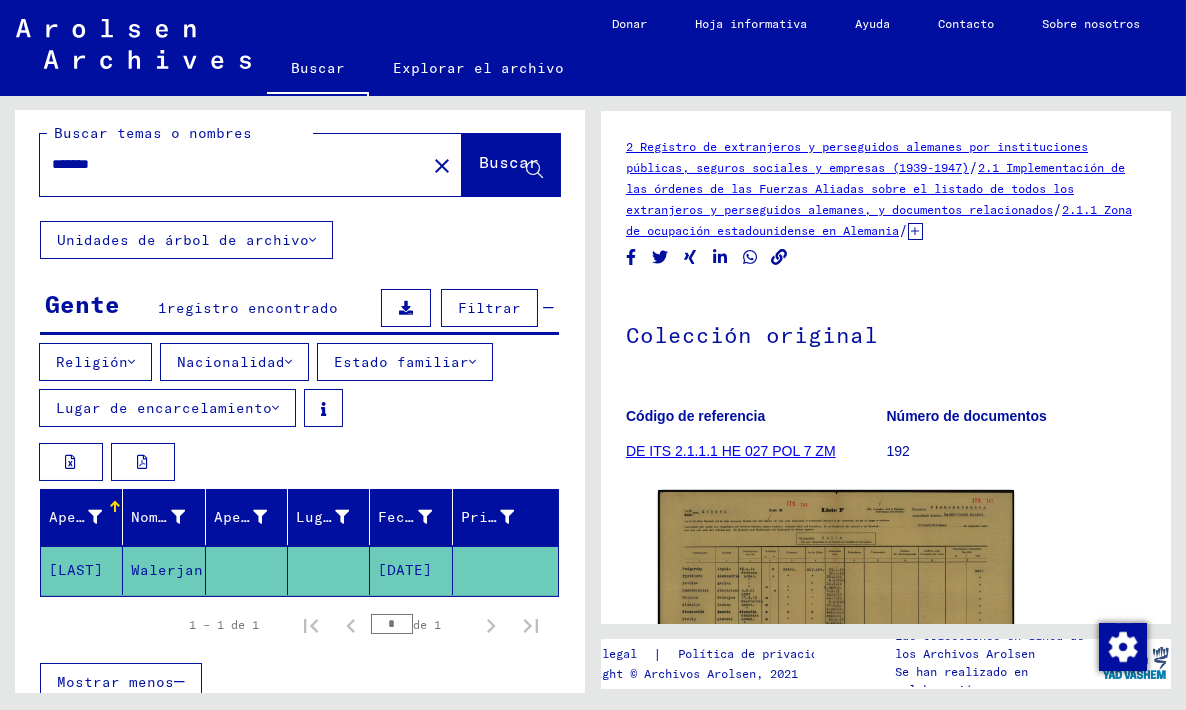 click on "Nacionalidad" at bounding box center [231, 362] 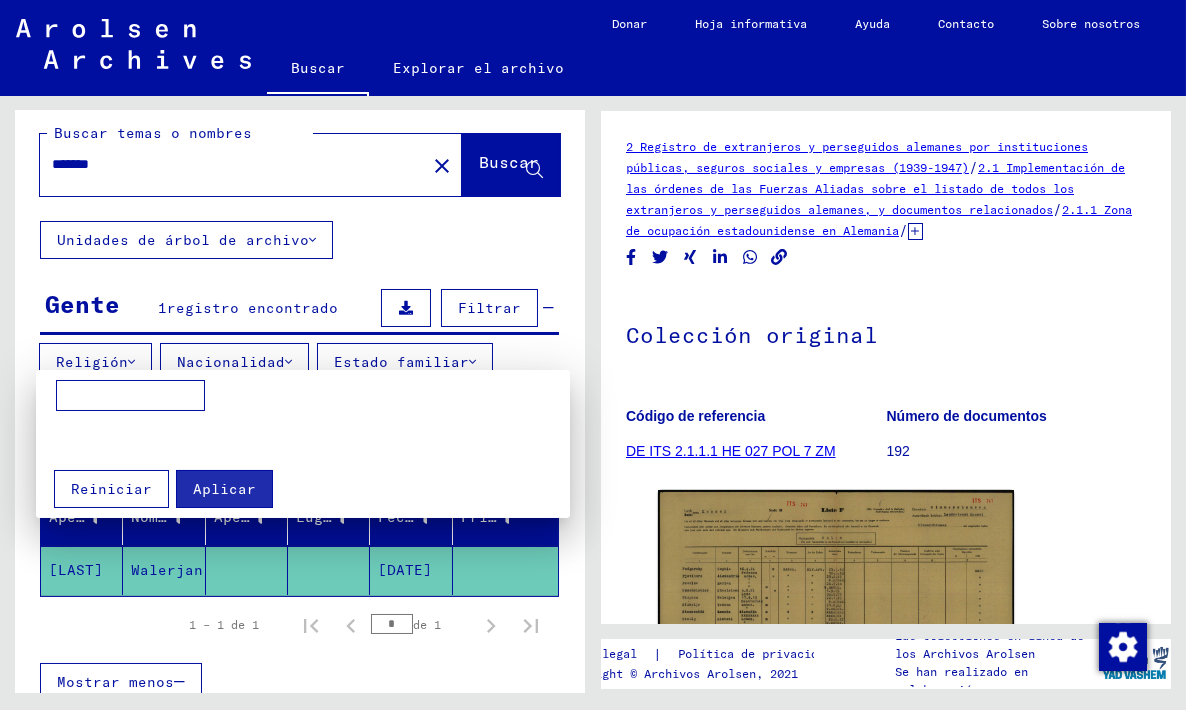 click at bounding box center (130, 396) 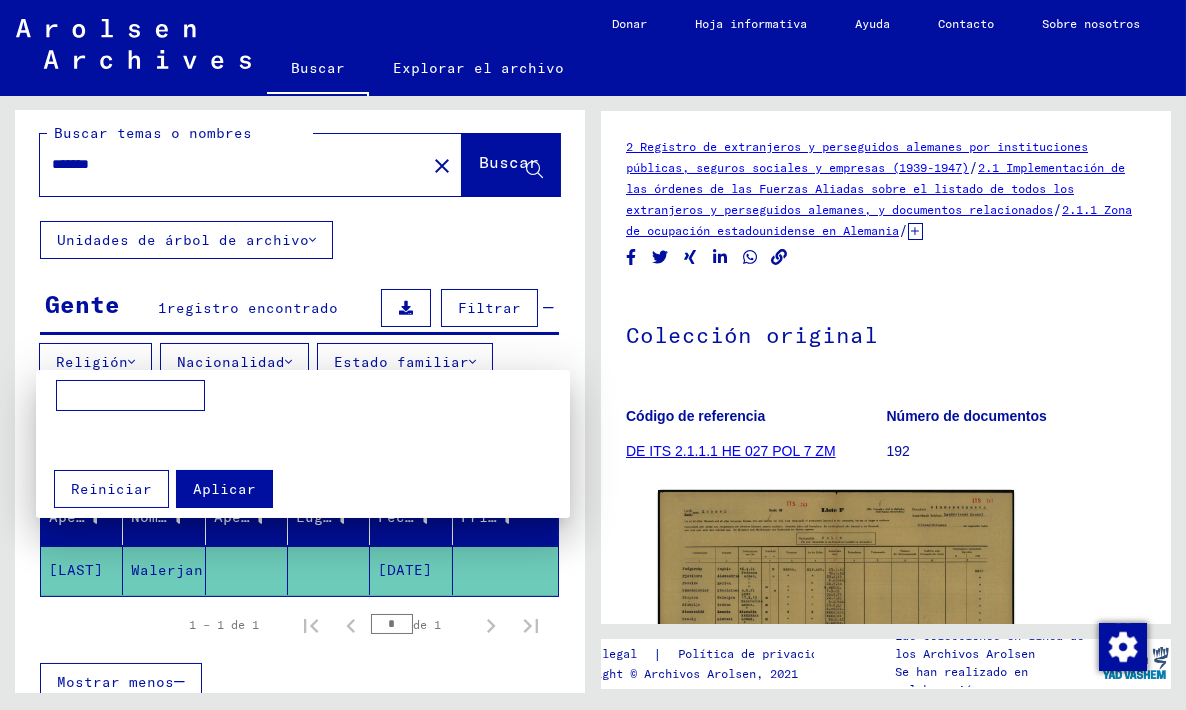 click at bounding box center [593, 355] 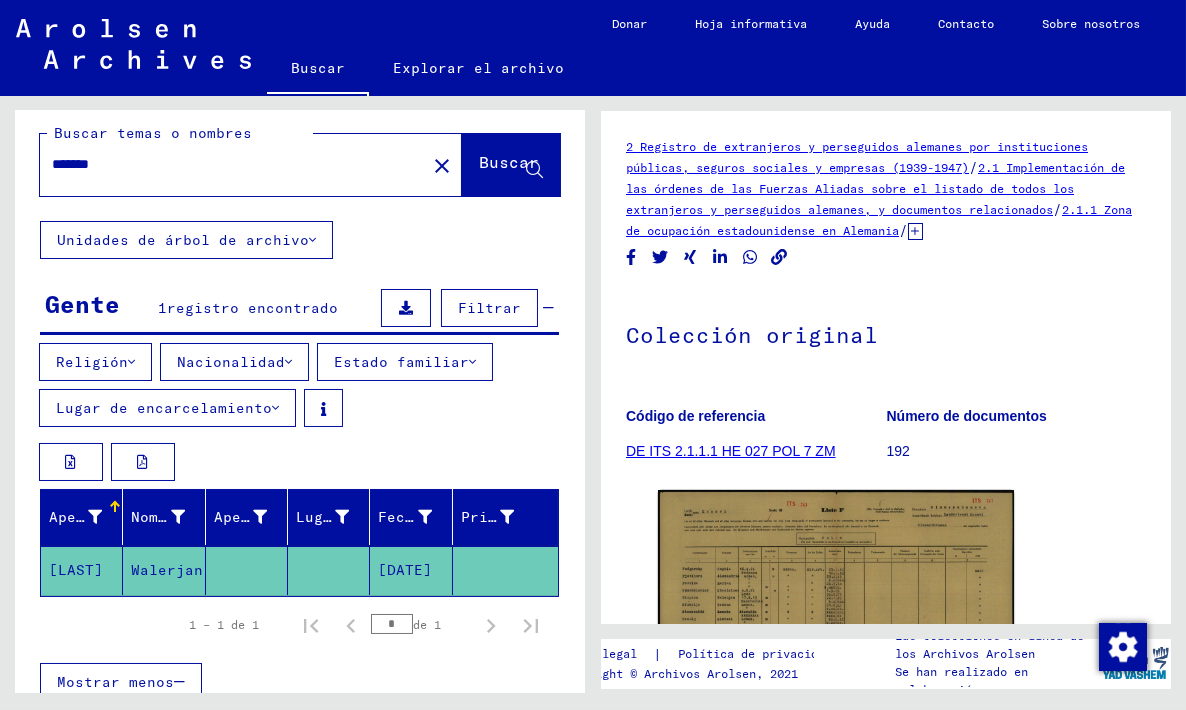 click on "Estado familiar" at bounding box center [401, 362] 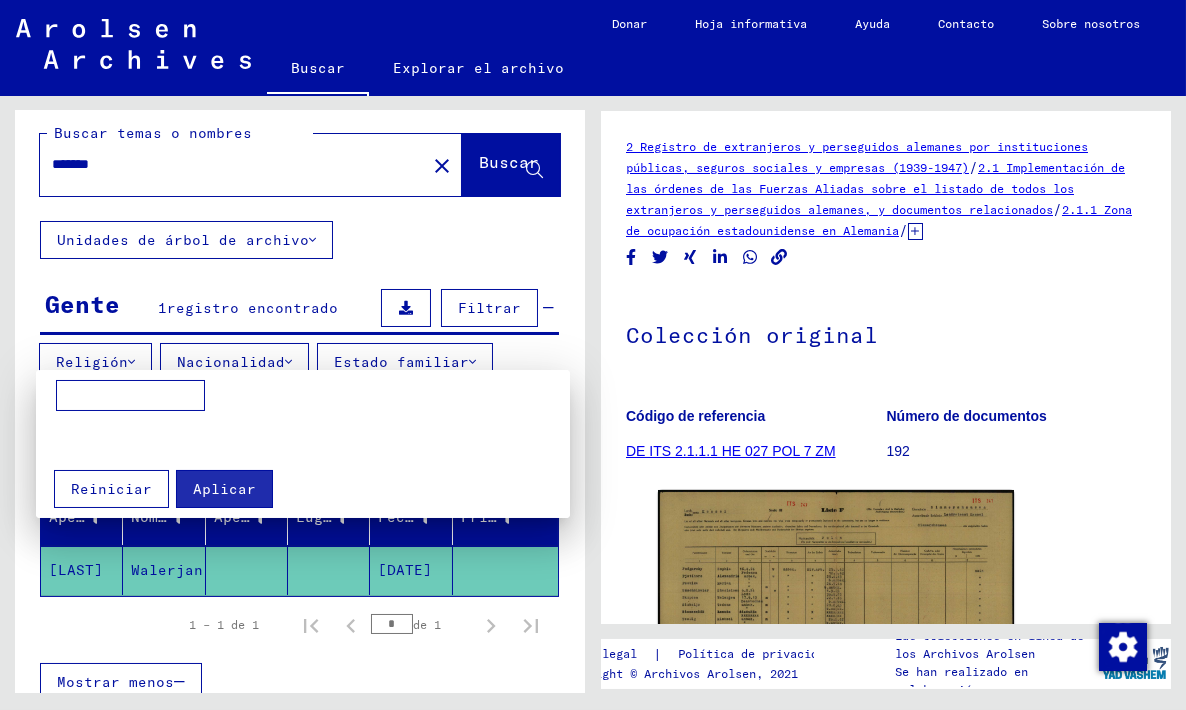 click at bounding box center [593, 355] 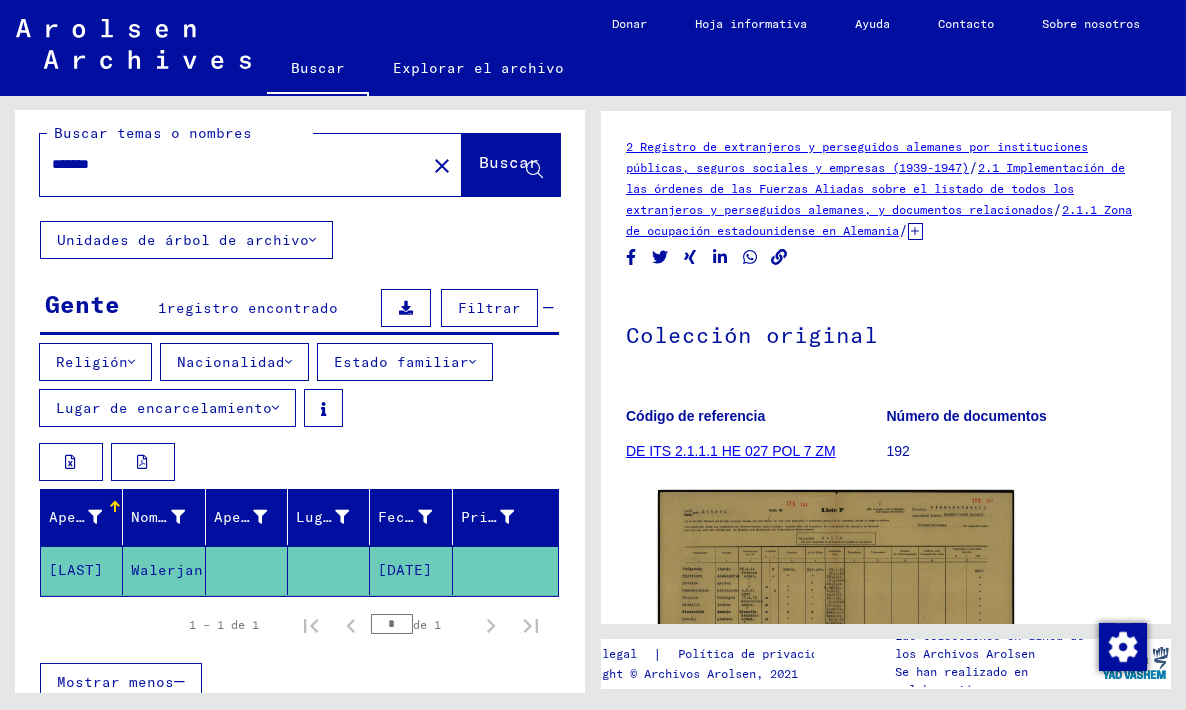 click on "Religión Nacionalidad Estado familiar Lugar de encarcelamiento" at bounding box center [300, 389] 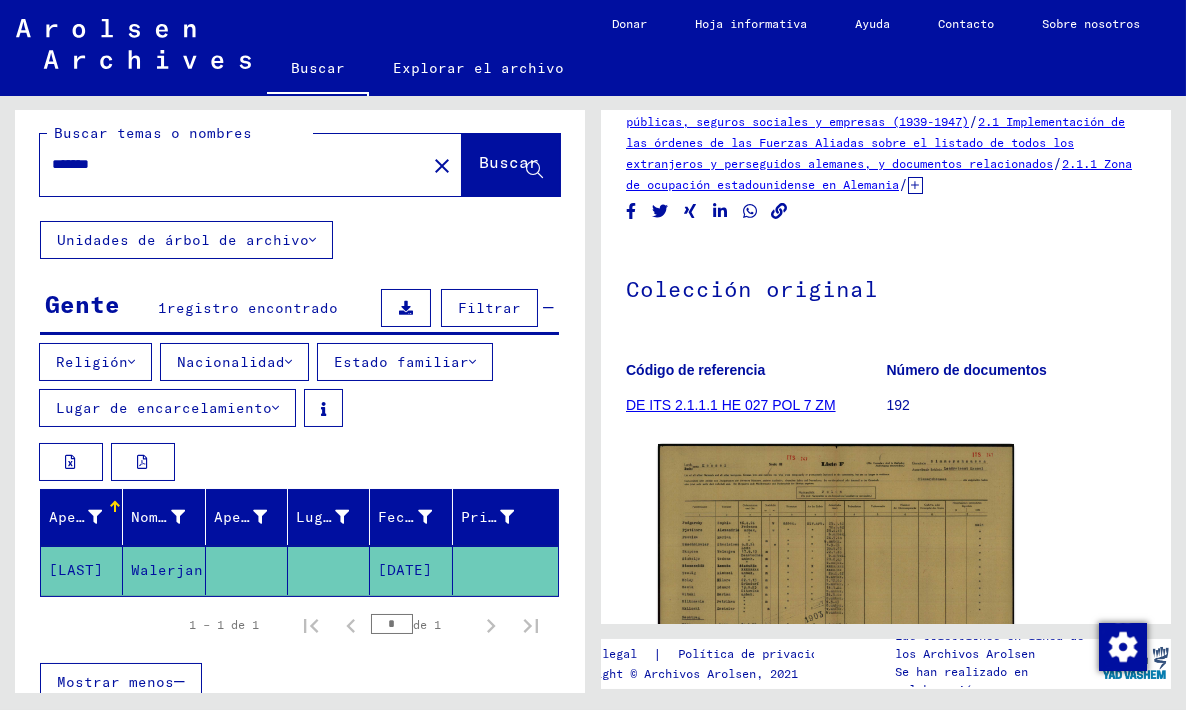 scroll, scrollTop: 0, scrollLeft: 0, axis: both 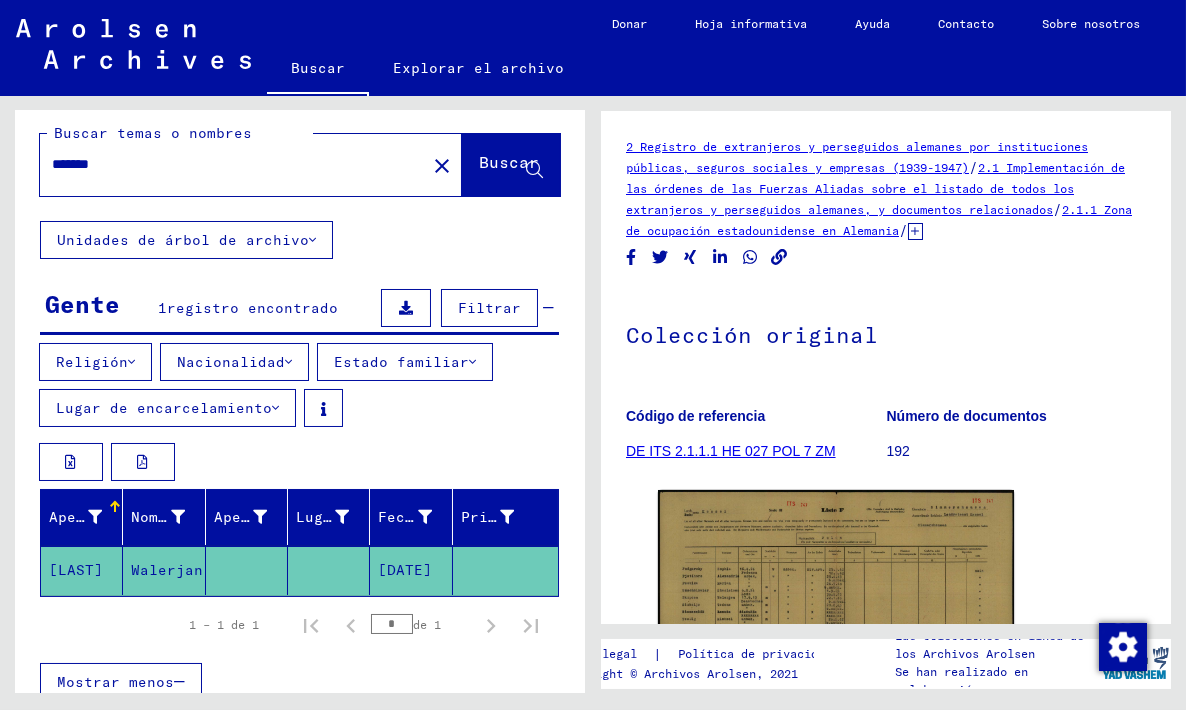click on "2.1.1 Zona de ocupación estadounidense en Alemania" 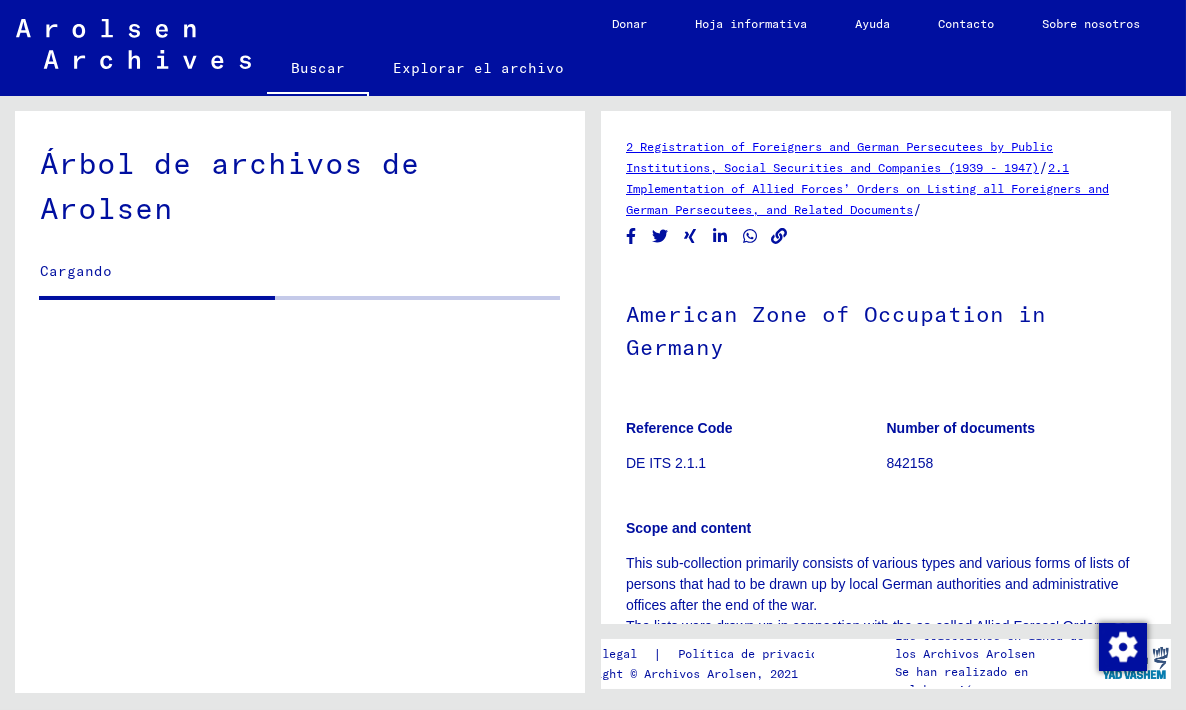 scroll, scrollTop: 11, scrollLeft: 0, axis: vertical 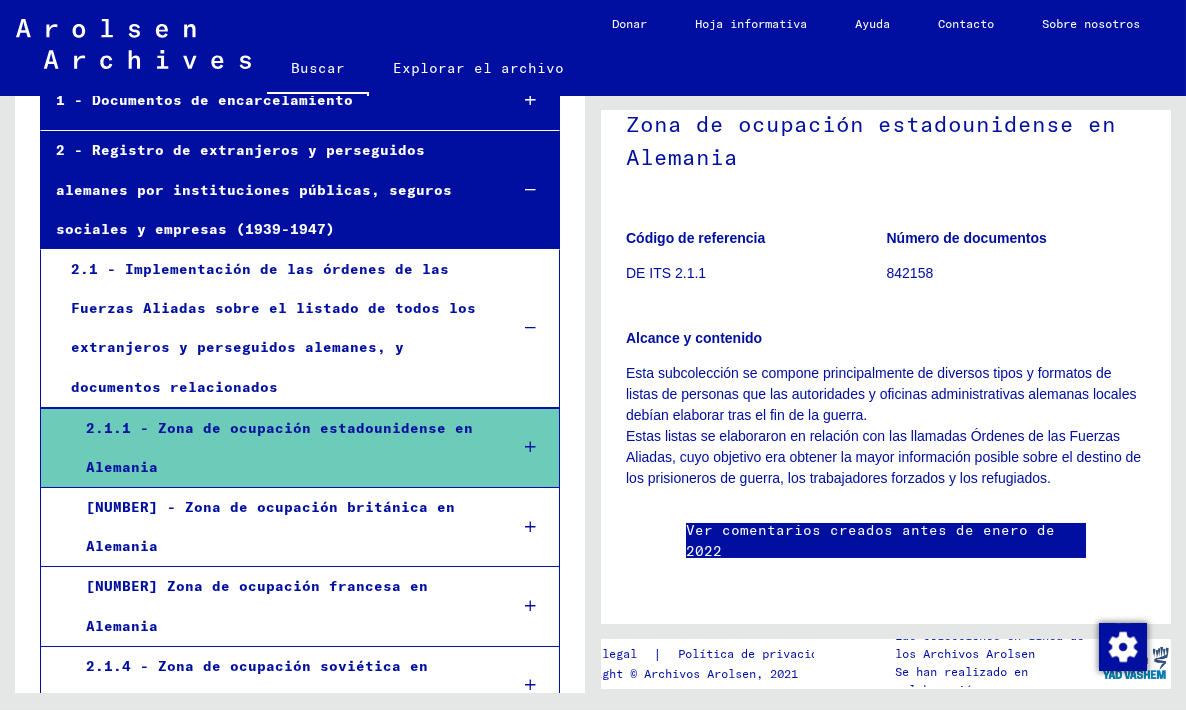 click on "2.1.1 - Zona de ocupación estadounidense en Alemania" at bounding box center [281, 448] 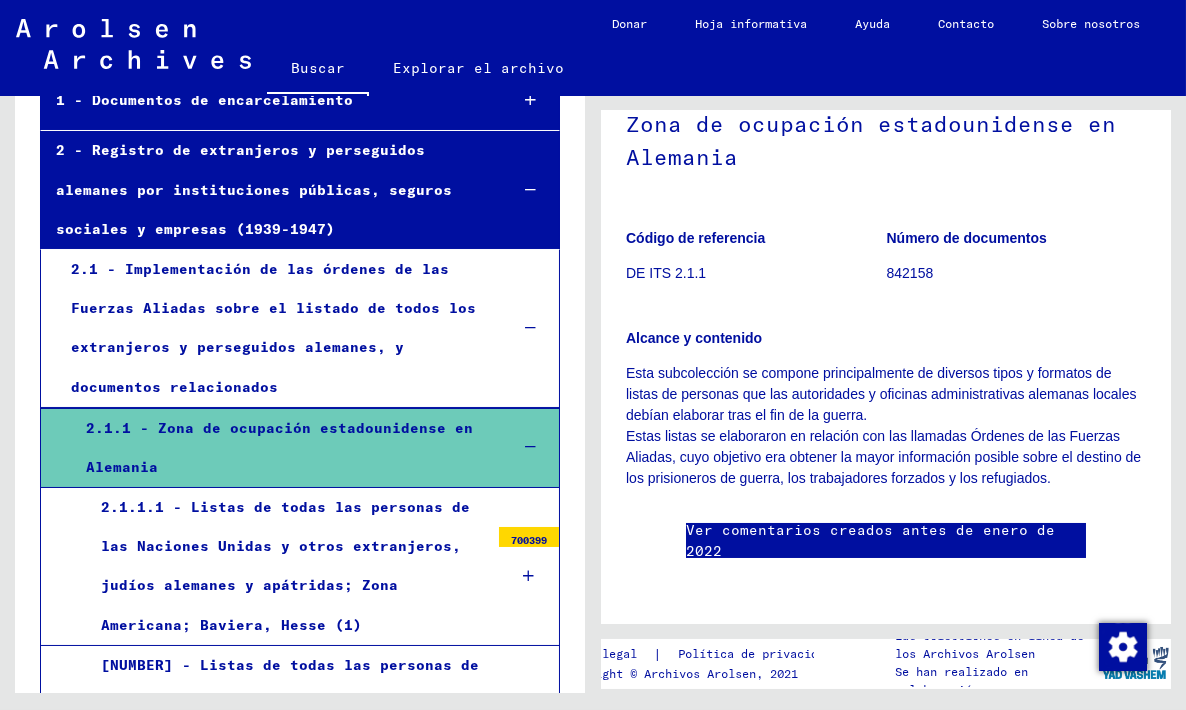 click on "2.1.1.1 - Listas de todas las personas de las Naciones Unidas y otros extranjeros, judíos alemanes y apátridas; Zona Americana; Baviera, Hesse (1)" at bounding box center (285, 566) 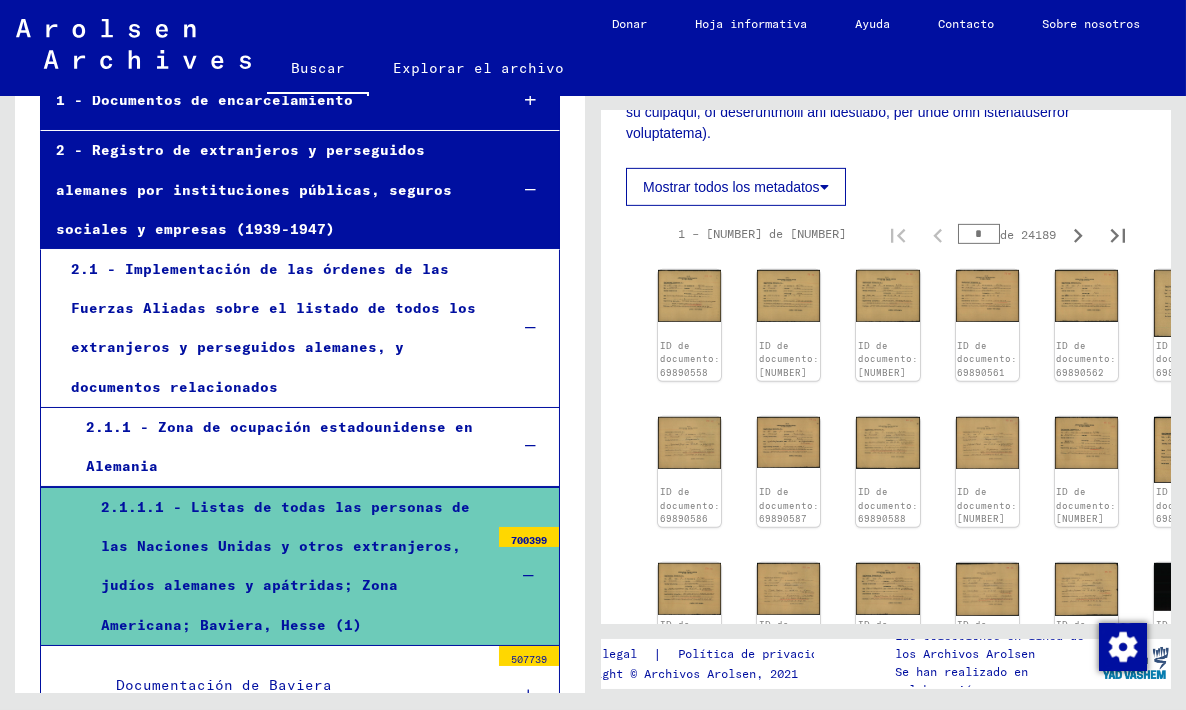 scroll, scrollTop: 2644, scrollLeft: 0, axis: vertical 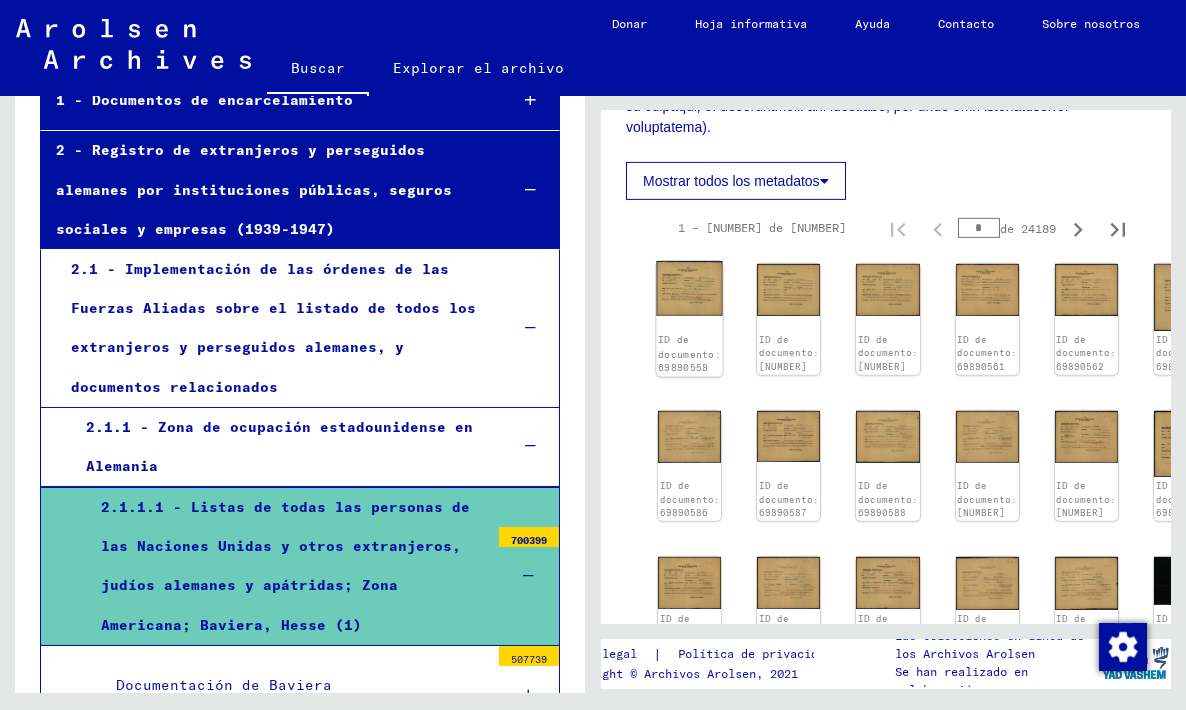 click 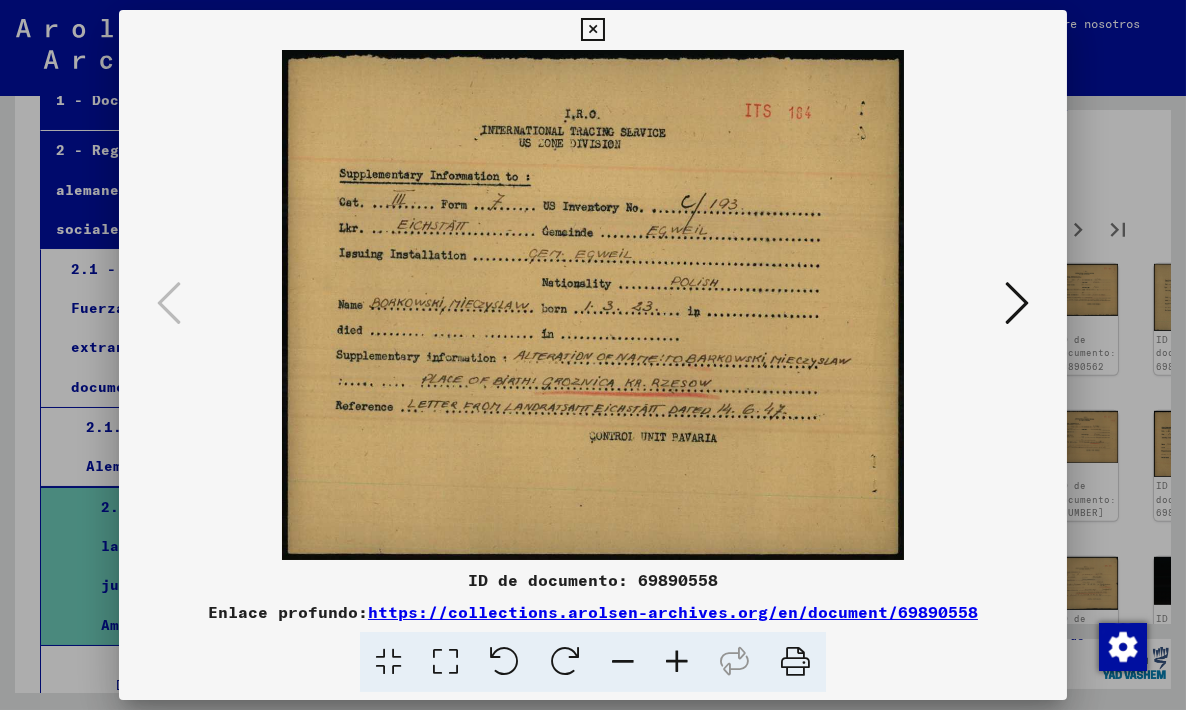 click at bounding box center (1017, 303) 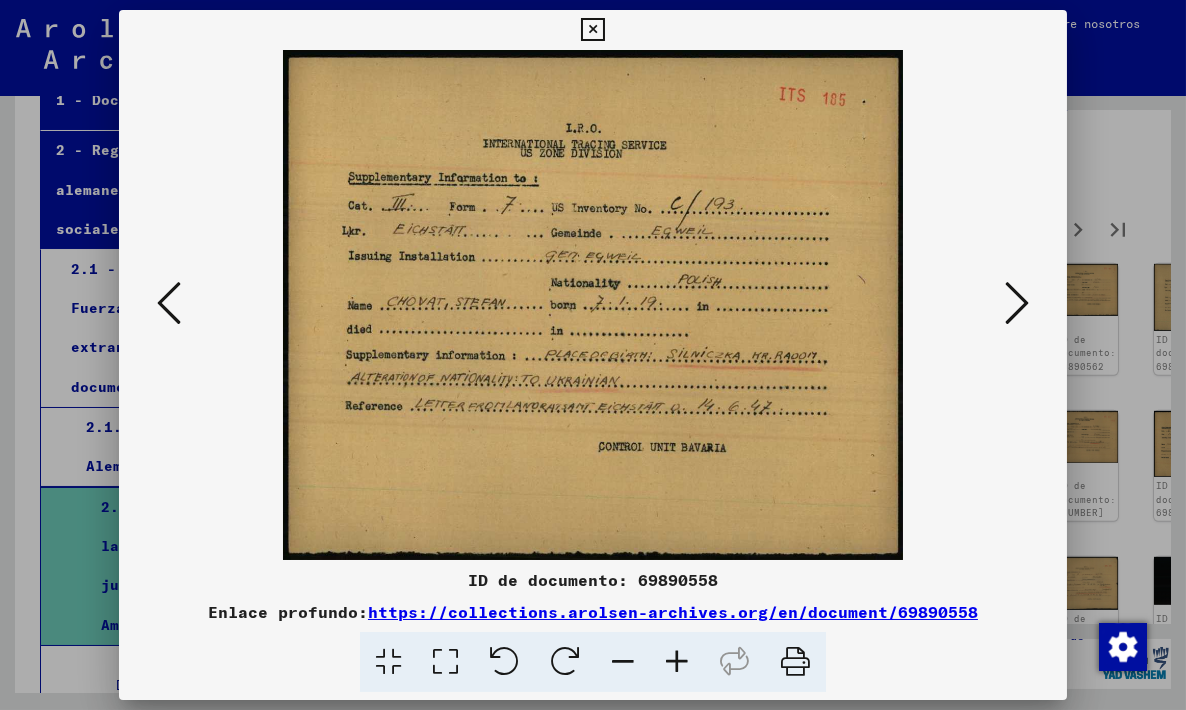 click at bounding box center (1017, 304) 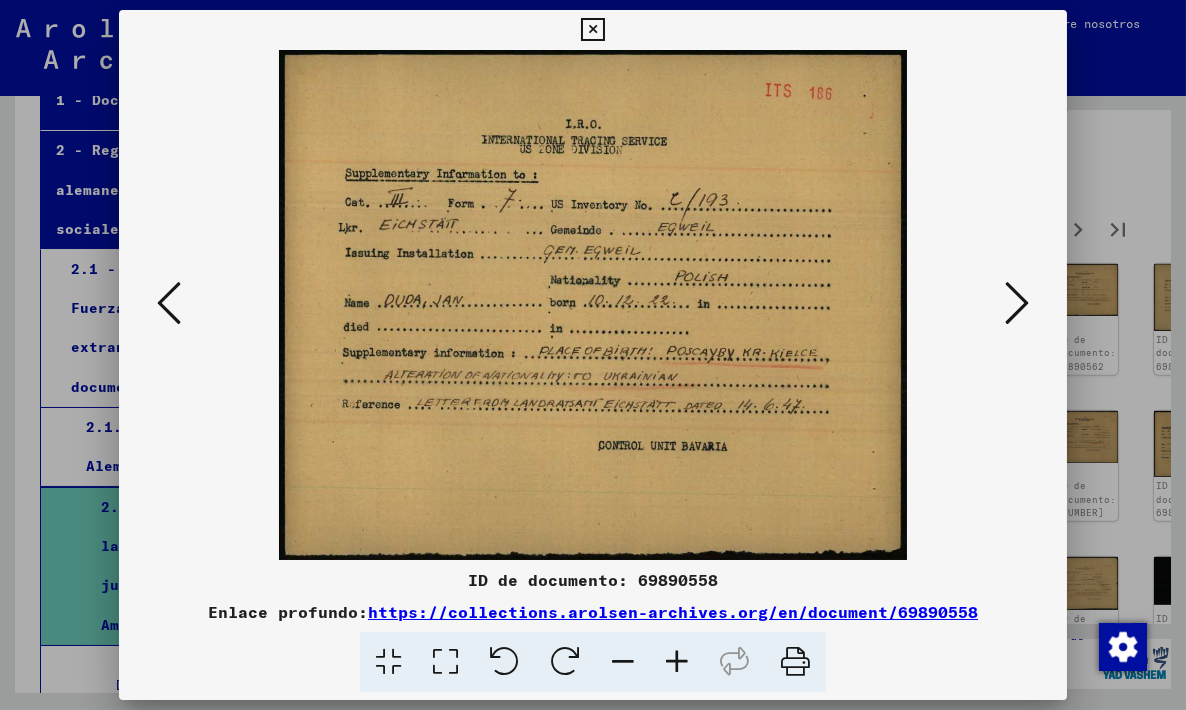 click at bounding box center [593, 305] 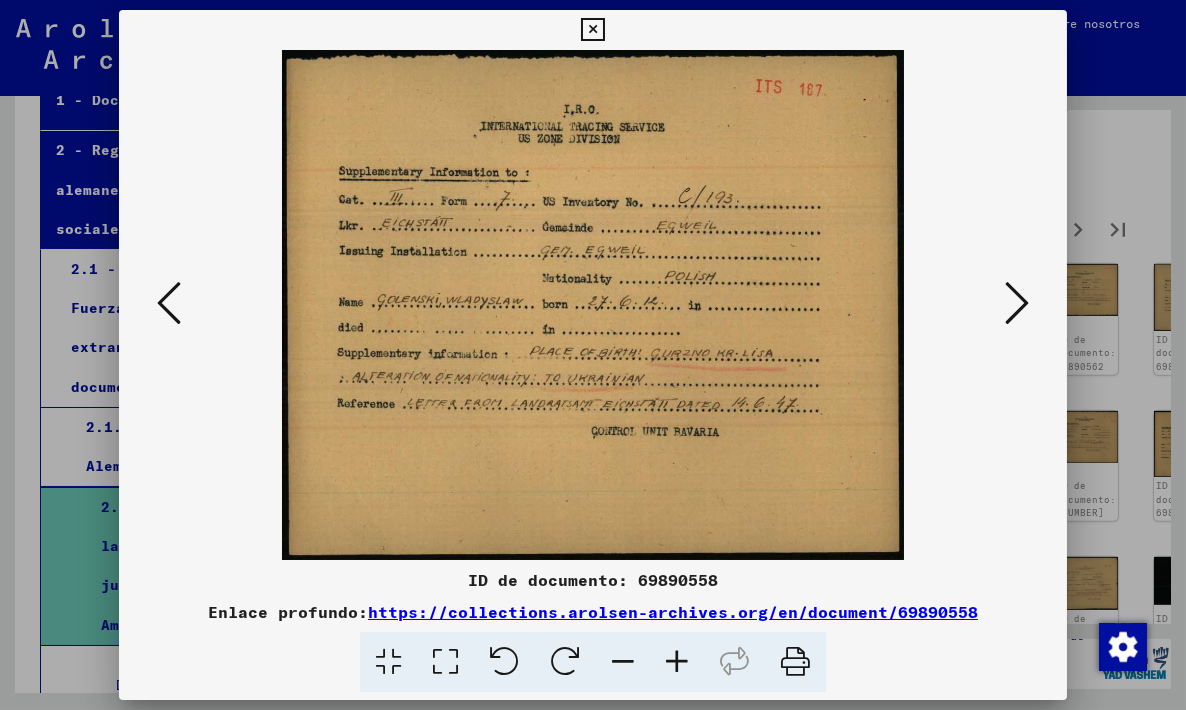 click at bounding box center (1017, 303) 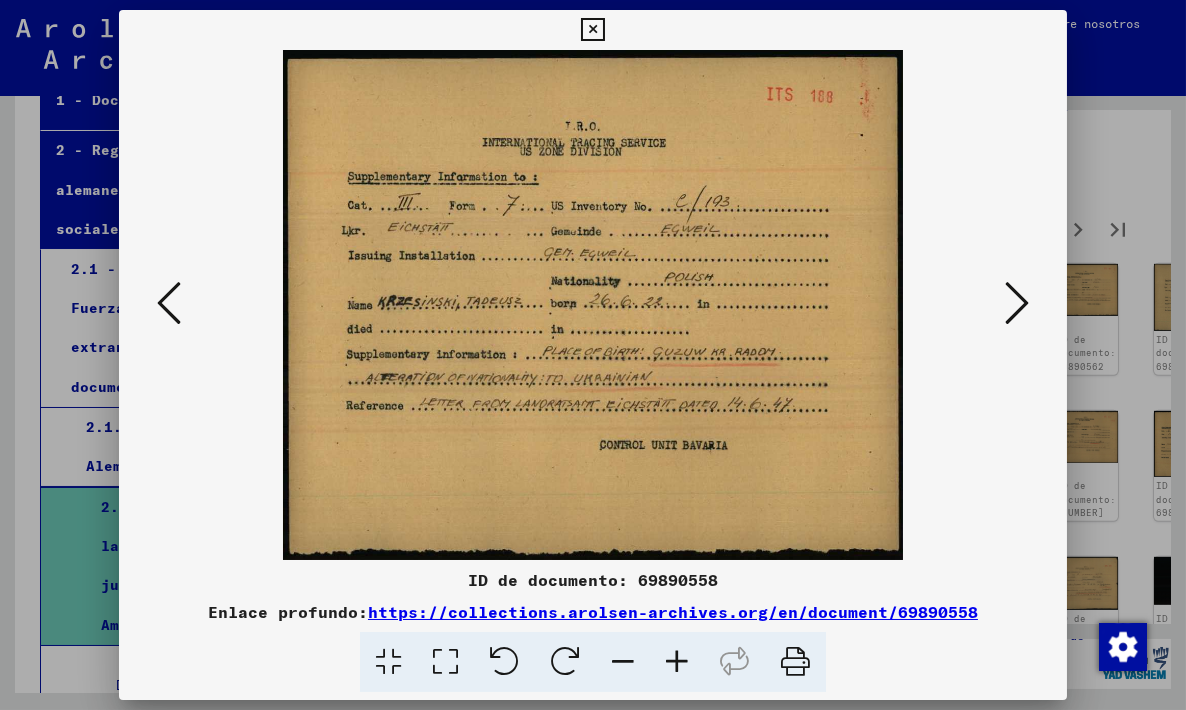 click at bounding box center [1017, 303] 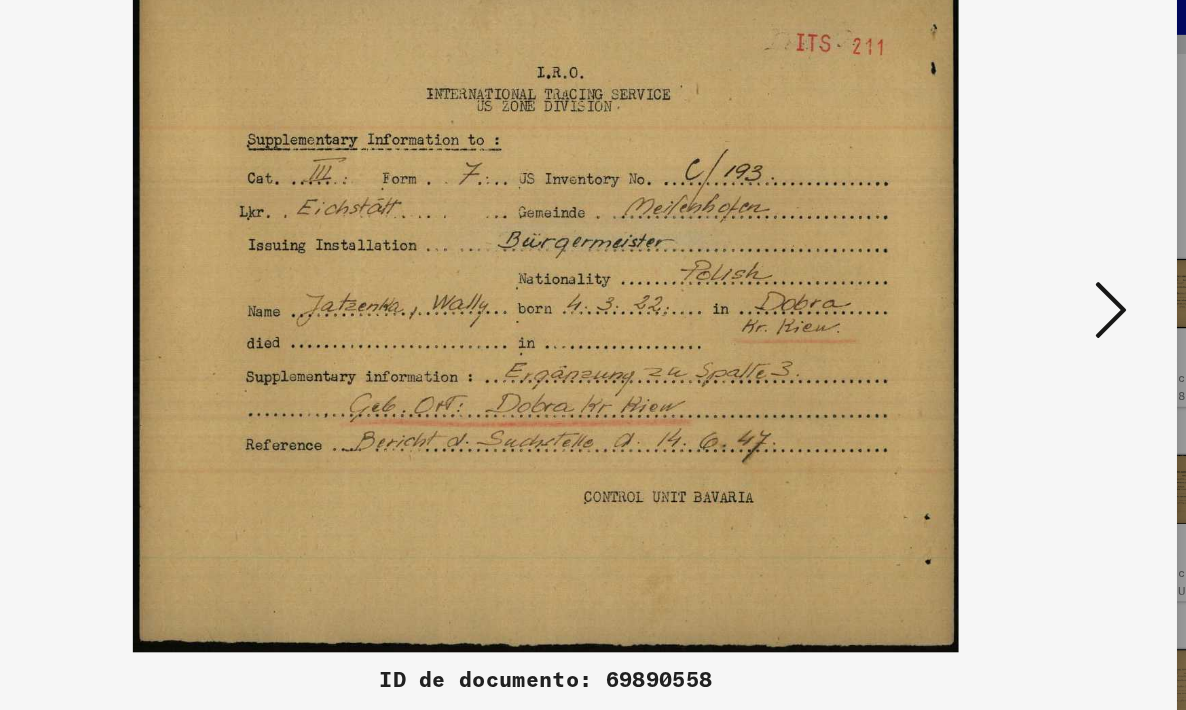 click at bounding box center (1017, 303) 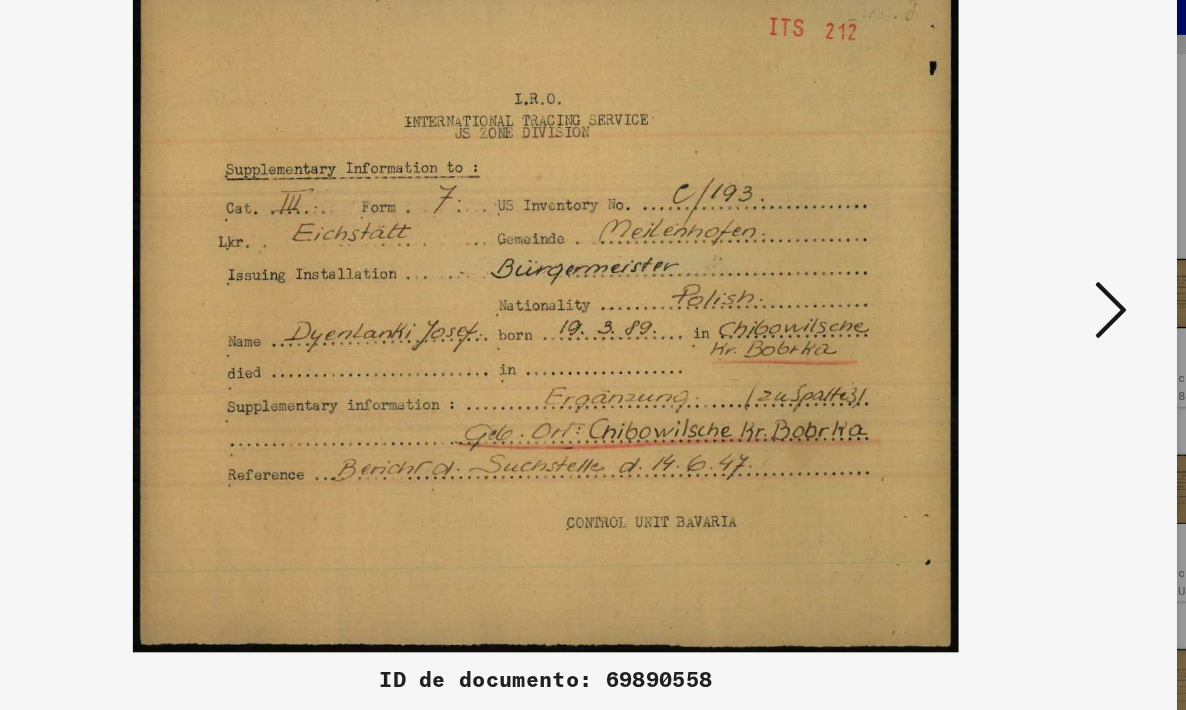 click at bounding box center (1017, 303) 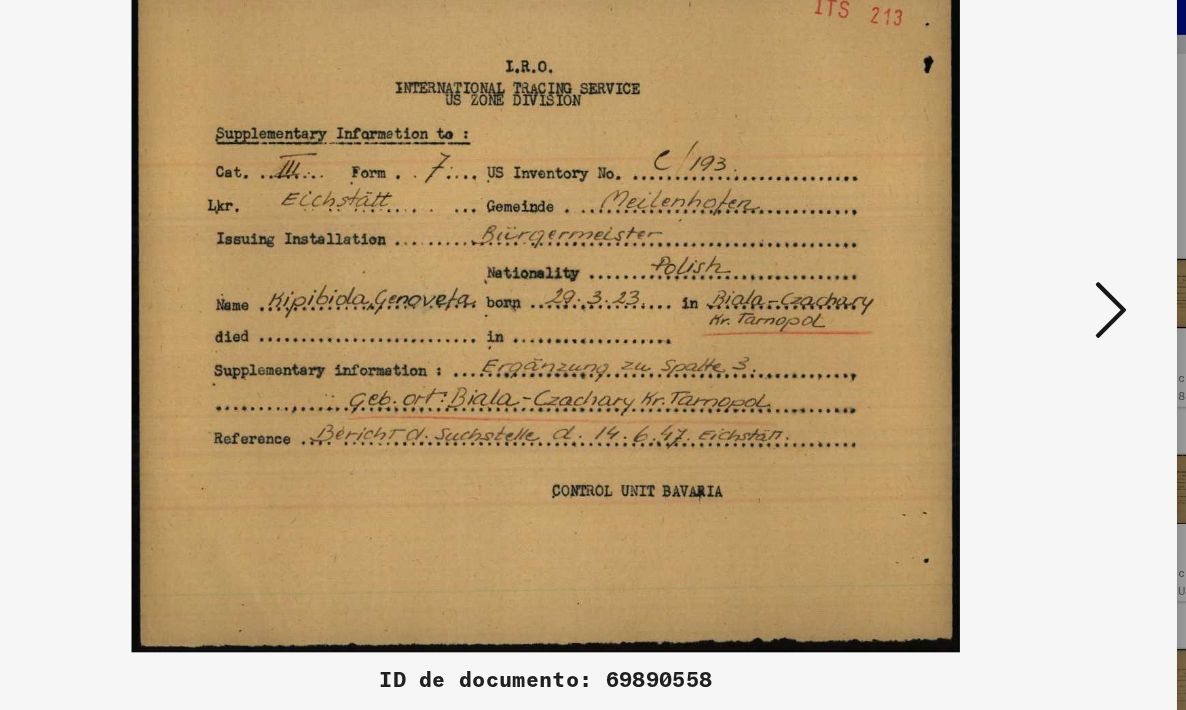 click at bounding box center [1017, 303] 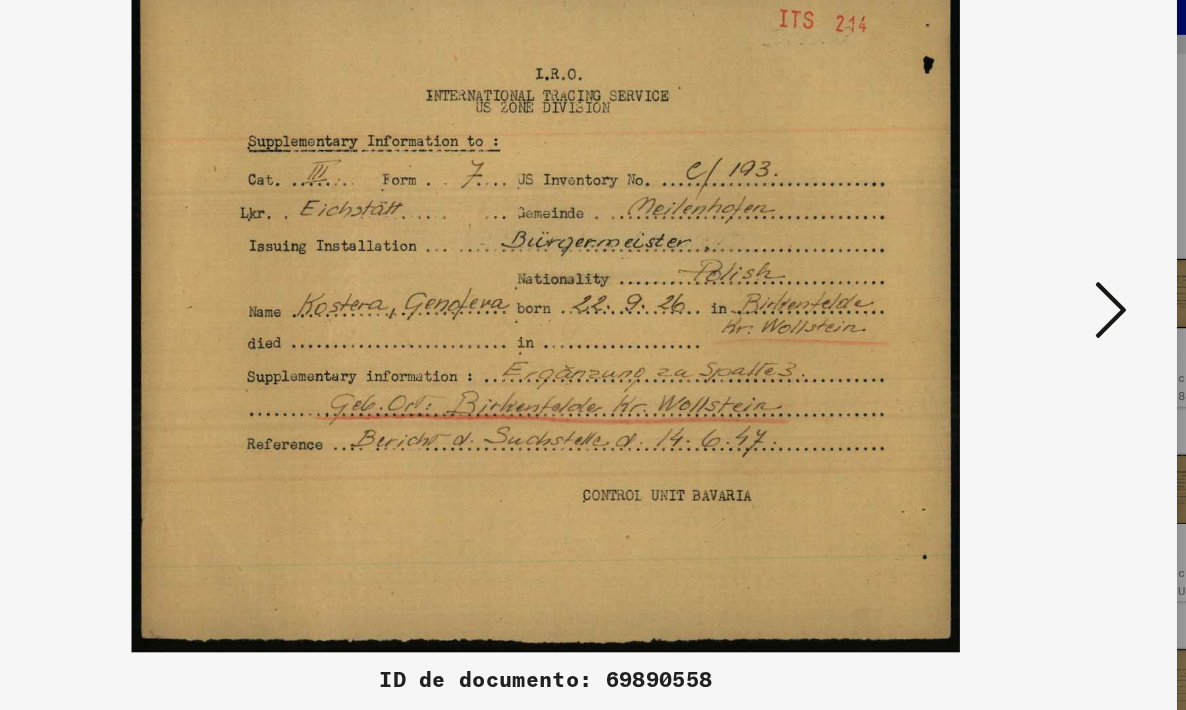 click at bounding box center (1017, 303) 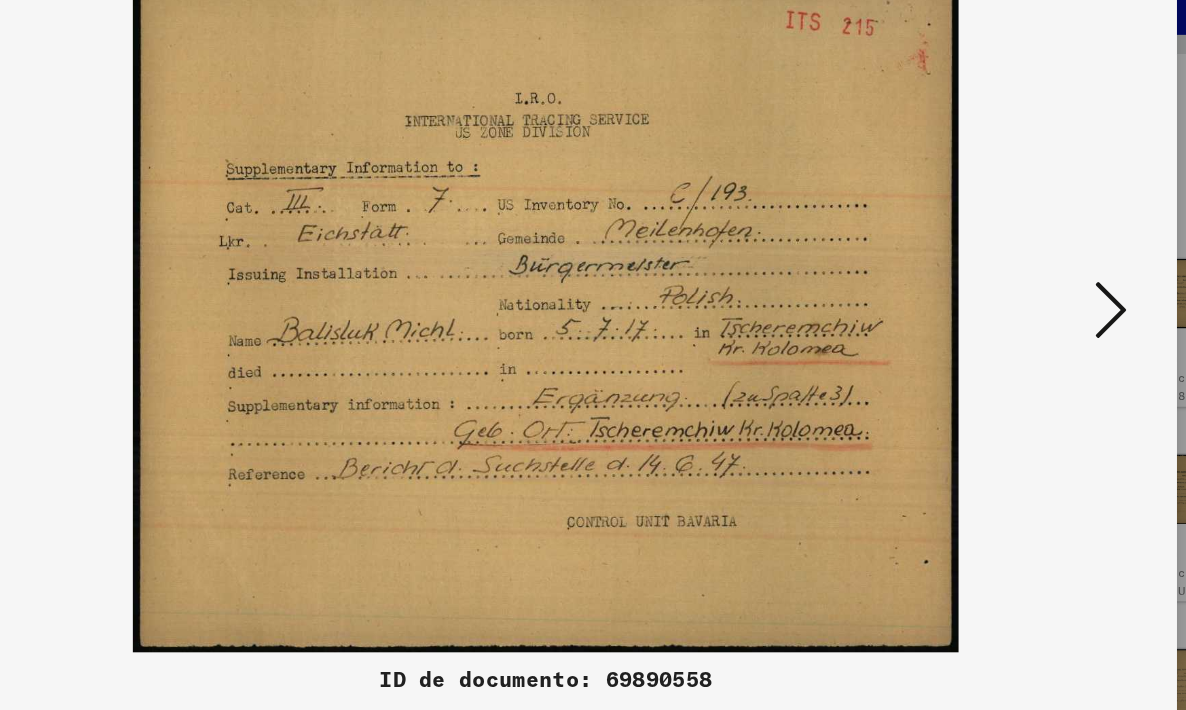 click at bounding box center (1017, 303) 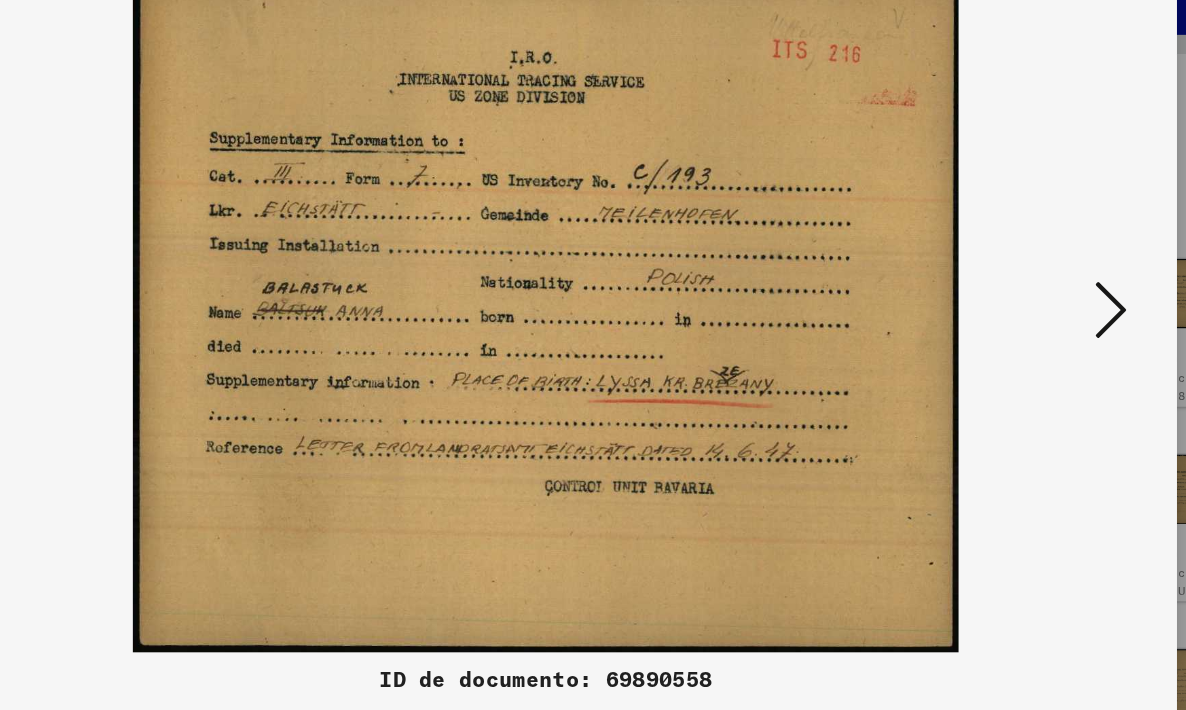 click at bounding box center (1017, 303) 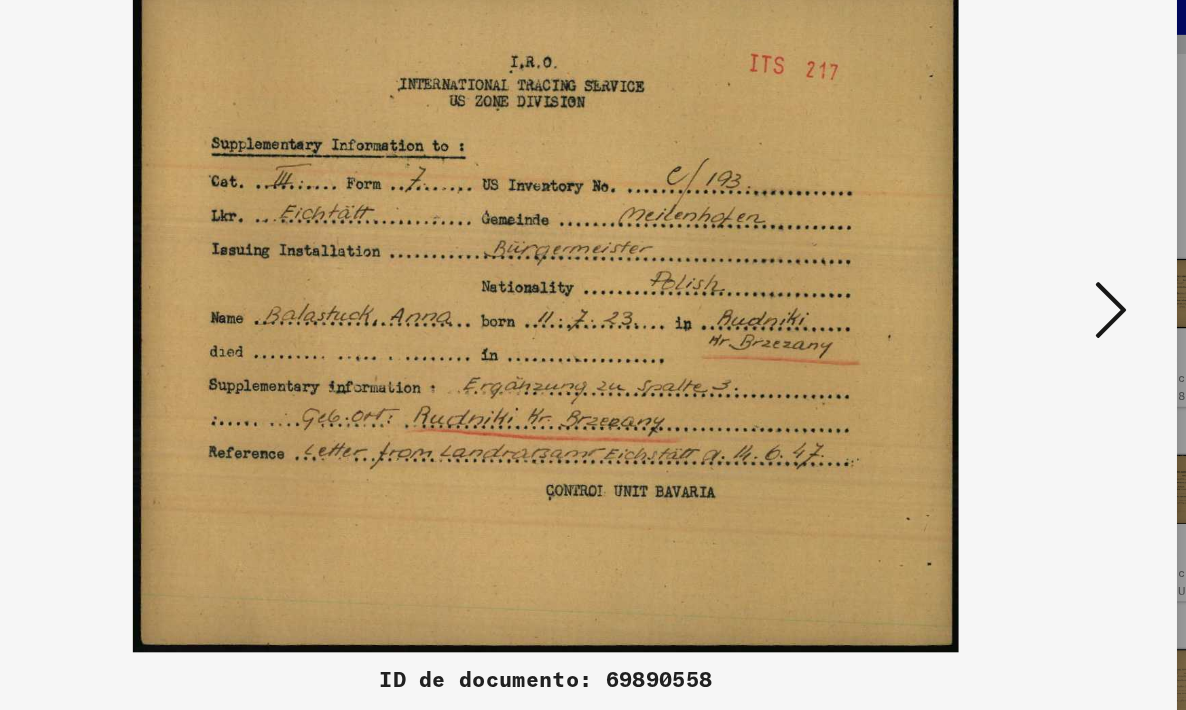 click at bounding box center (1017, 303) 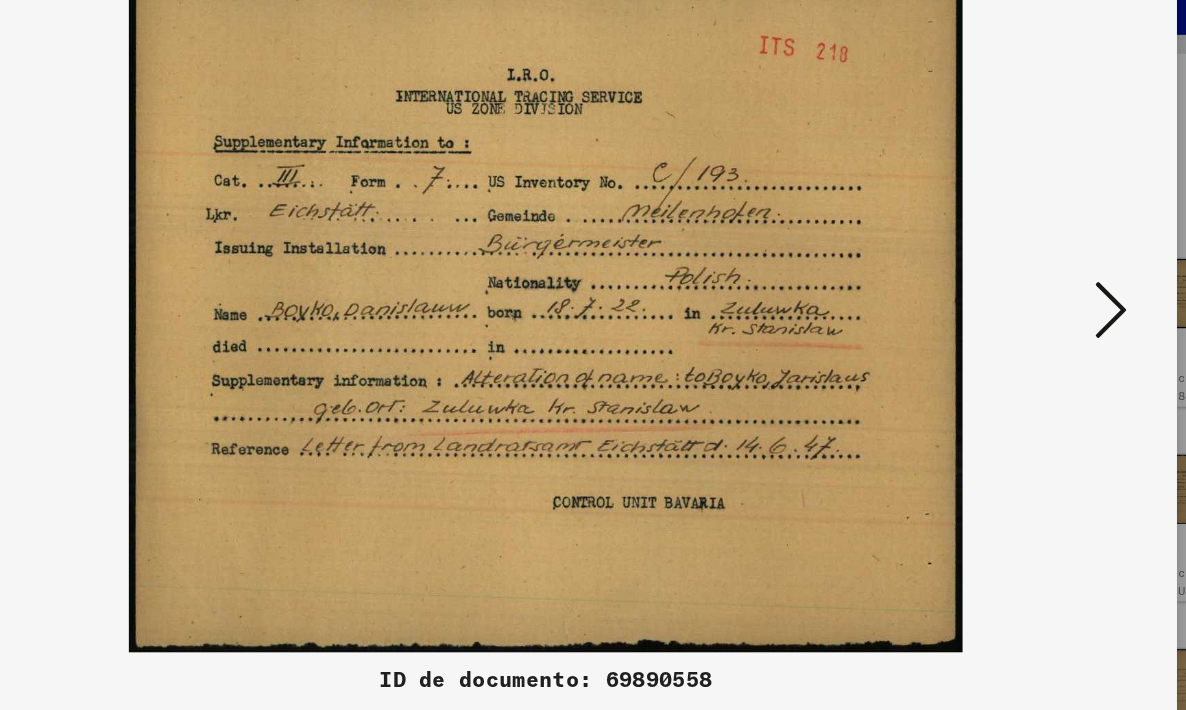 click at bounding box center [1017, 303] 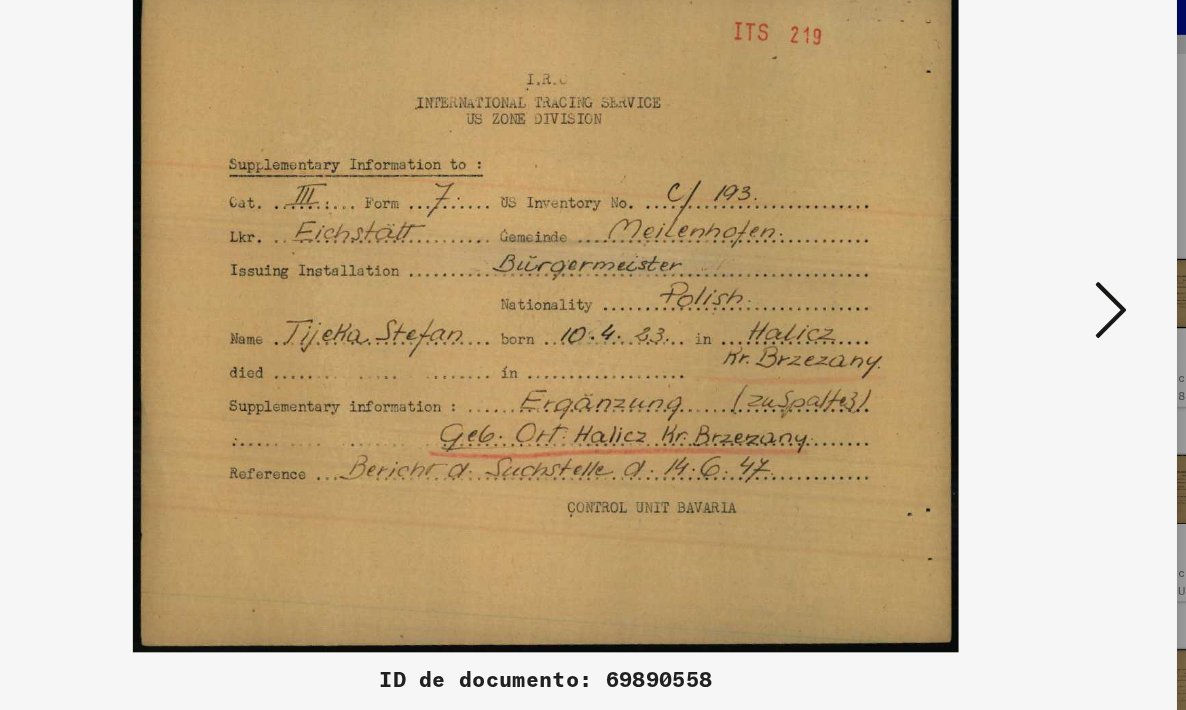 click at bounding box center [1017, 303] 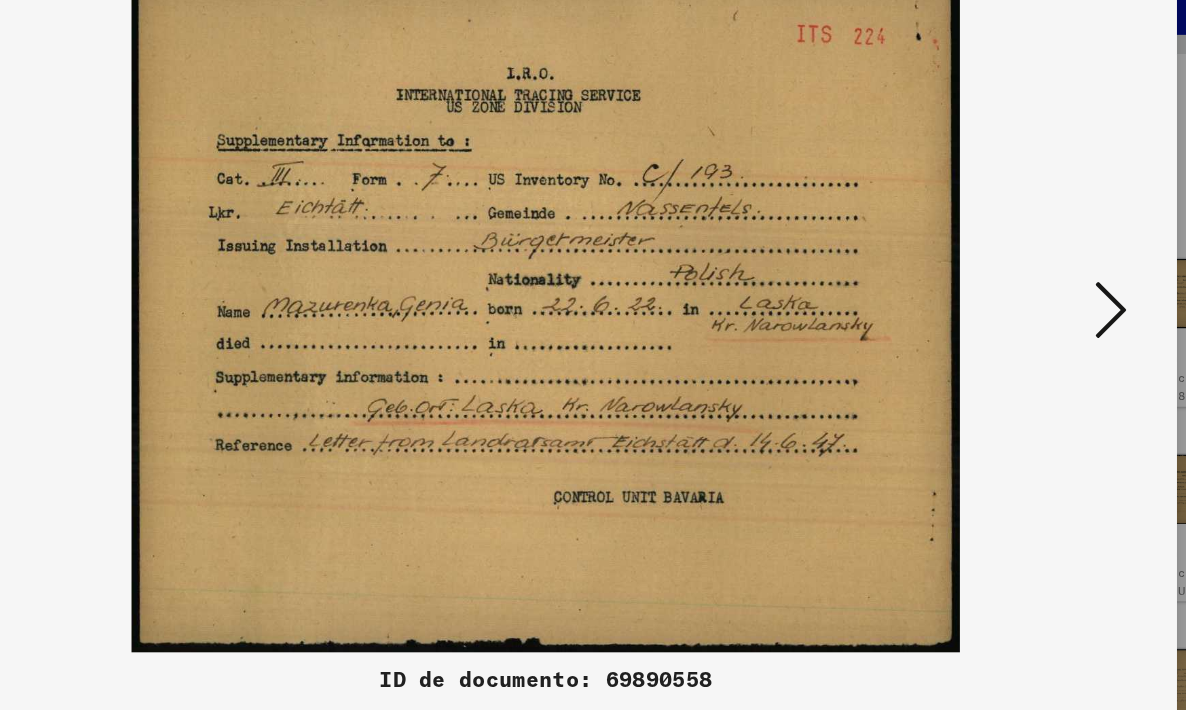 click at bounding box center (1017, 303) 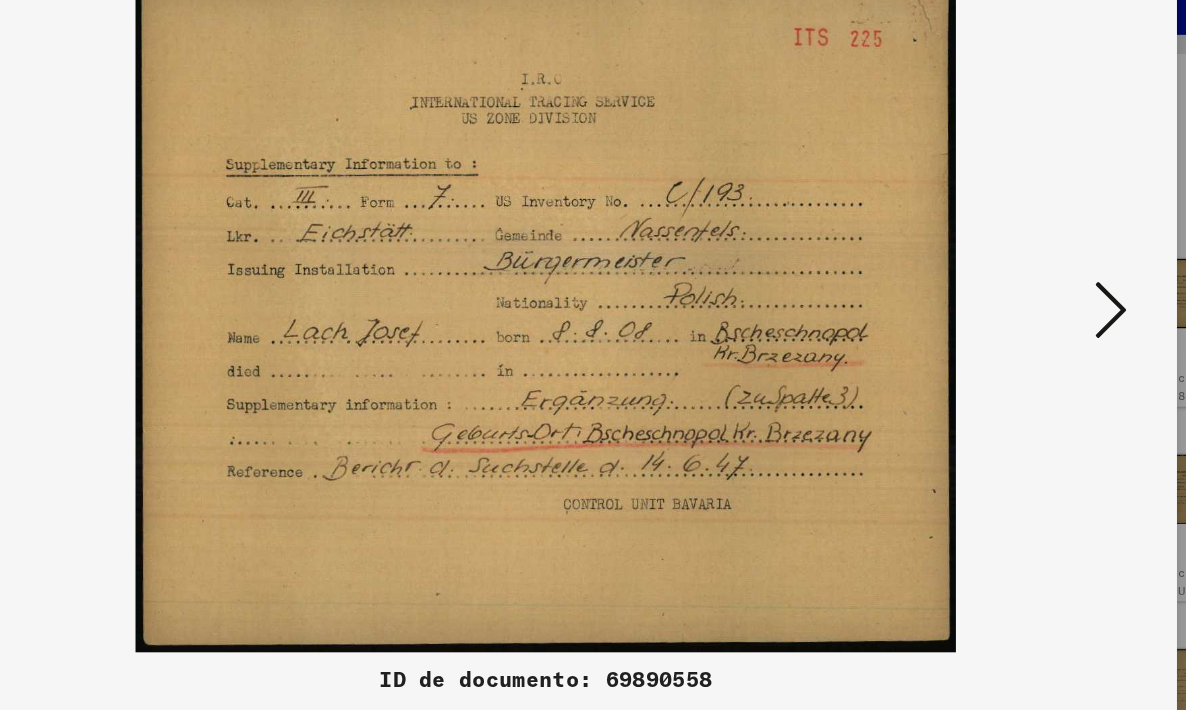 click at bounding box center [1017, 303] 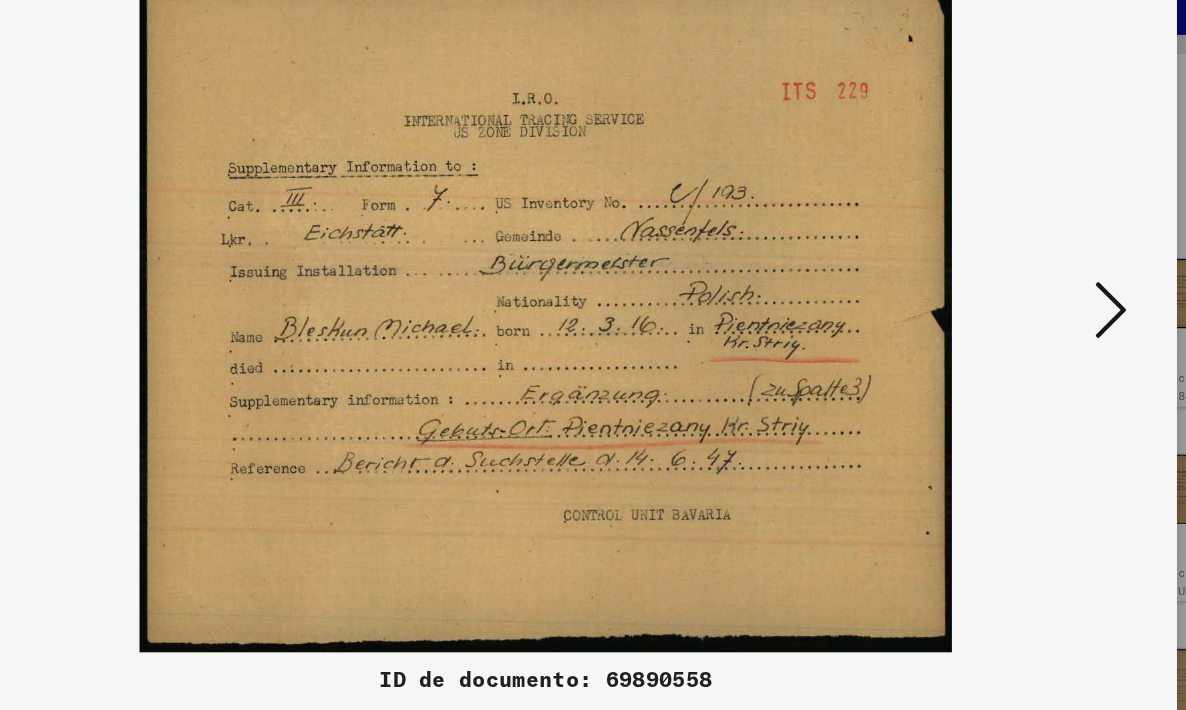 click at bounding box center (1017, 303) 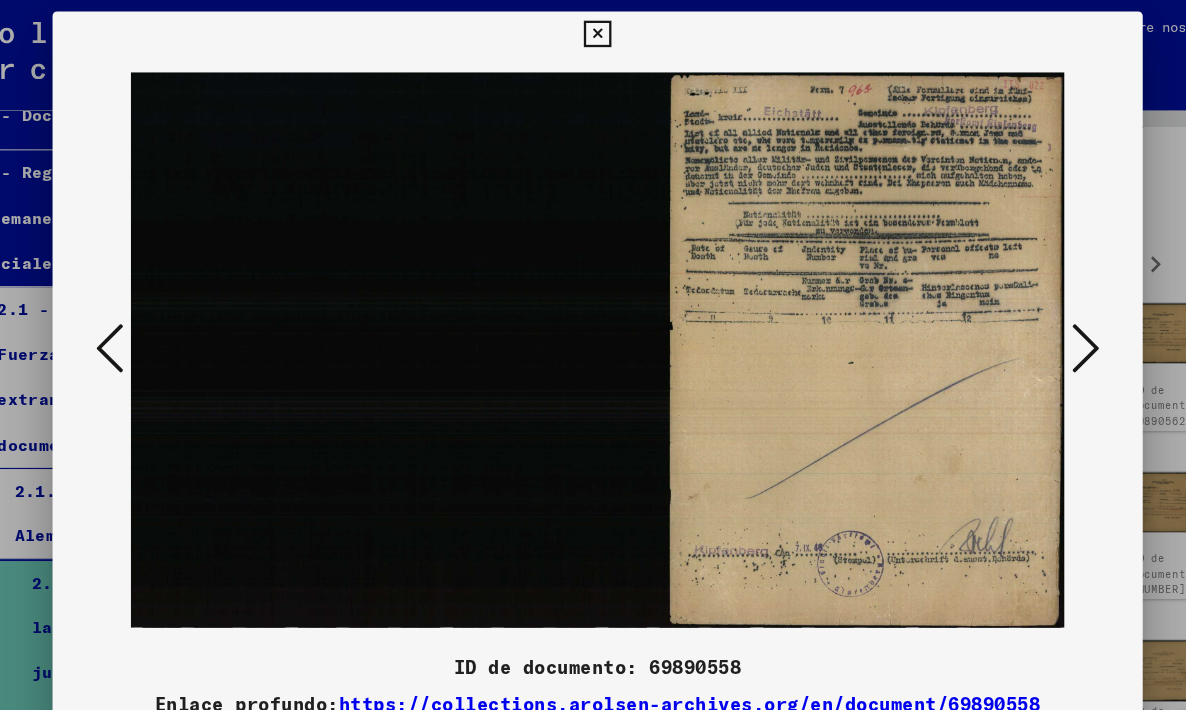 click at bounding box center (1017, 304) 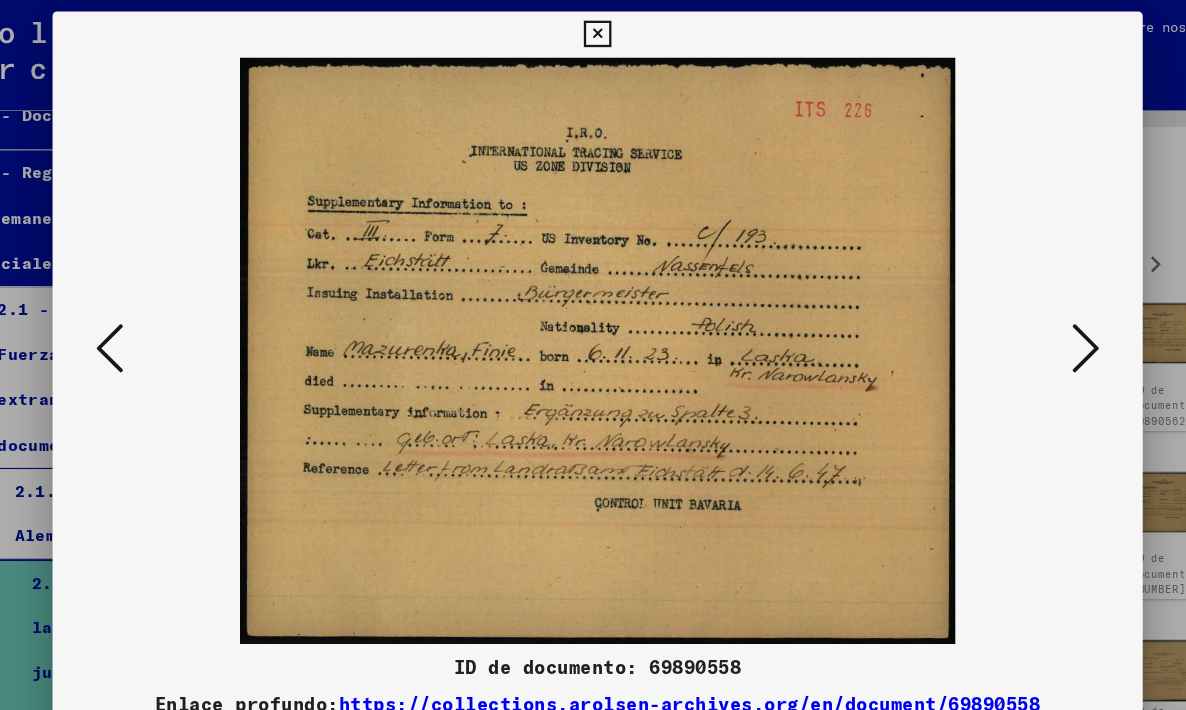 click at bounding box center [1017, 303] 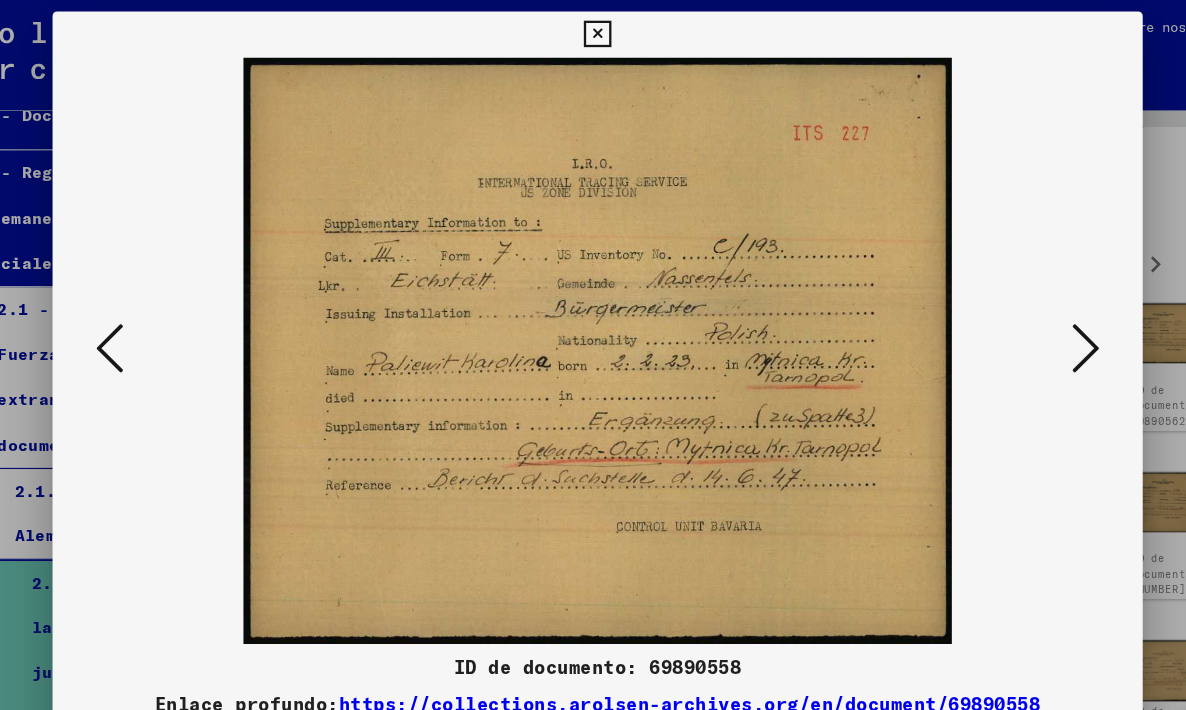 click at bounding box center (1017, 303) 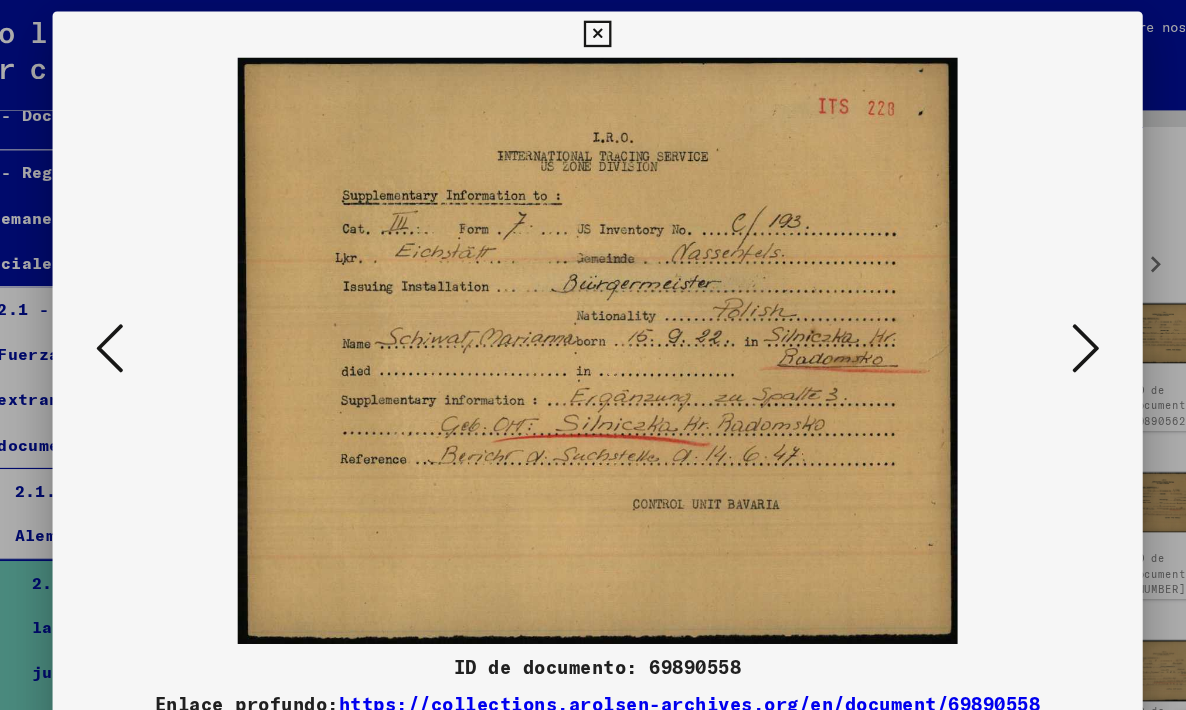 click at bounding box center (1017, 303) 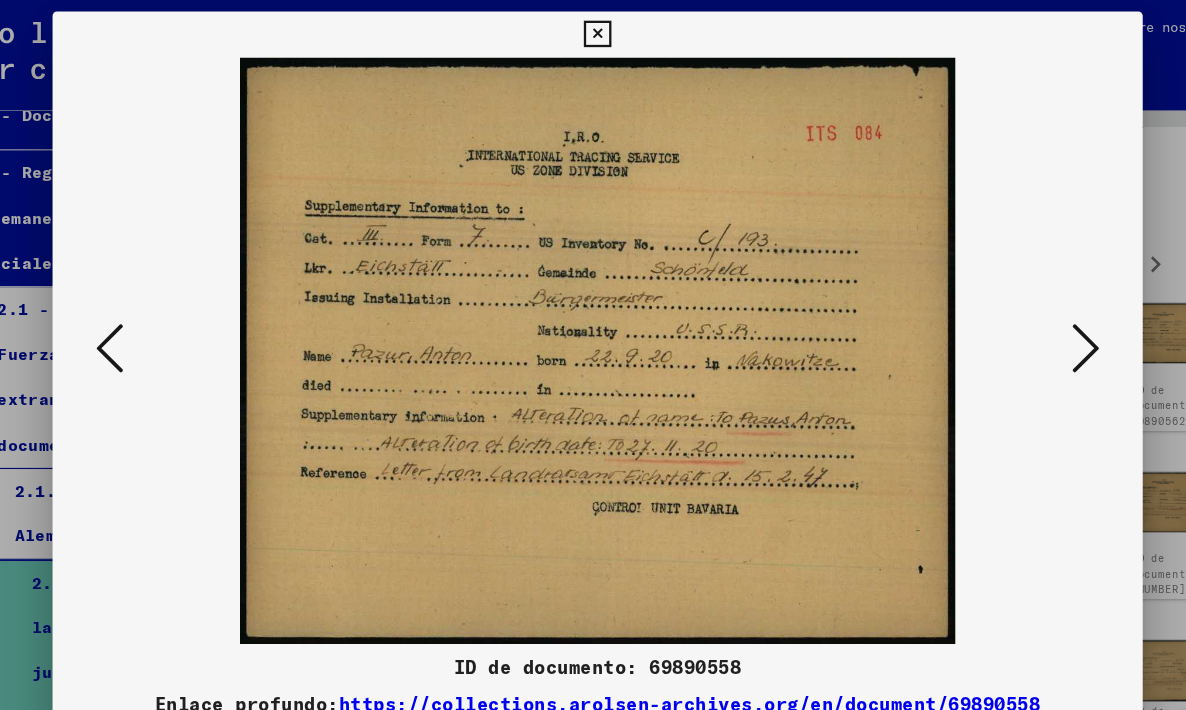 click at bounding box center [593, 305] 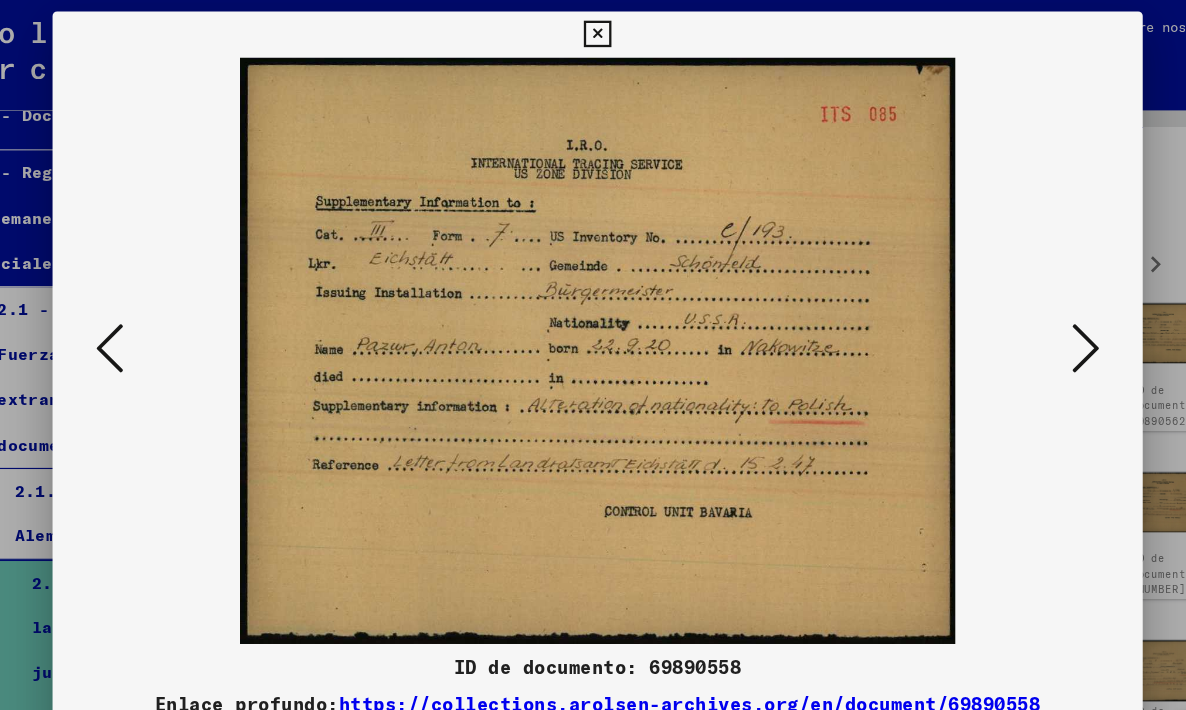 click at bounding box center [1017, 303] 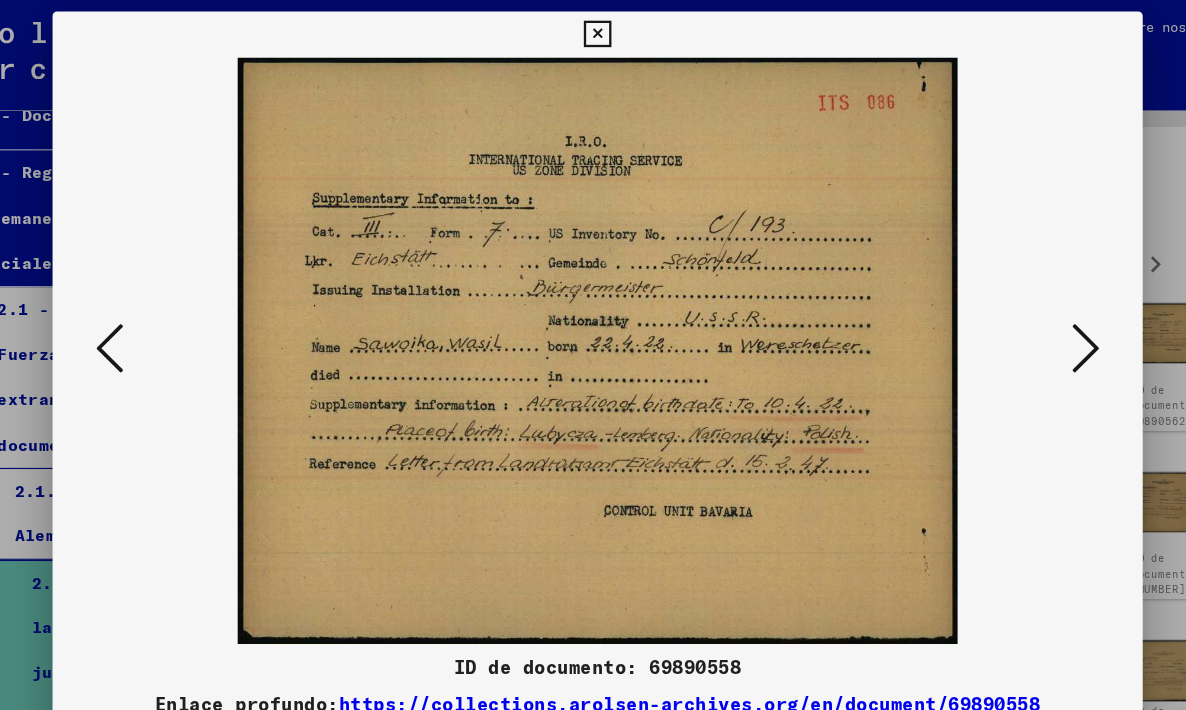 click at bounding box center (1017, 303) 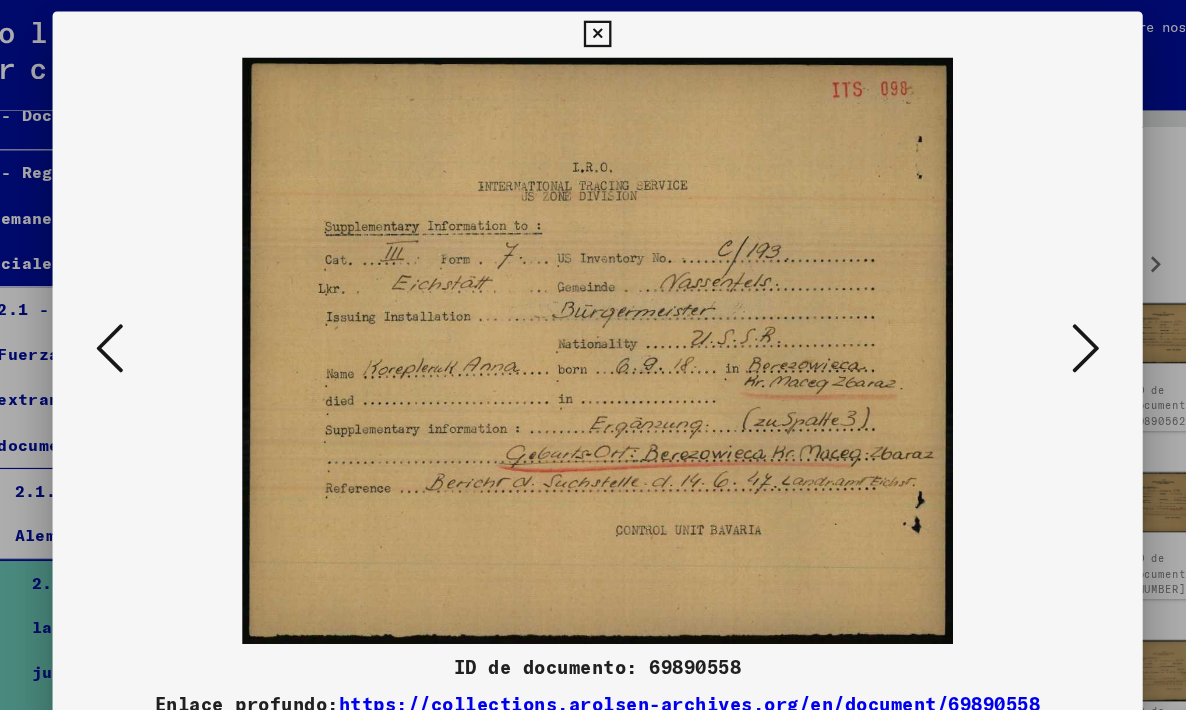 click at bounding box center [1017, 303] 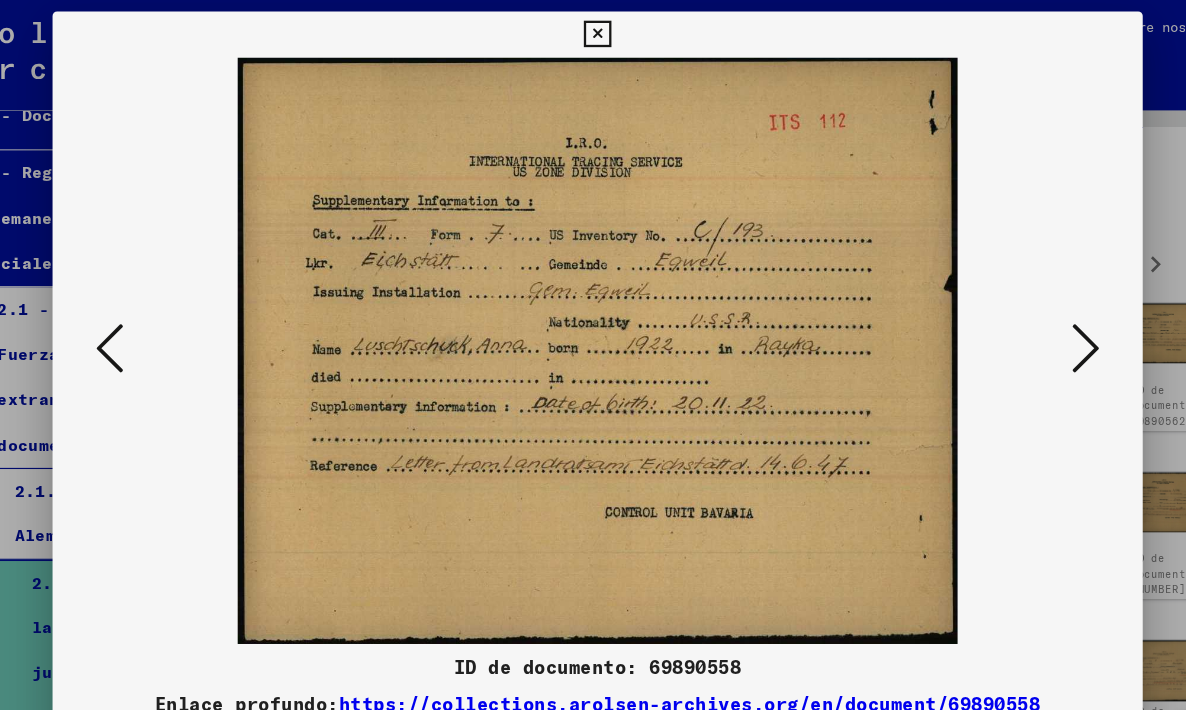 click on "ID de documento: 69890558 Enlace profundo:  https://collections.arolsen-archives.org/en/document/69890558" at bounding box center (593, 351) 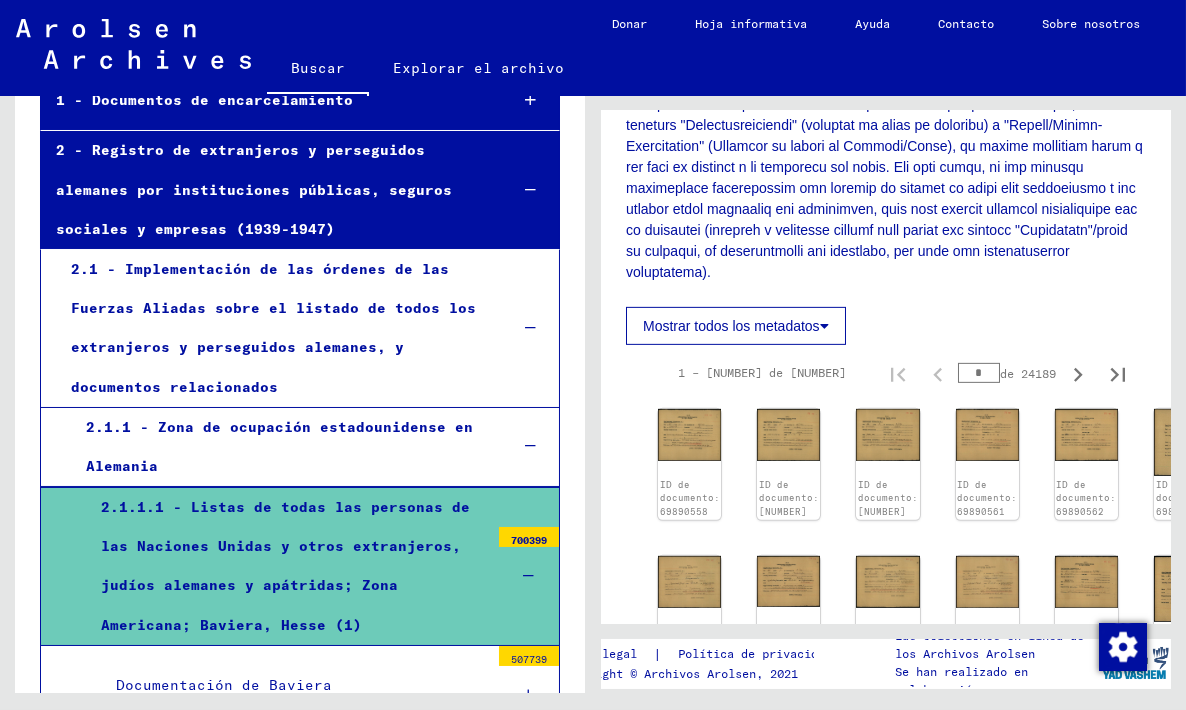 scroll, scrollTop: 2489, scrollLeft: 0, axis: vertical 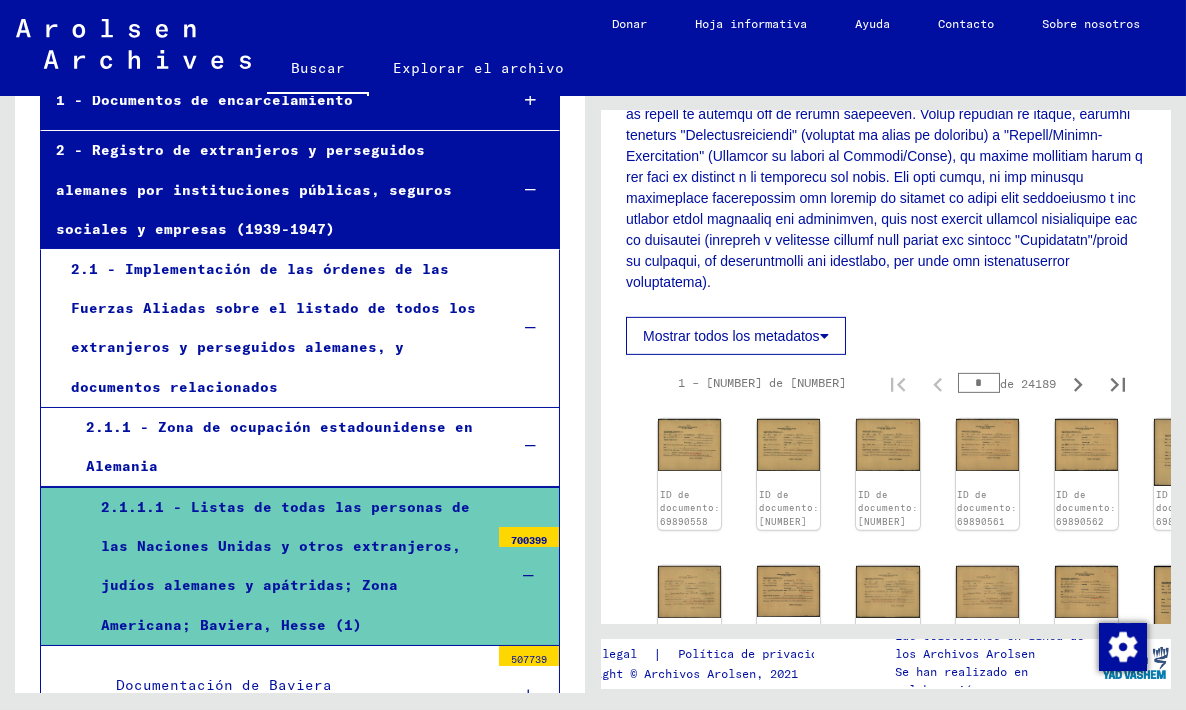 click 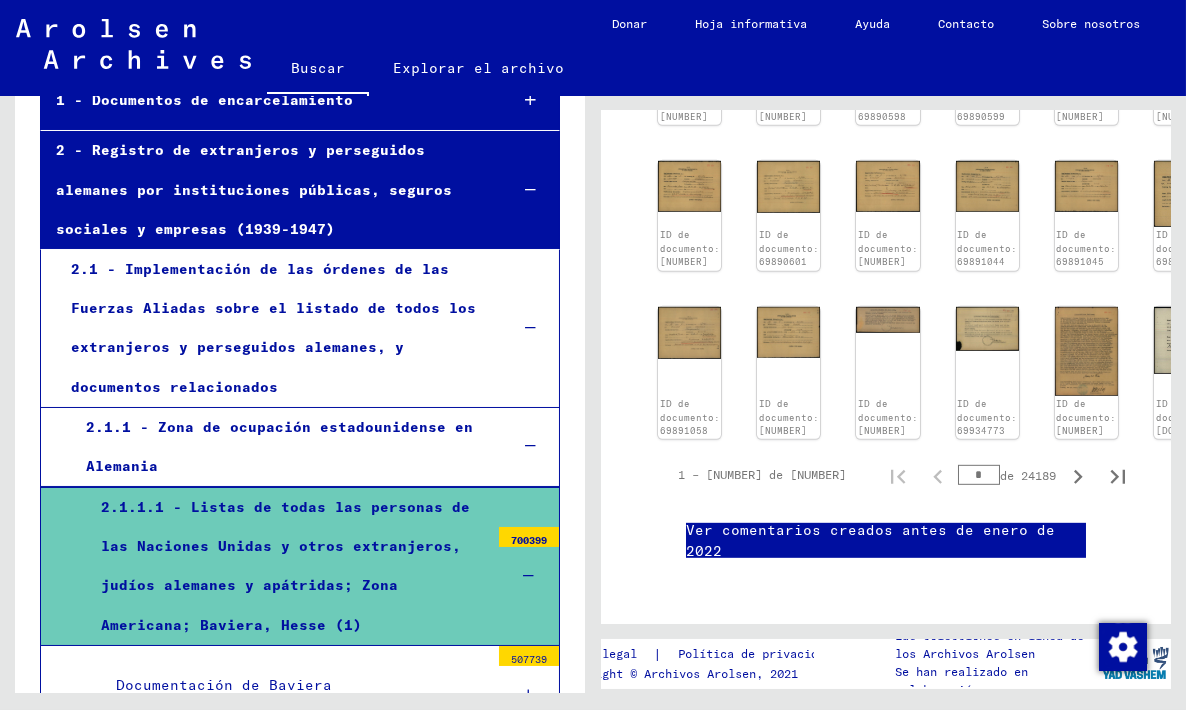 scroll, scrollTop: 3368, scrollLeft: 21, axis: both 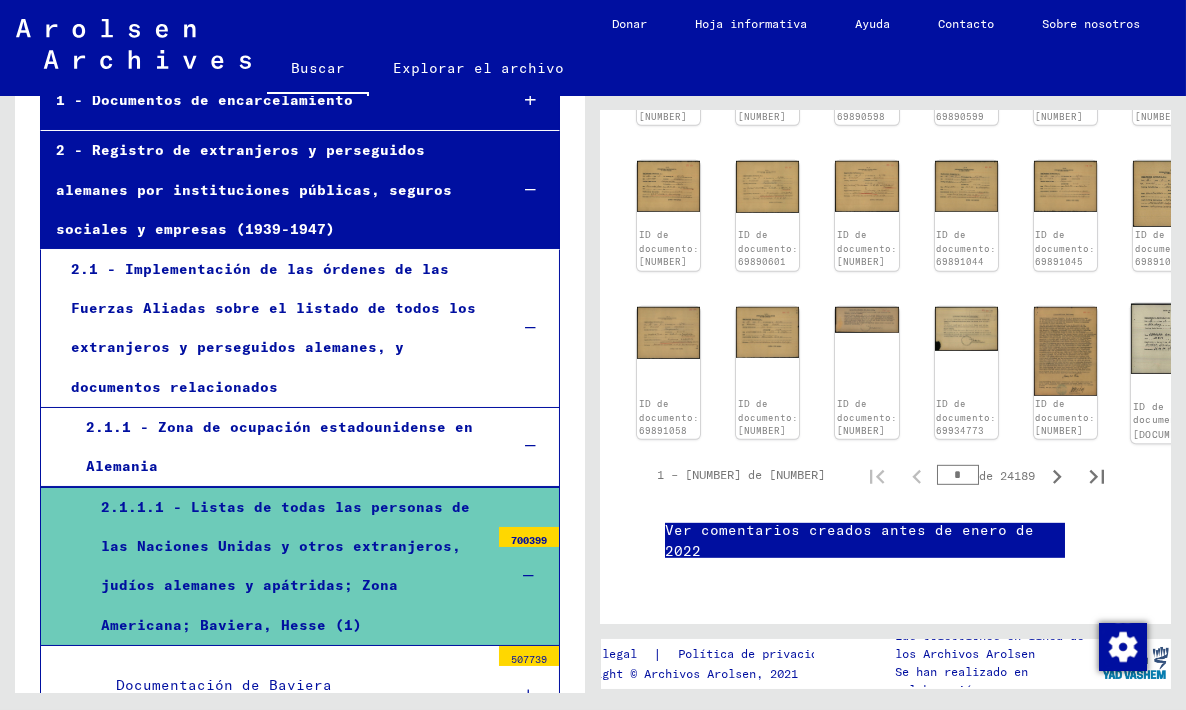 click 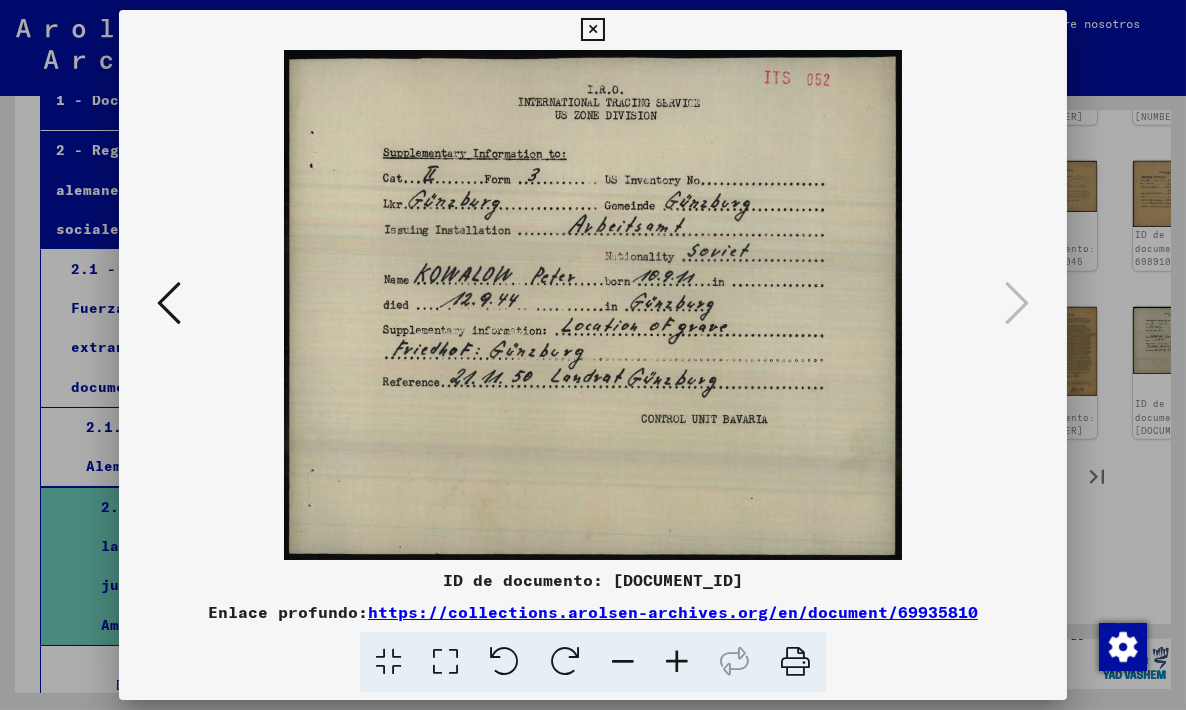 click at bounding box center [169, 303] 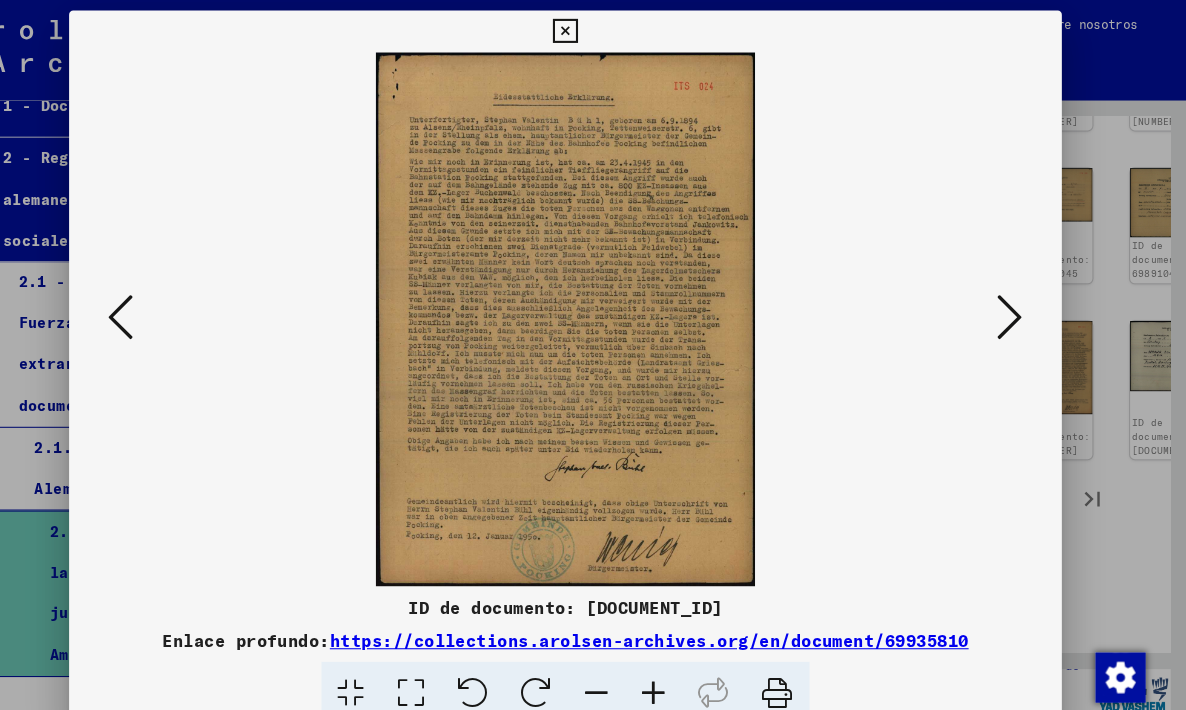 scroll, scrollTop: 0, scrollLeft: 0, axis: both 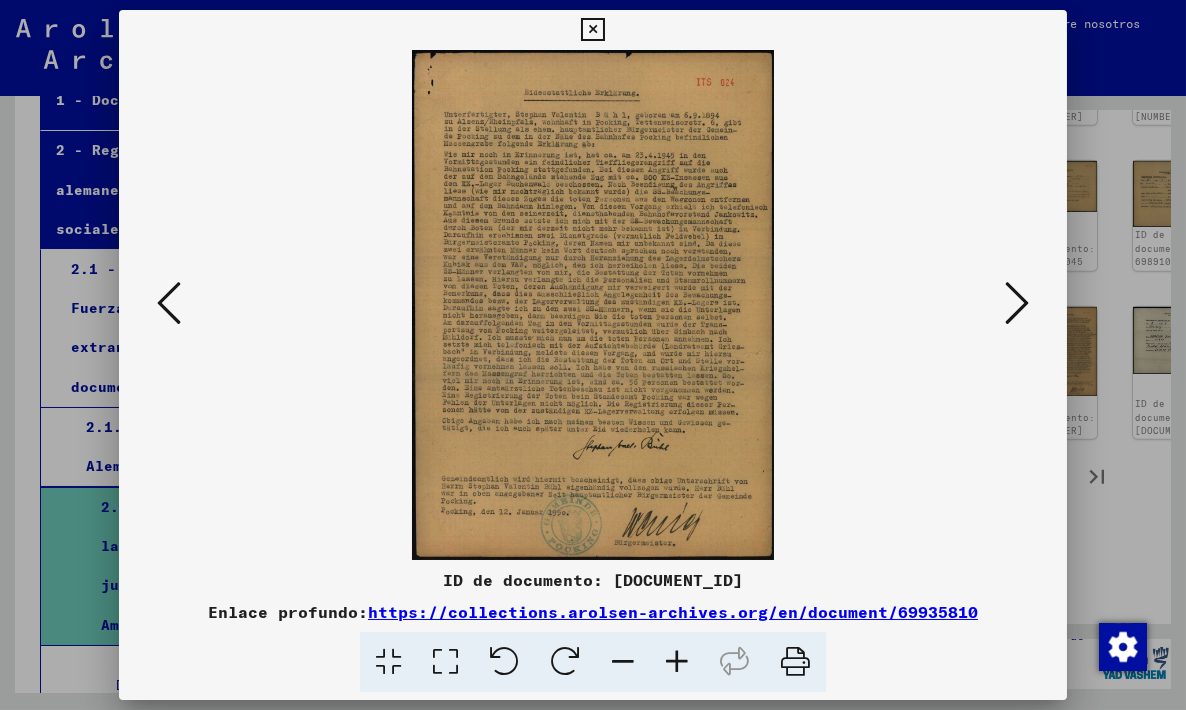 click at bounding box center [169, 303] 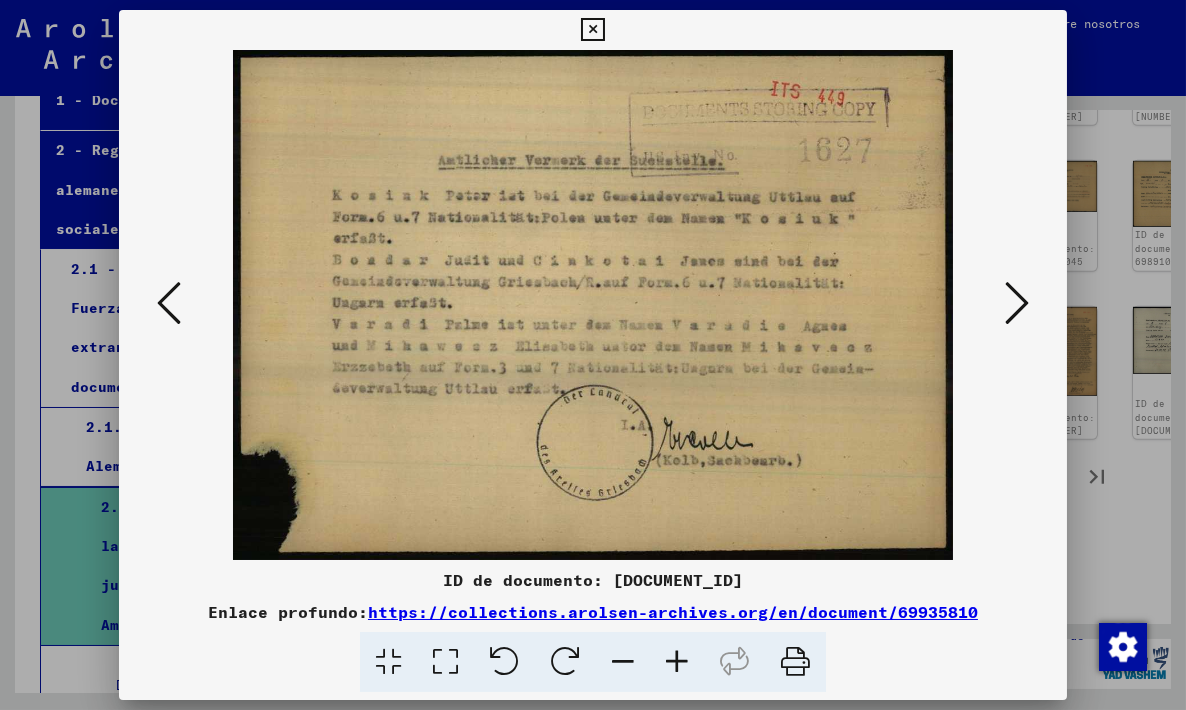 click at bounding box center (169, 303) 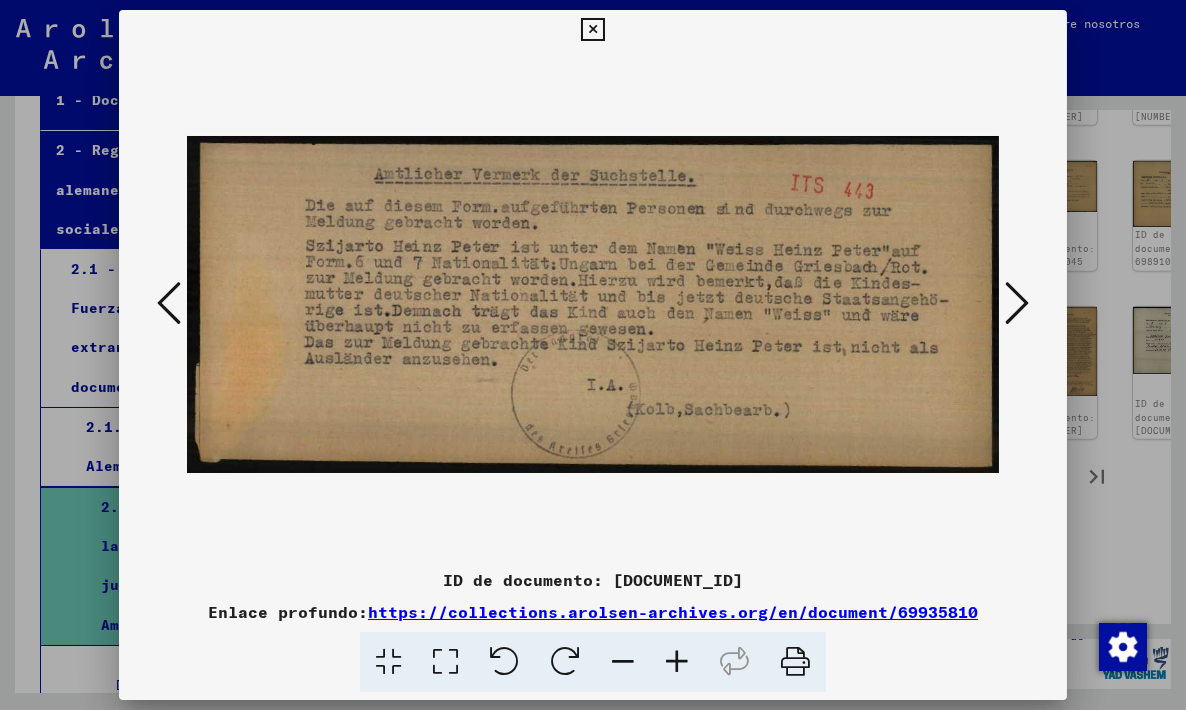 click at bounding box center (169, 303) 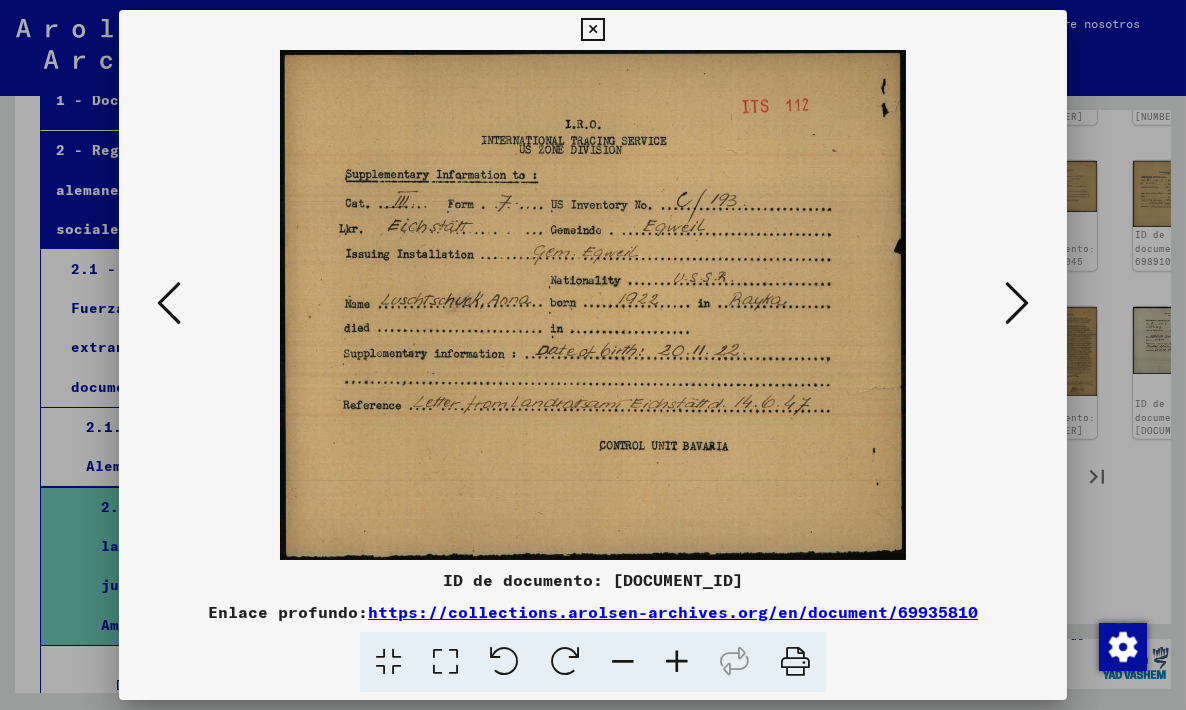click at bounding box center [169, 304] 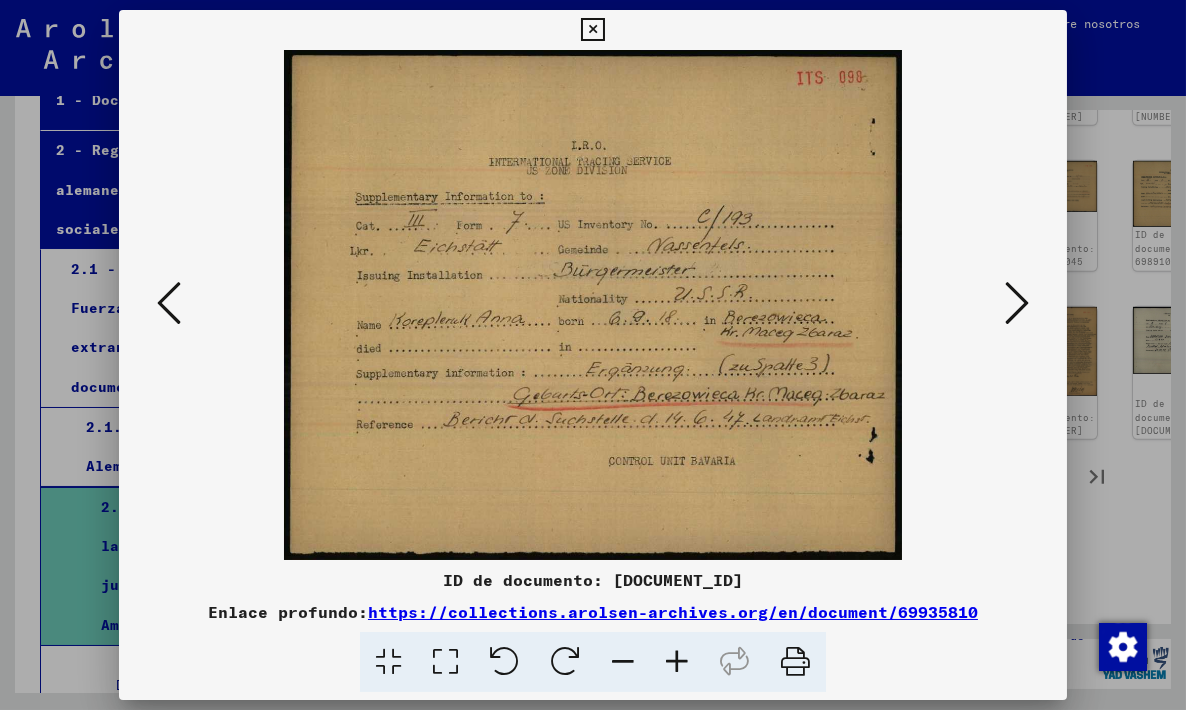 click at bounding box center (169, 303) 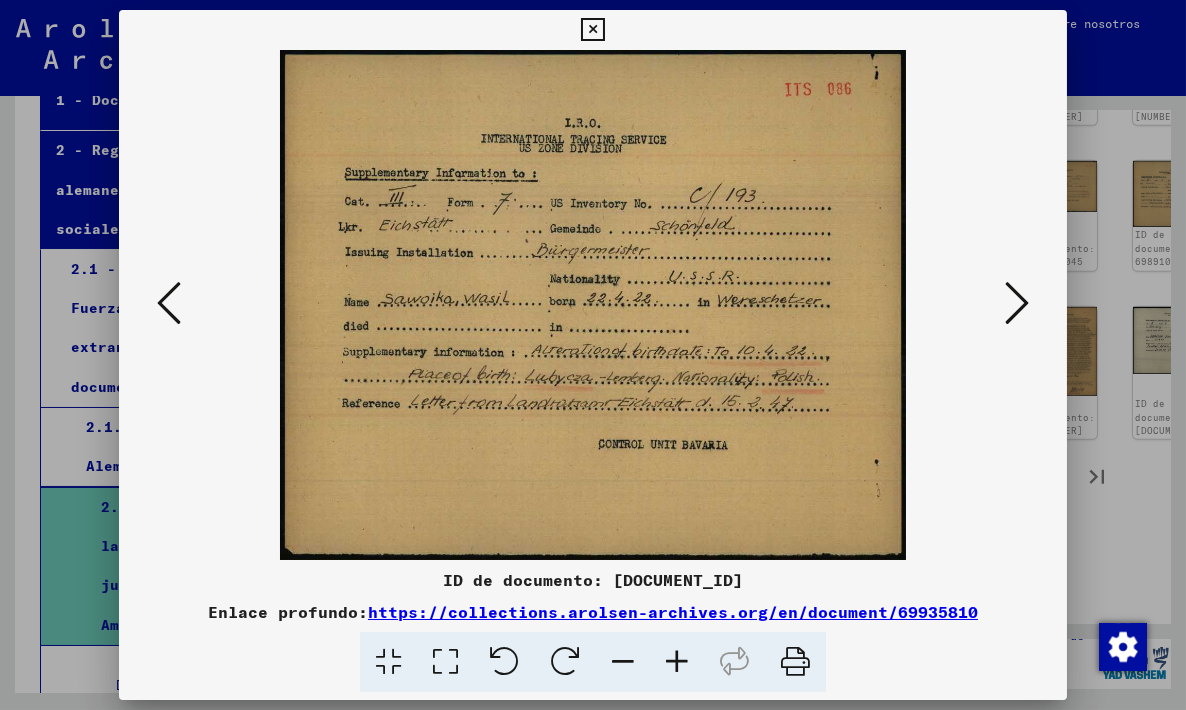 click at bounding box center (169, 303) 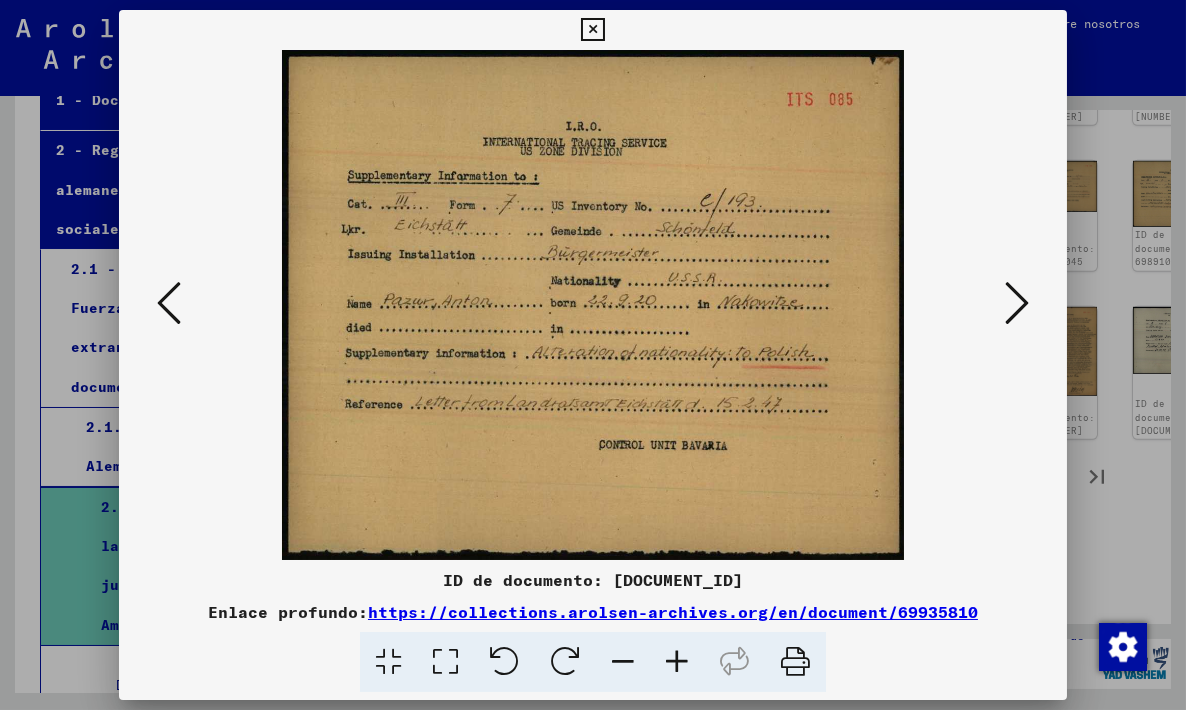 click at bounding box center [169, 303] 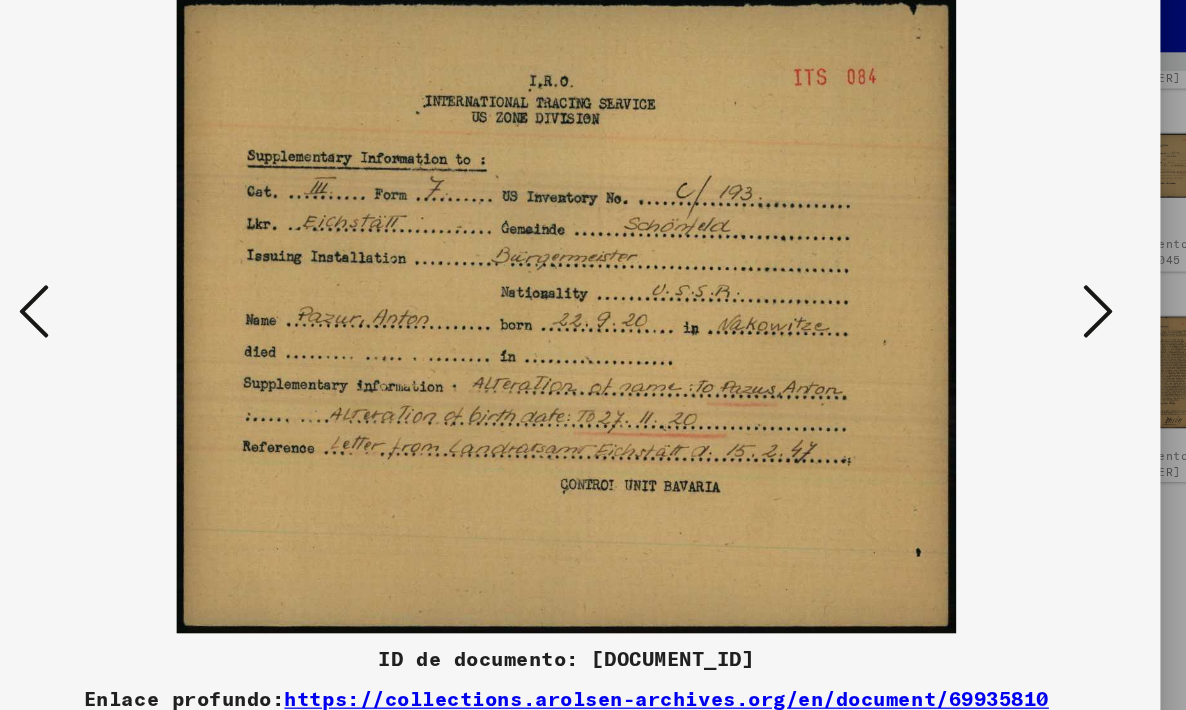 click at bounding box center (593, 305) 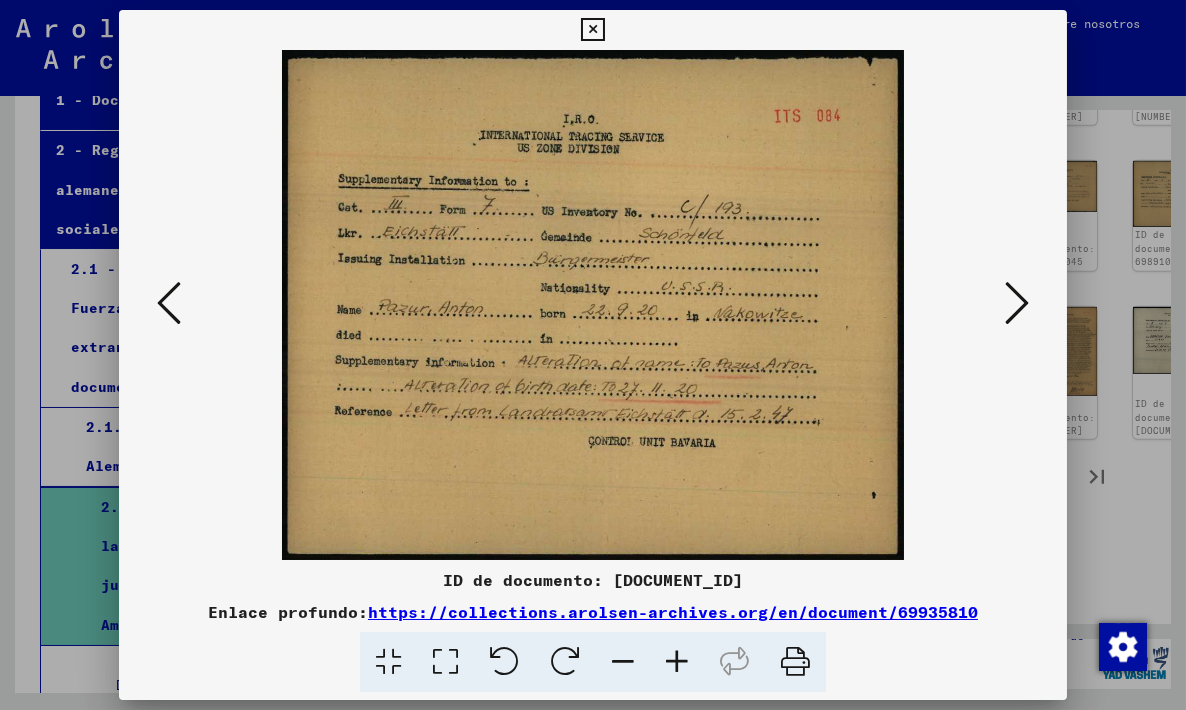 click at bounding box center (592, 30) 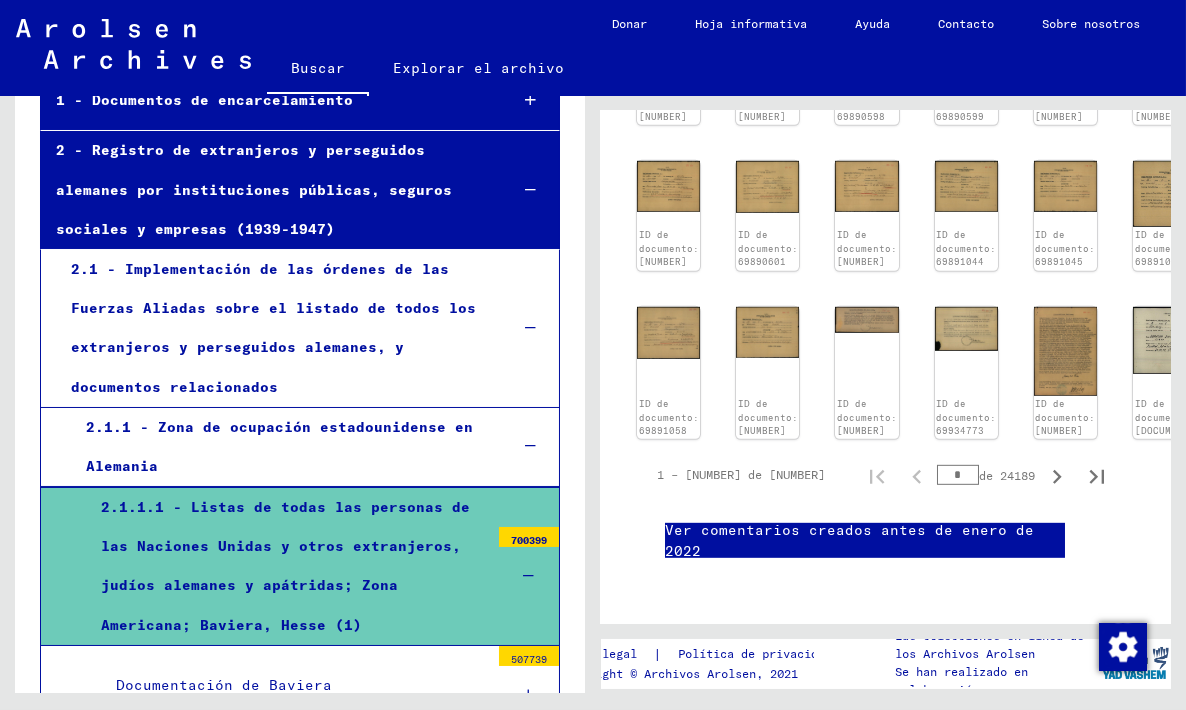 scroll, scrollTop: 3369, scrollLeft: 21, axis: both 